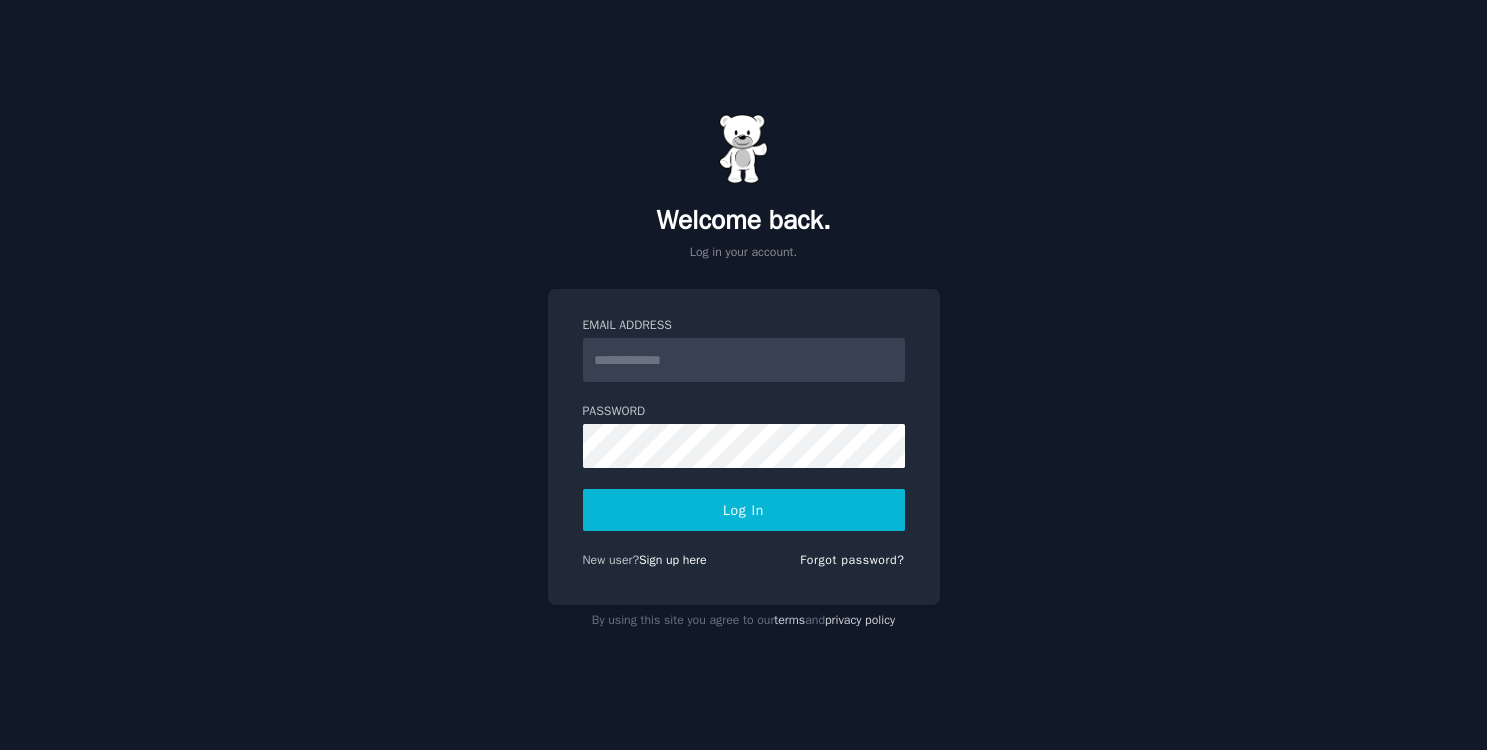 scroll, scrollTop: 0, scrollLeft: 0, axis: both 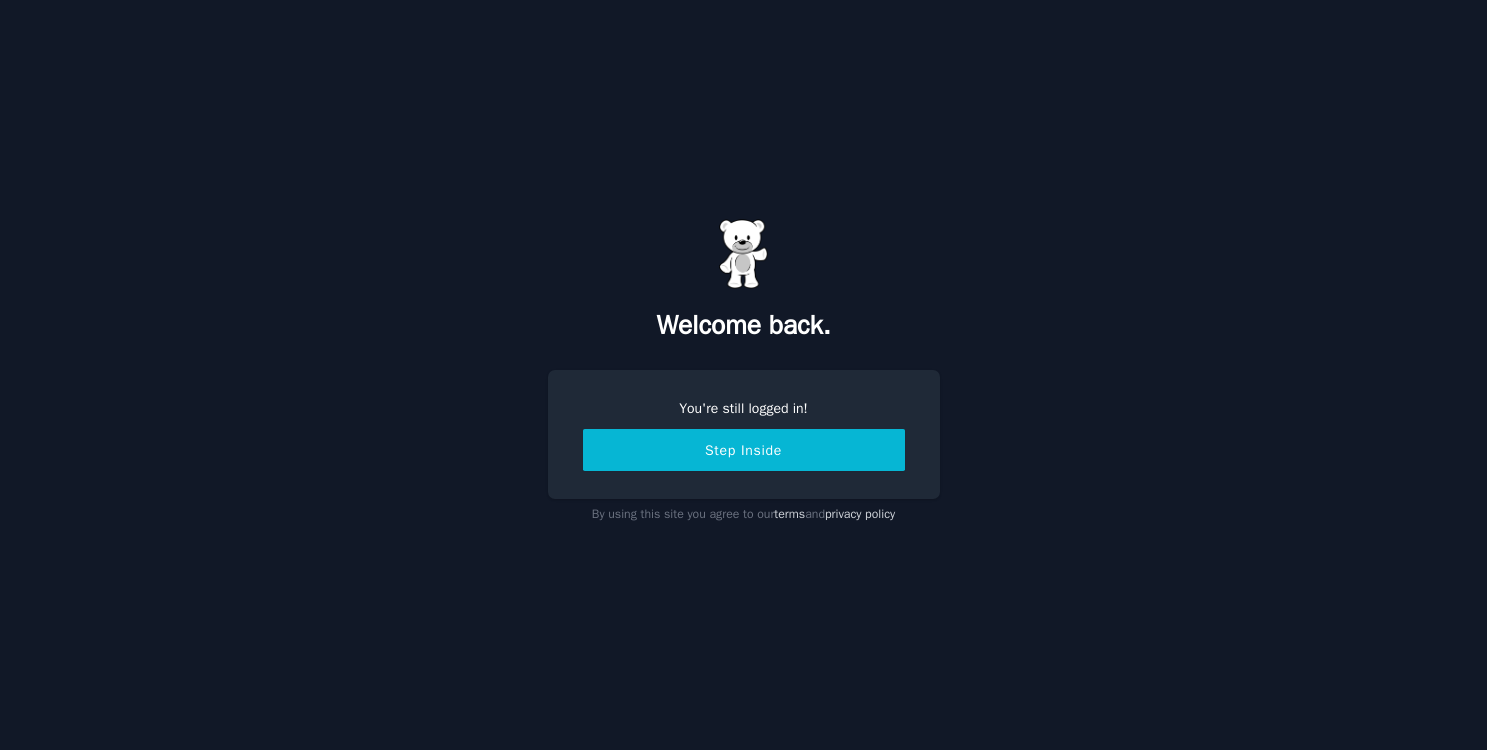 click on "Step Inside" at bounding box center [744, 450] 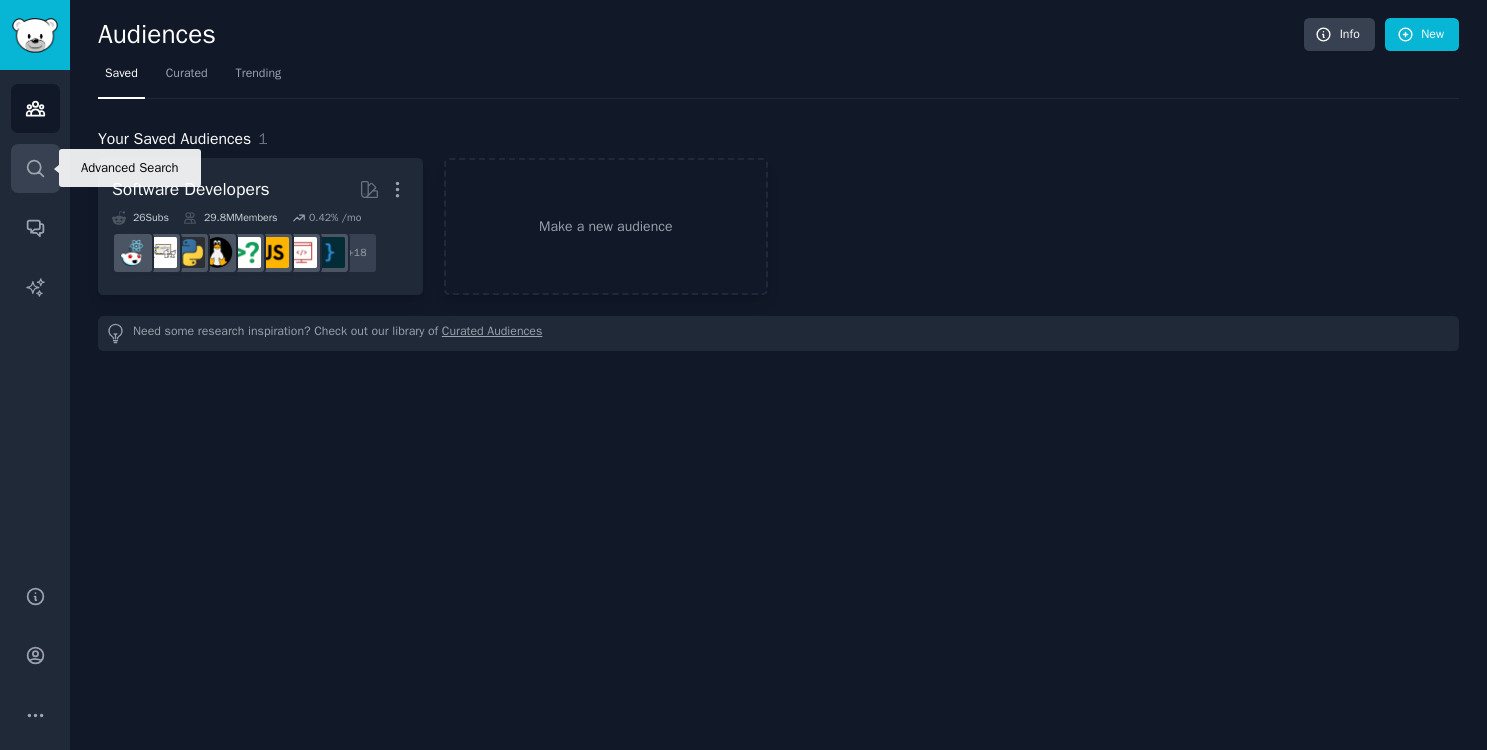 click 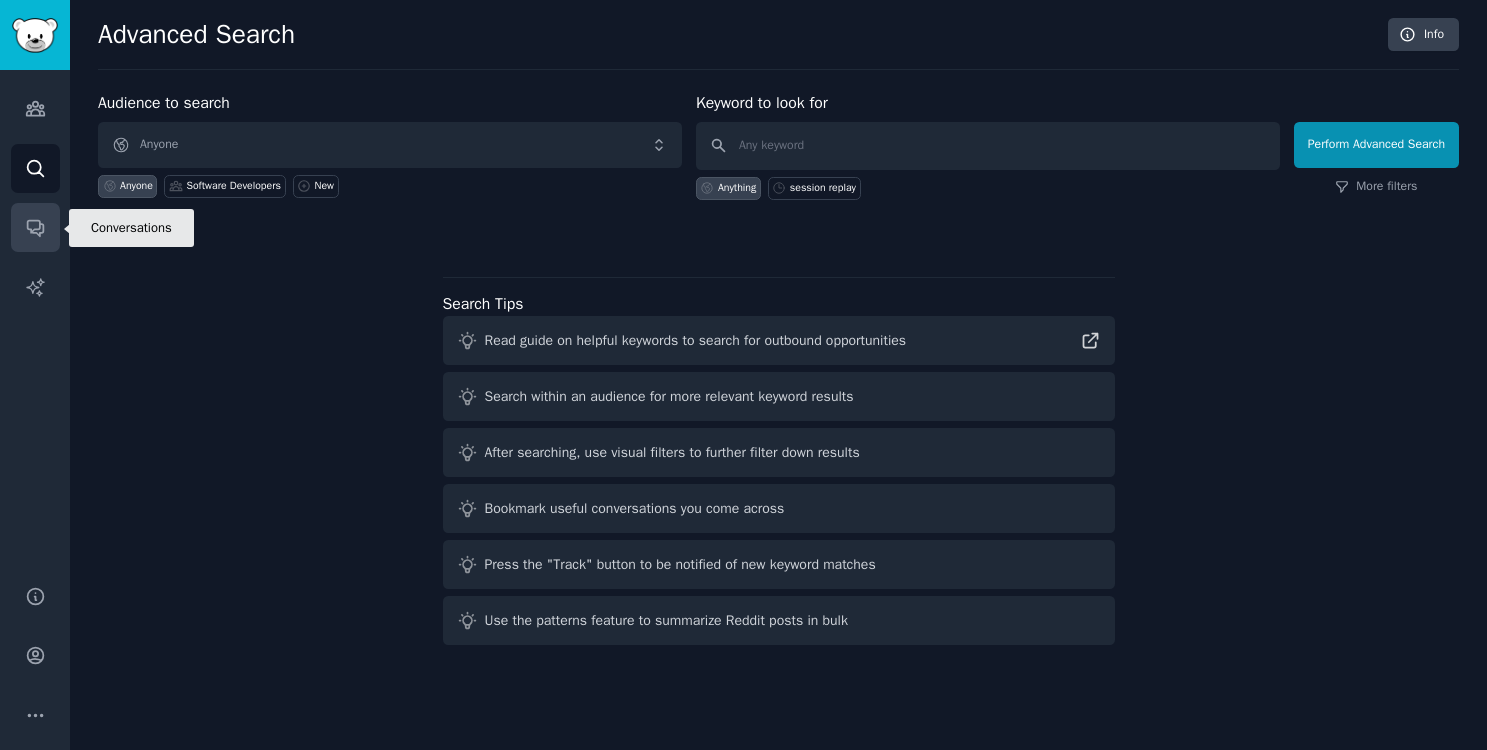 click 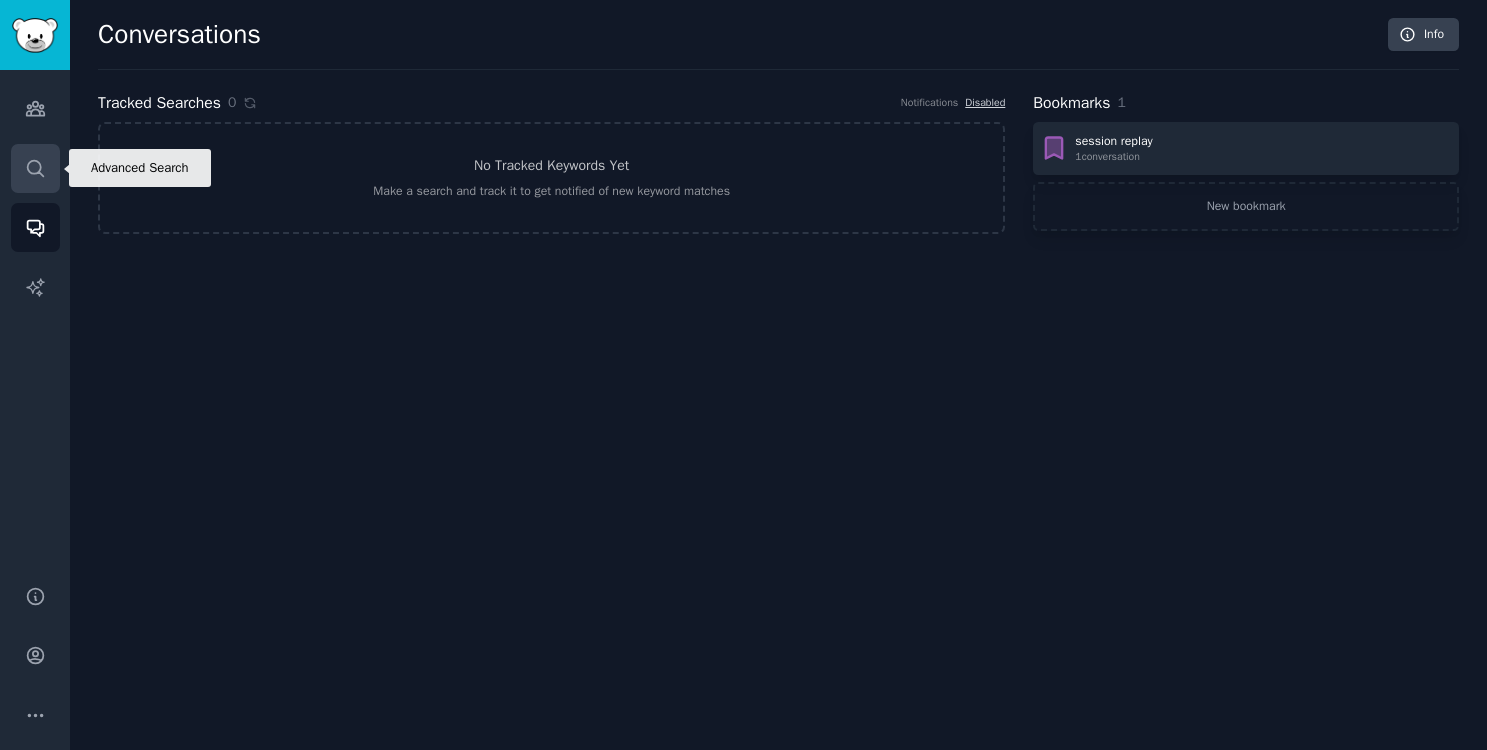 click on "Search" at bounding box center [35, 168] 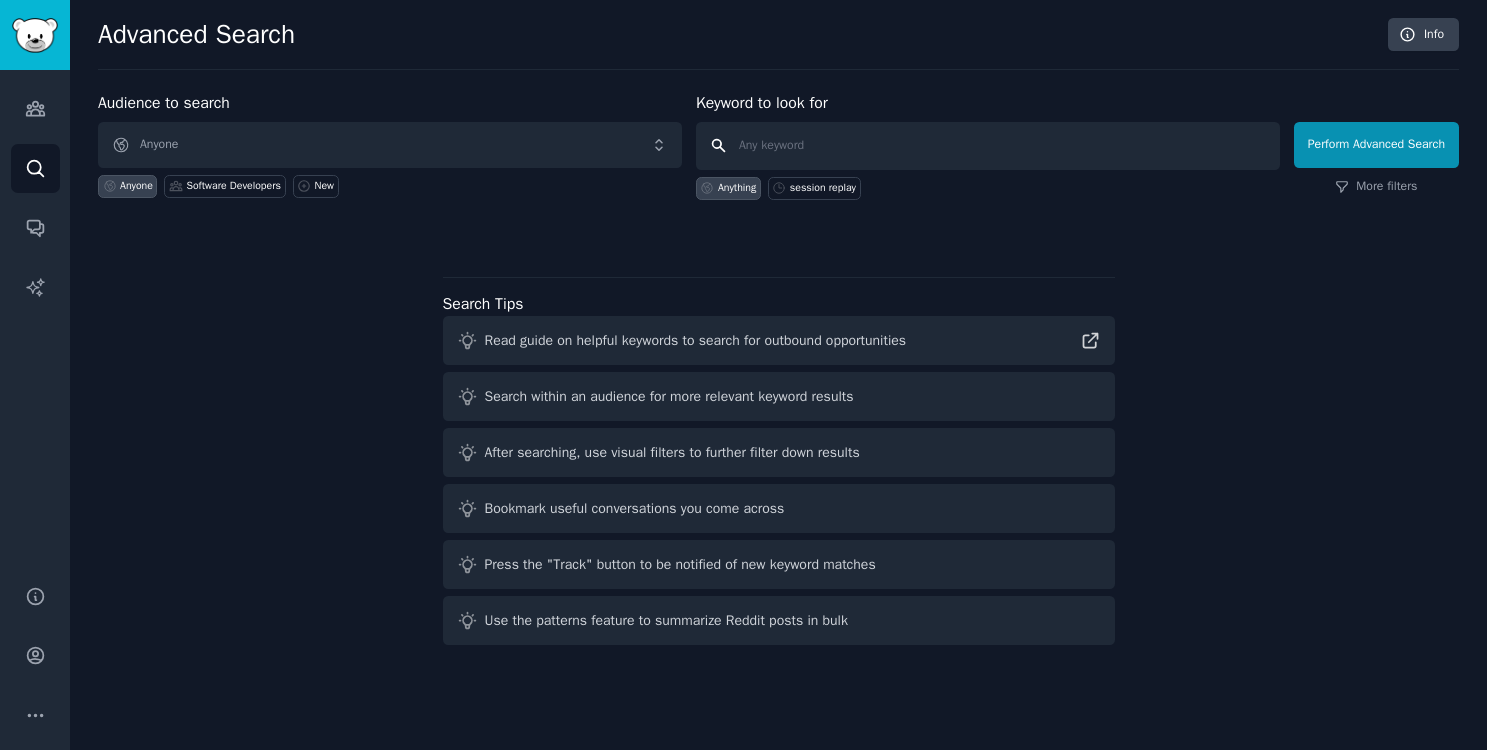 click at bounding box center [988, 146] 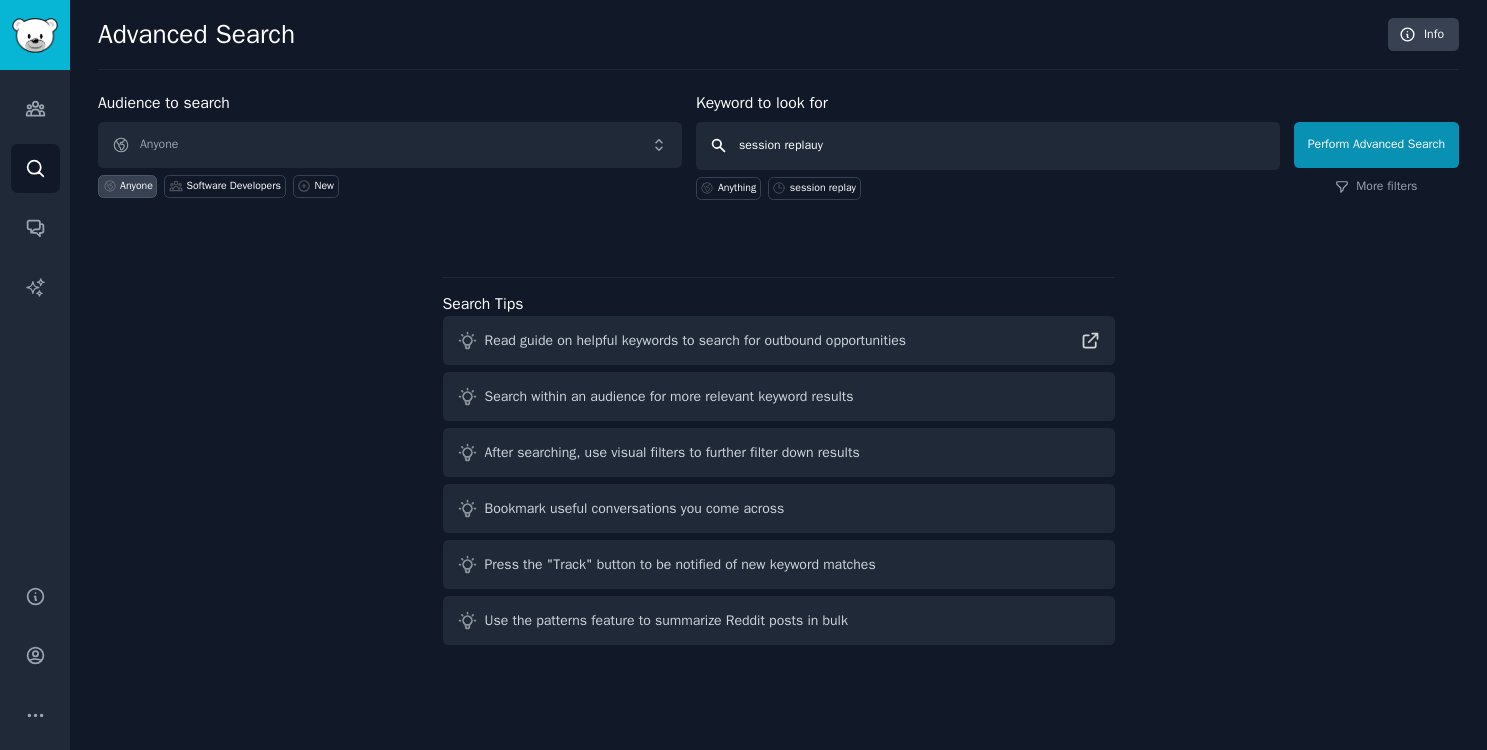 type on "session replauys" 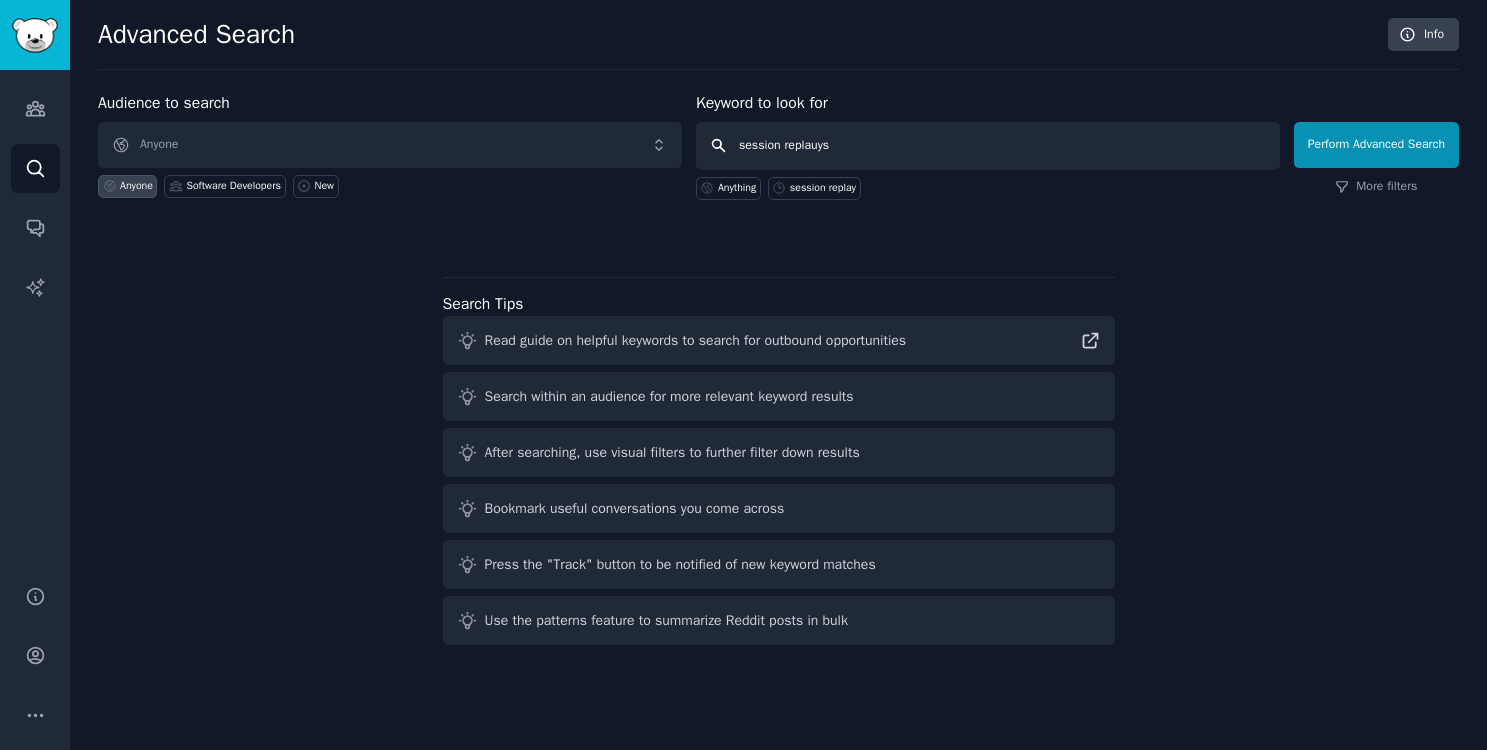 click on "Perform Advanced Search" at bounding box center (1376, 145) 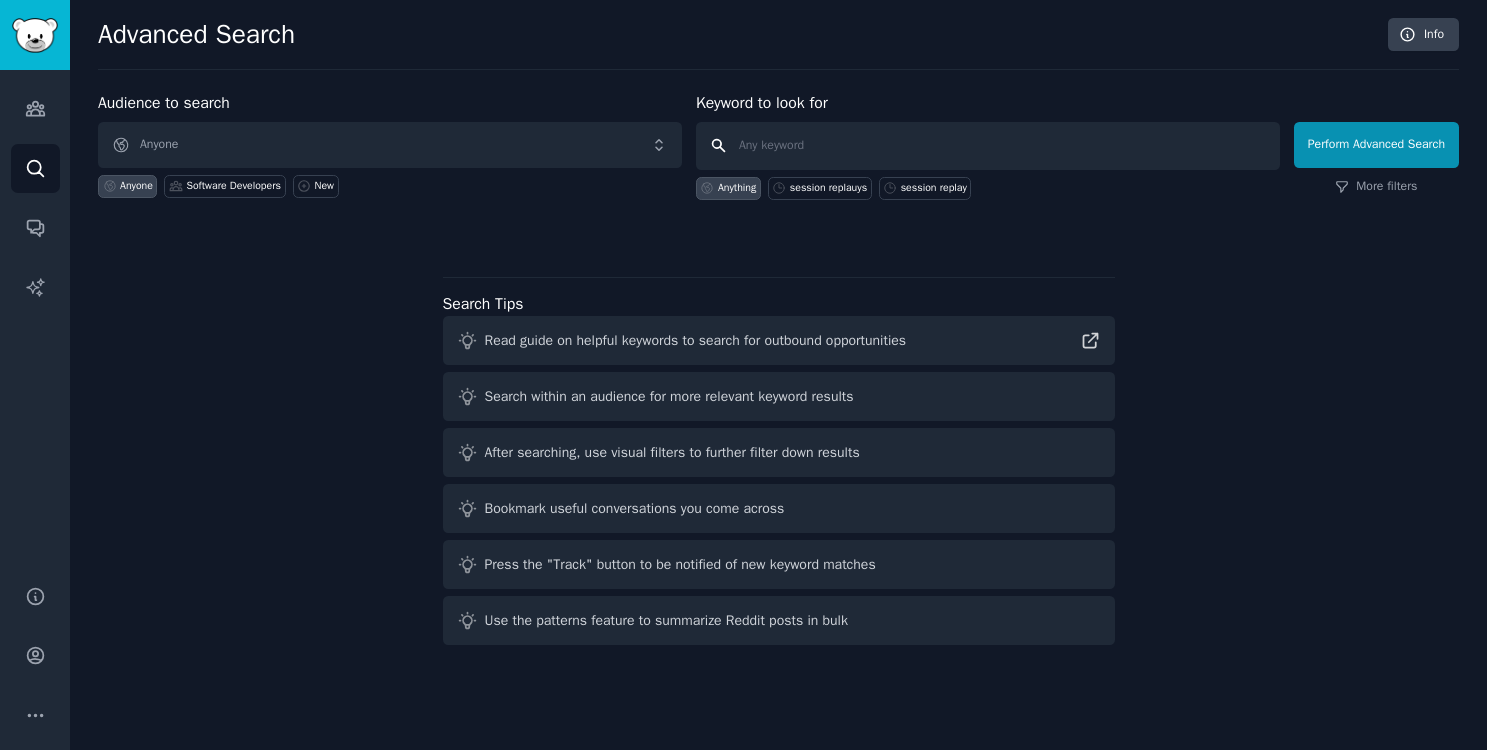 click at bounding box center [988, 146] 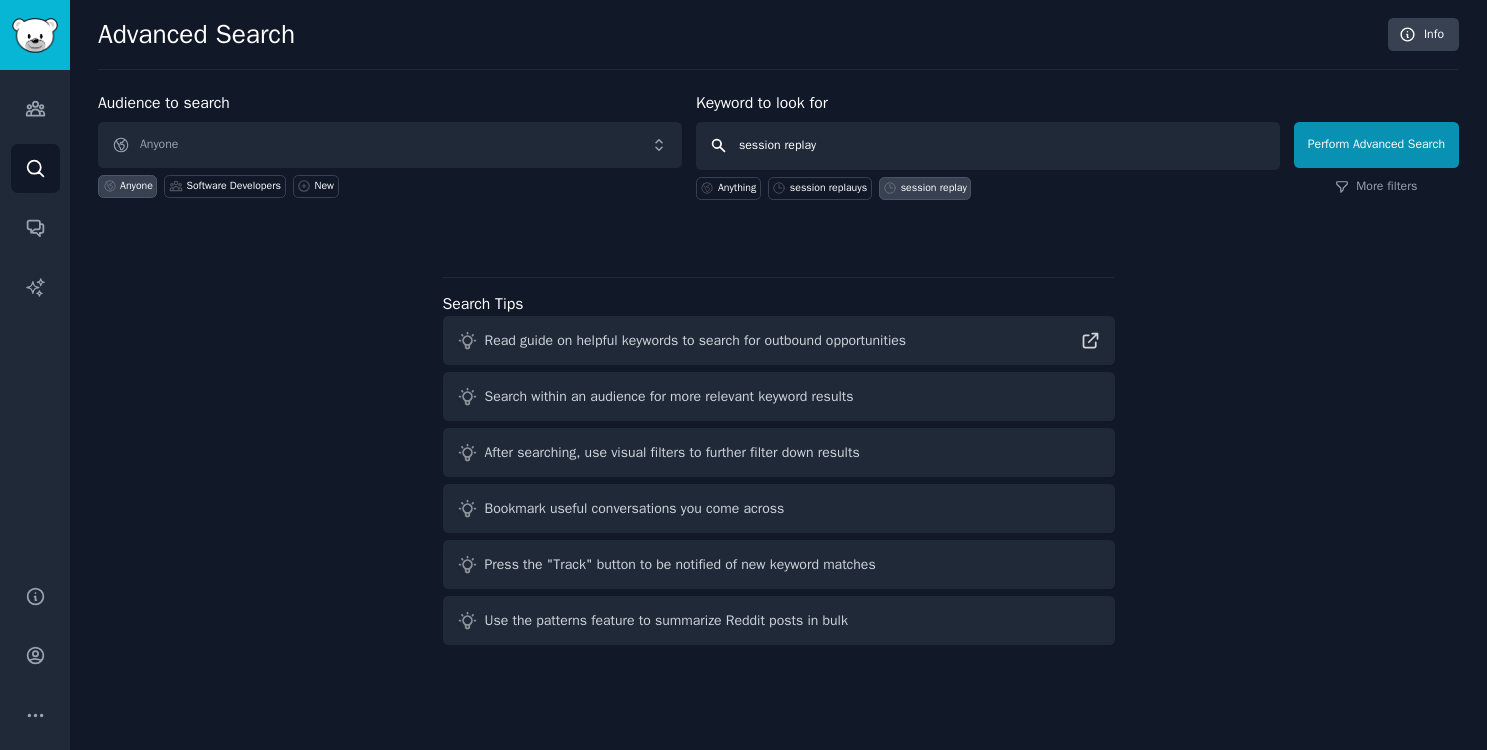 type on "session replays" 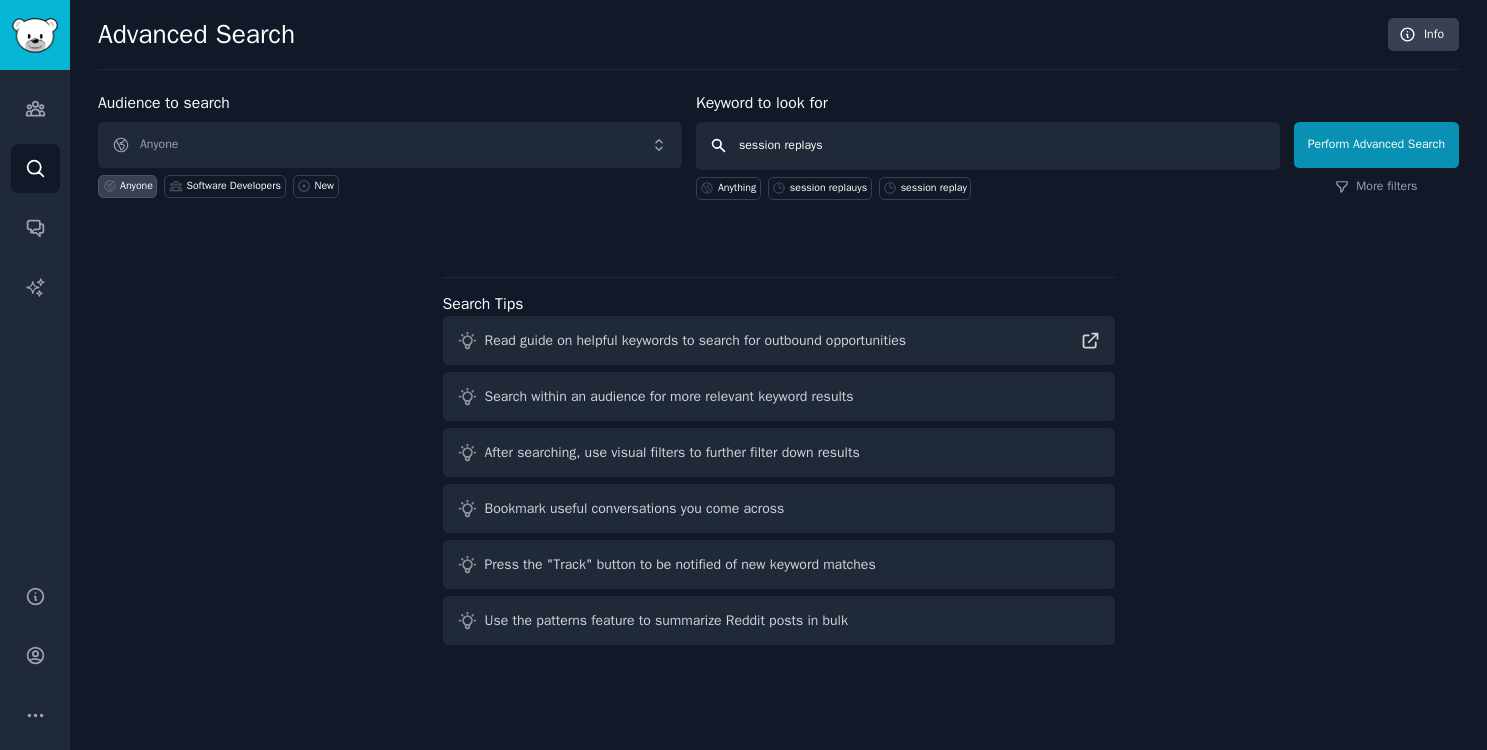 click on "Perform Advanced Search" at bounding box center [1376, 145] 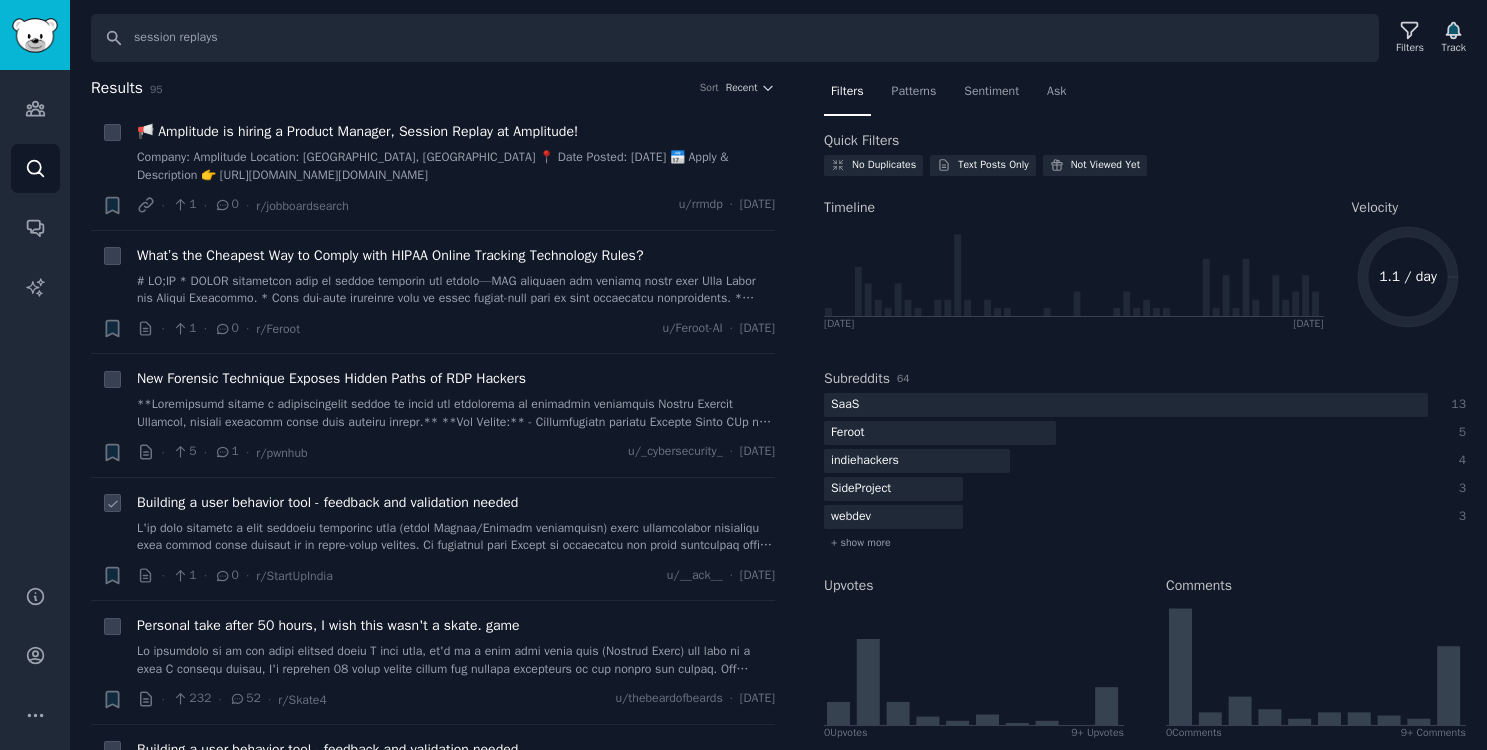 click on "Building a user behavior tool - feedback and validation needed" at bounding box center (327, 502) 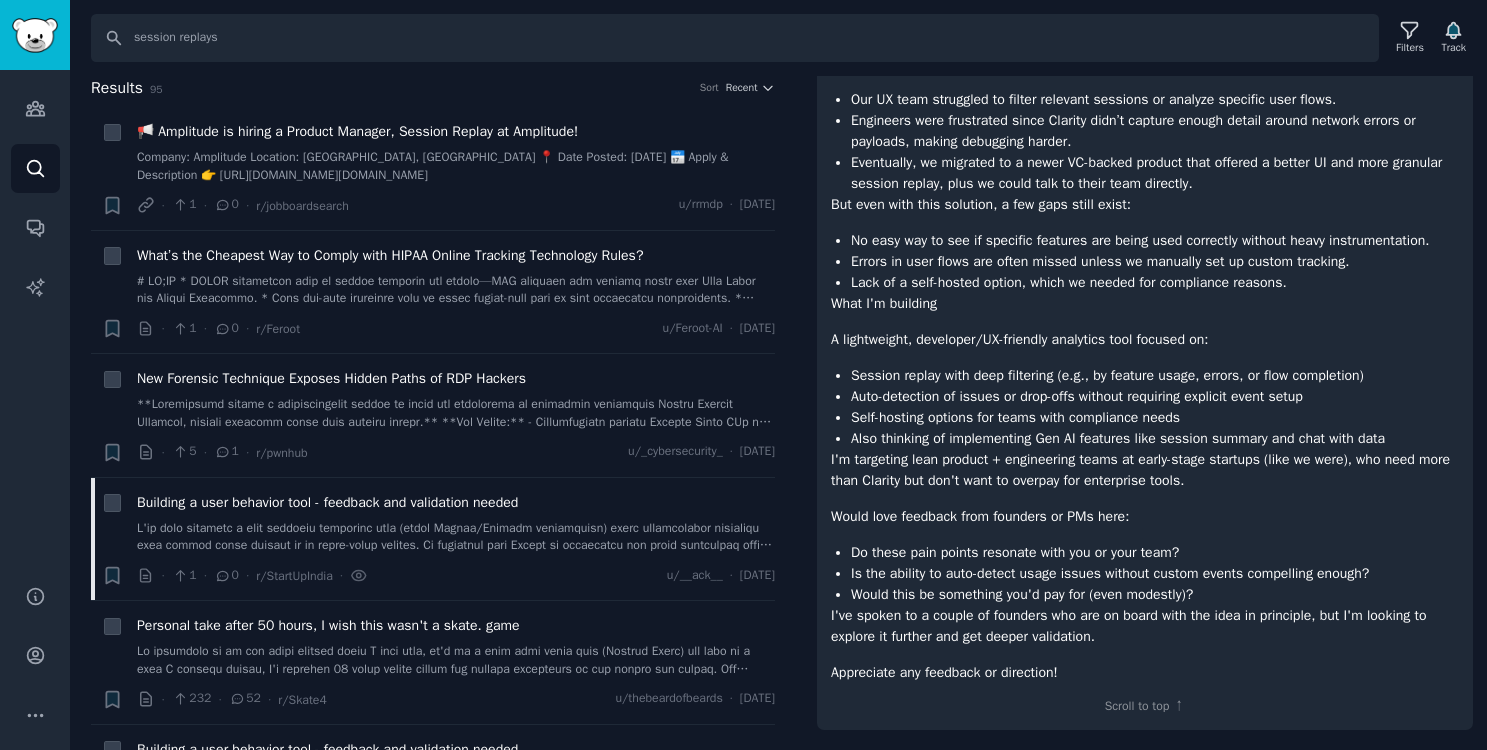 scroll, scrollTop: 308, scrollLeft: 0, axis: vertical 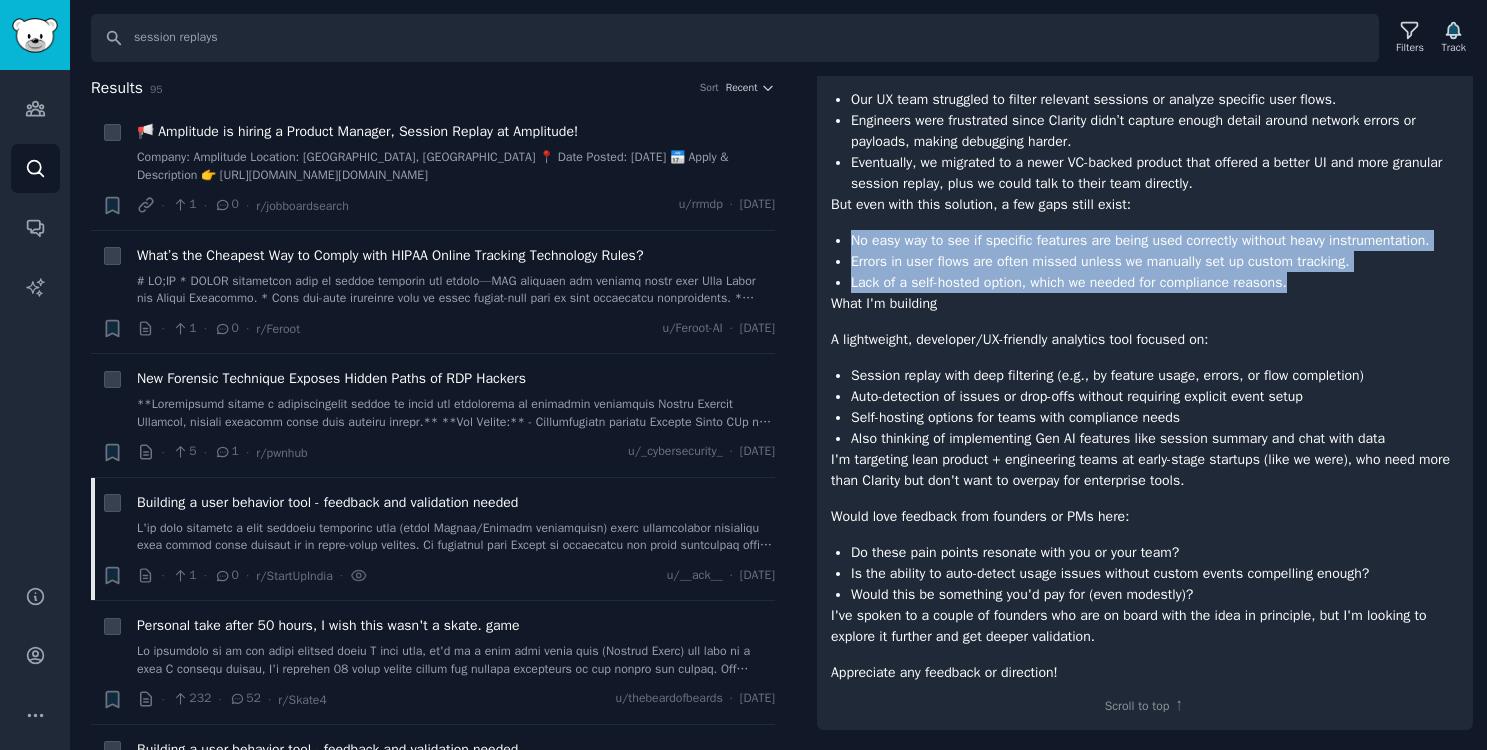 drag, startPoint x: 1313, startPoint y: 277, endPoint x: 830, endPoint y: 212, distance: 487.3541 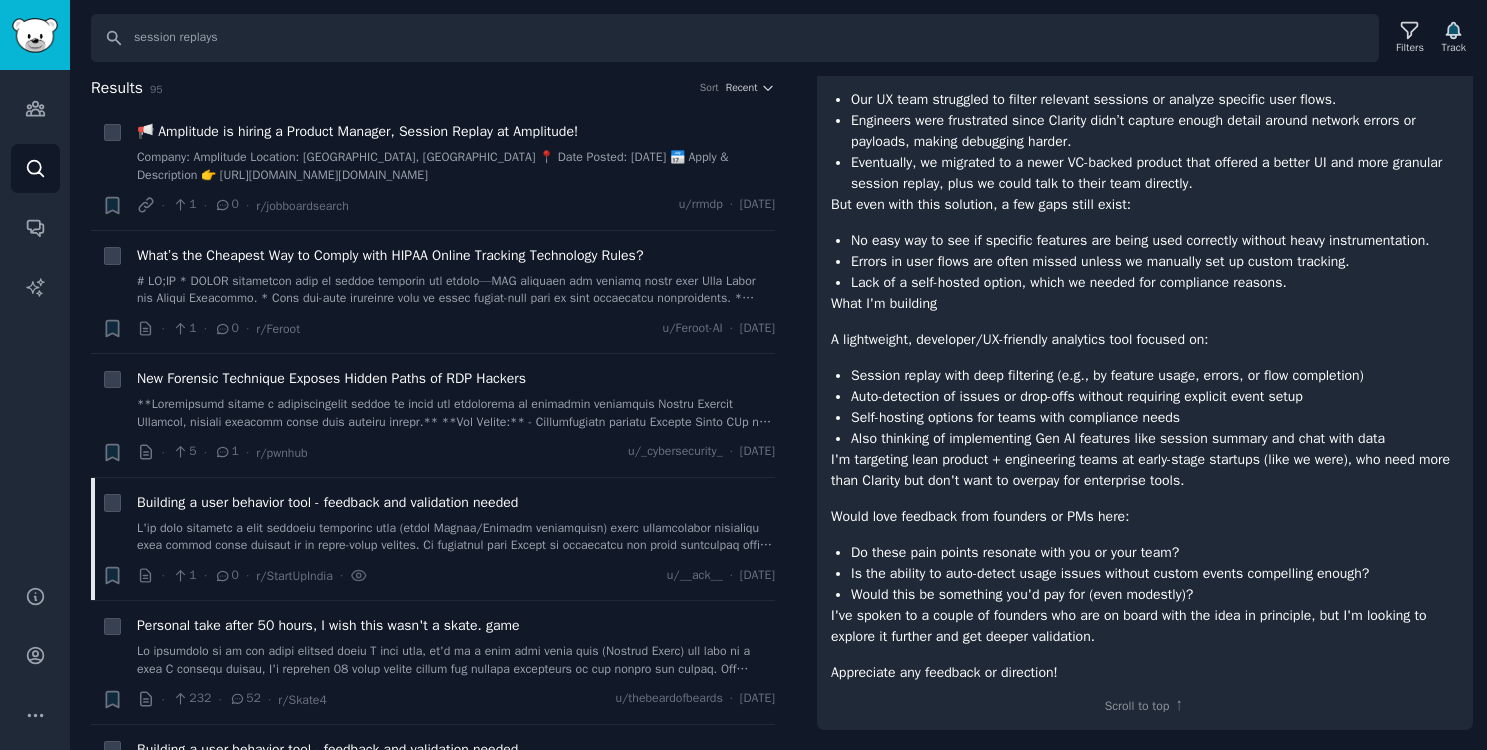 click on "I've been building a user behavior analytics tool (think Hotjar/Clarity alternative) after experiencing recurring pain points while working at an early-stage startup.
We initially used Hotjar to understand how users interacted with our features, but ran into issues like session drops and pricing constraints. So we switched to Microsoft Clarity, free and decent  but it quickly became a UX and engineering headache:
Our UX team struggled to filter relevant sessions or analyze specific user flows.
Engineers were frustrated since Clarity didn’t capture enough detail around network errors or payloads, making debugging harder.
Eventually, we migrated to a newer VC-backed product that offered a better UI and more granular session replay, plus we could talk to their team directly.
But even with this solution, a few gaps still exist:
No easy way to see if specific features are being used correctly without heavy instrumentation.
What I'm building" at bounding box center (1145, 318) 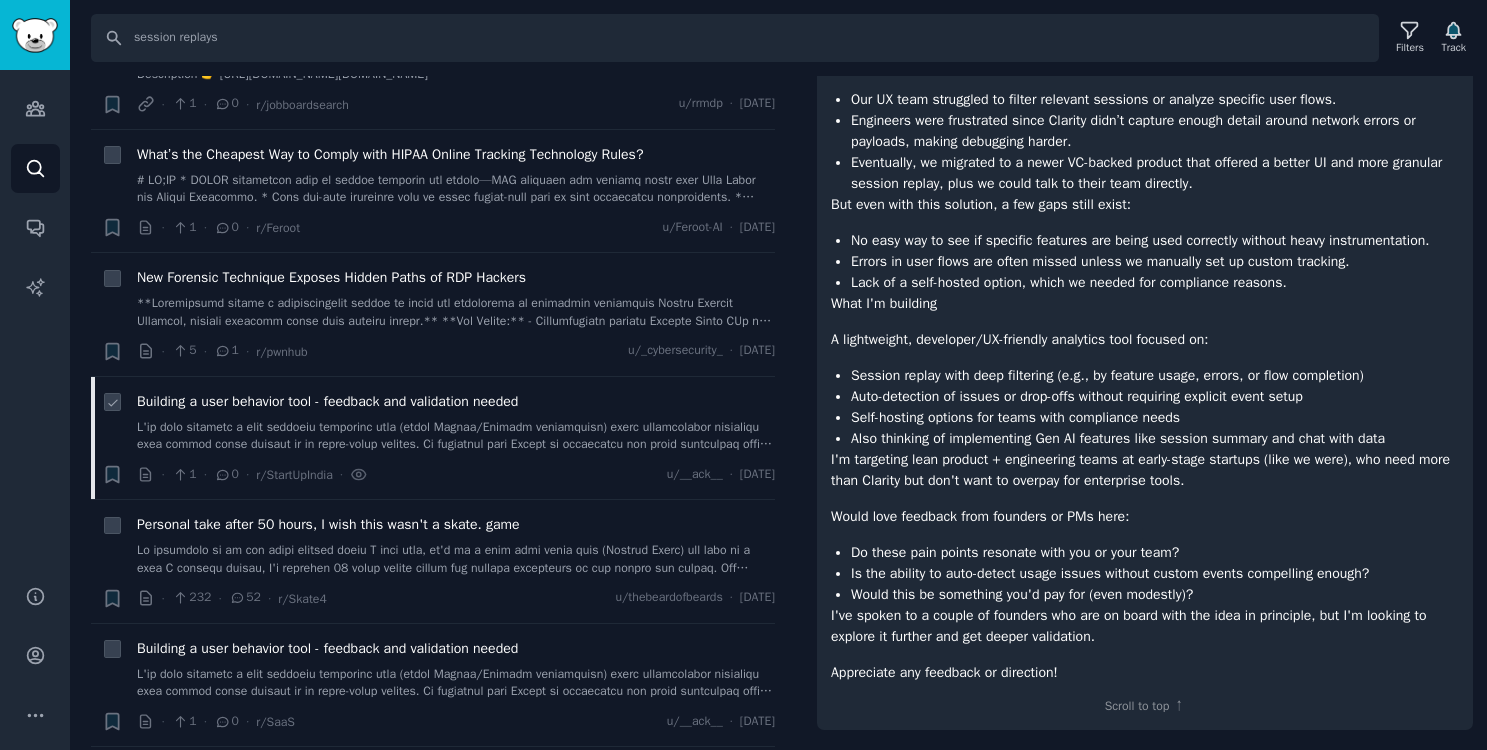scroll, scrollTop: 103, scrollLeft: 0, axis: vertical 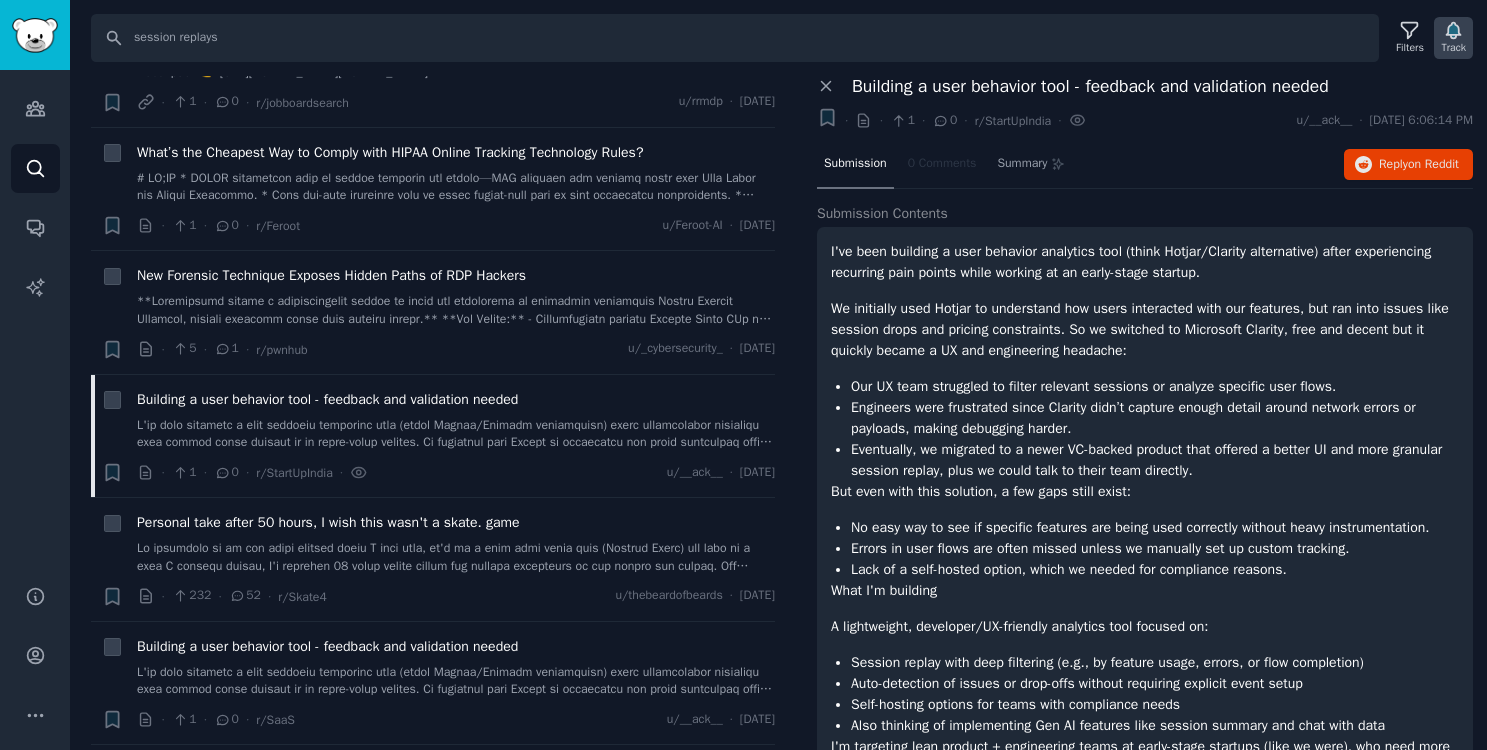 click 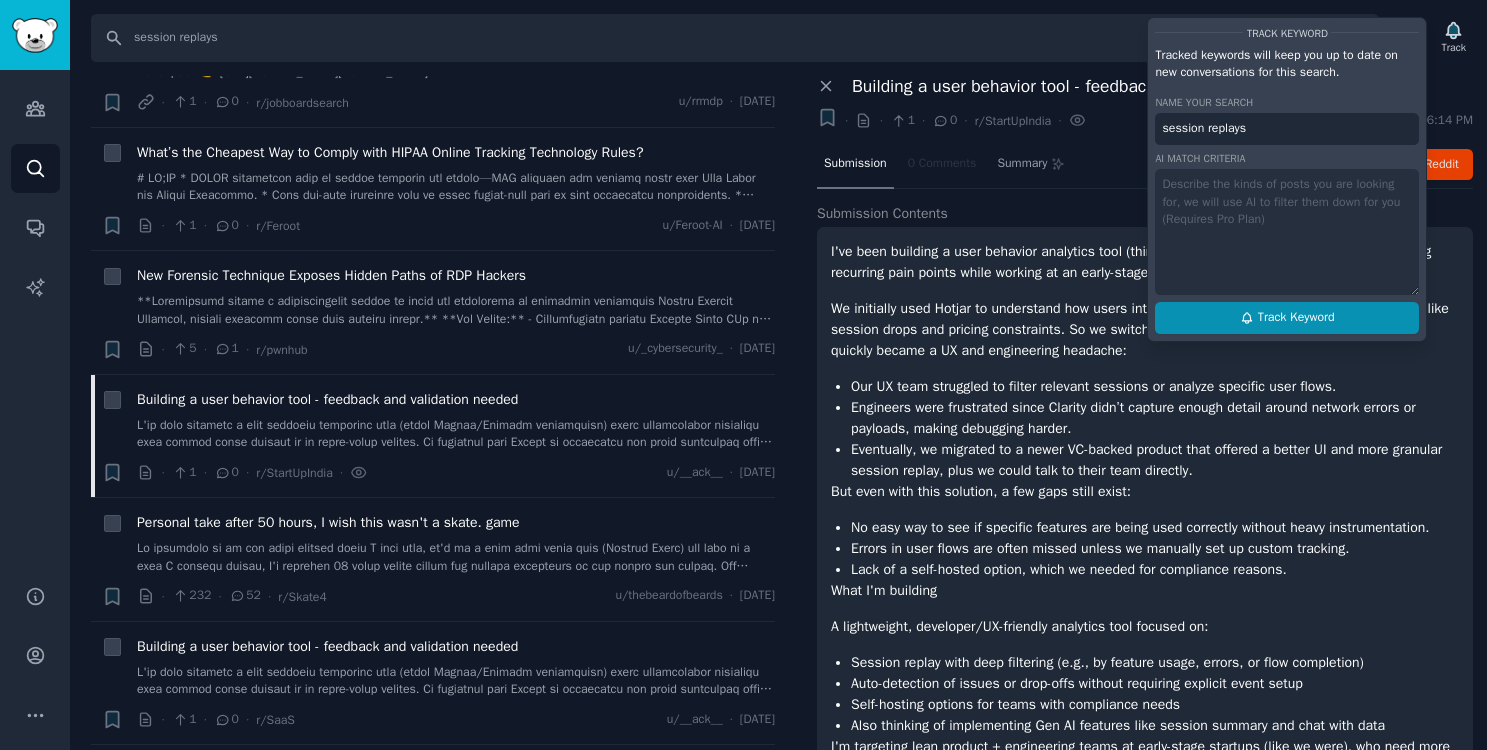 click on "Track Keyword" at bounding box center (1296, 318) 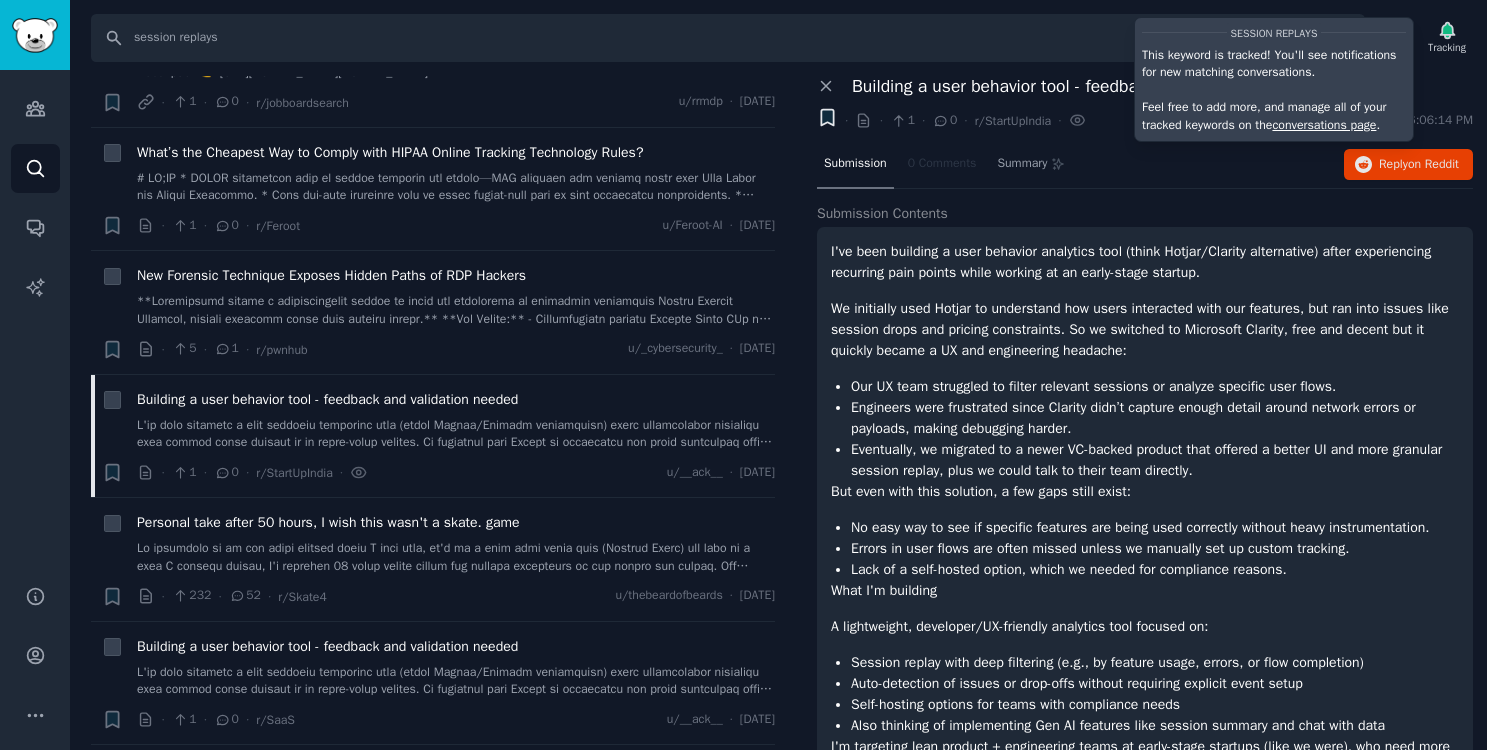 click 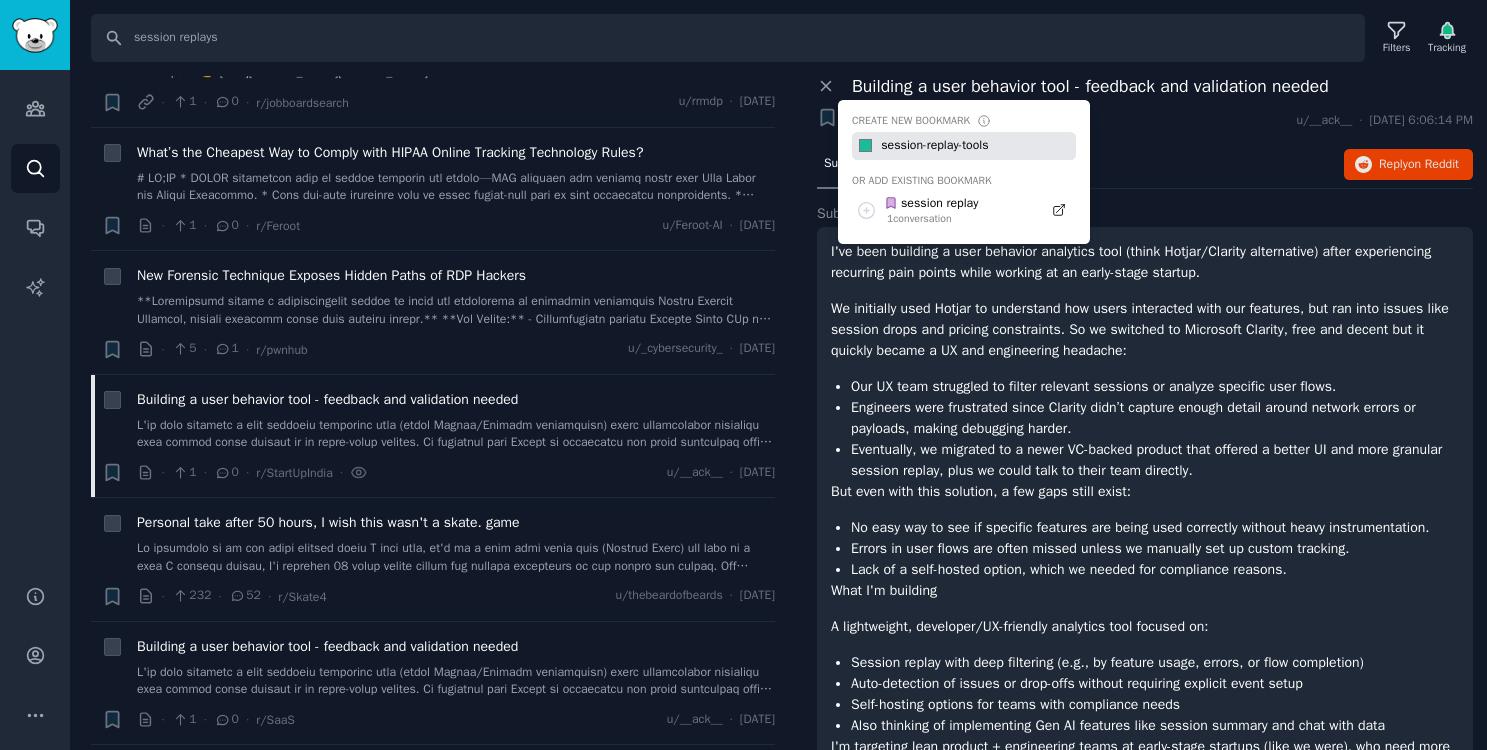 drag, startPoint x: 1009, startPoint y: 139, endPoint x: 871, endPoint y: 139, distance: 138 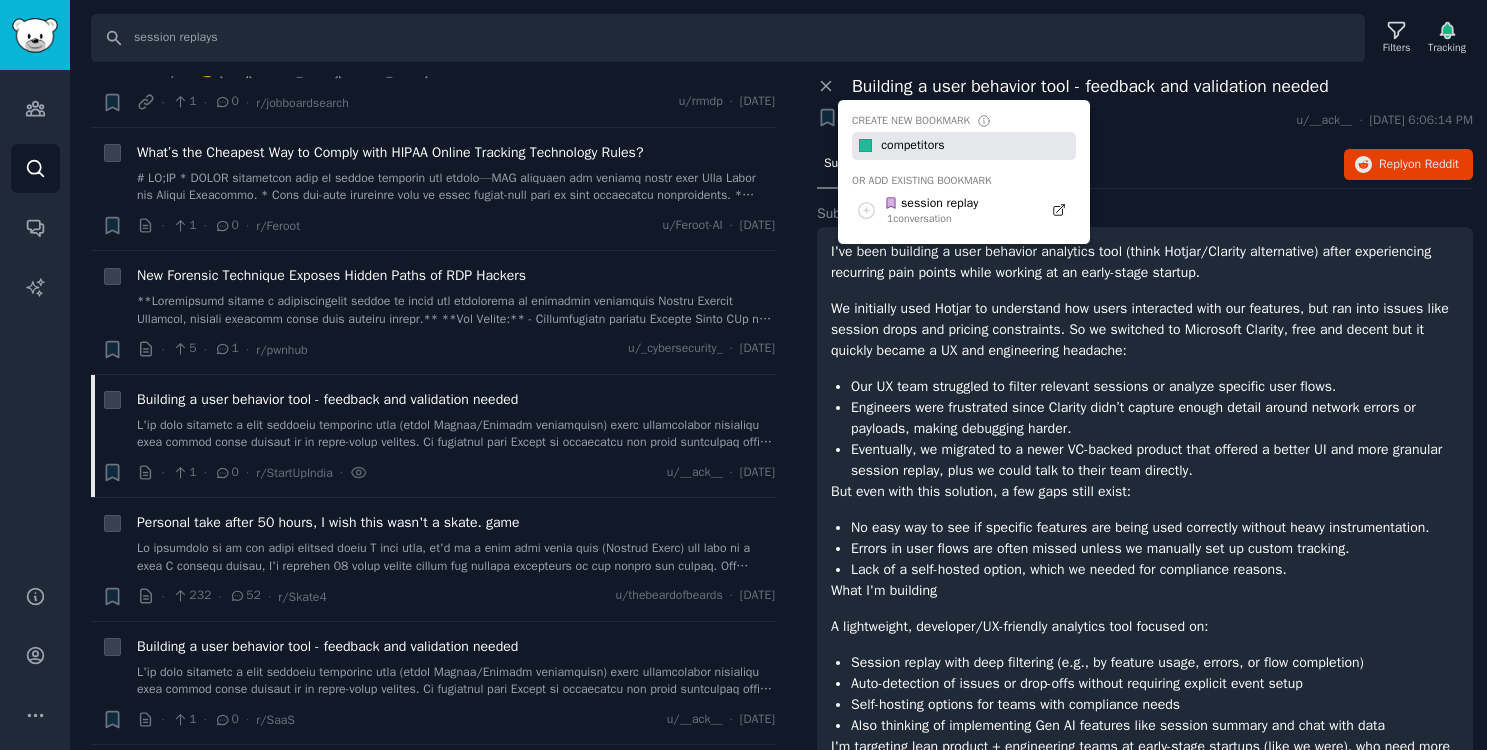 type on "competitors" 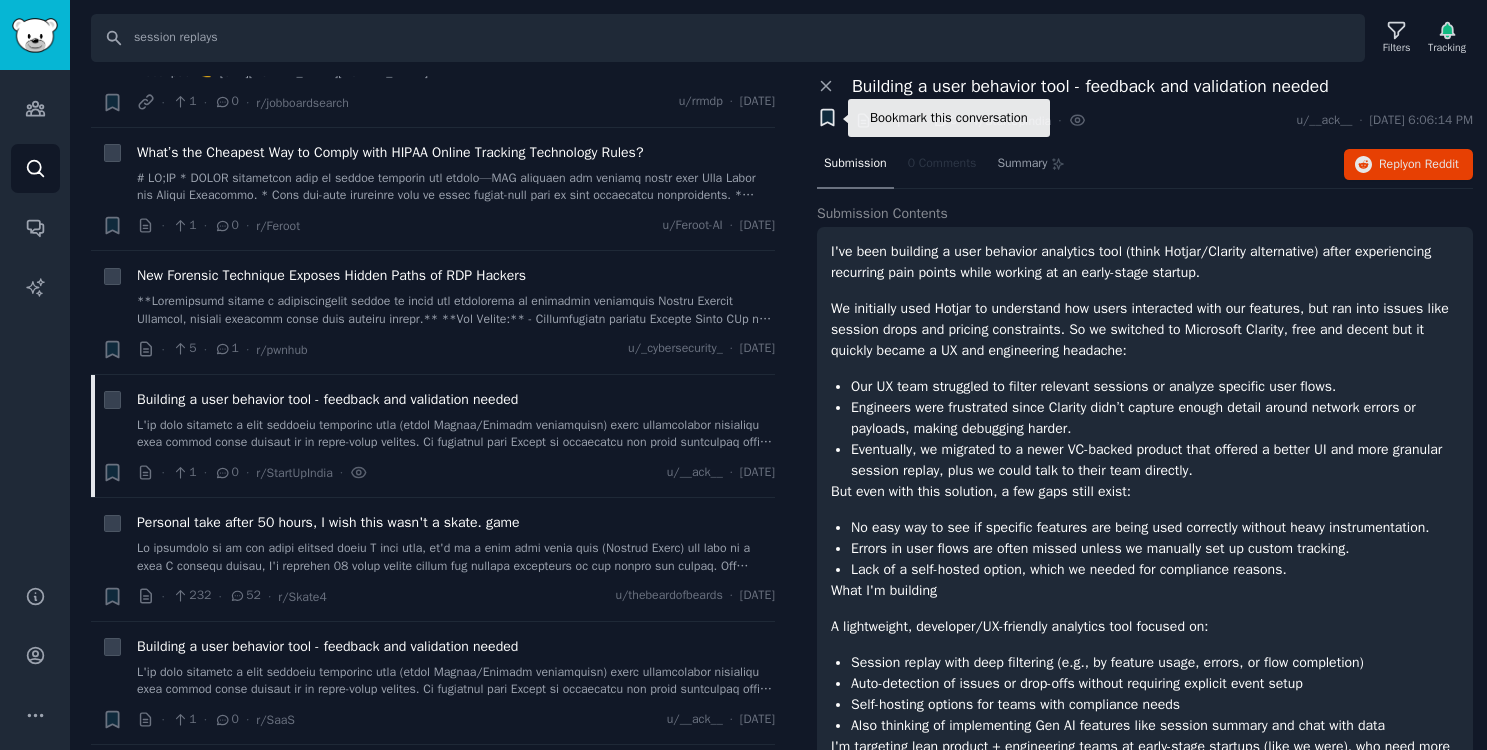 click 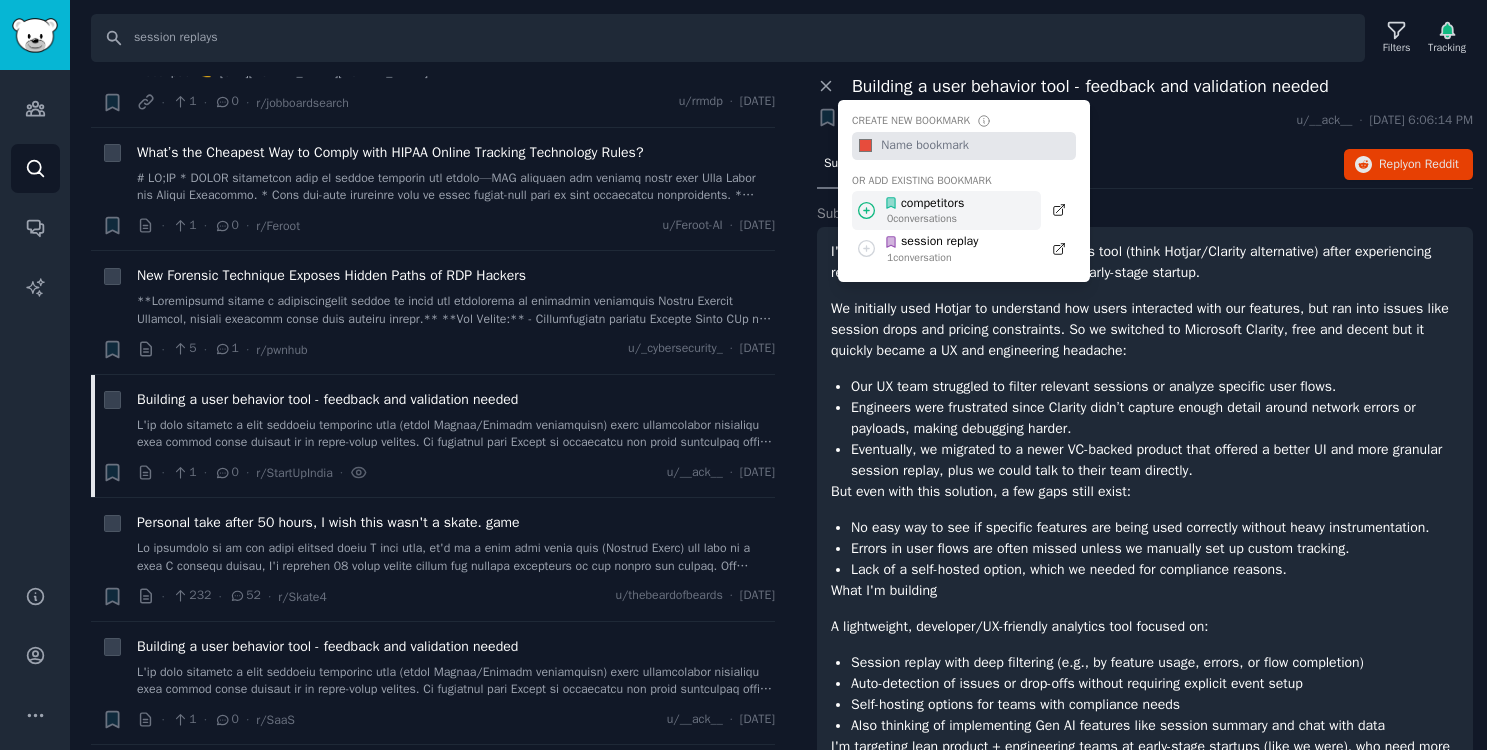 click on "competitors" at bounding box center [924, 204] 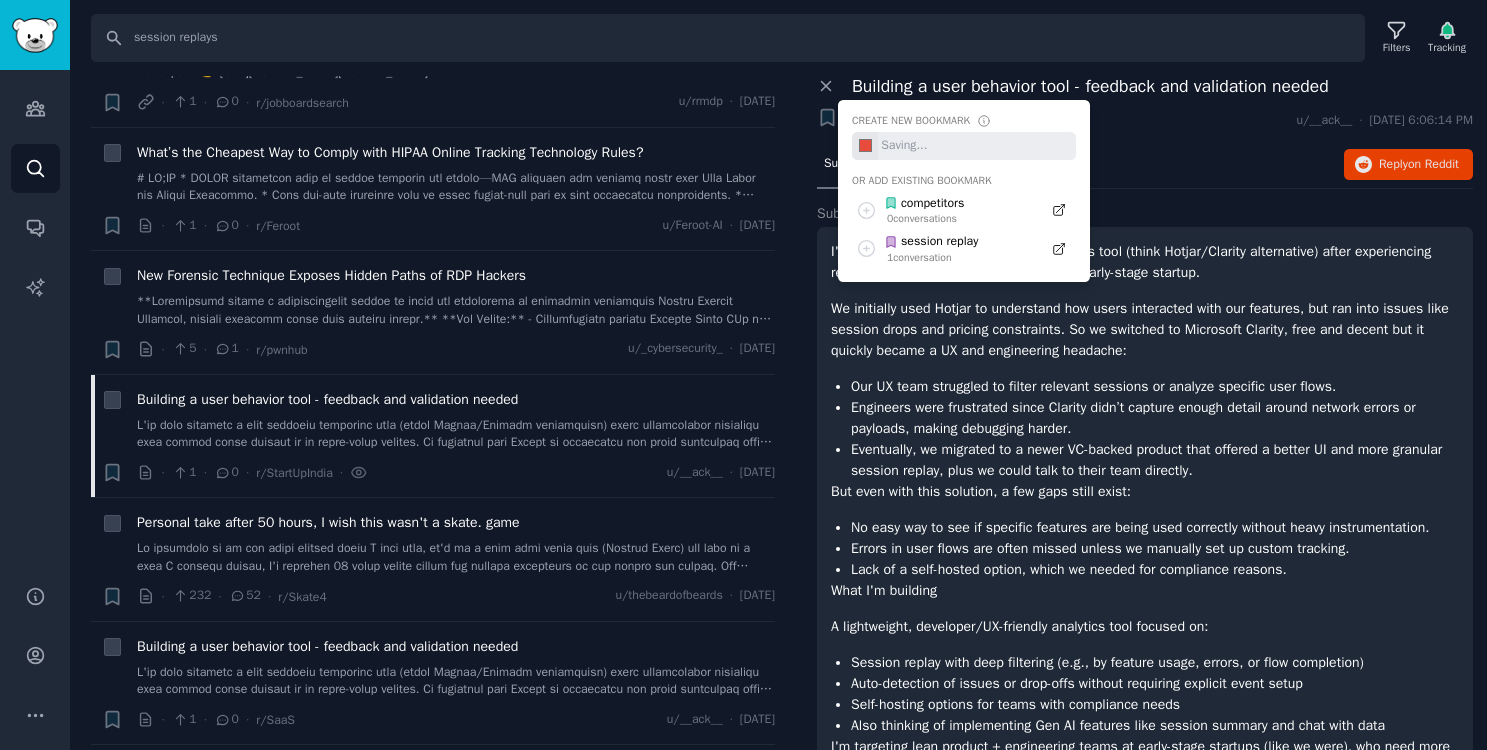 click on "Submission 0 Comments Summary Reply  on Reddit" at bounding box center [1145, 165] 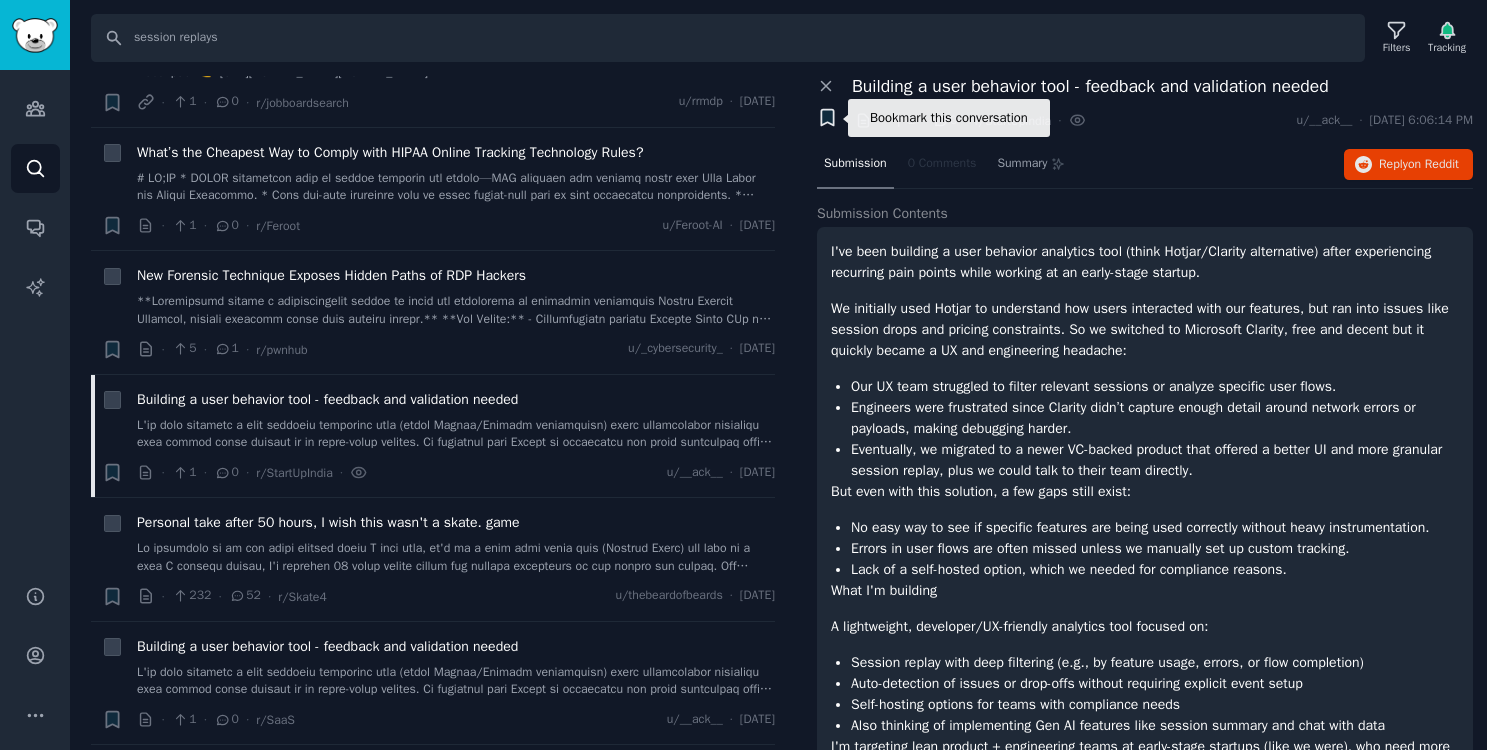 click 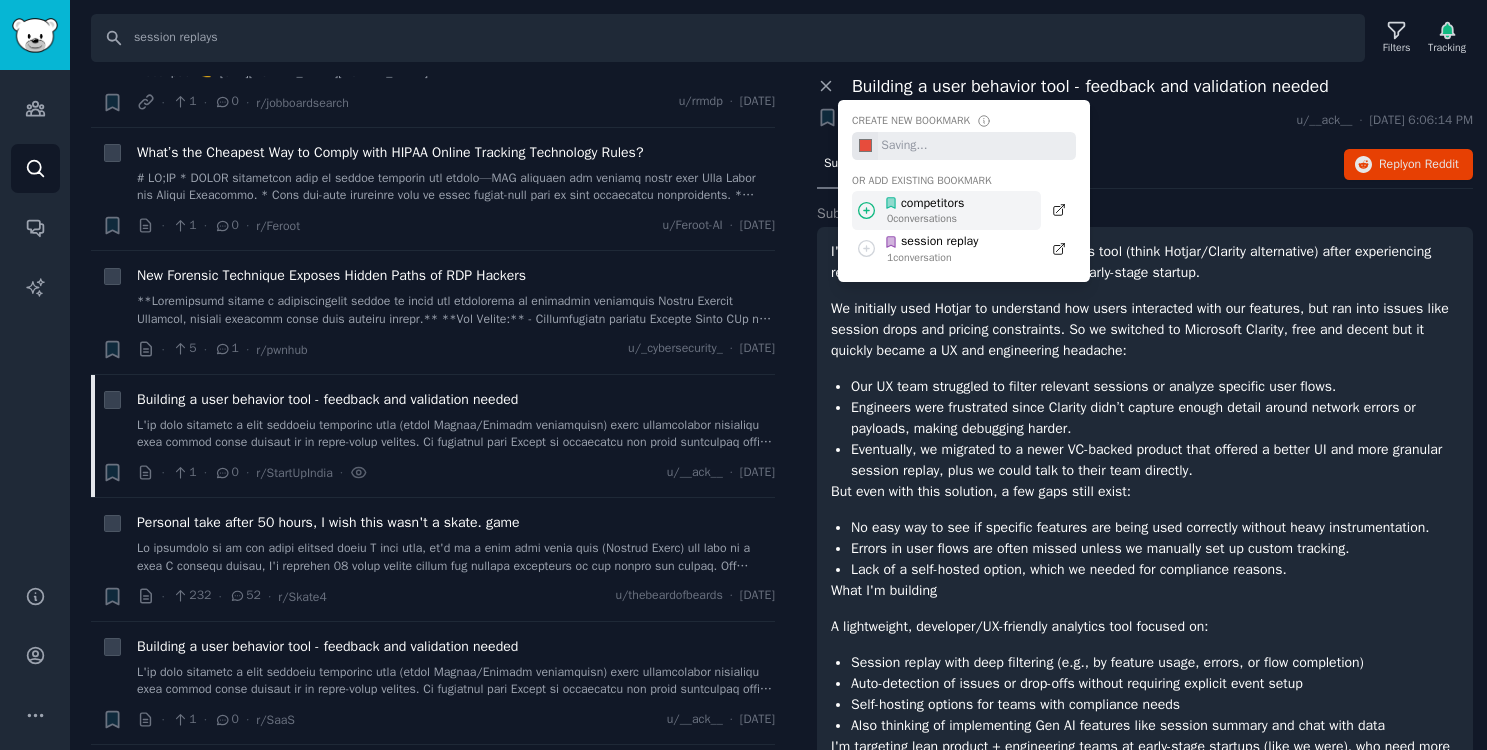 click on "competitors" at bounding box center [924, 204] 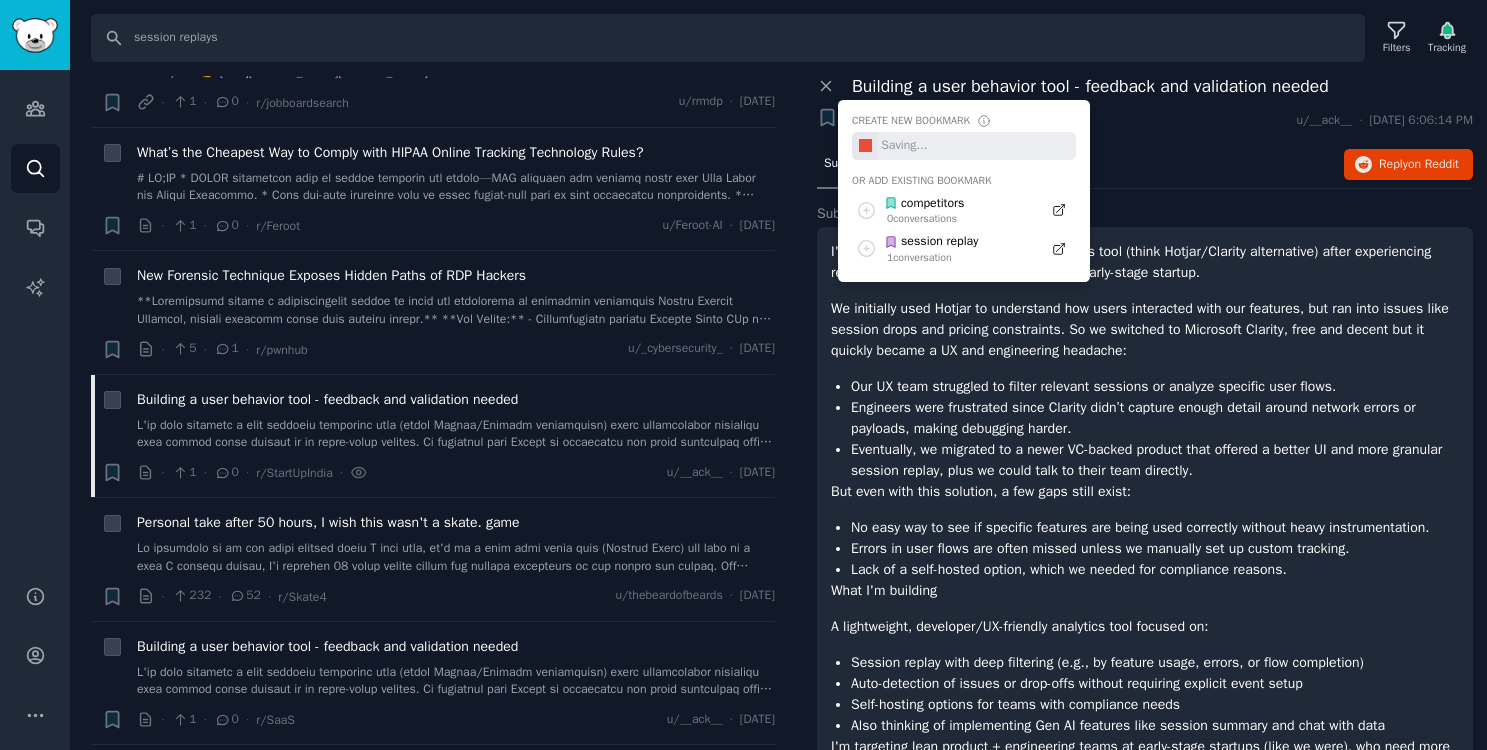 click on "Close panel Building a user behavior tool - feedback and validation needed Bookmark this conversation + Create new bookmark #e74c3c Or add existing bookmark competitors 0  conversation s session replay 1  conversation · · 1 · 0 · r/StartUpIndia · u/__ack__ · Sat 7/12/2025, 6:06:14 PM Submission 0 Comments Summary Reply  on Reddit Submission Contents I've been building a user behavior analytics tool (think Hotjar/Clarity alternative) after experiencing recurring pain points while working at an early-stage startup.
We initially used Hotjar to understand how users interacted with our features, but ran into issues like session drops and pricing constraints. So we switched to Microsoft Clarity, free and decent  but it quickly became a UX and engineering headache:
Our UX team struggled to filter relevant sessions or analyze specific user flows.
Engineers were frustrated since Clarity didn’t capture enough detail around network errors or payloads, making debugging harder." at bounding box center (1145, 557) 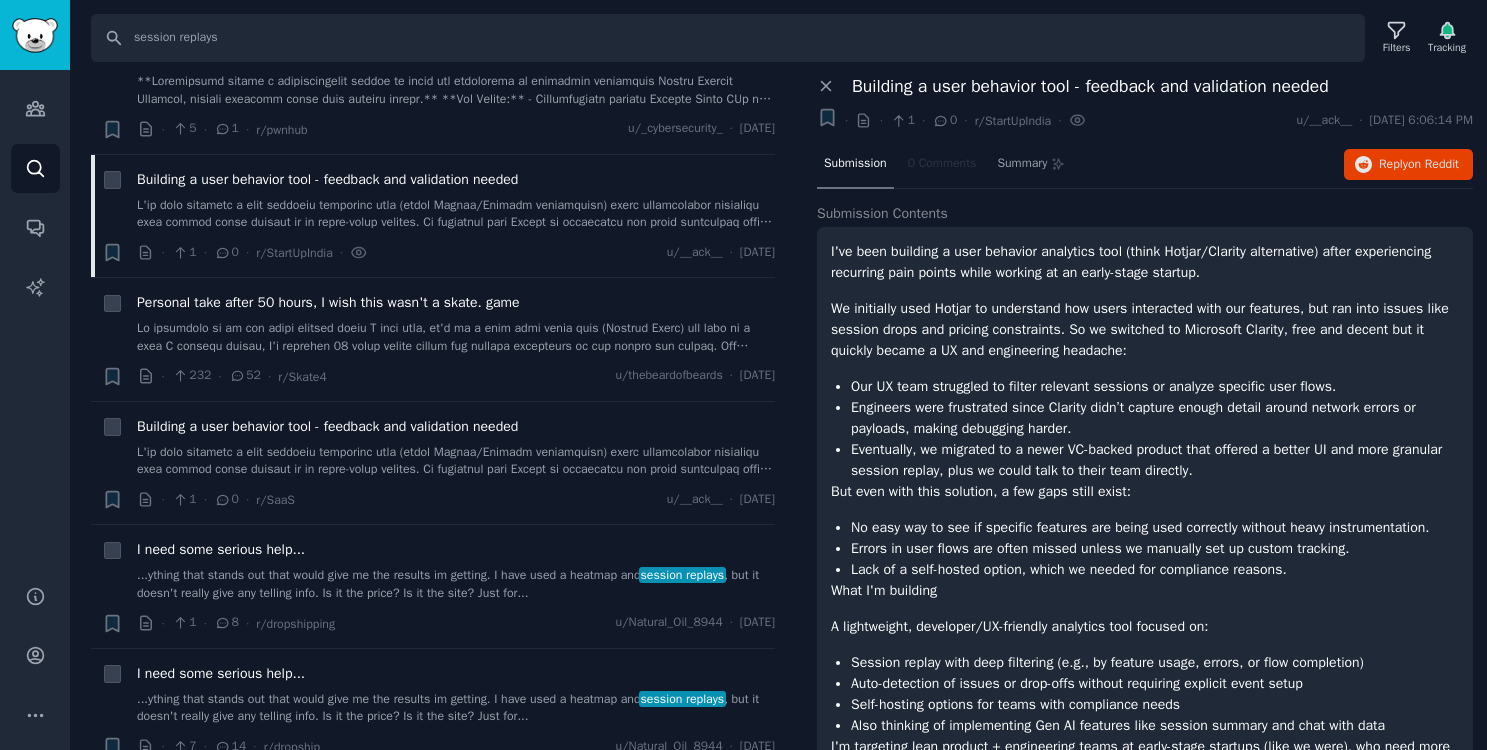 scroll, scrollTop: 322, scrollLeft: 0, axis: vertical 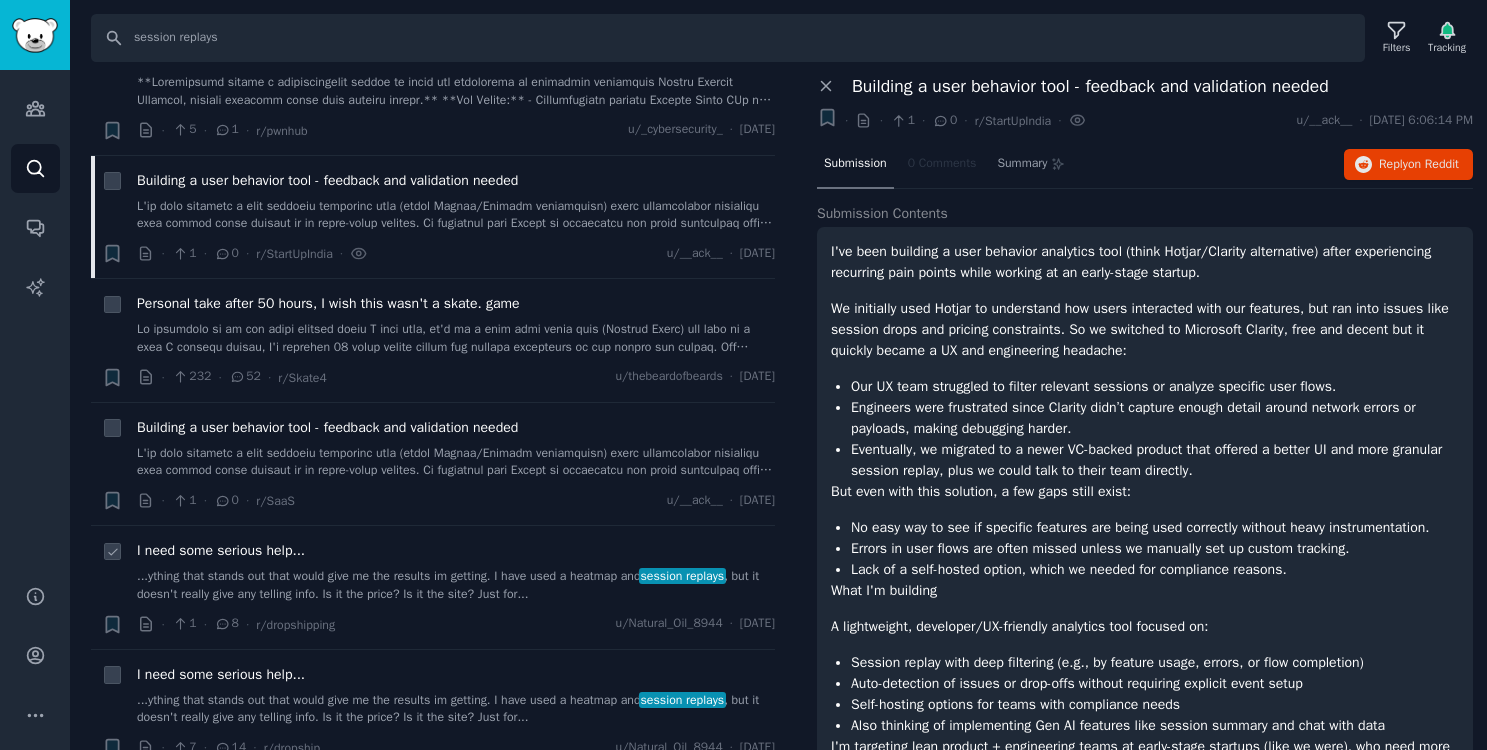 click on "...ything that stands out that would give me the results im getting. I have used a heatmap and  session replays , but it doesn't really give any telling info.
Is it the price?
Is it the site?
Just for..." at bounding box center (456, 585) 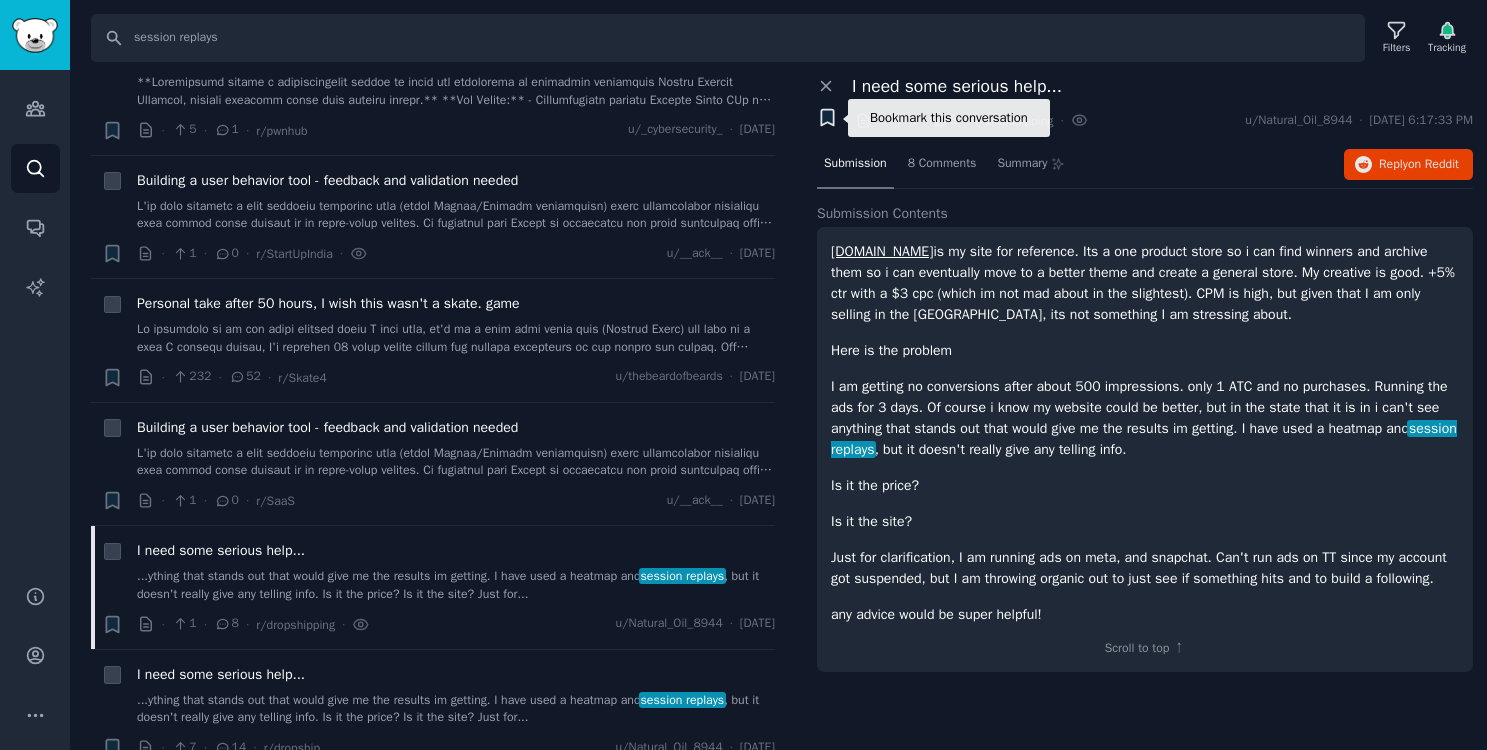 click 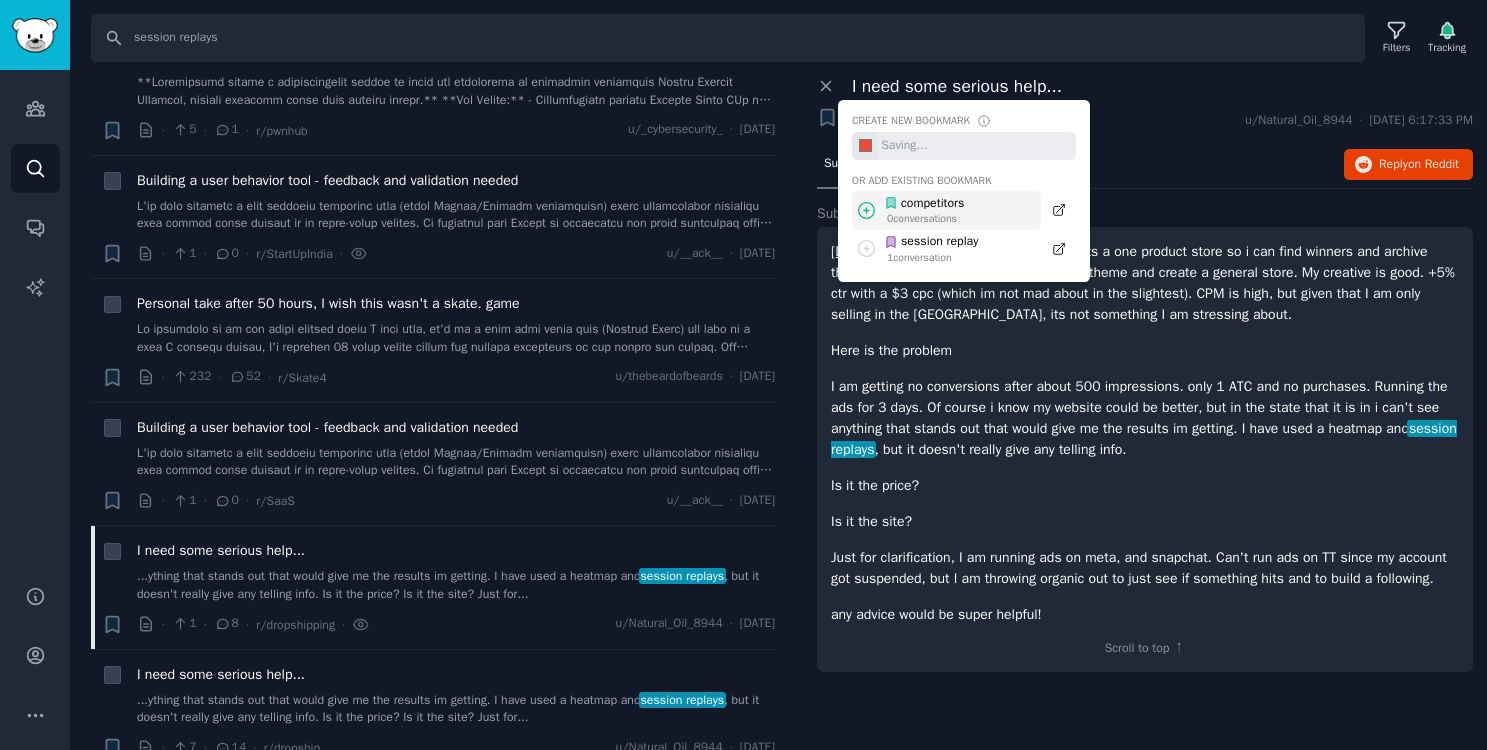click 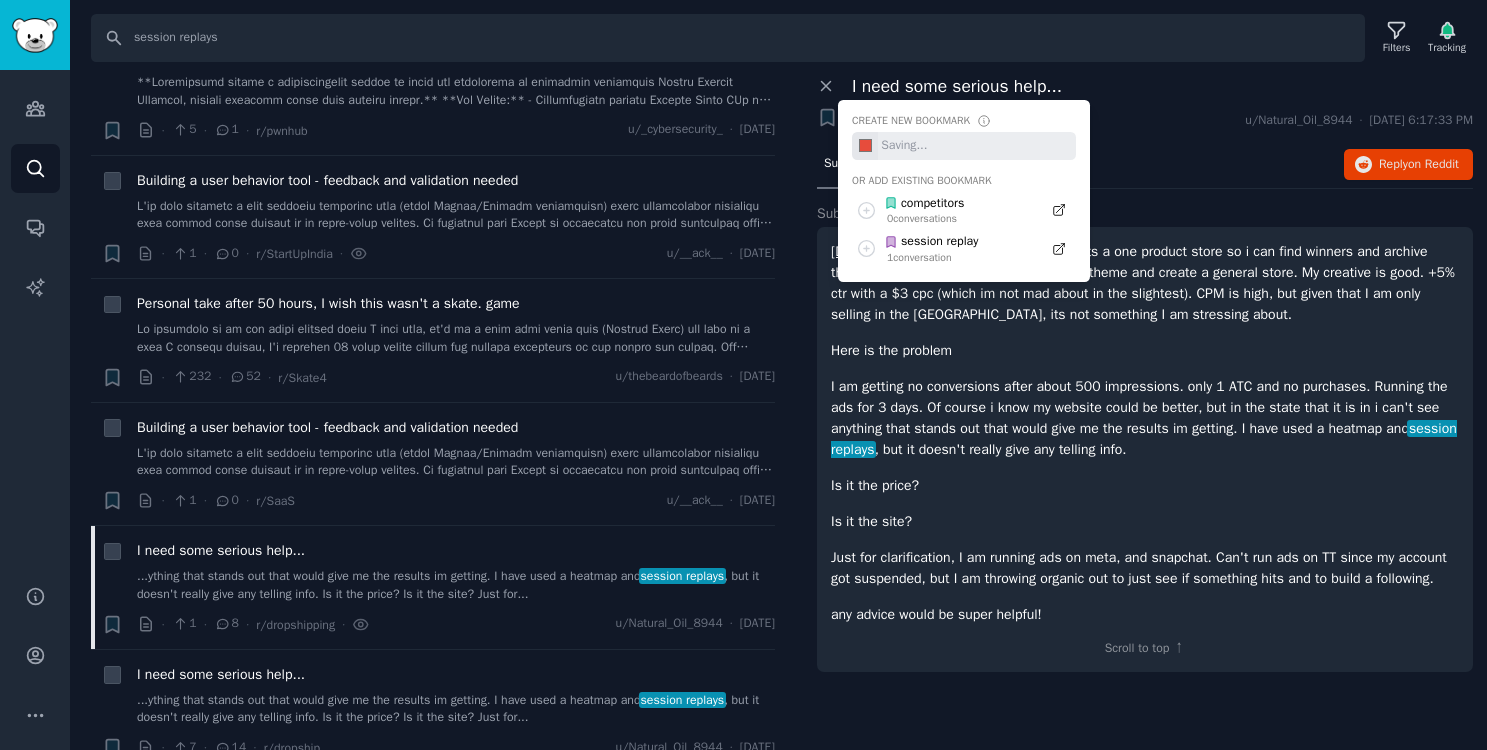 click on "Submission Contents" at bounding box center (1145, 213) 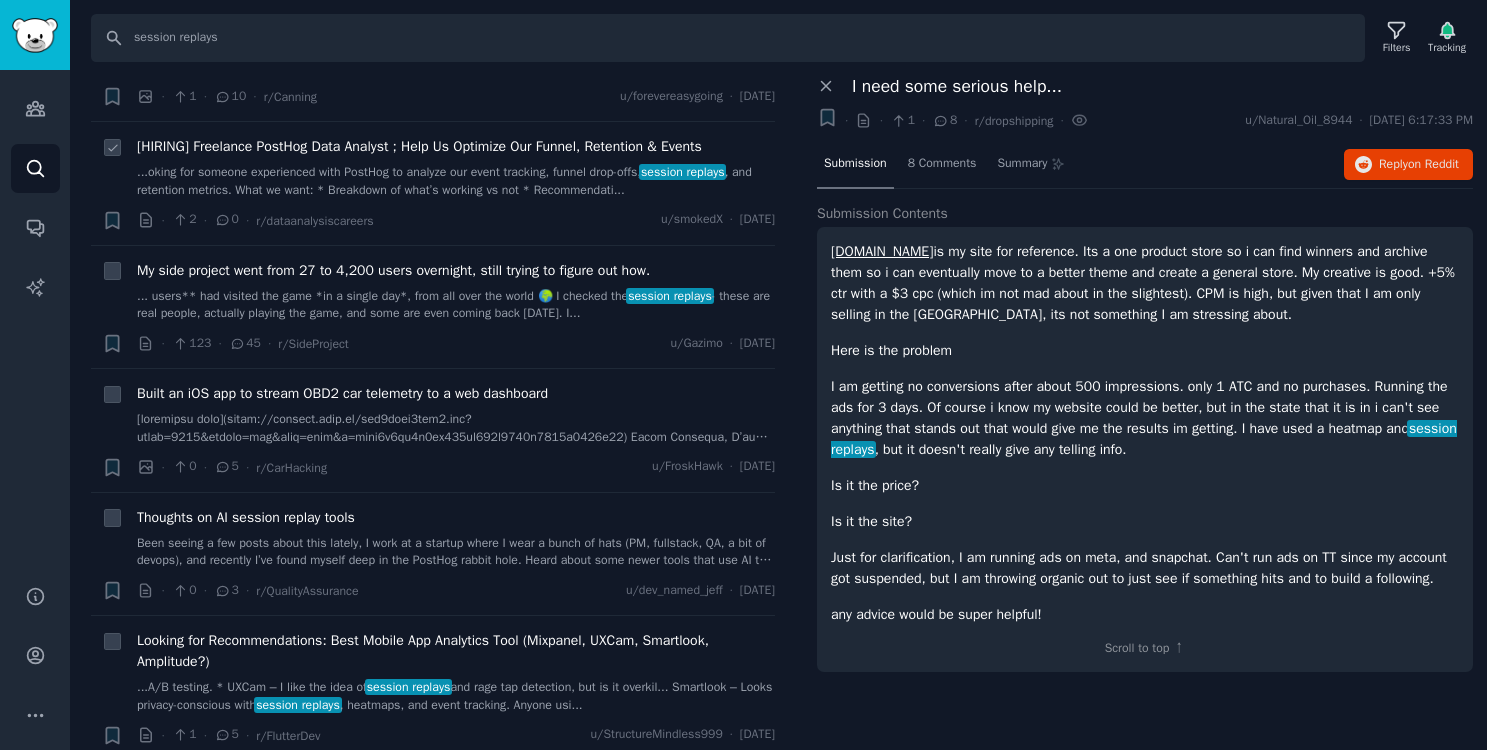 scroll, scrollTop: 1315, scrollLeft: 0, axis: vertical 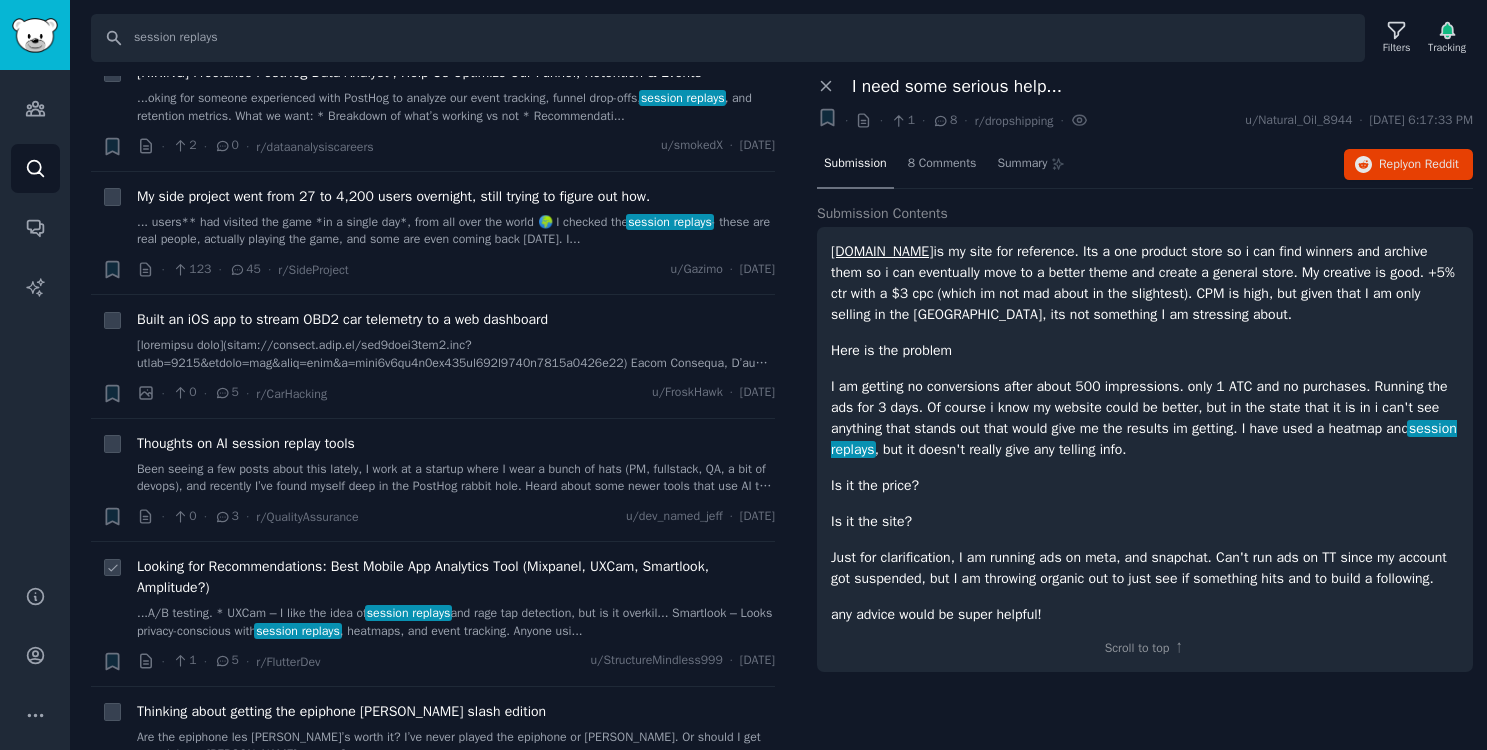 click on "Looking for Recommendations: Best Mobile App Analytics Tool (Mixpanel, UXCam, Smartlook, Amplitude?) ...A/B testing.
* UXCam – I like the idea of  session replays  and rage tap detection, but is it overkil... Smartlook – Looks privacy-conscious with  session replays , heatmaps, and event tracking. Anyone usi..." at bounding box center (456, 598) 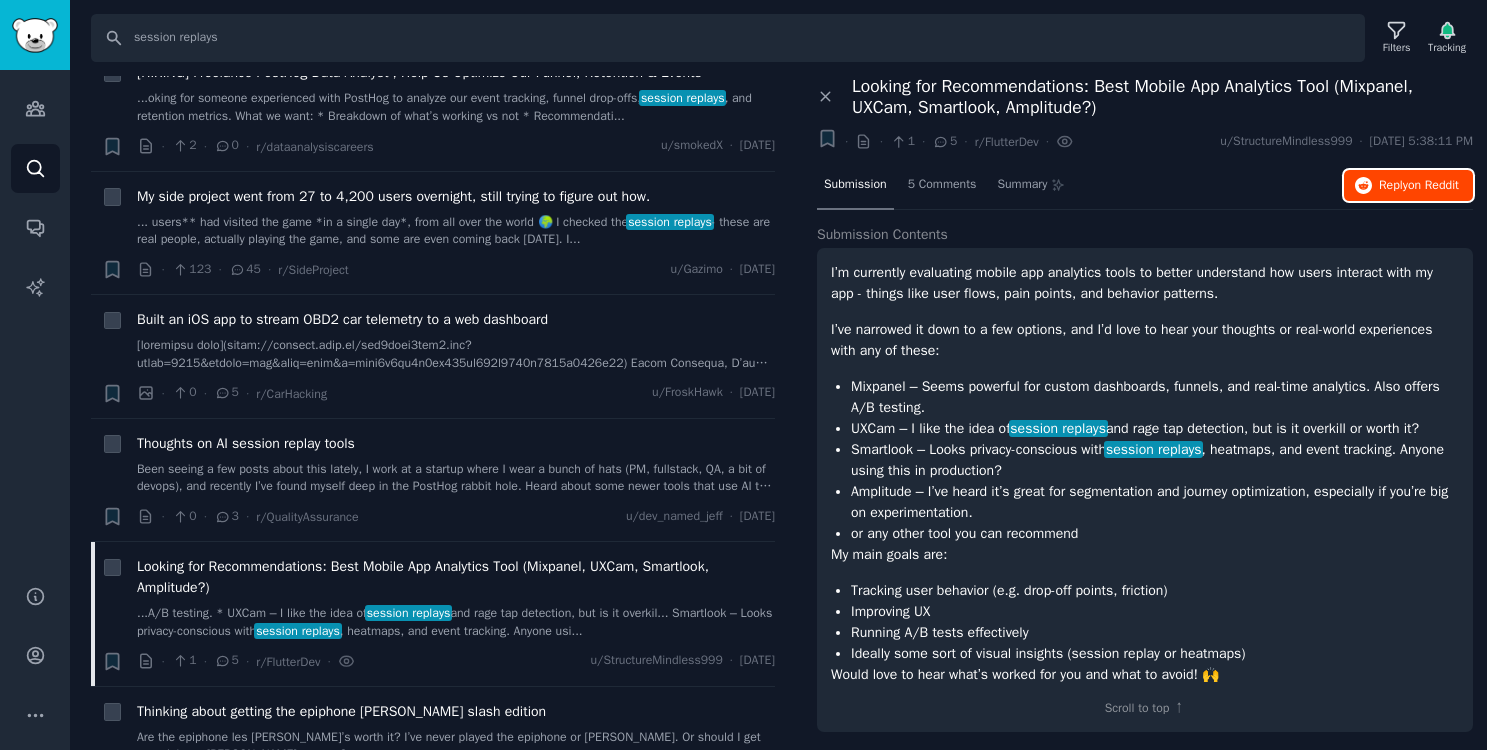 click on "Reply  on Reddit" at bounding box center (1419, 186) 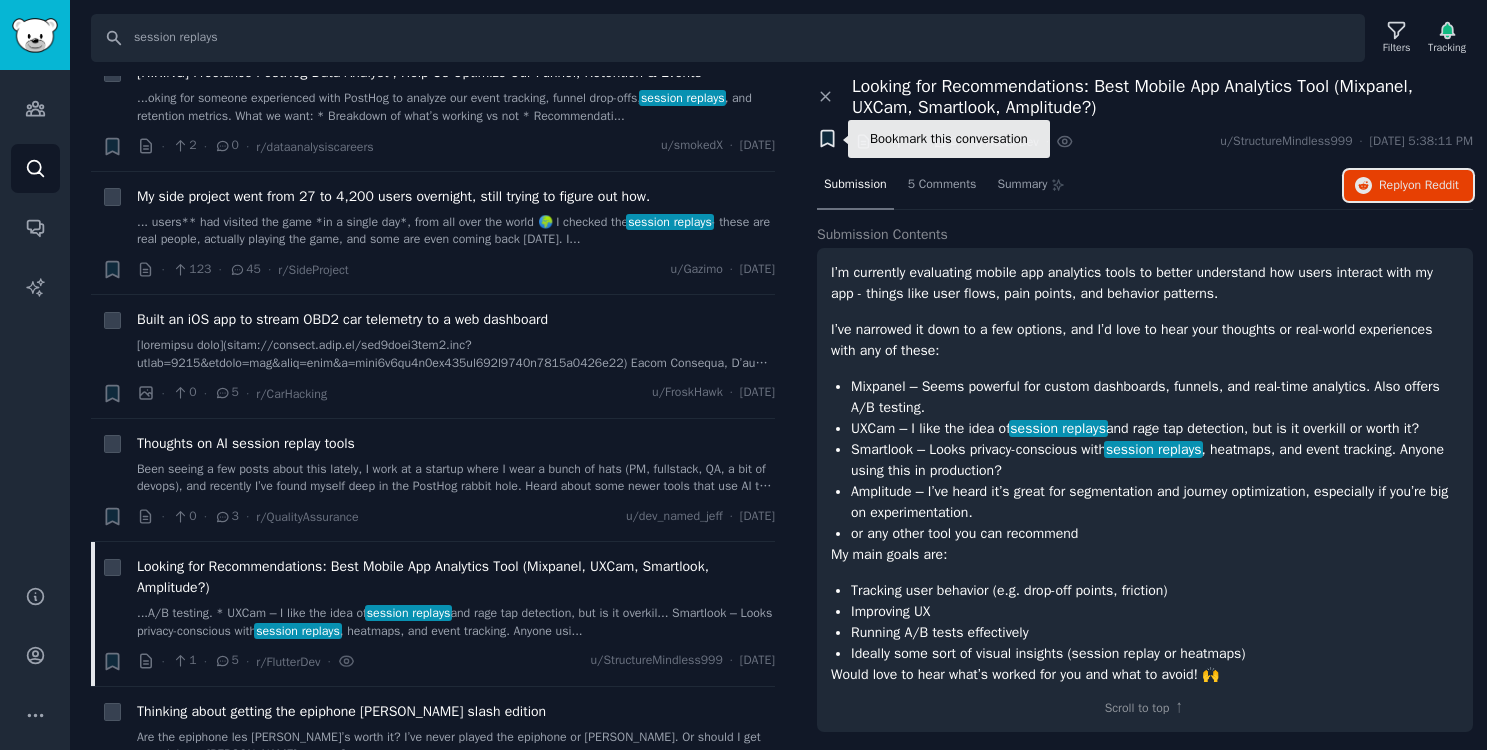click 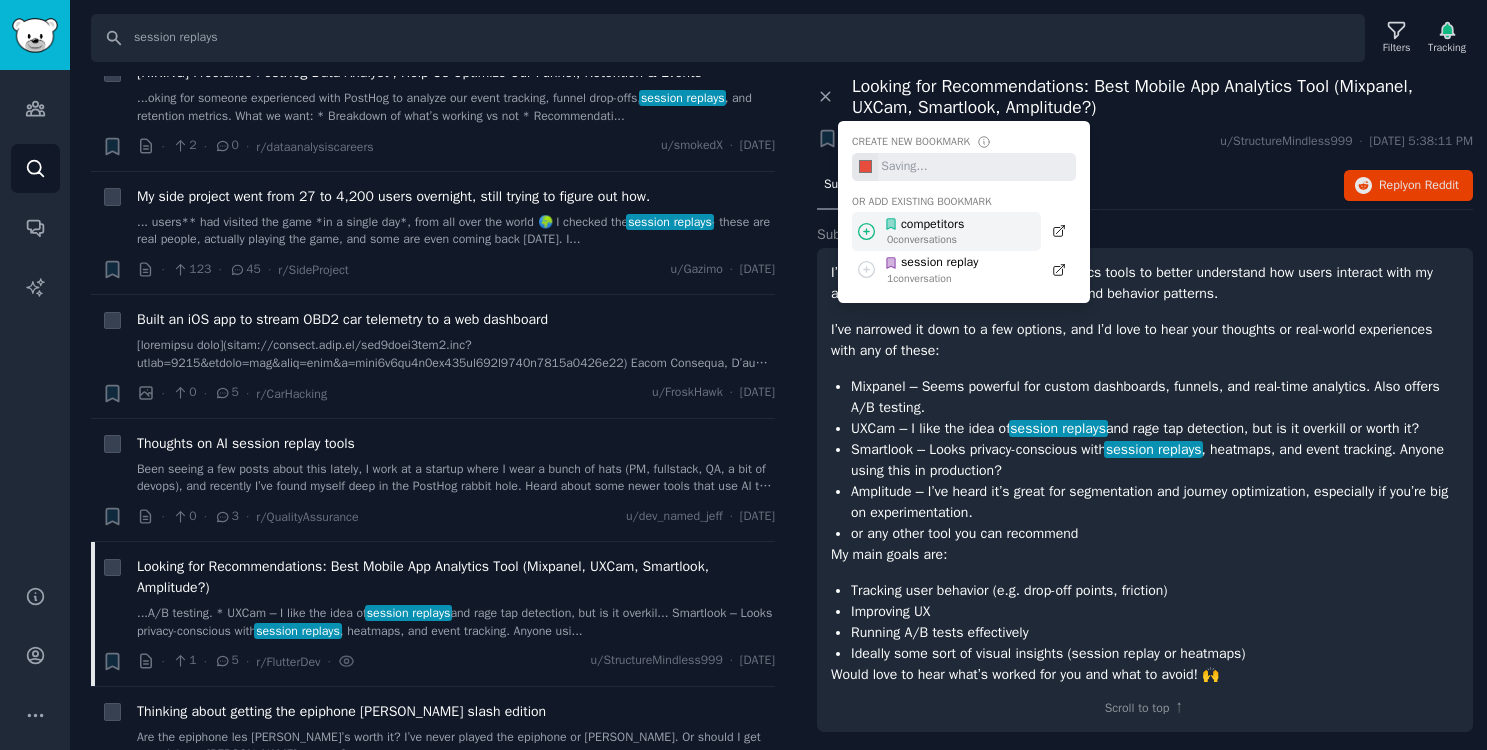 click 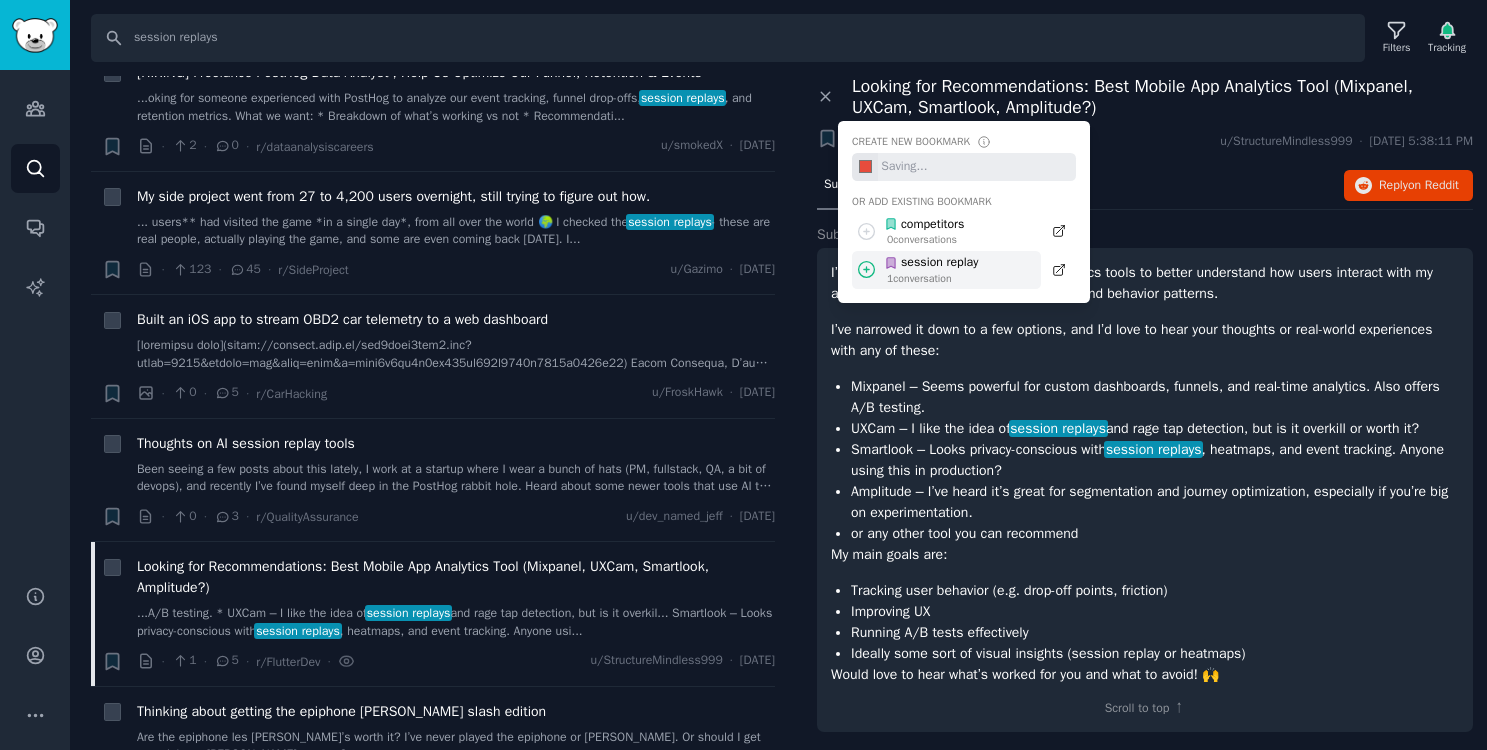 click 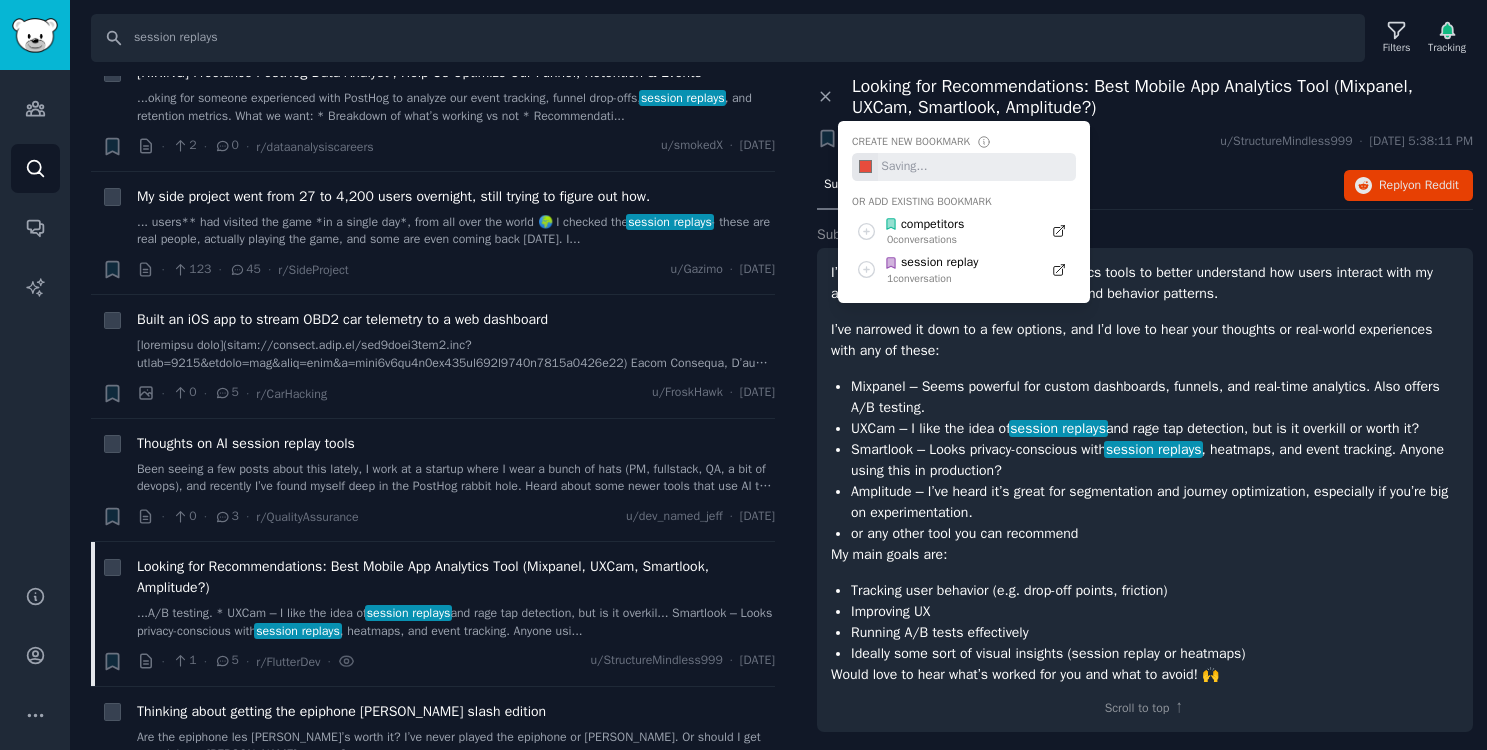 click on "Submission 5 Comments Summary Reply  on Reddit" at bounding box center (1145, 186) 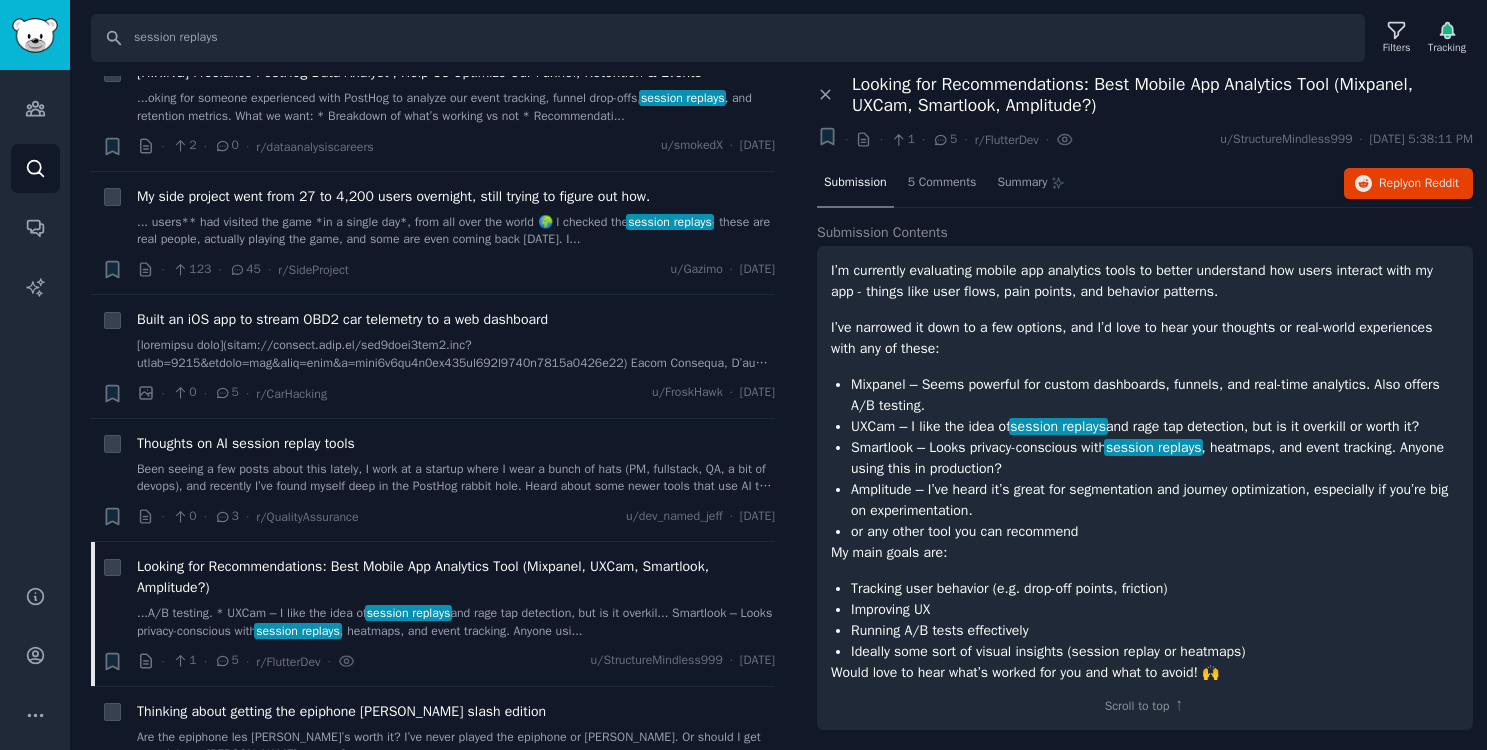 scroll, scrollTop: 1, scrollLeft: 0, axis: vertical 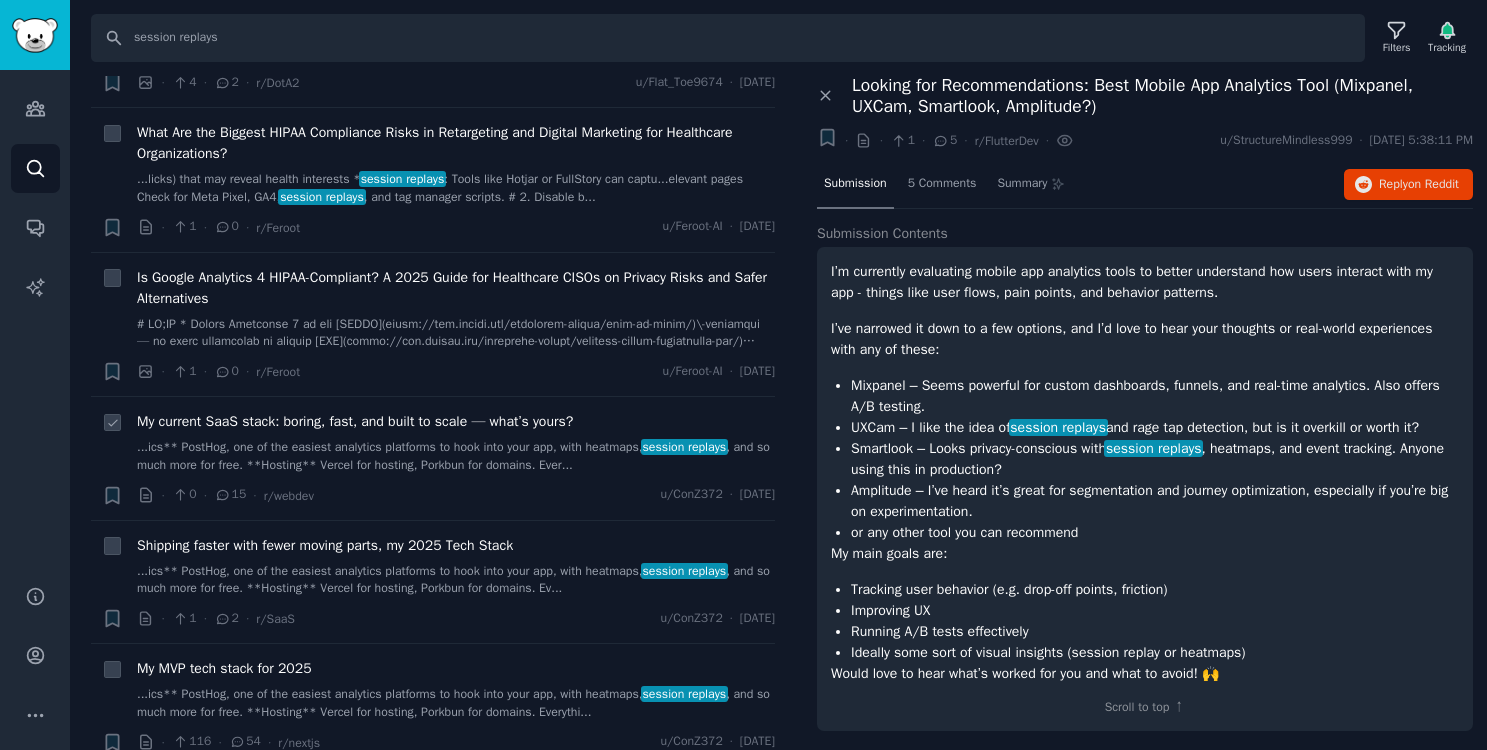 click on "My current SaaS stack: boring, fast, and built to scale — what’s yours? ...ics** PostHog, one of the easiest analytics platforms to hook into your app, with heatmaps,  session replays , and so much more for free.
**Hosting** Vercel for hosting, Porkbun for domains.
Ever..." at bounding box center (456, 442) 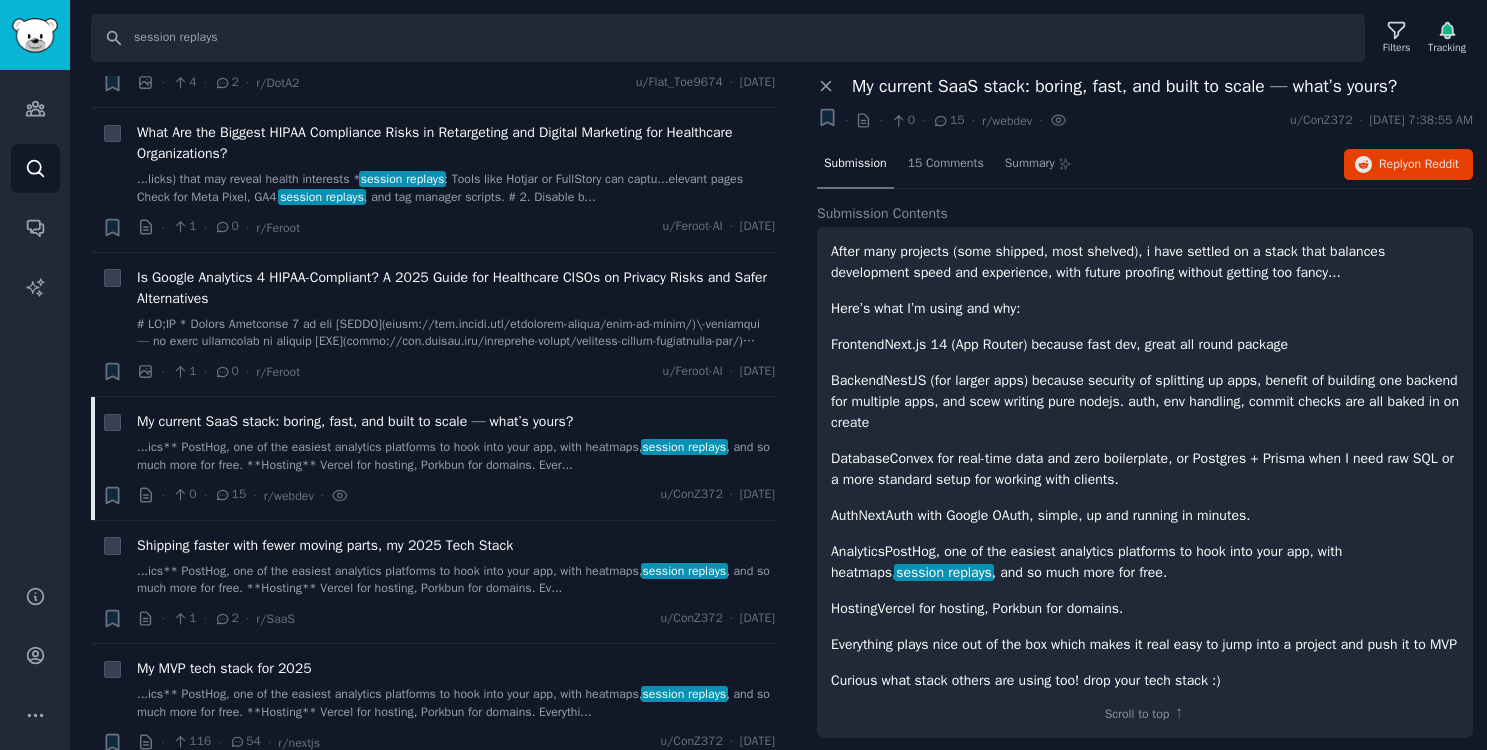 scroll, scrollTop: 2, scrollLeft: 0, axis: vertical 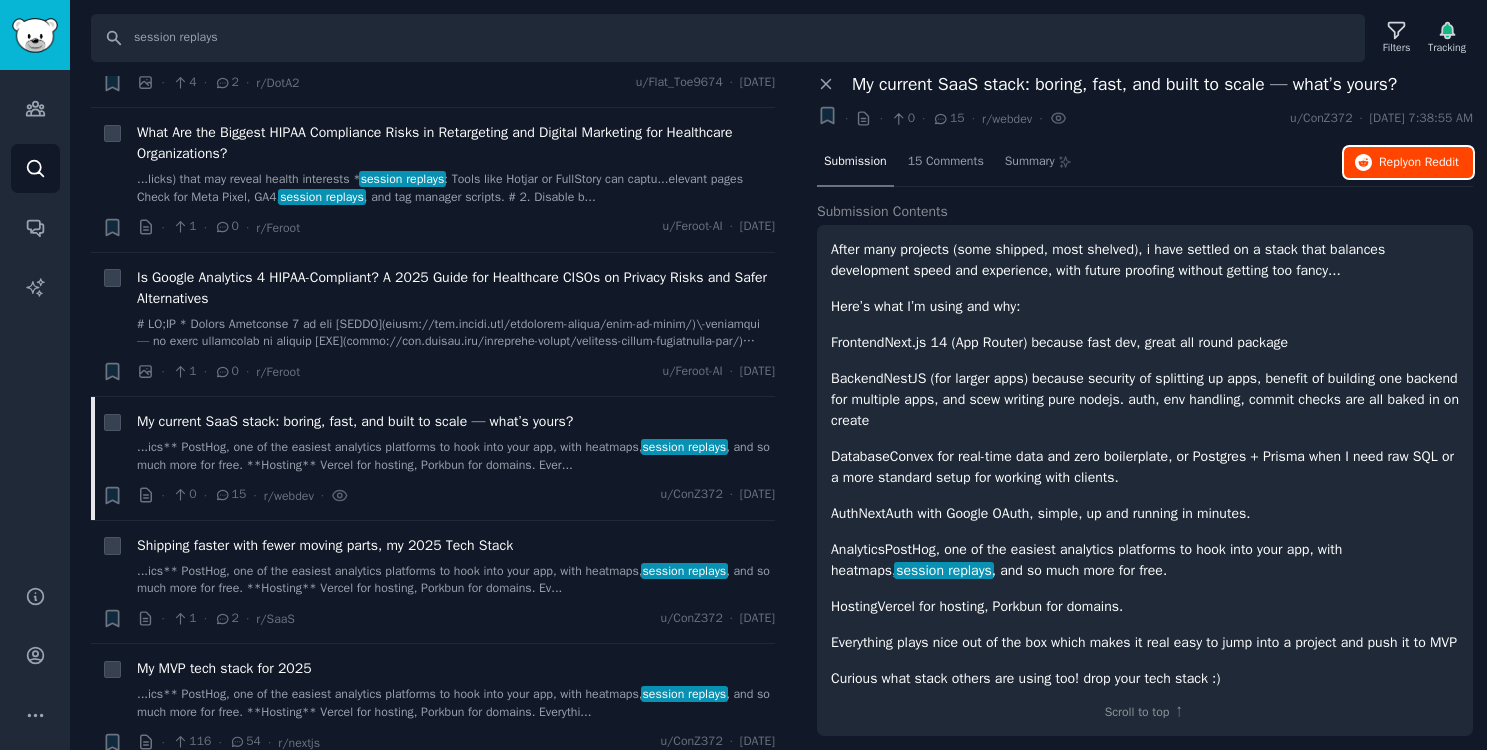 click on "Reply  on Reddit" at bounding box center [1419, 163] 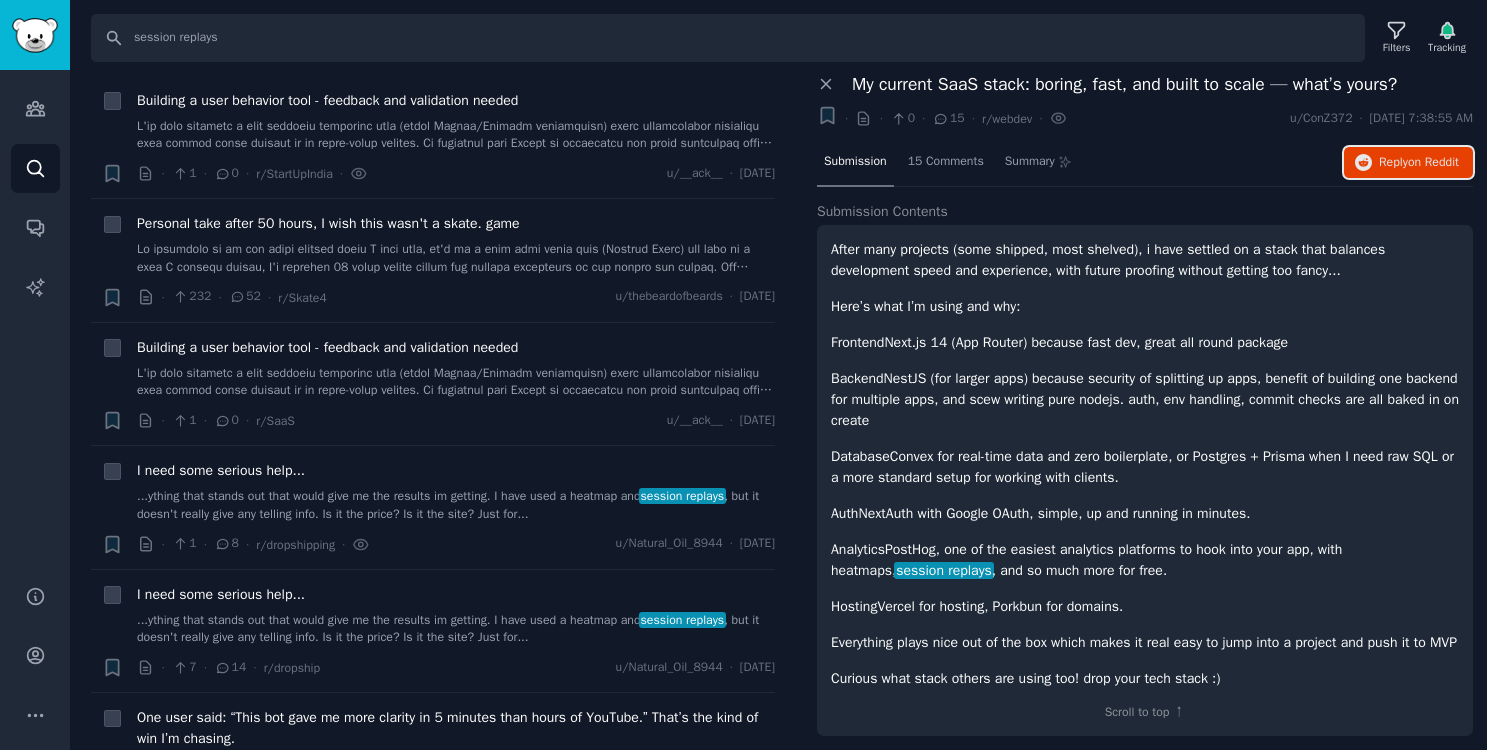 scroll, scrollTop: 0, scrollLeft: 0, axis: both 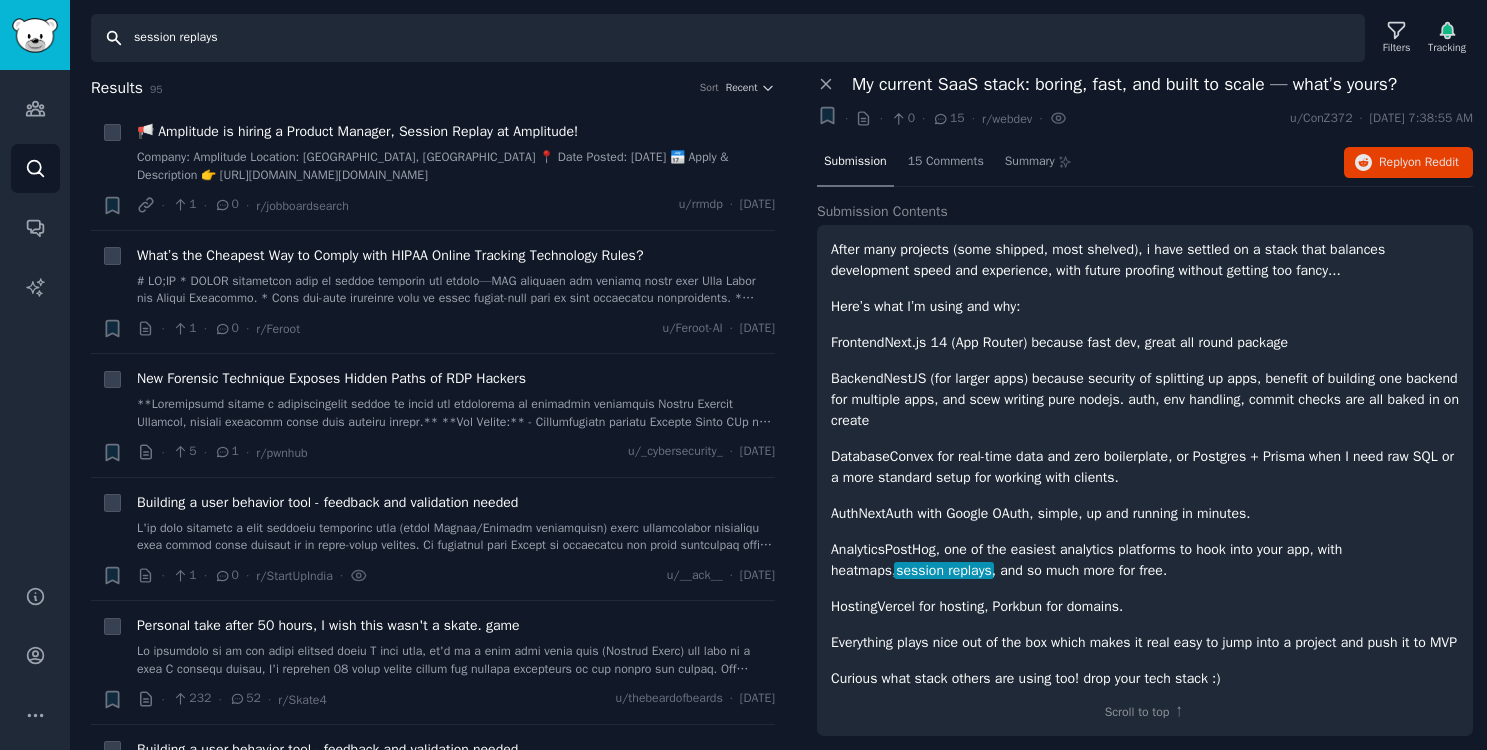 click on "session replays" at bounding box center [728, 38] 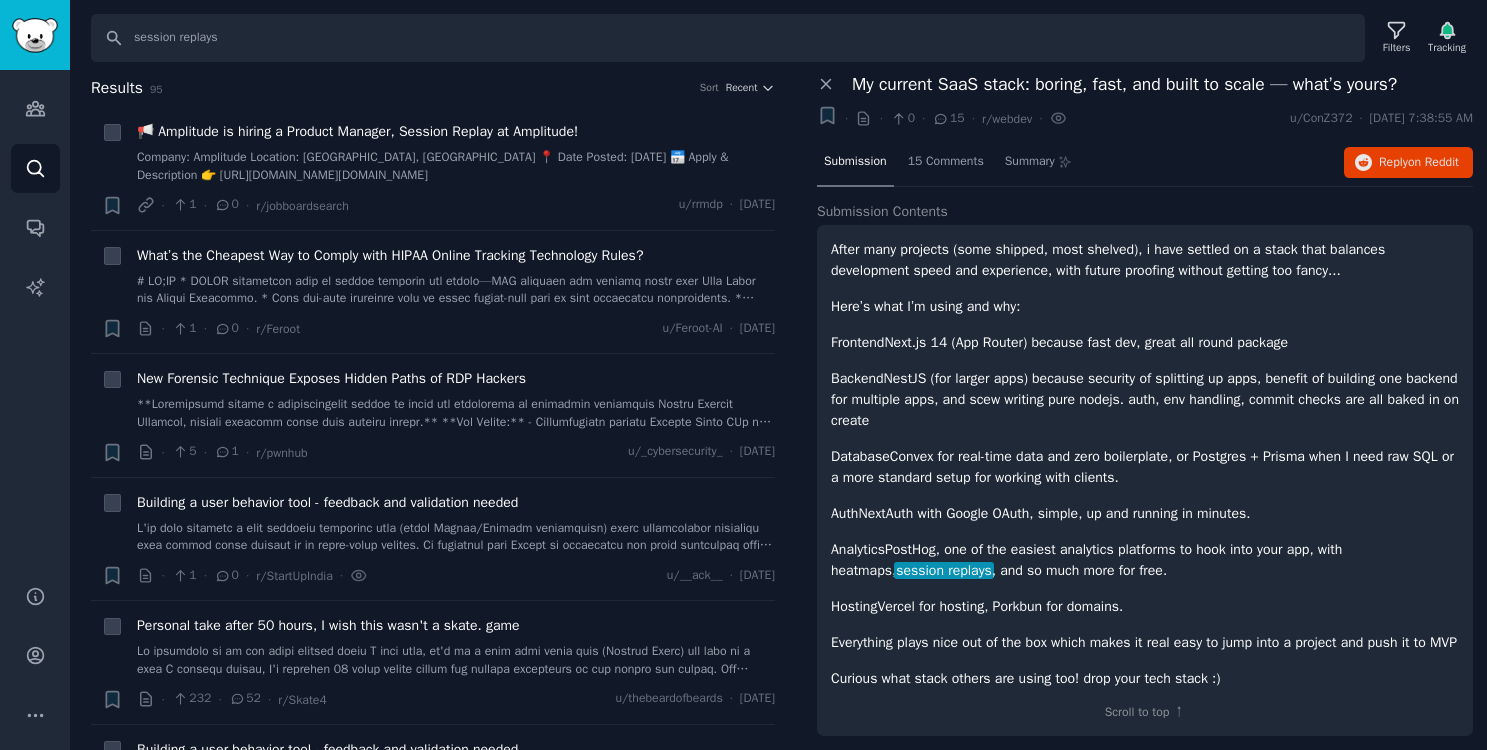 click on "Audiences Search Conversations AI Reports" at bounding box center (35, 315) 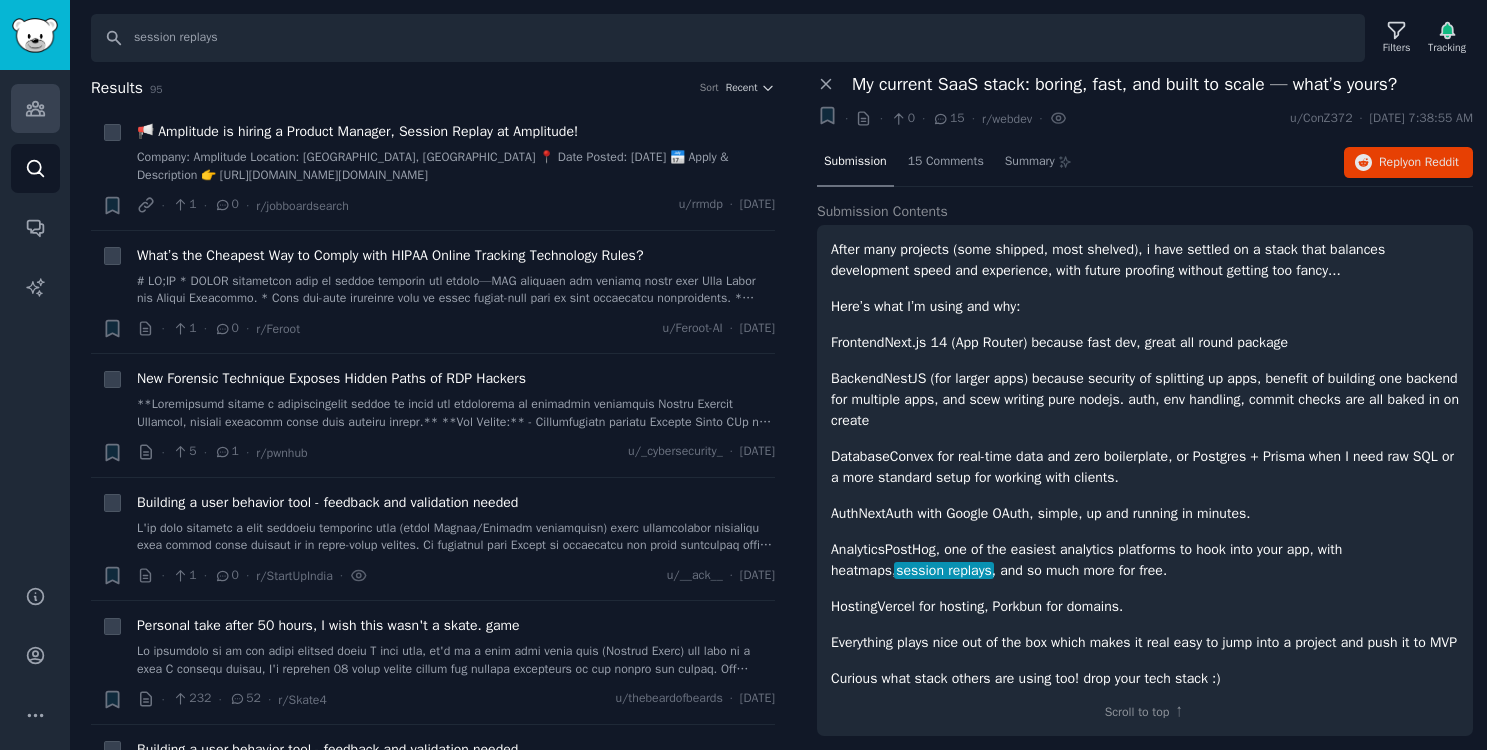 click on "Audiences" at bounding box center [35, 108] 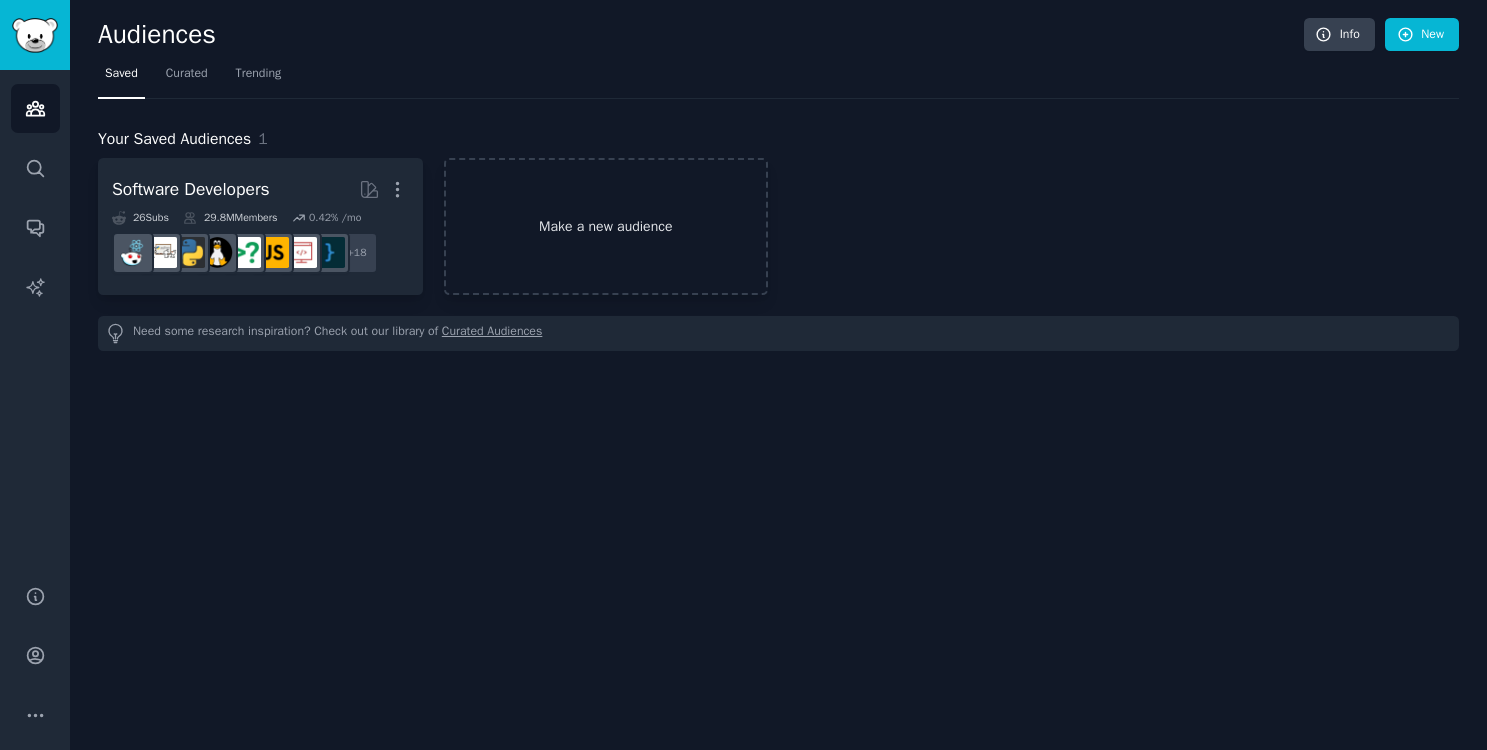 click on "Make a new audience" at bounding box center [606, 226] 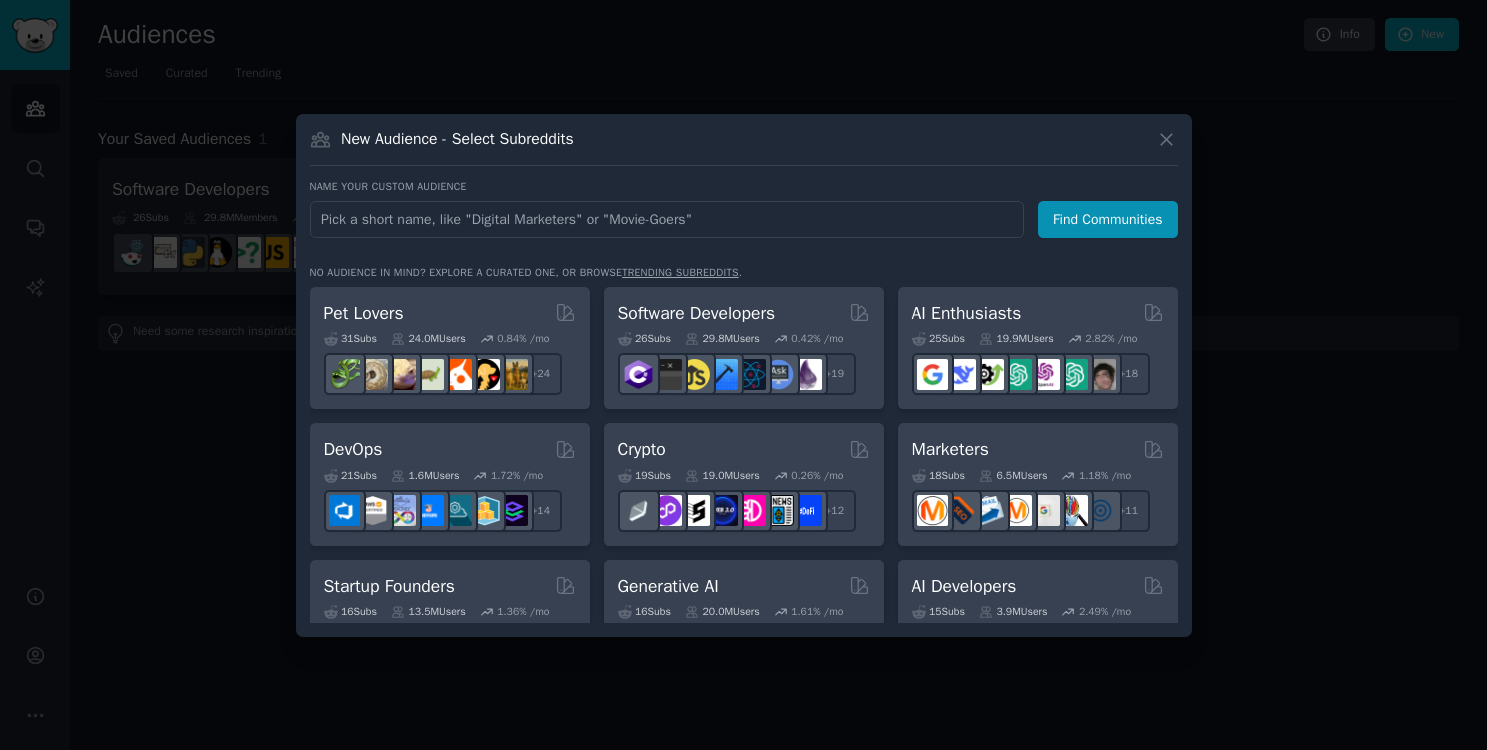 click at bounding box center (743, 375) 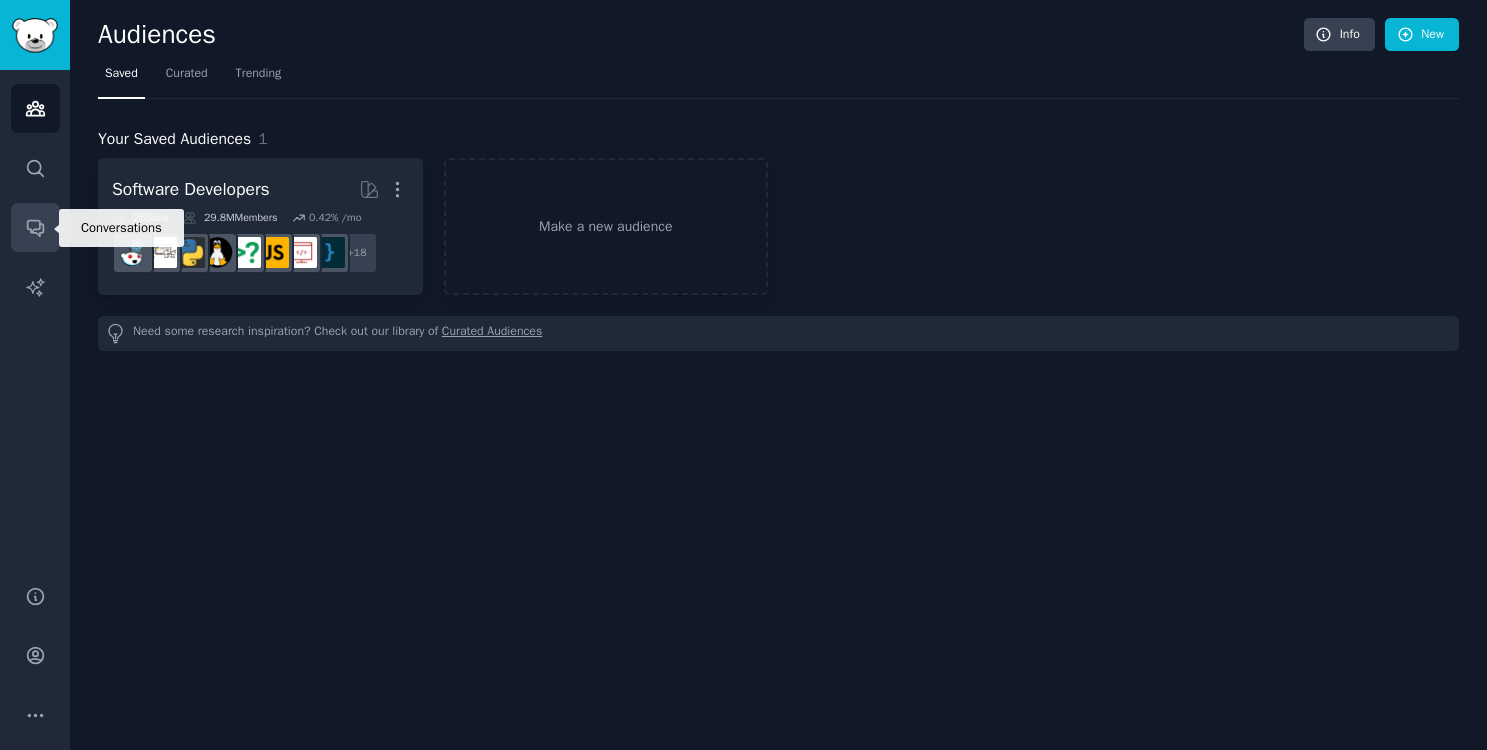 click 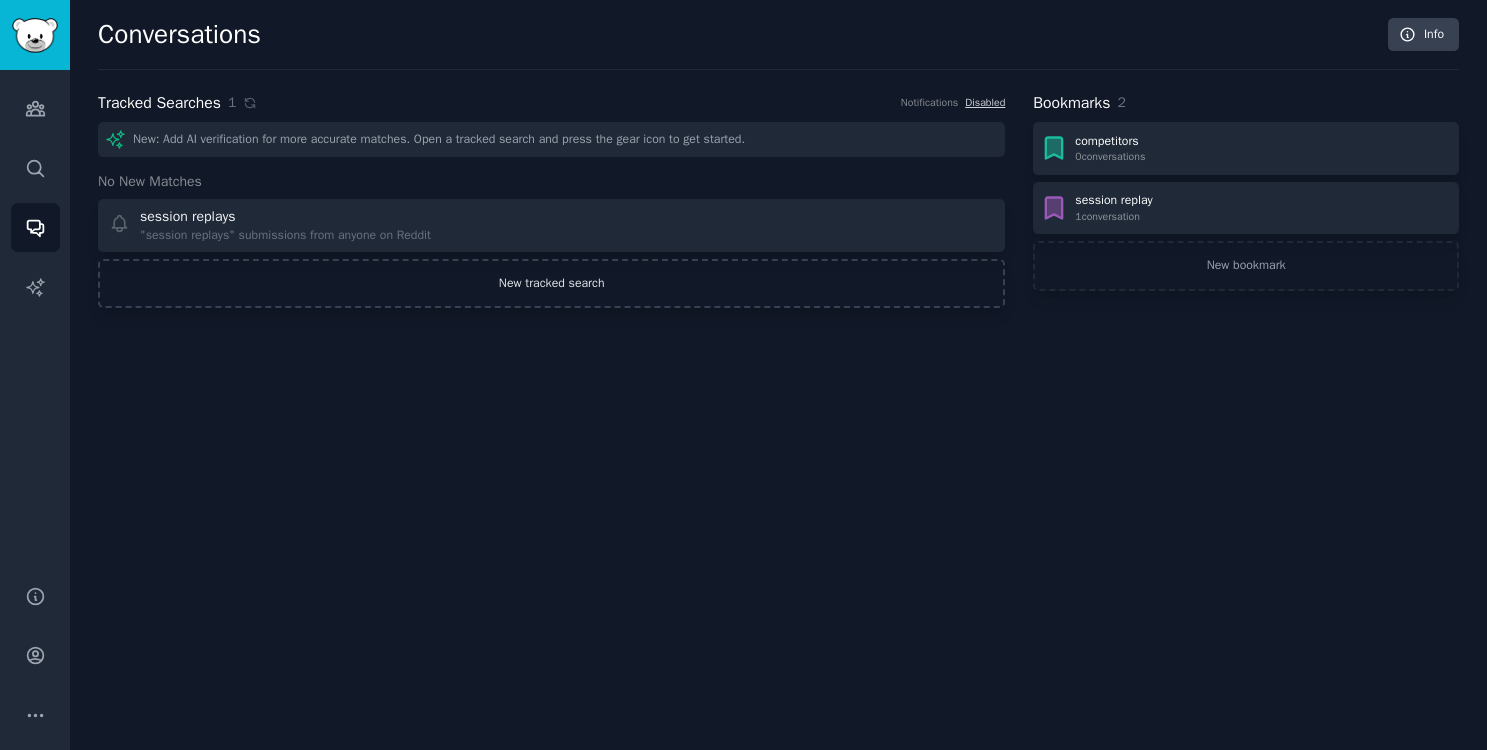 click on "New tracked search" at bounding box center [551, 284] 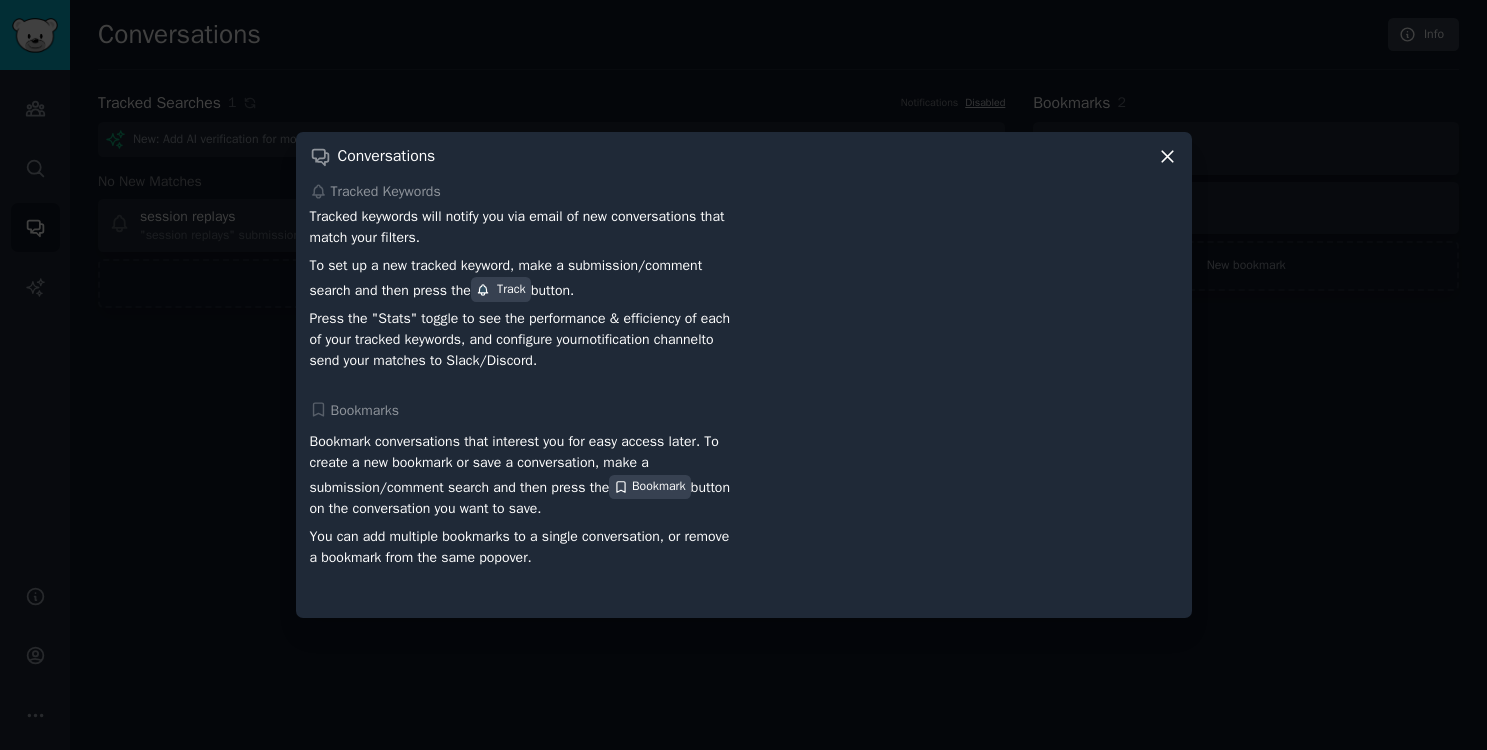 click 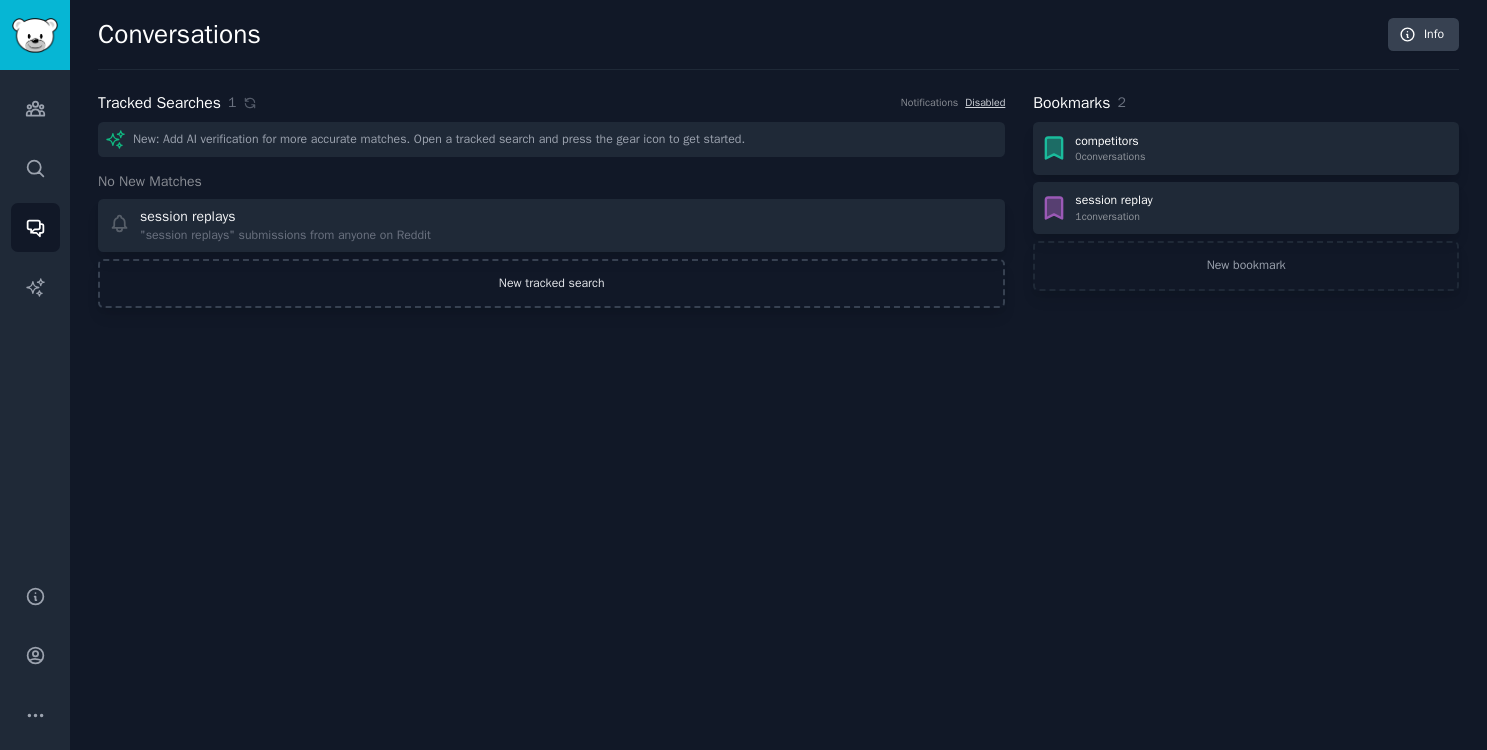 click on "New tracked search" at bounding box center [551, 284] 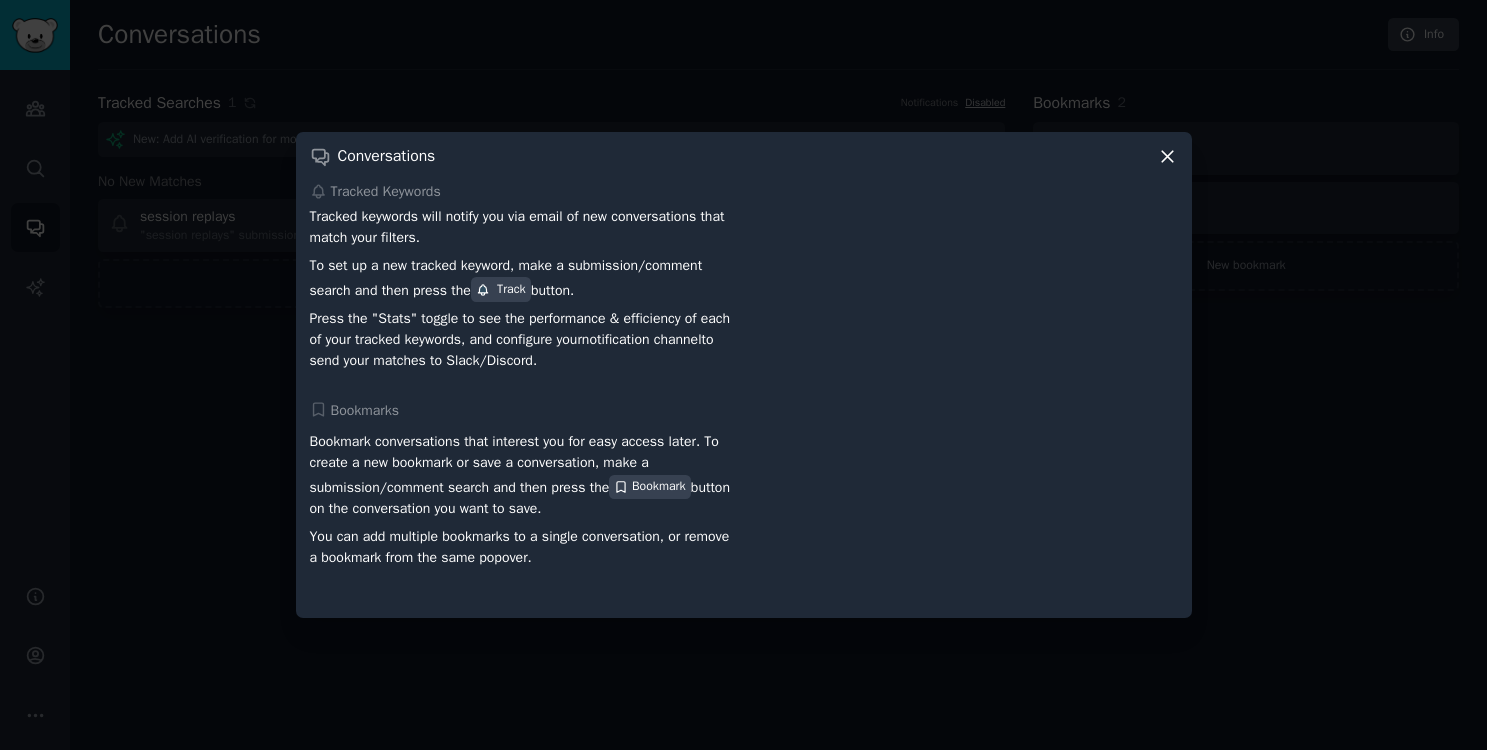 click on "Track" at bounding box center [501, 290] 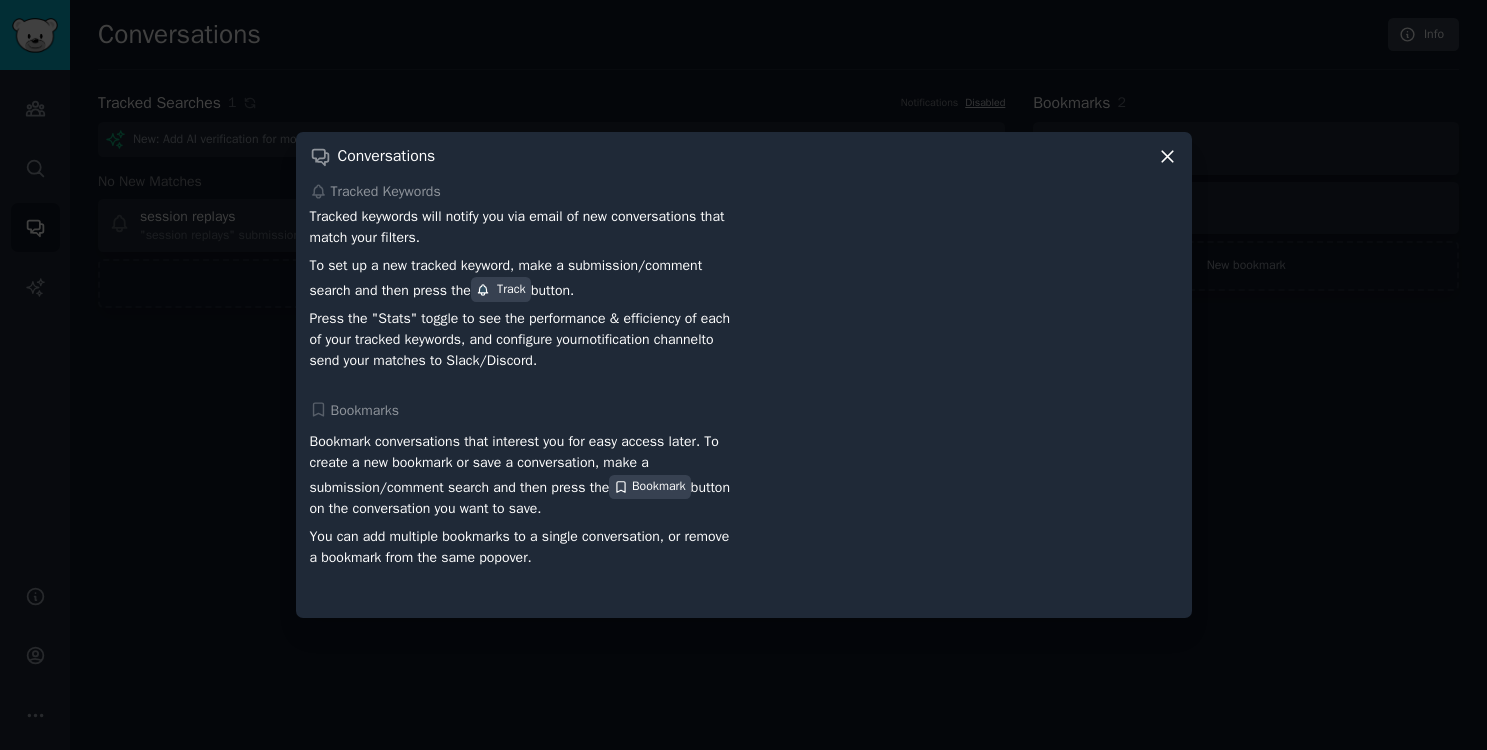 click 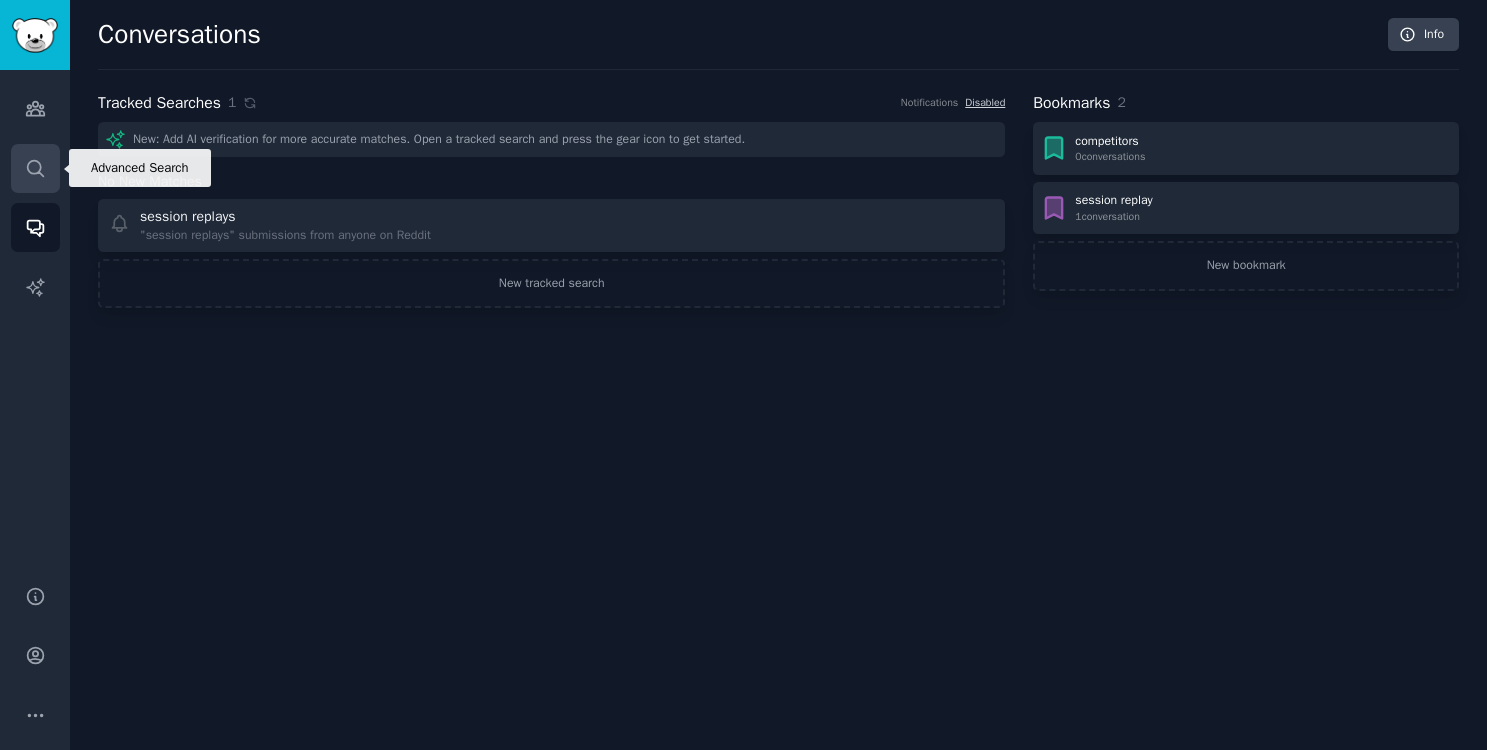 click 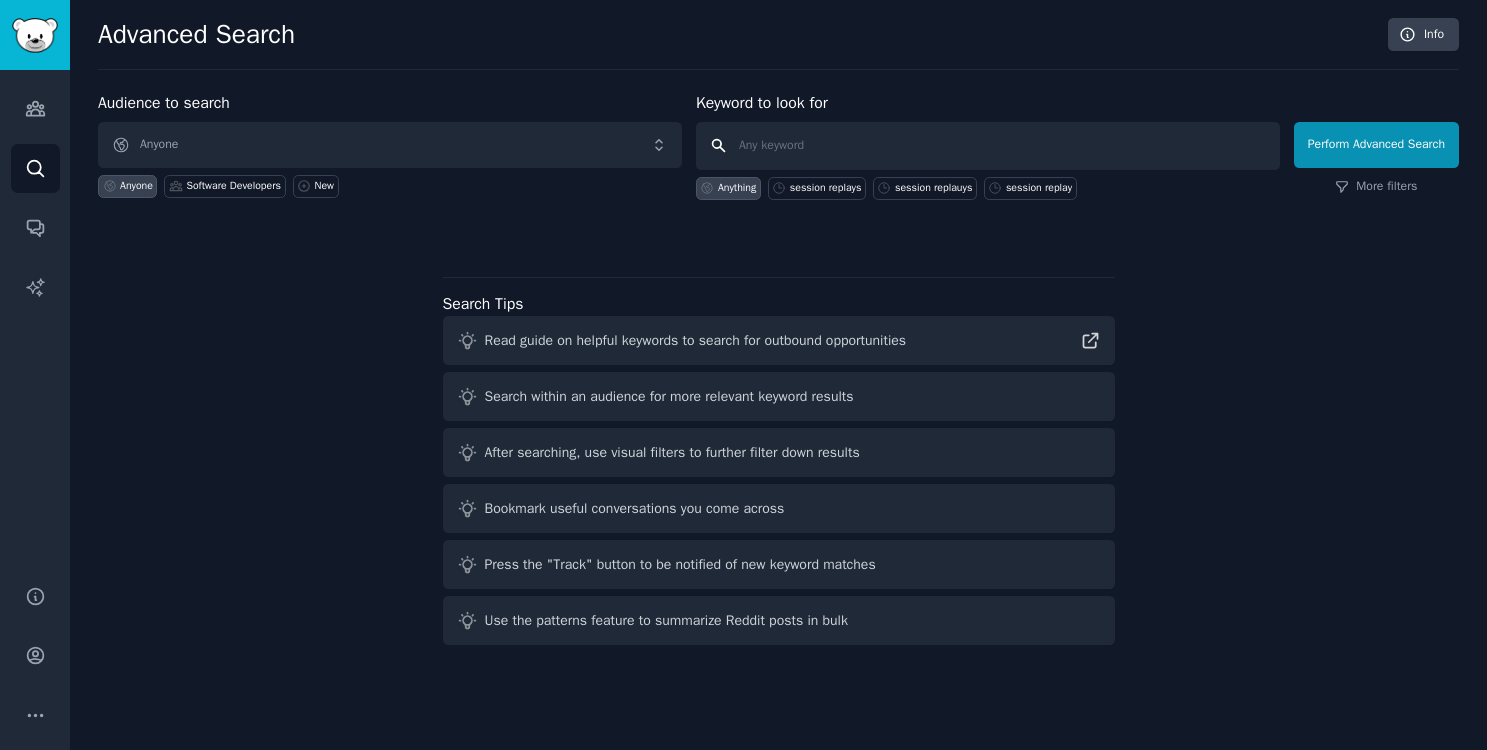 click at bounding box center (988, 146) 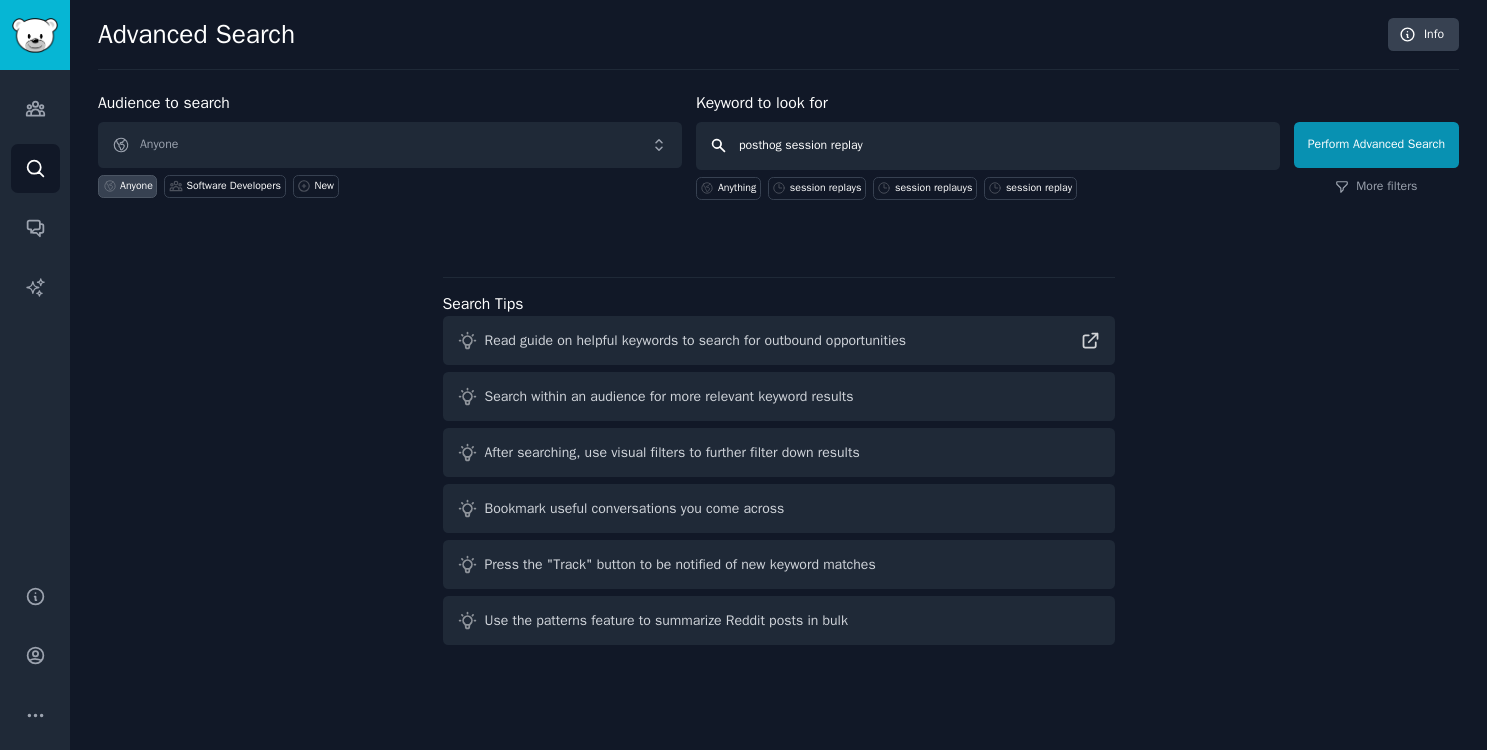 type on "posthog session replays" 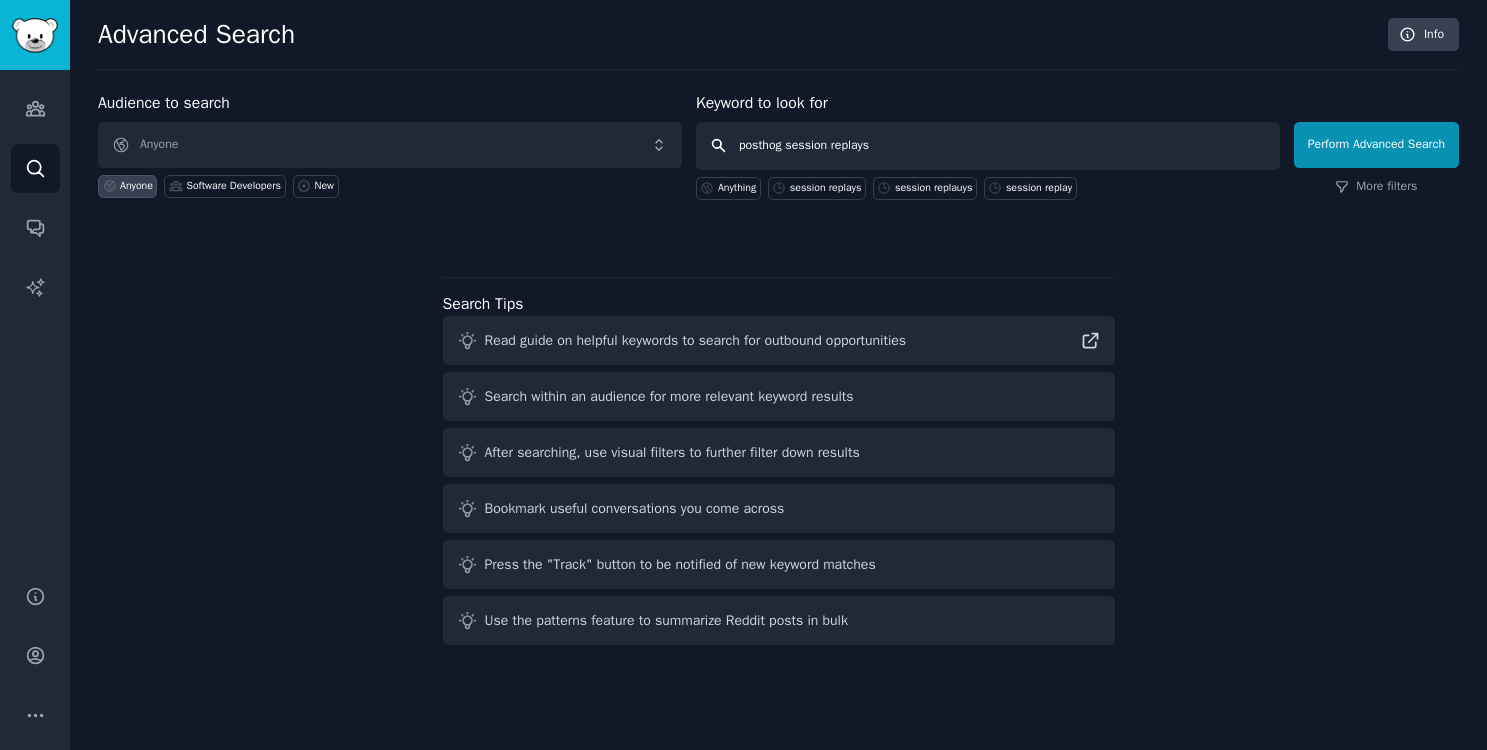 click on "Perform Advanced Search" at bounding box center [1376, 145] 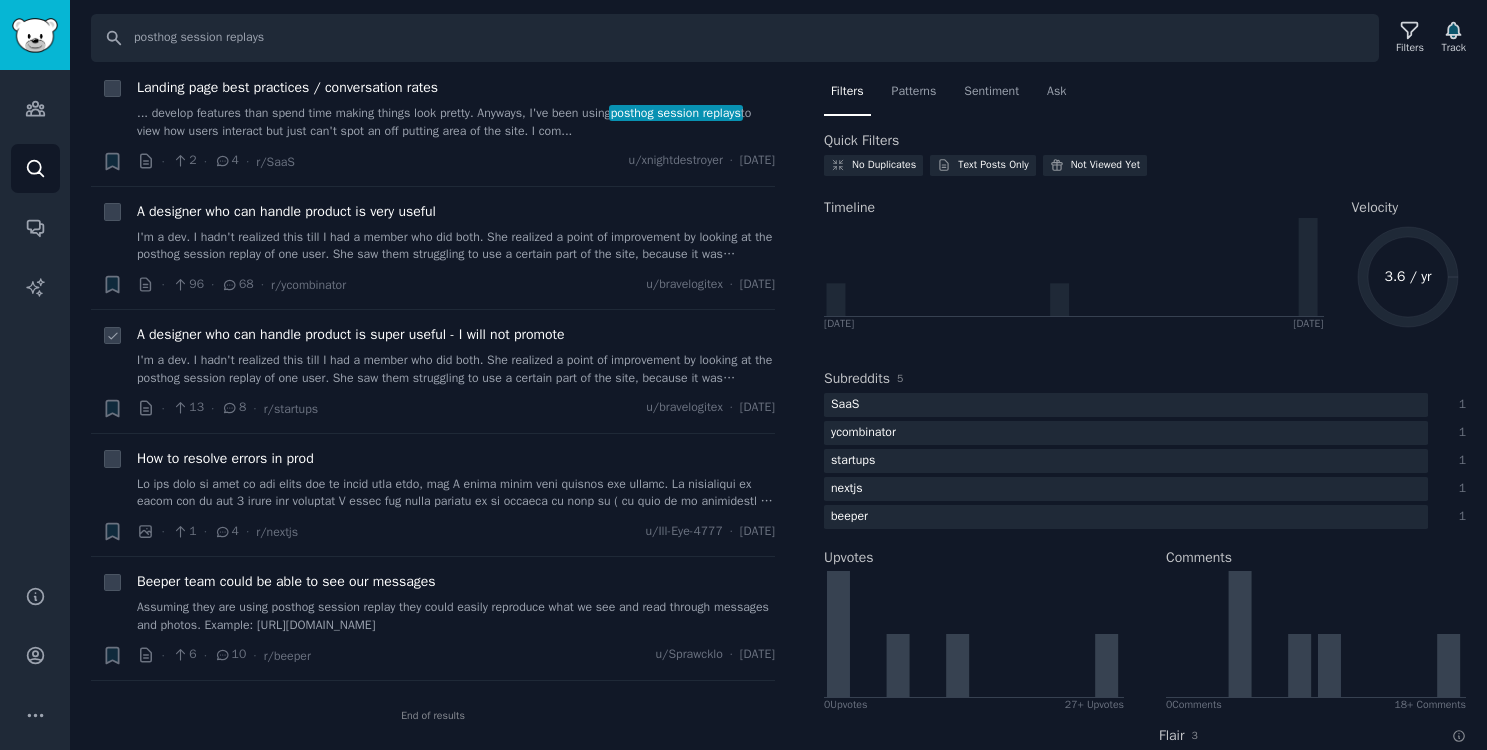 scroll, scrollTop: 0, scrollLeft: 0, axis: both 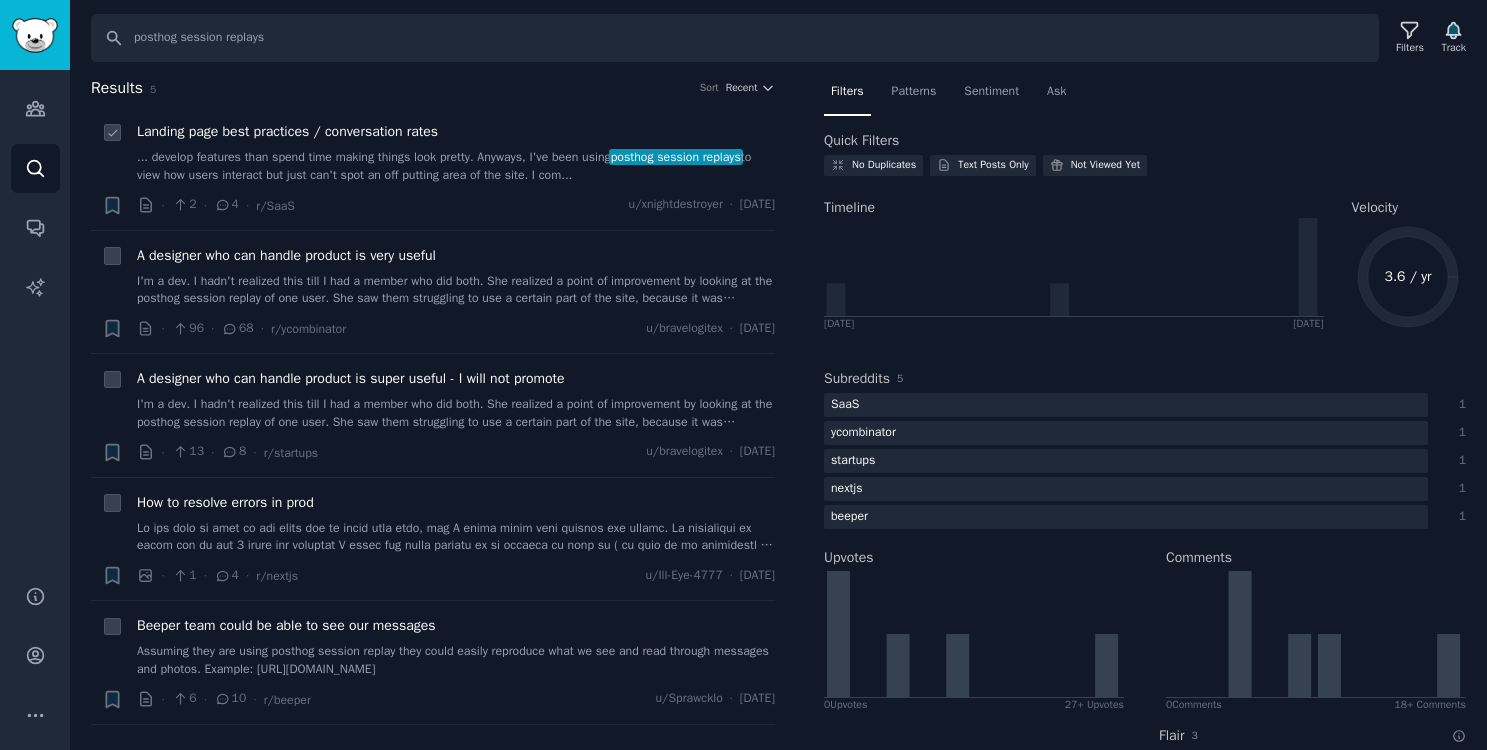 click on "Landing page best practices / conversation rates" at bounding box center [287, 131] 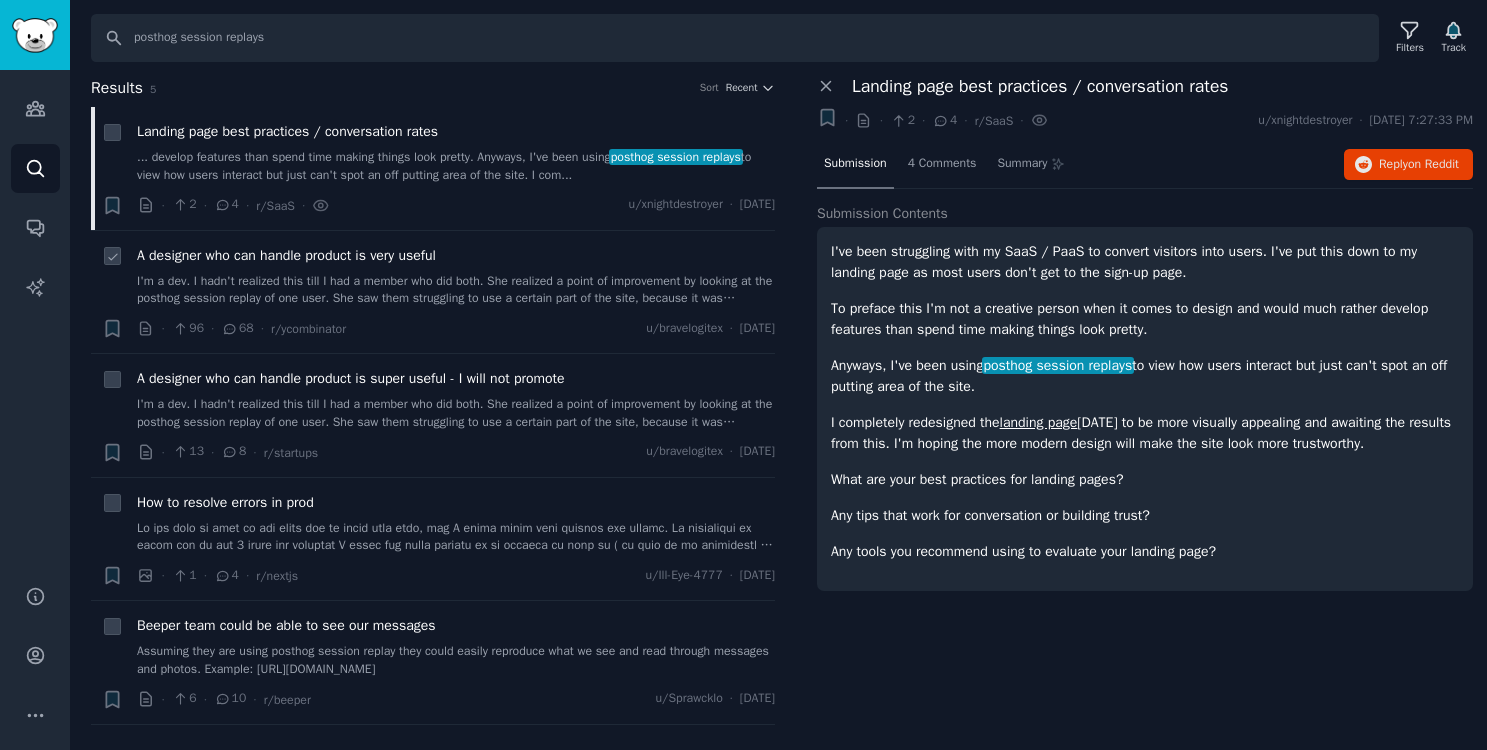 click on "A designer who can handle product is very useful" at bounding box center (286, 255) 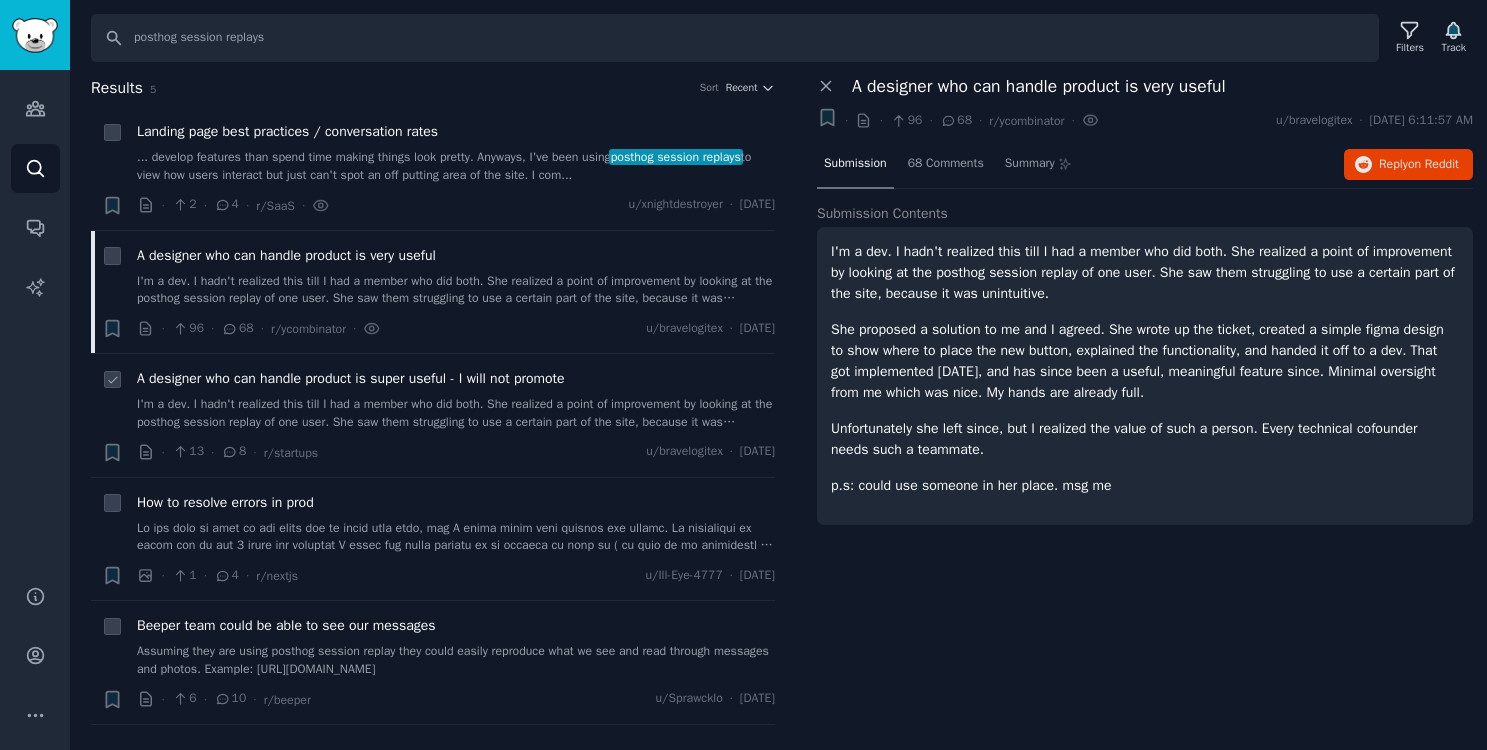 click on "I'm a dev. I hadn't realized this till I had a member who did both. She realized a point of improvement by looking at the posthog session replay of one user. She saw them struggling to use a certain part of the site, because it was unintuitive.
She proposed a solution to me and I agreed. She wrote up the ticket, created a simple figma design to show where to place the new button, explained the functionality, and handed it off to a dev. That got implemented 2 weeks ago, and has since been a useful, meaningful feature since. Minimal oversight from me which was nice. My hands are already full.
Unfortunately she left since, but I realized the value of such a person. Every technical cofounder needs such a teammate.
p.s.: We are in beta, getting feedback from users, and work is in full swing. I am still looking for a replacement, dm's are open." at bounding box center (456, 413) 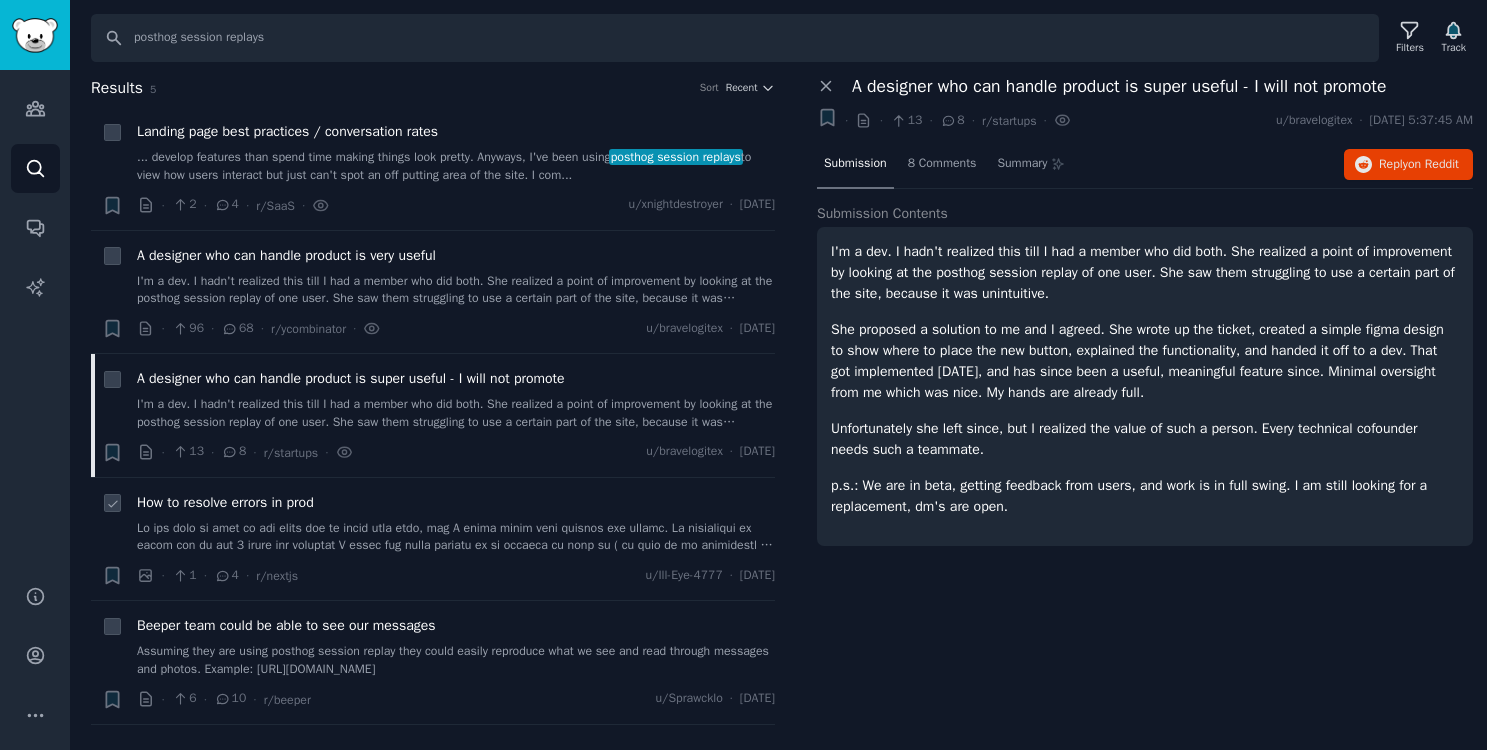 click on "How to resolve errors in prod" at bounding box center [225, 502] 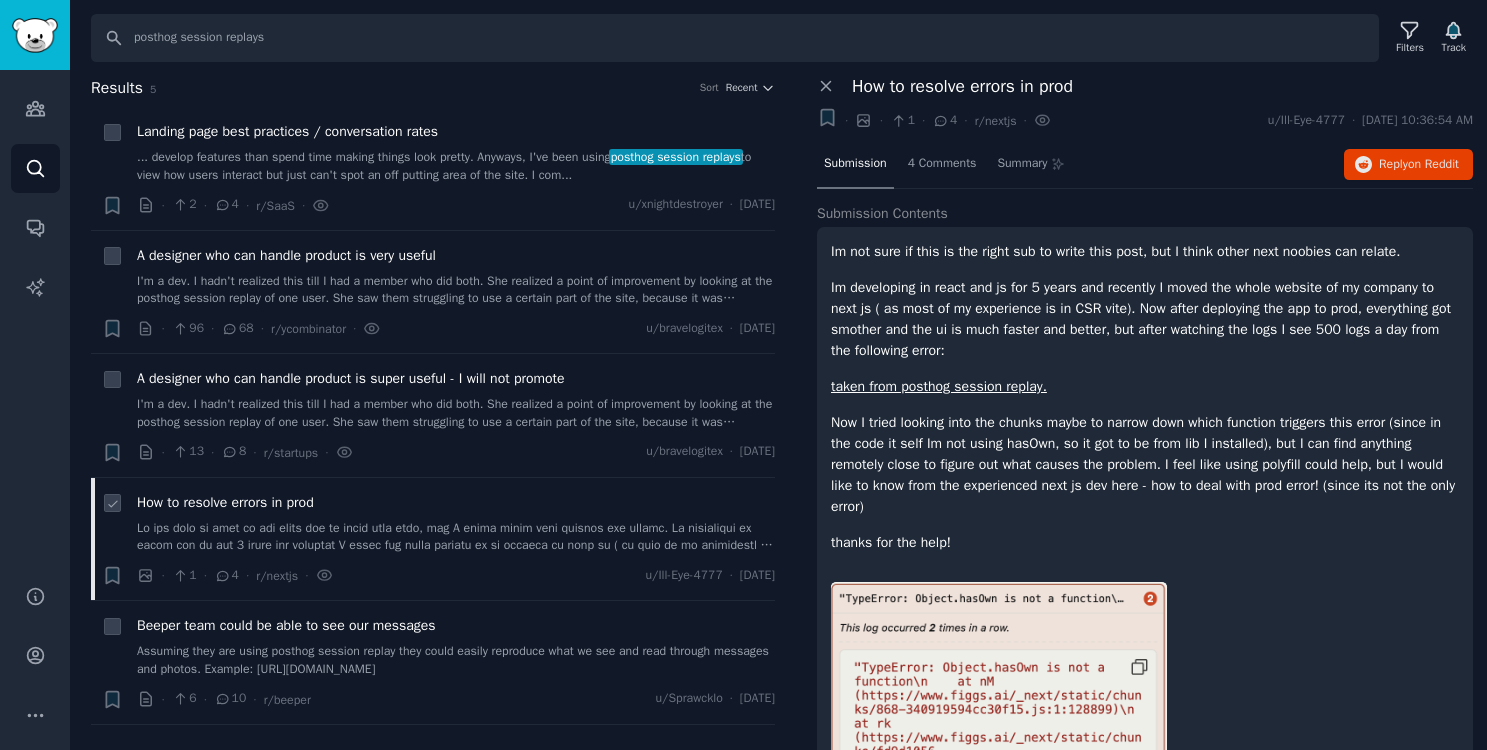 scroll, scrollTop: 44, scrollLeft: 0, axis: vertical 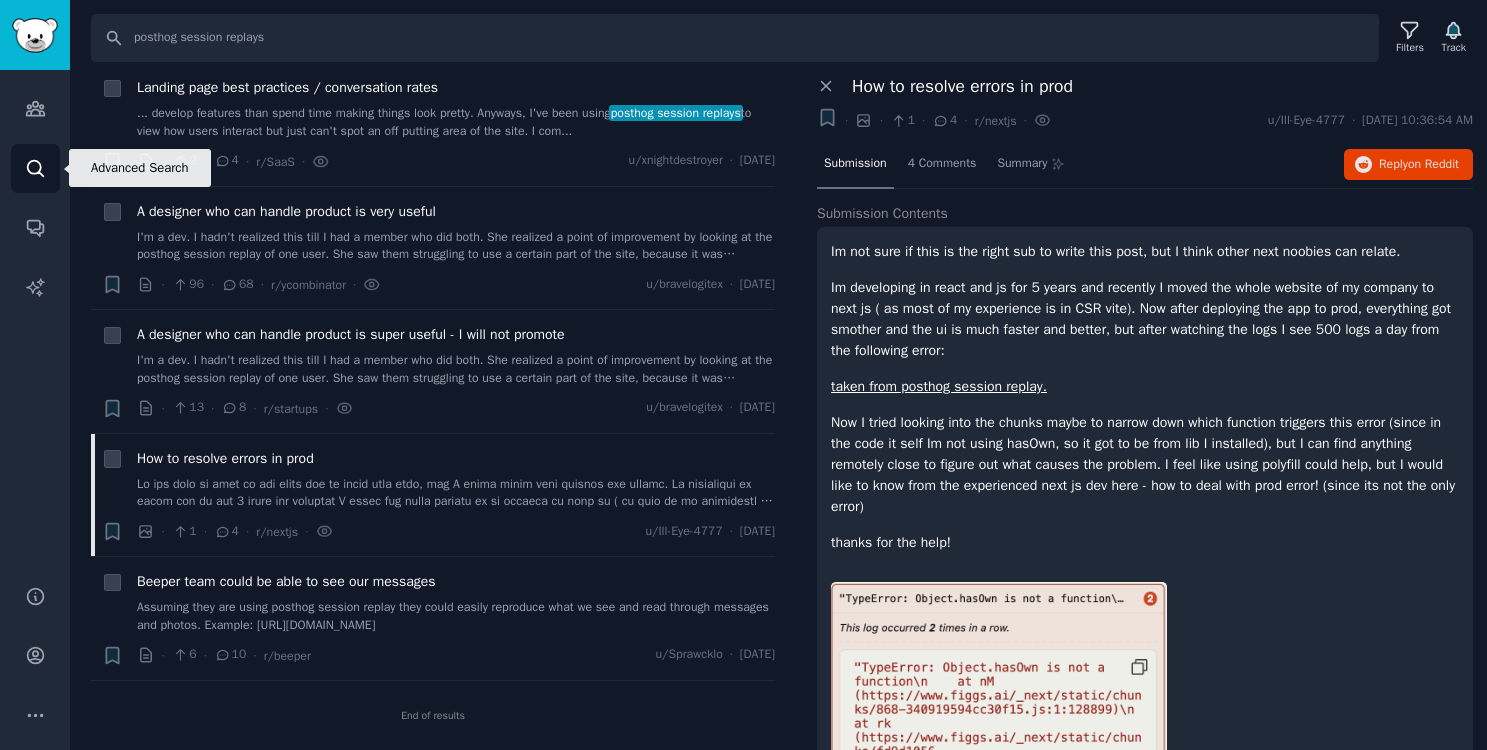 click 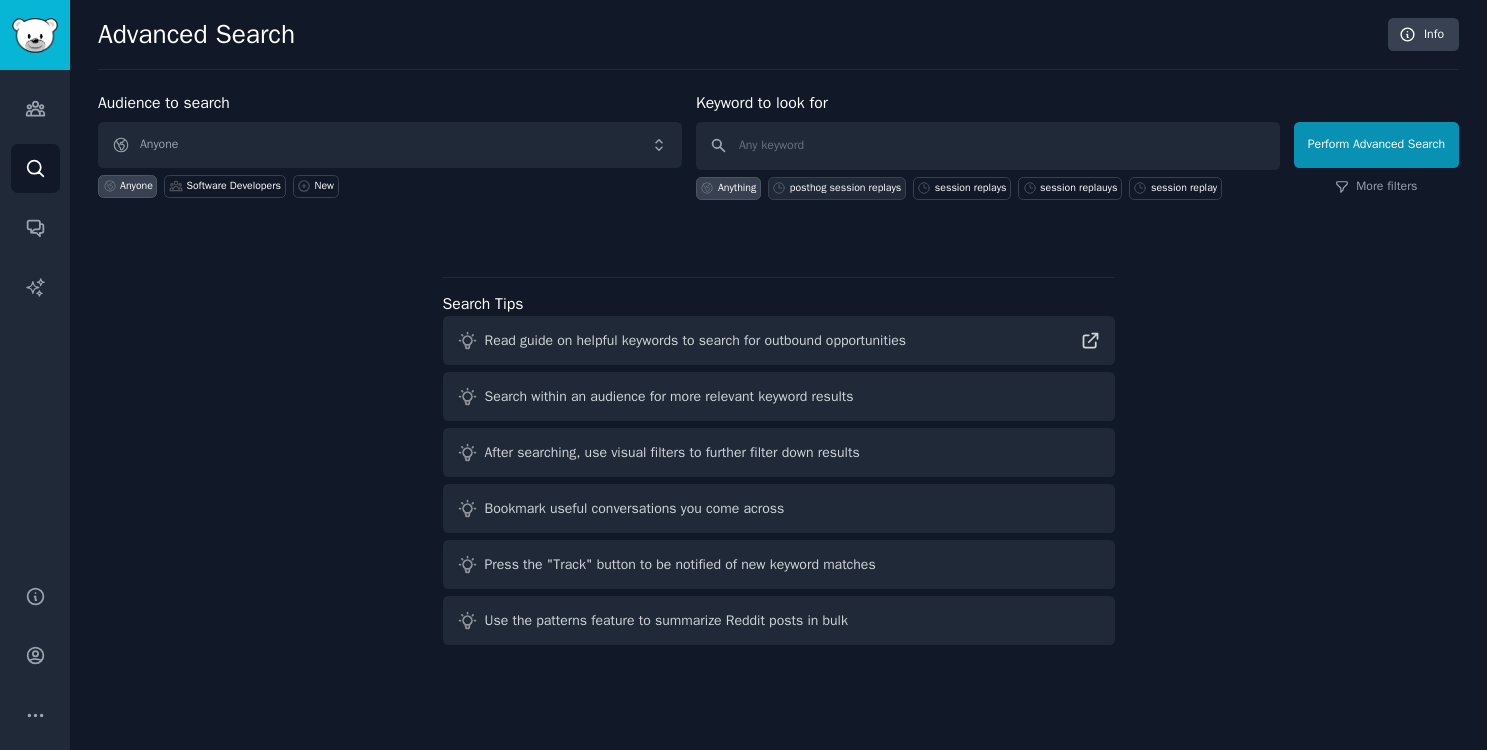 click on "posthog session replays" at bounding box center [846, 188] 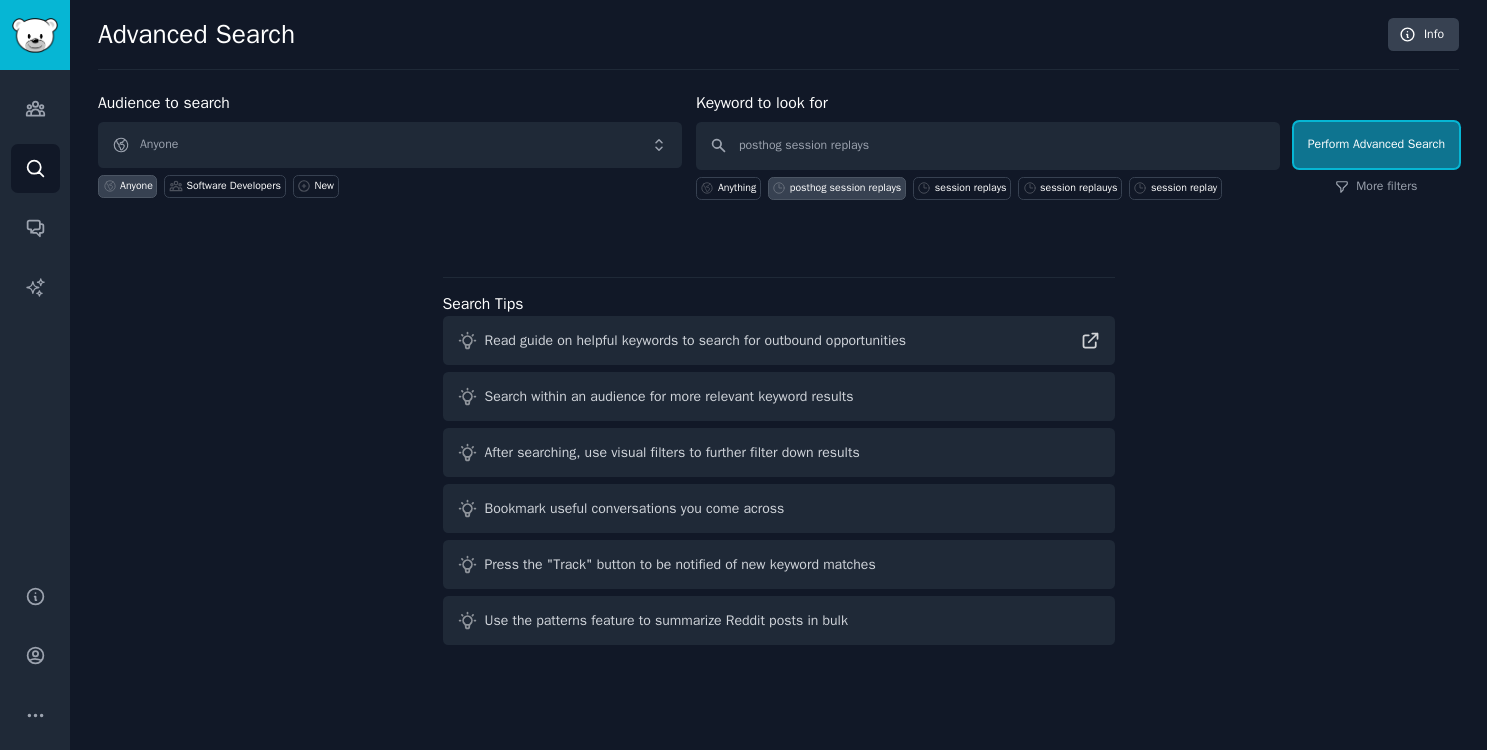 click on "Perform Advanced Search" at bounding box center [1376, 145] 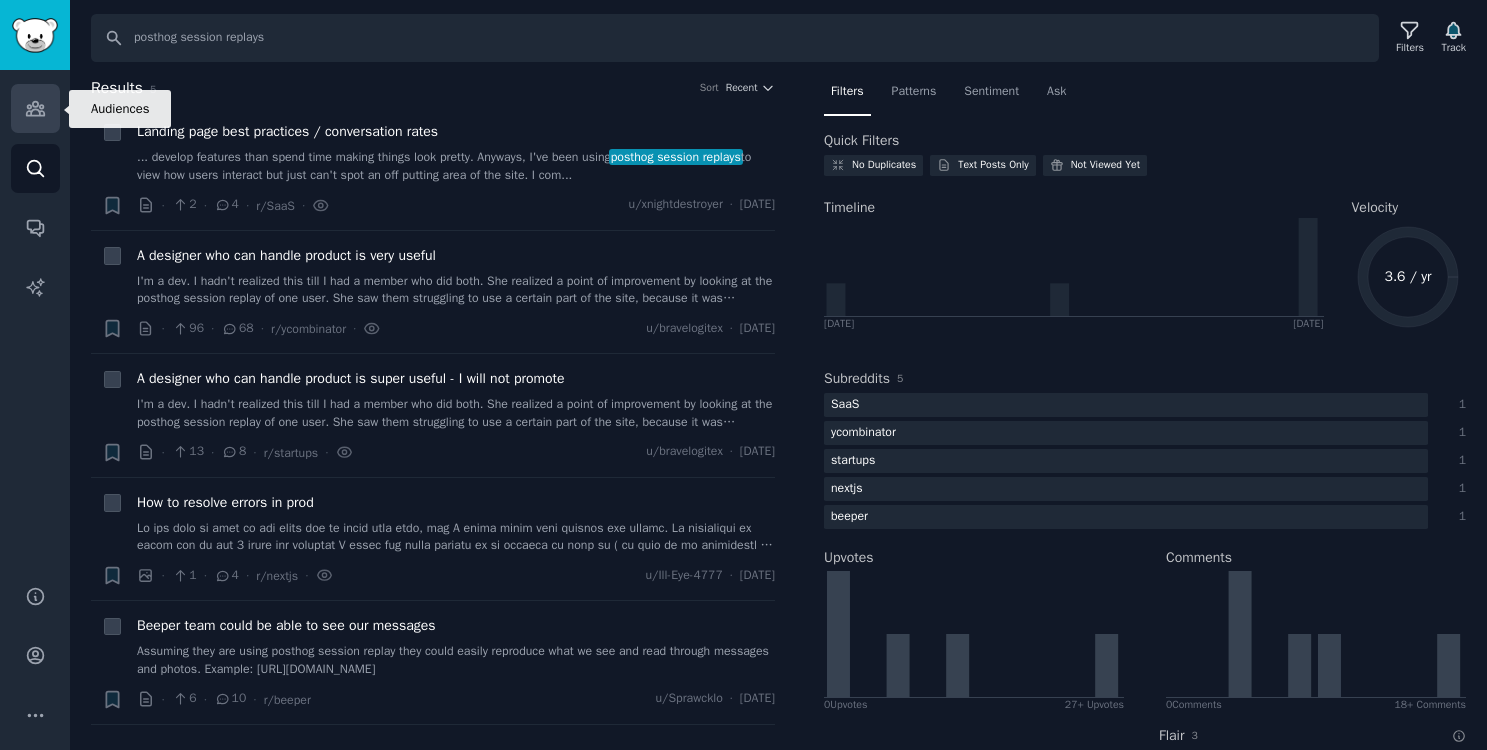 click on "Audiences" at bounding box center [35, 108] 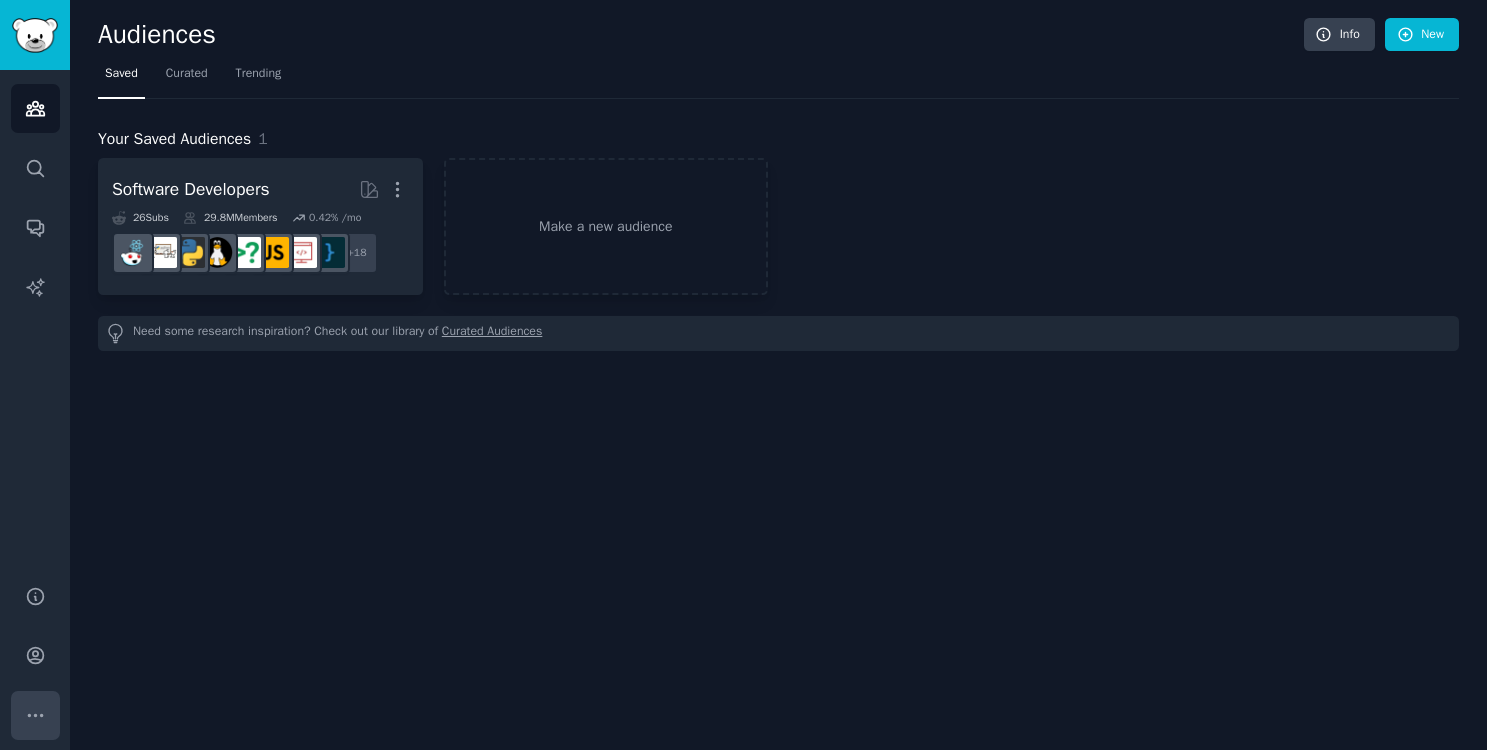 click on "More" at bounding box center [35, 715] 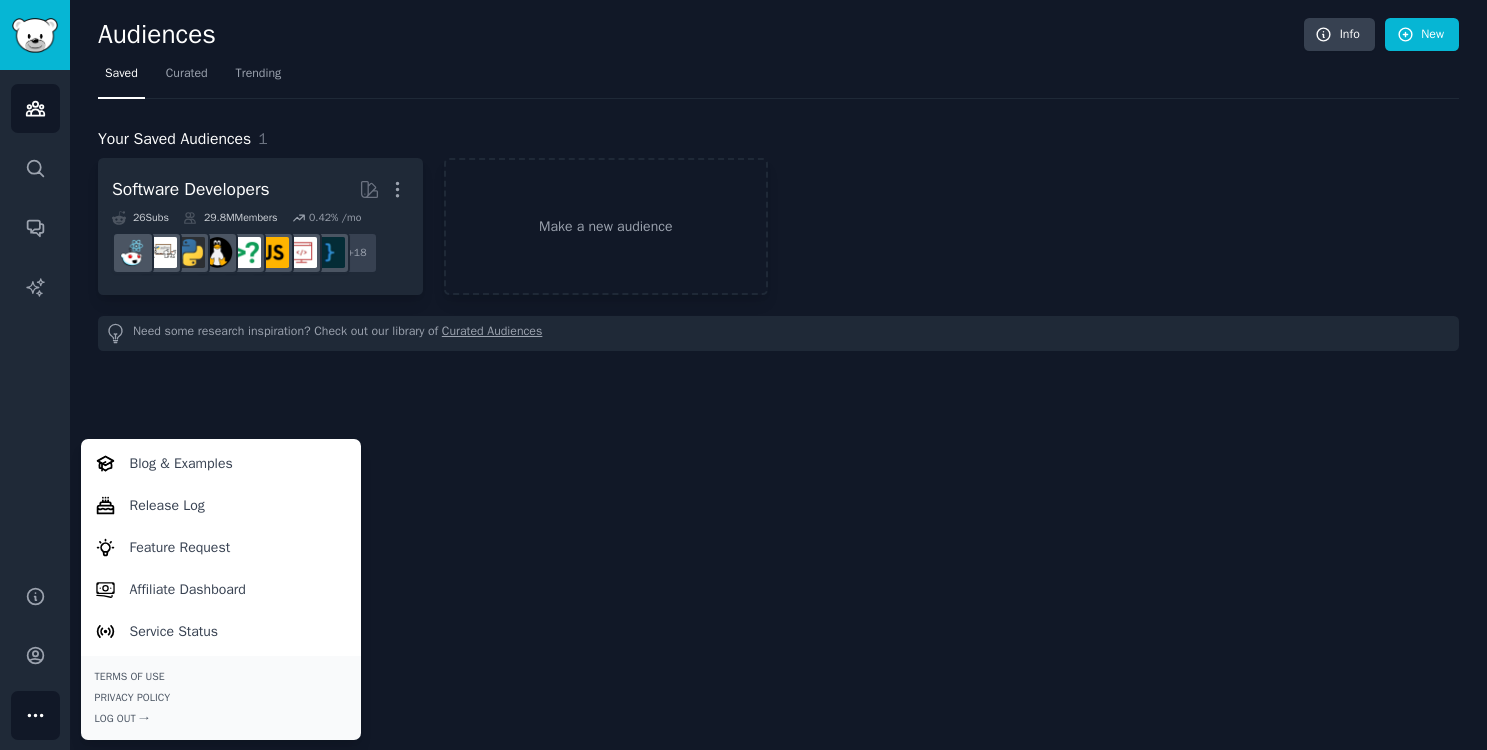 click on "Audiences Info New Saved Curated Trending Your Saved Audiences 1 Software Developers More 26  Sub s 29.8M  Members 0.42 % /mo + 18 Make a new audience Need some research inspiration? Check out our library of  Curated Audiences" 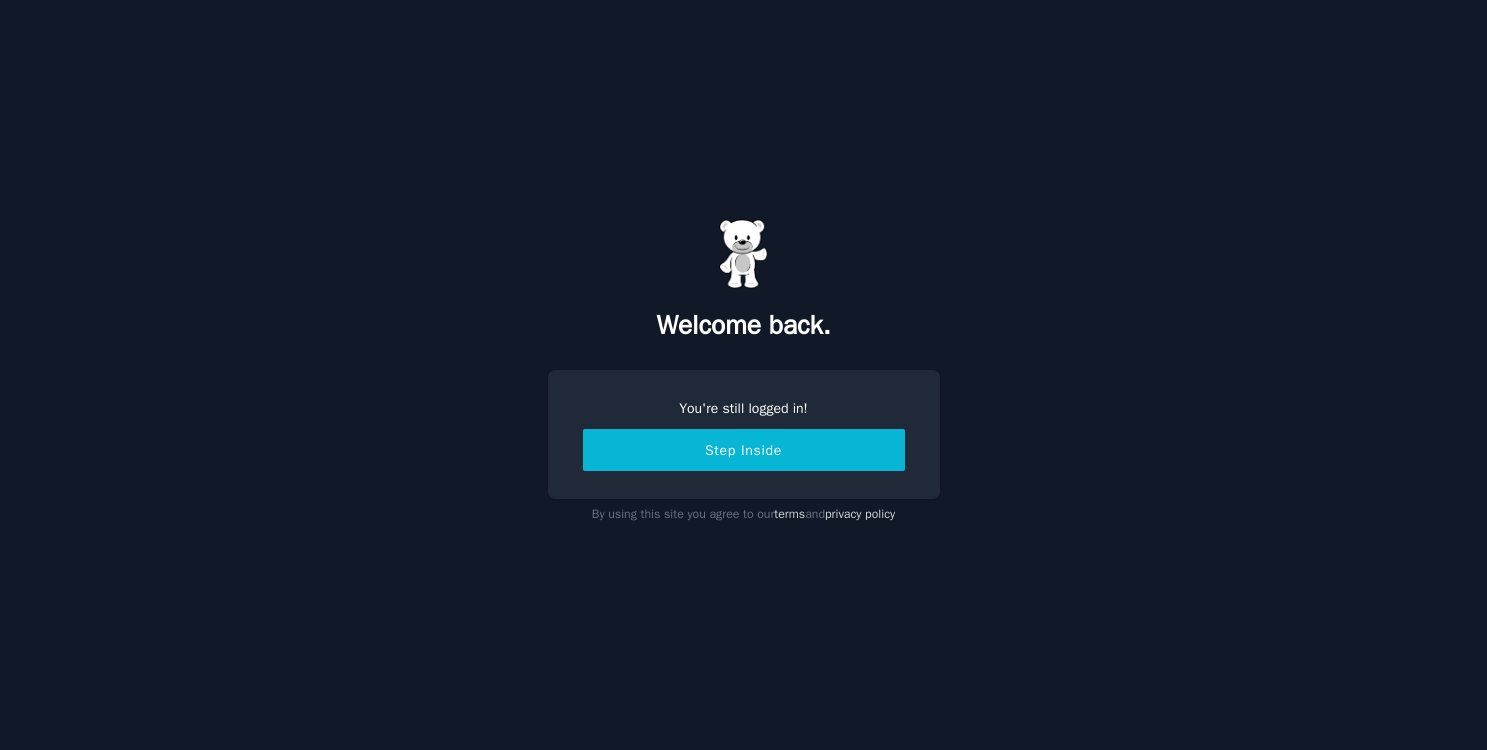 scroll, scrollTop: 0, scrollLeft: 0, axis: both 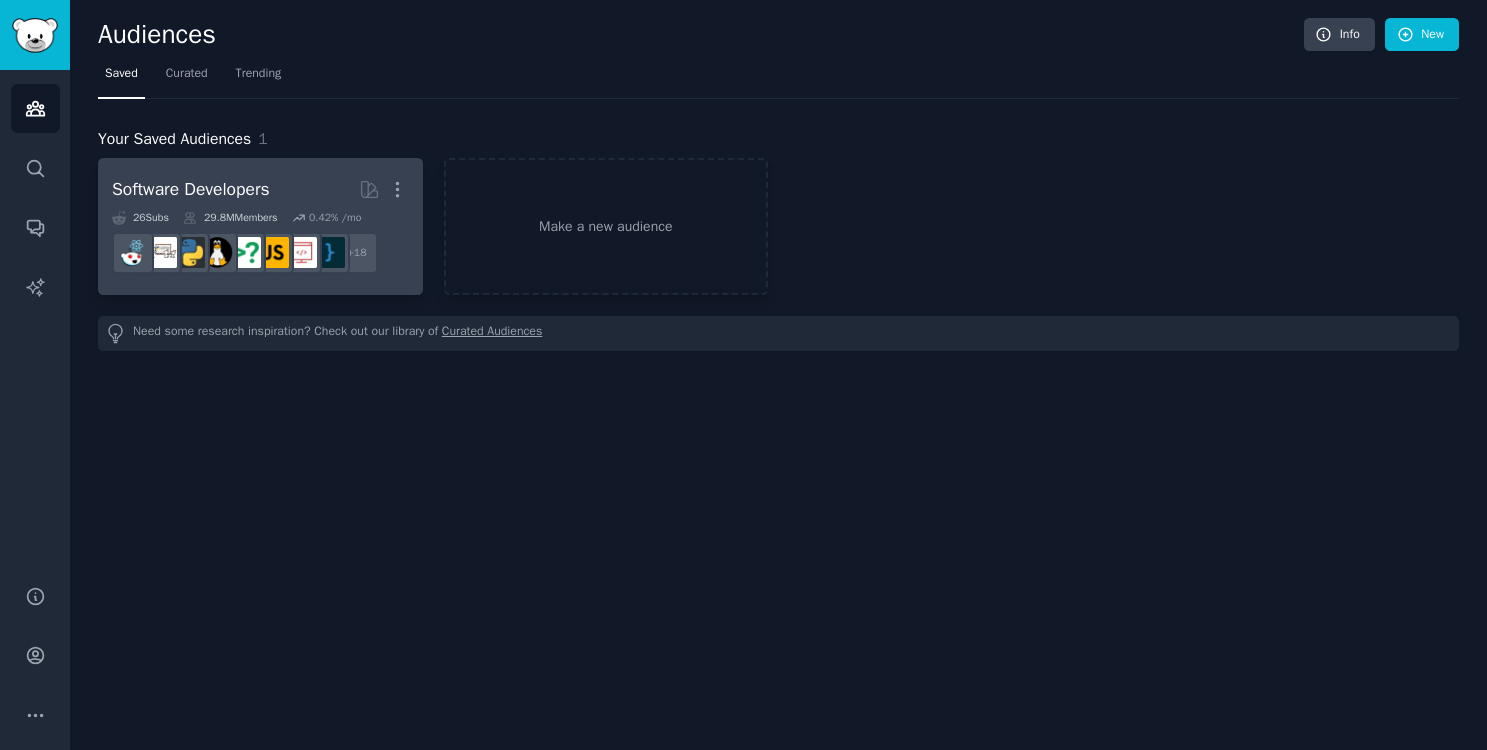 click on "Software Developers More" at bounding box center [260, 189] 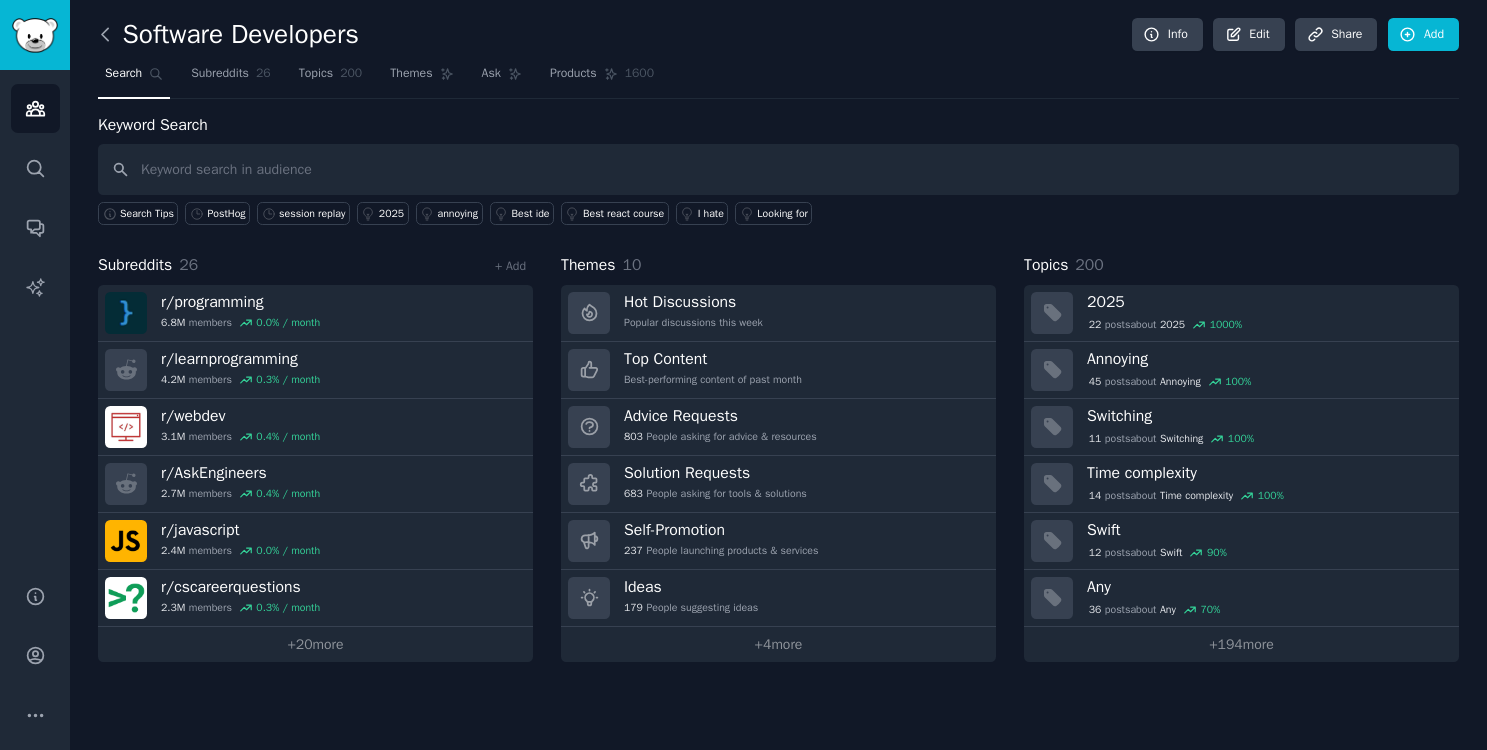 click 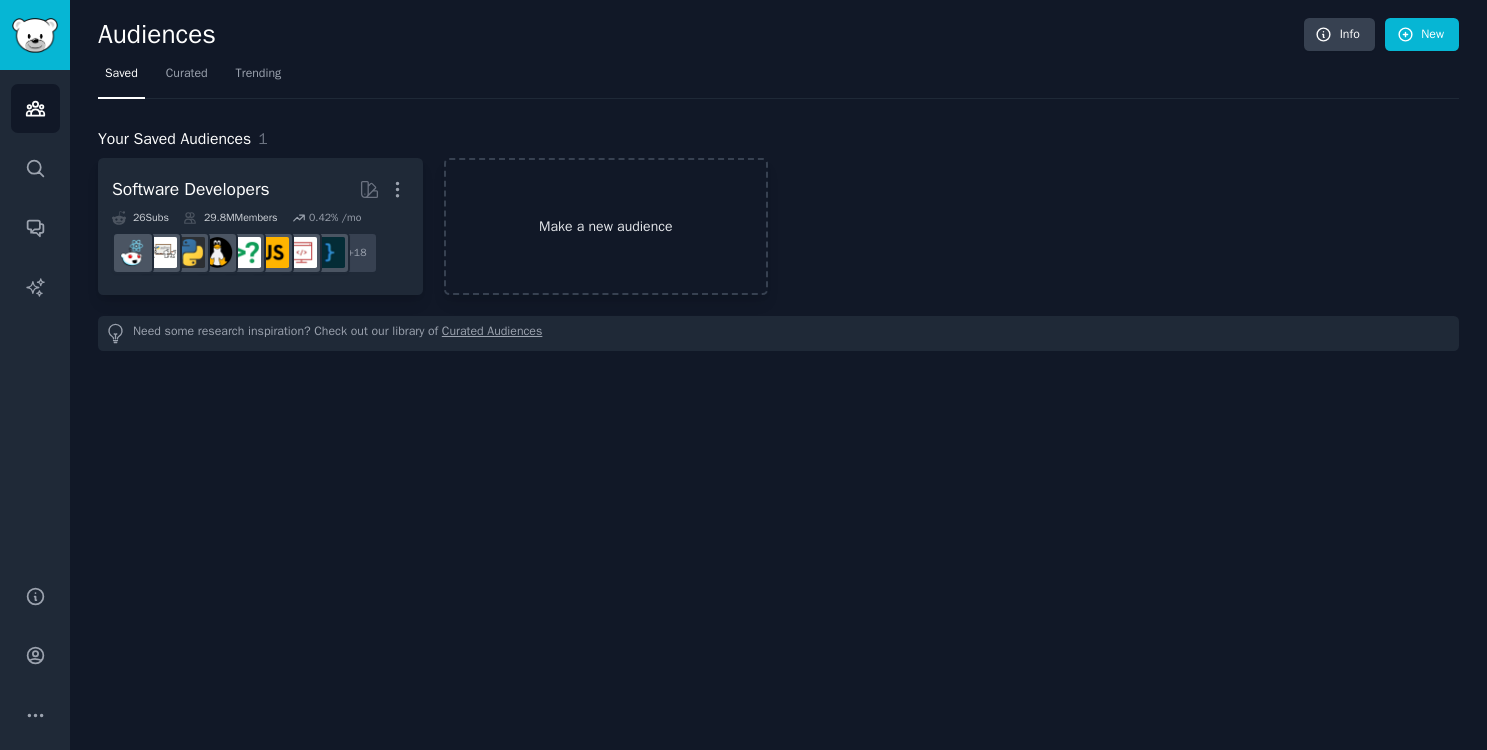 click on "Make a new audience" at bounding box center [606, 226] 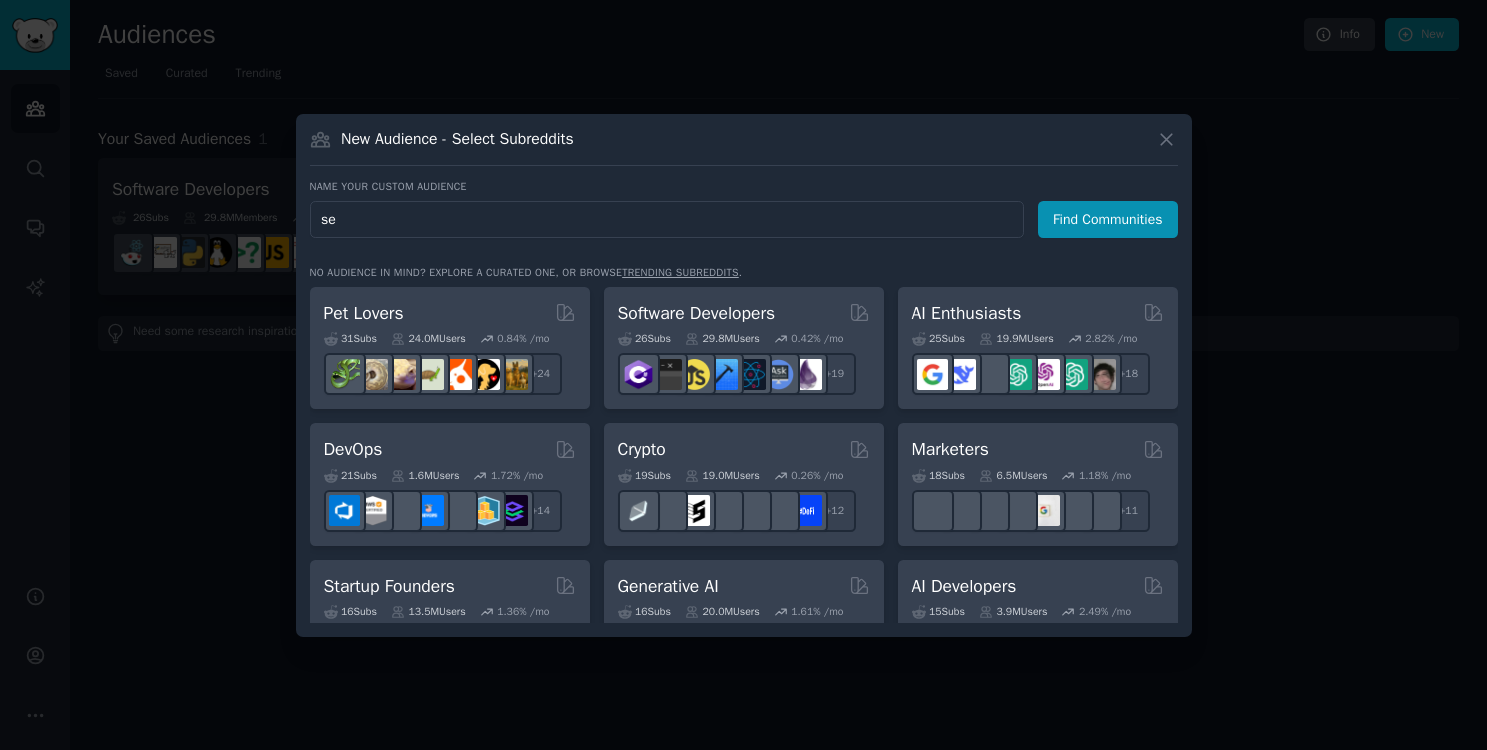 type on "s" 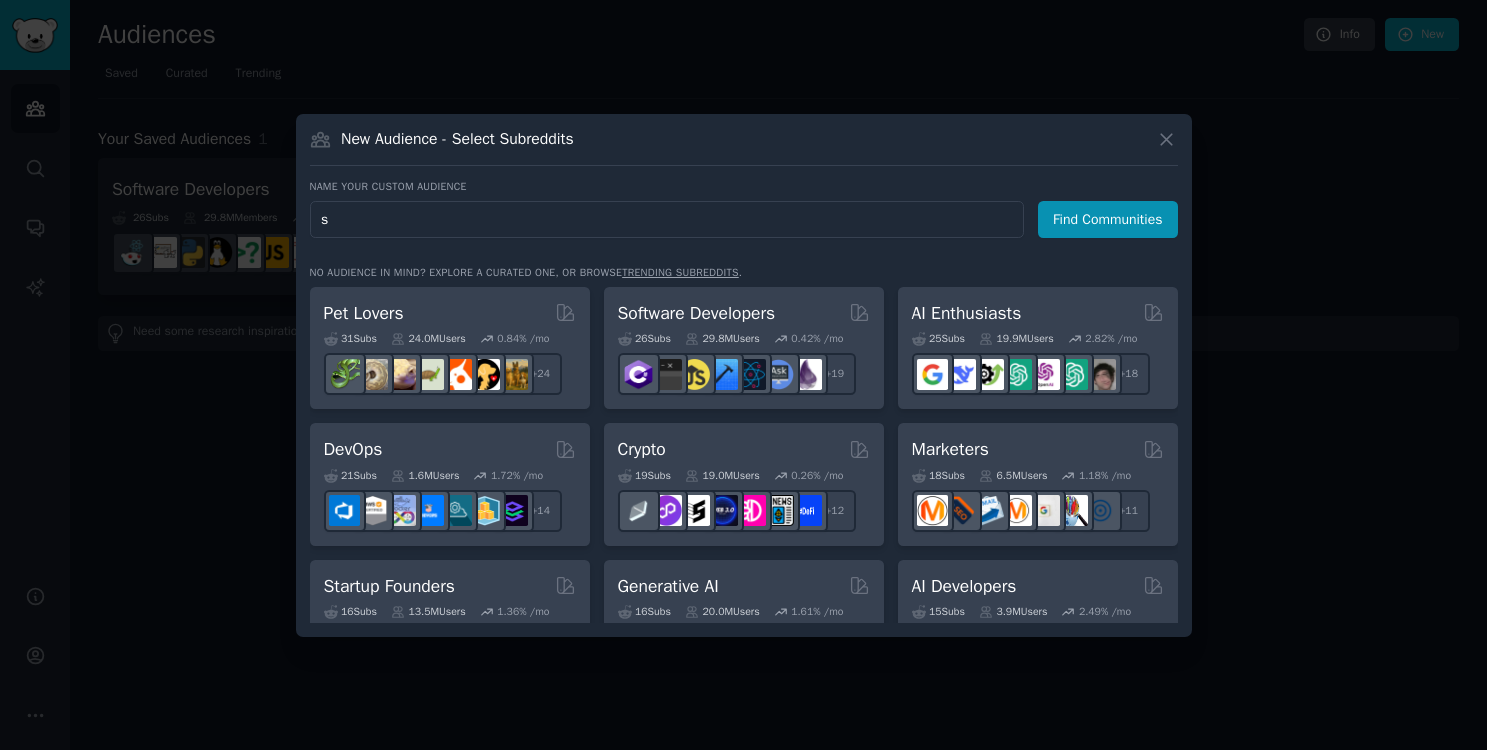 type 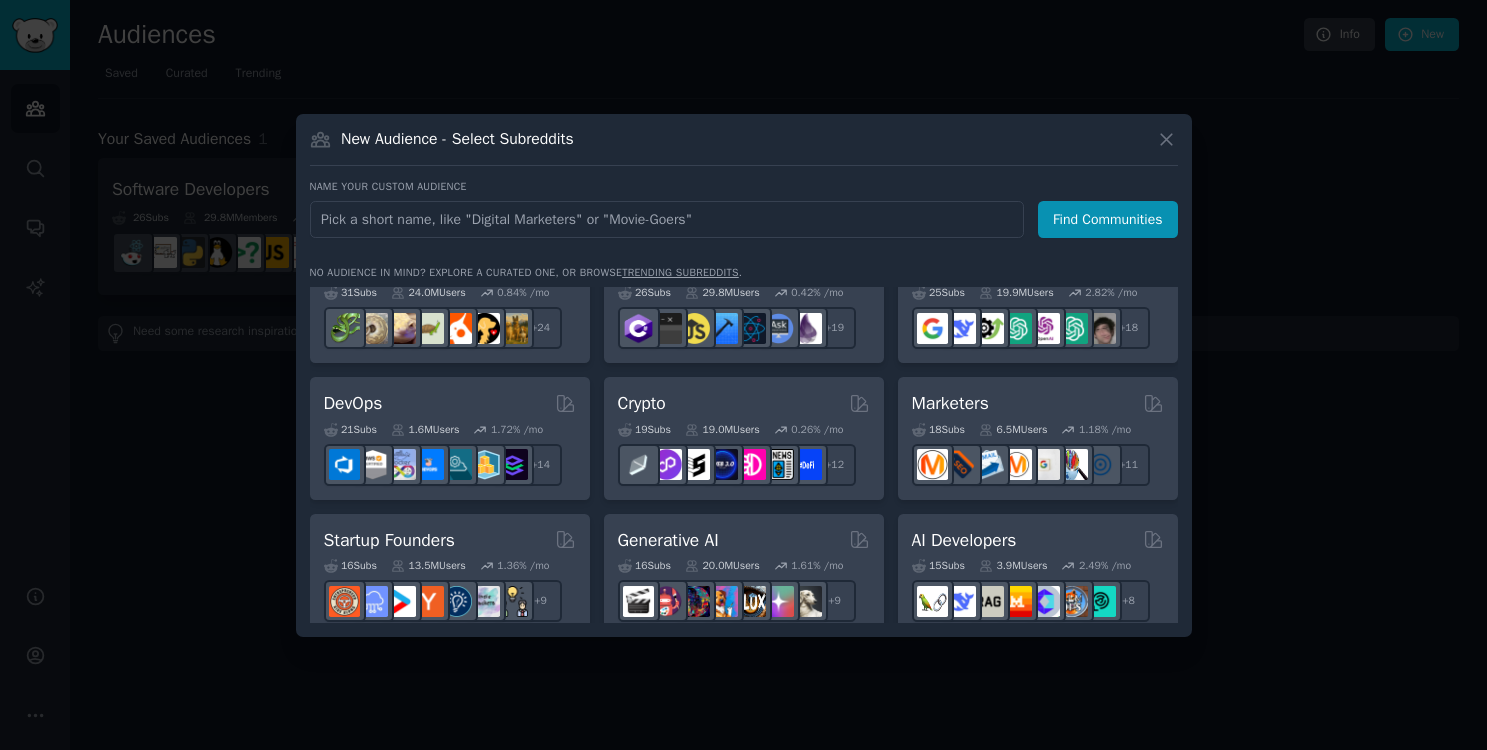scroll, scrollTop: 61, scrollLeft: 0, axis: vertical 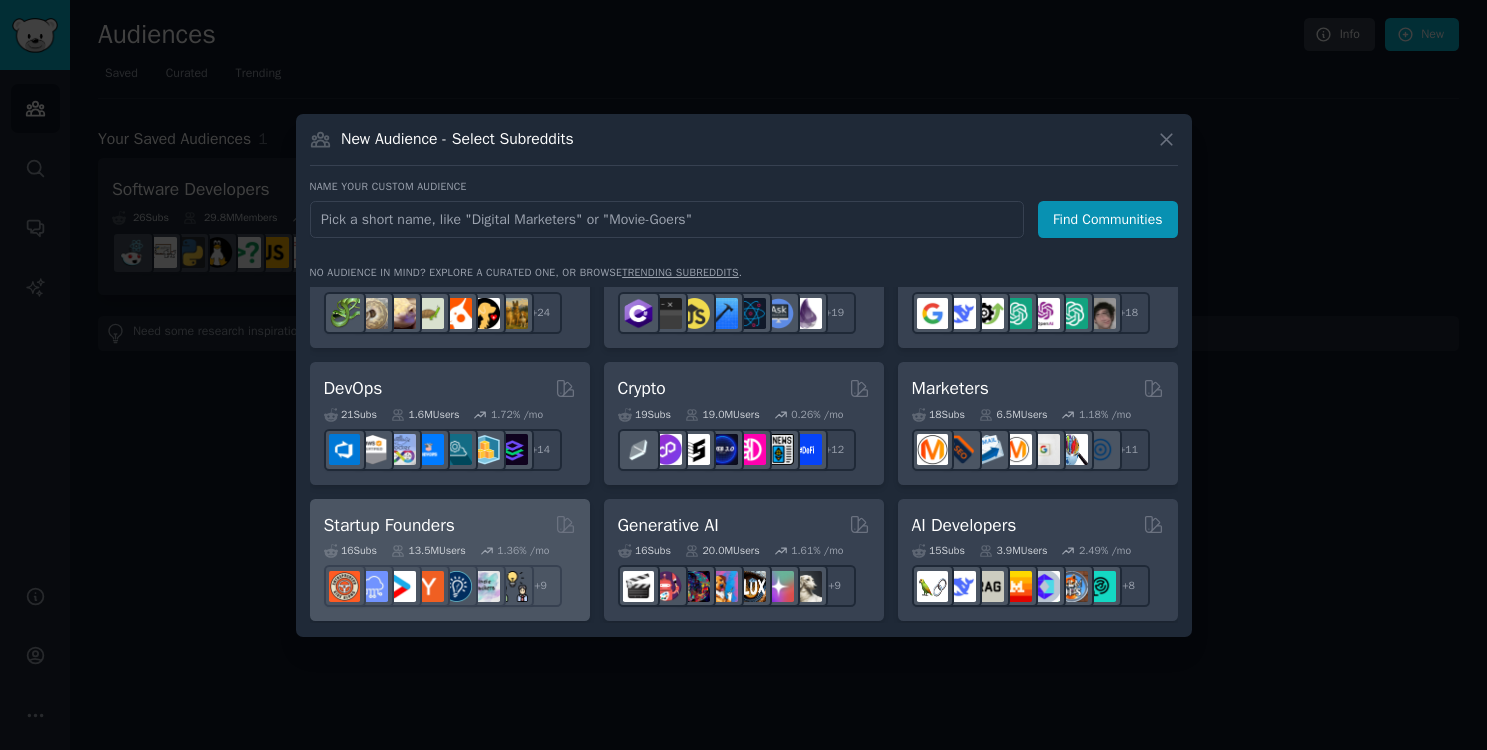 click on "Startup Founders" at bounding box center (450, 525) 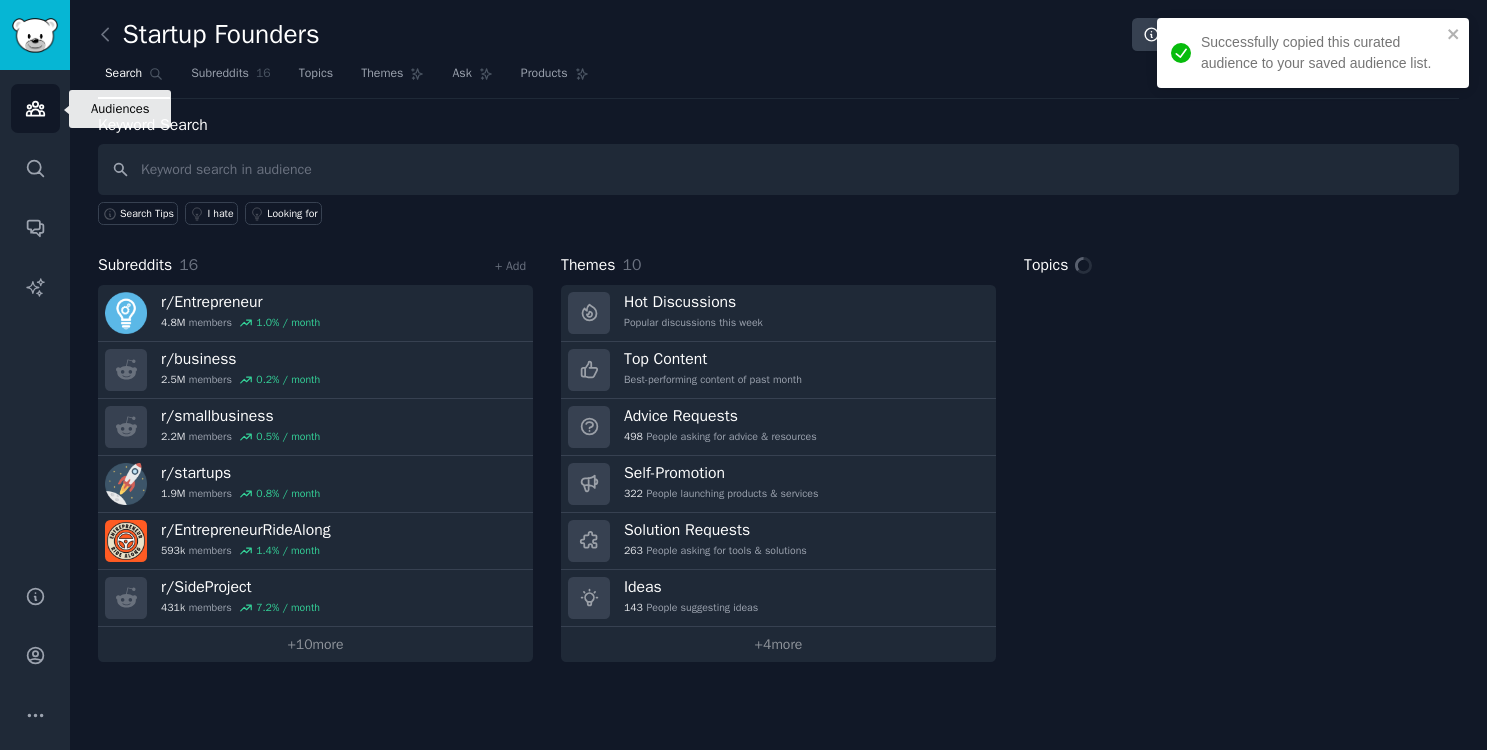 click 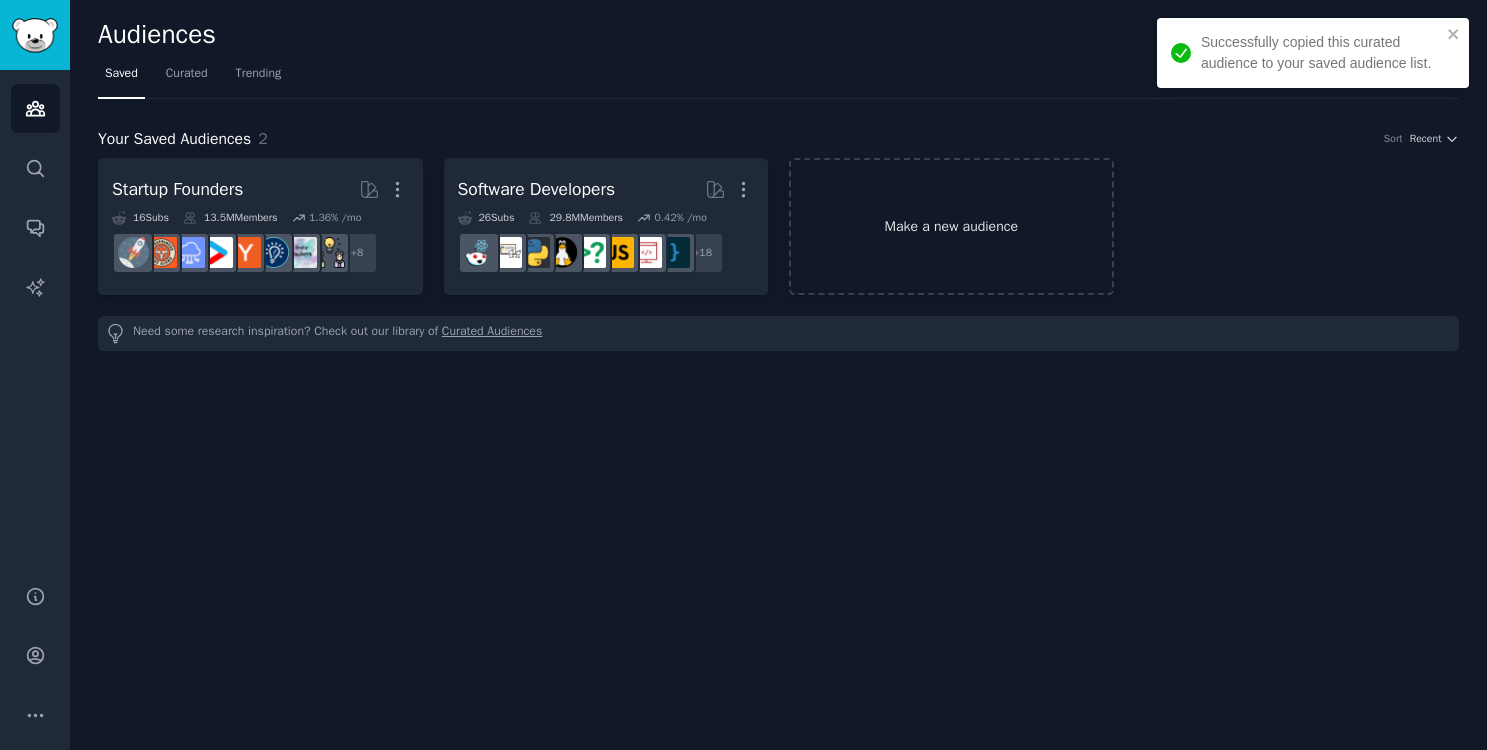 click on "Make a new audience" at bounding box center [951, 226] 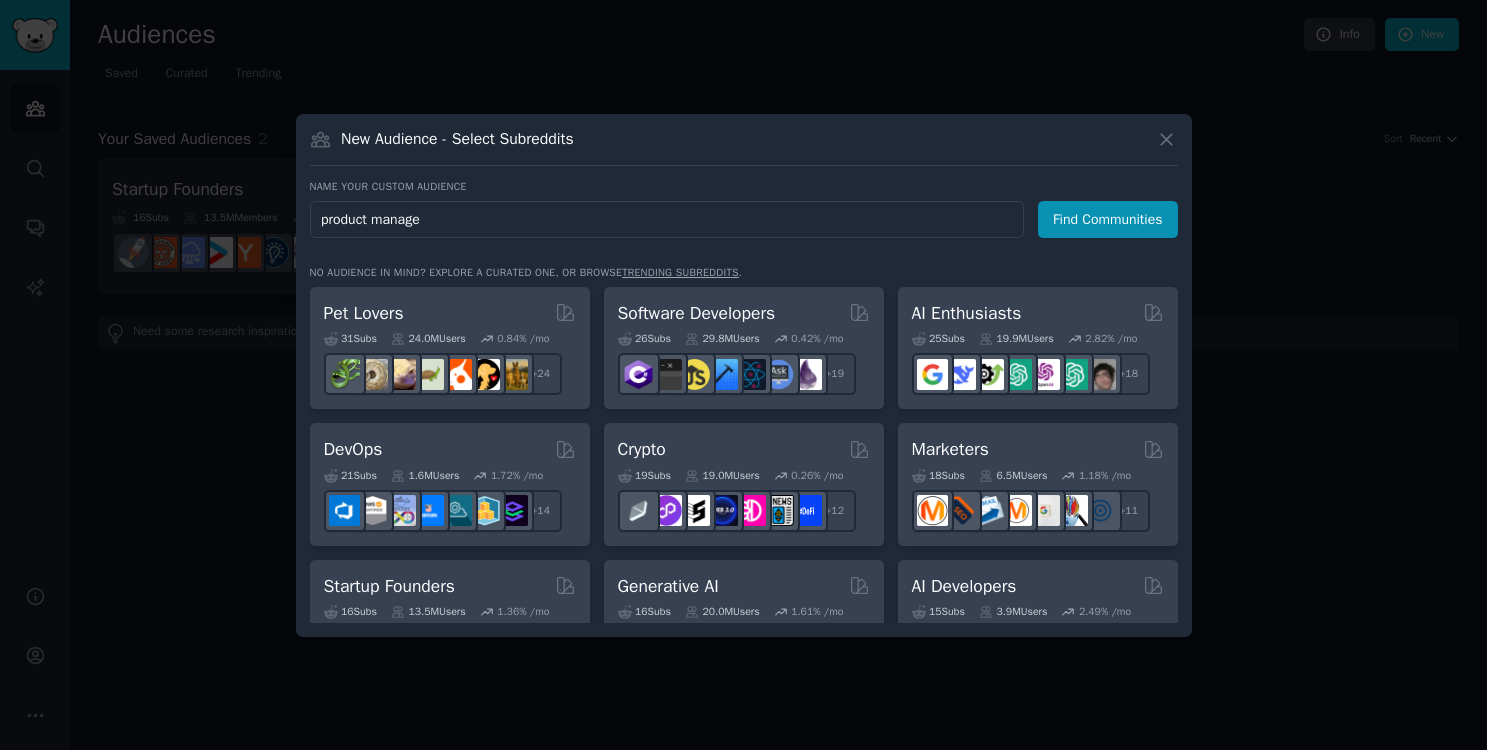 type on "product manager" 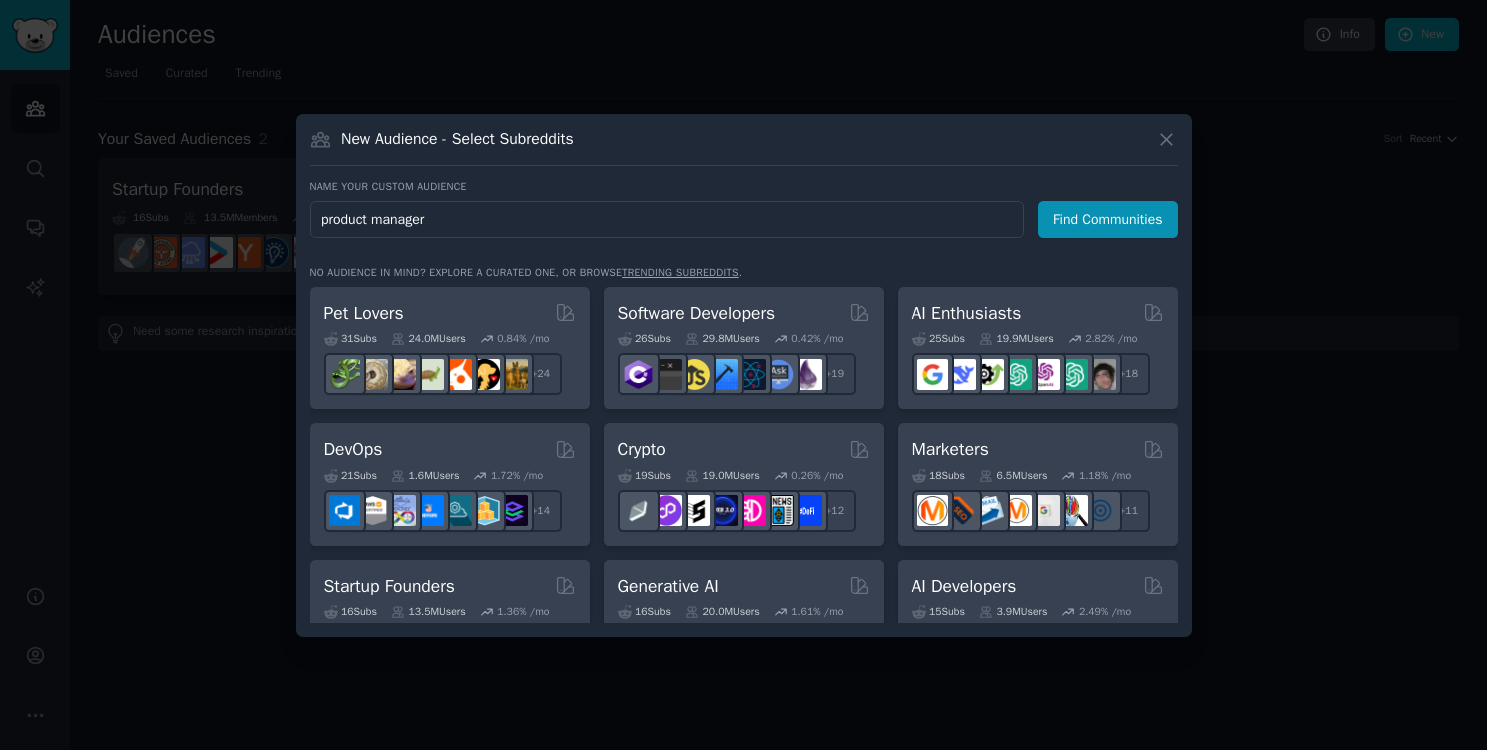 click on "Find Communities" at bounding box center [1108, 219] 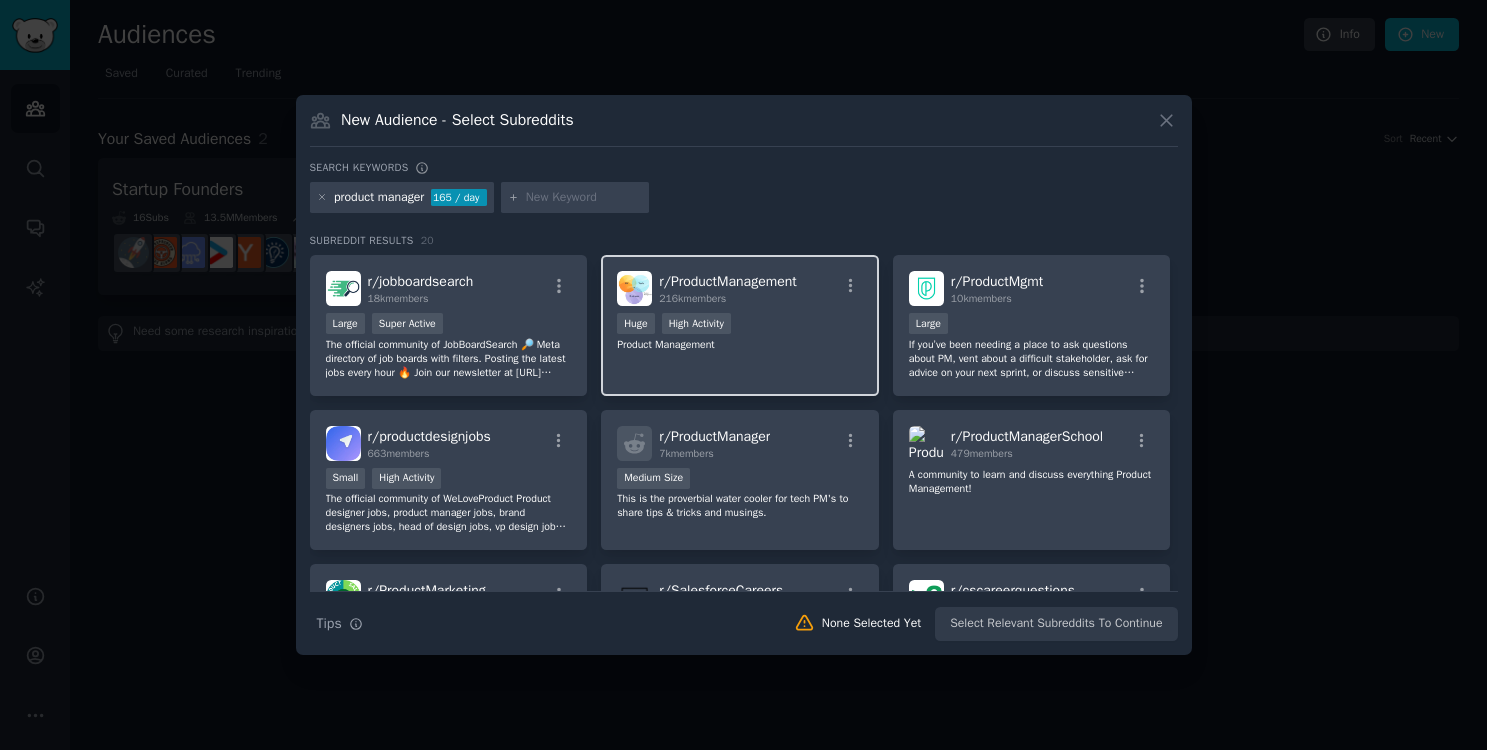 click on "216k  members" at bounding box center [728, 299] 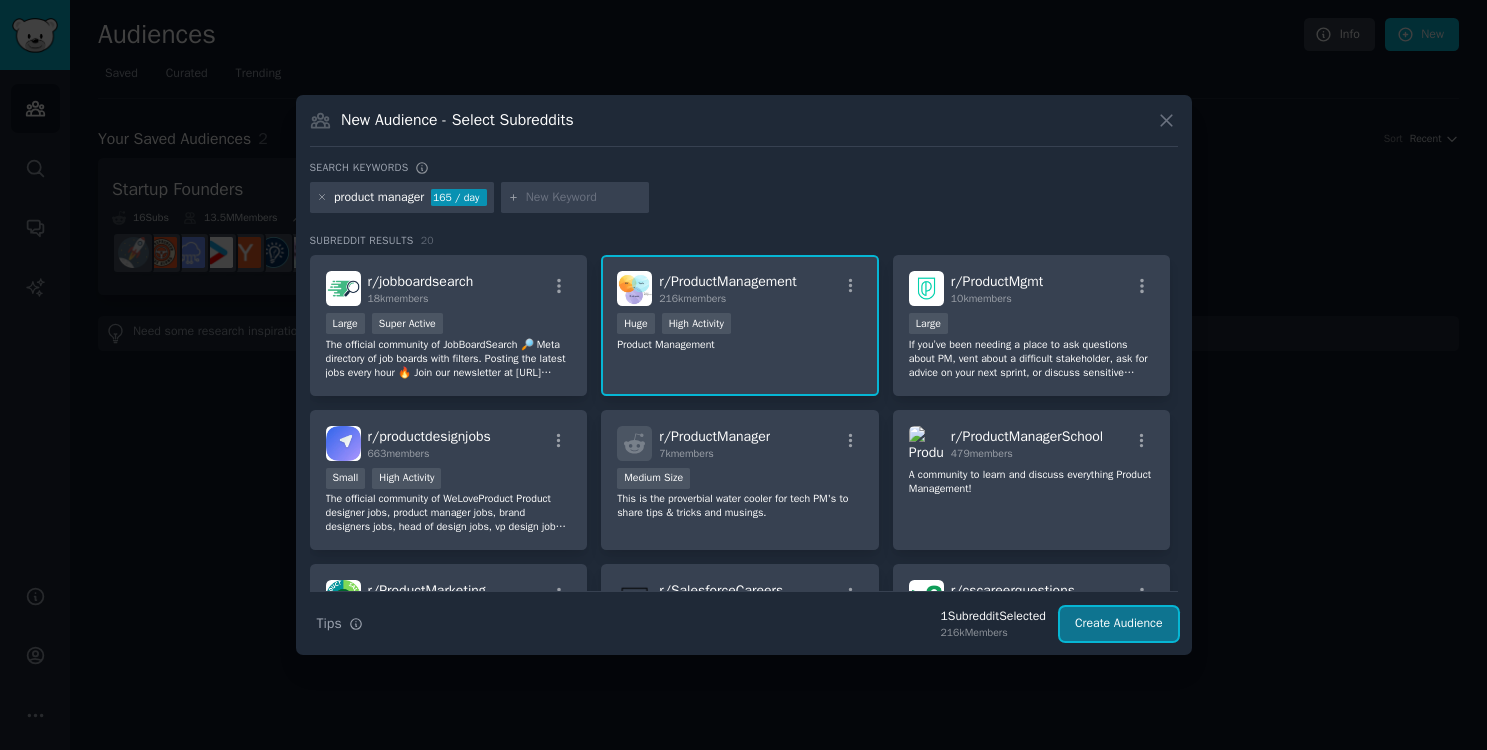 click on "Create Audience" at bounding box center (1119, 624) 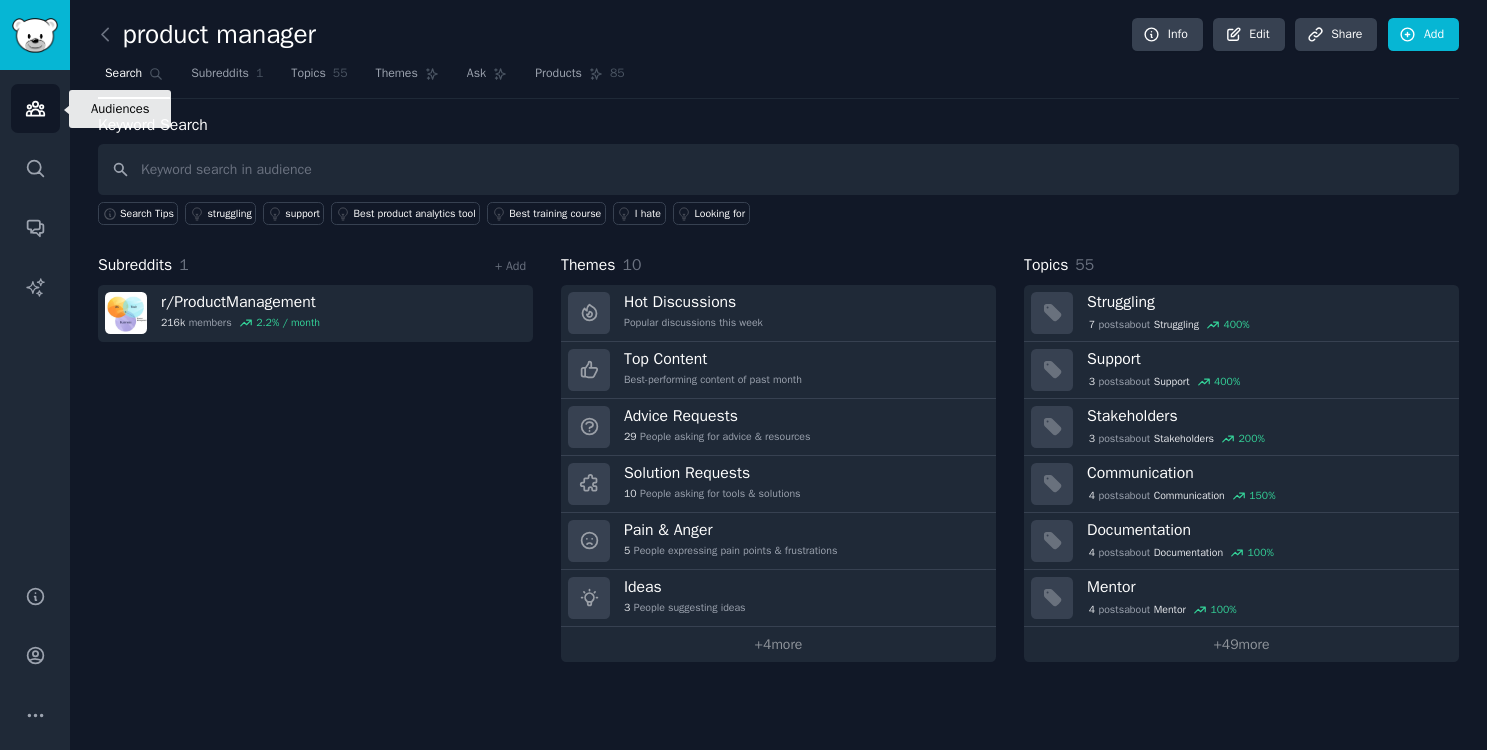 click 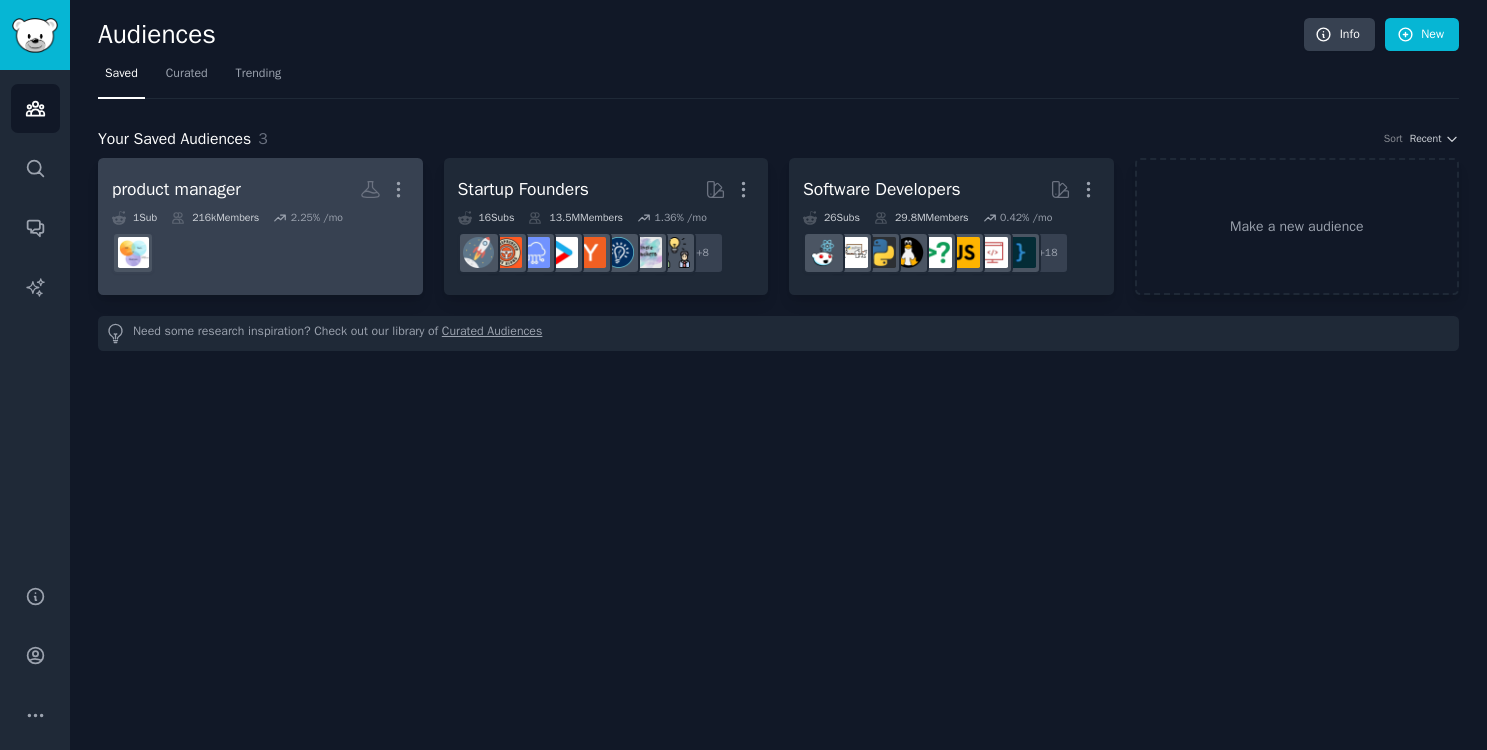 click on "product manager" at bounding box center (176, 189) 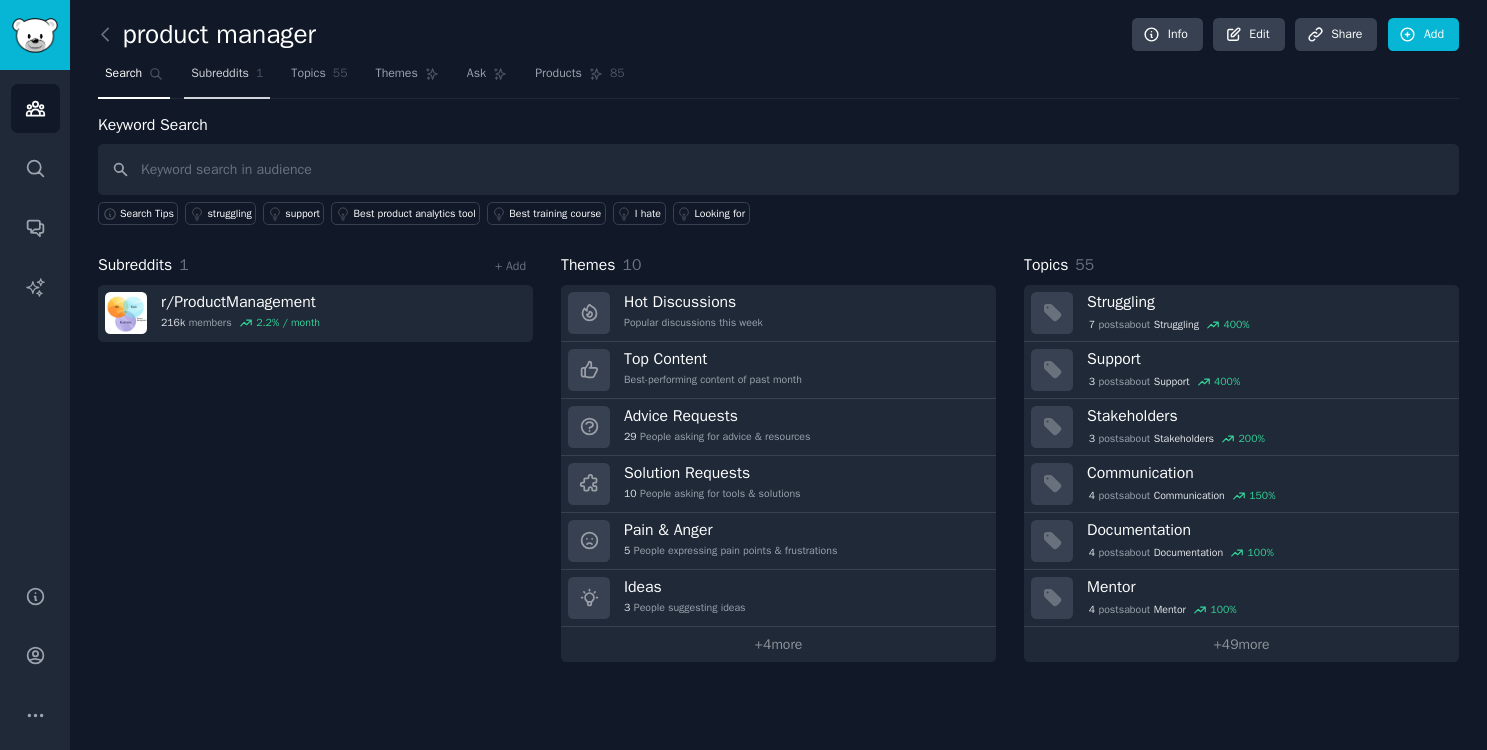click on "Subreddits" at bounding box center (220, 74) 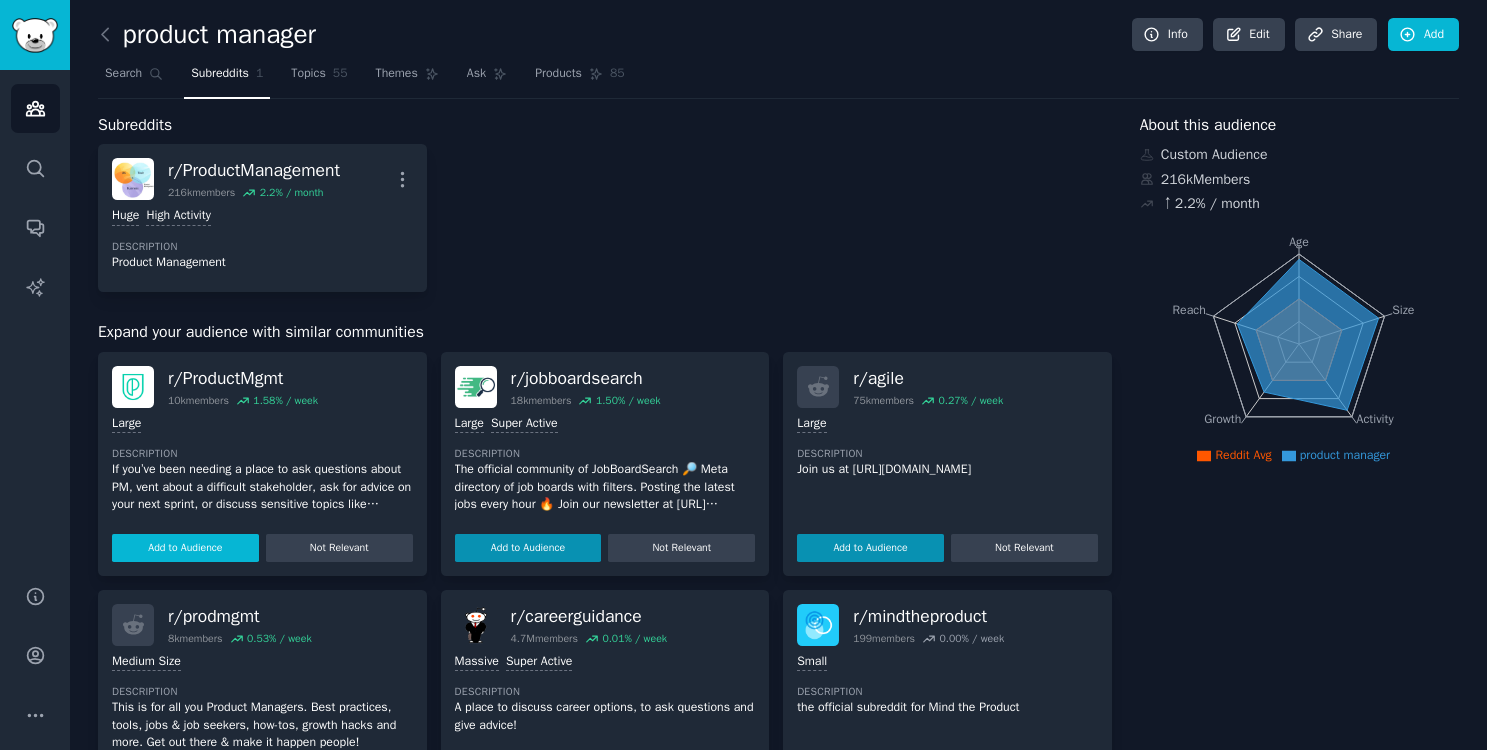 click on "Add to Audience" at bounding box center [185, 548] 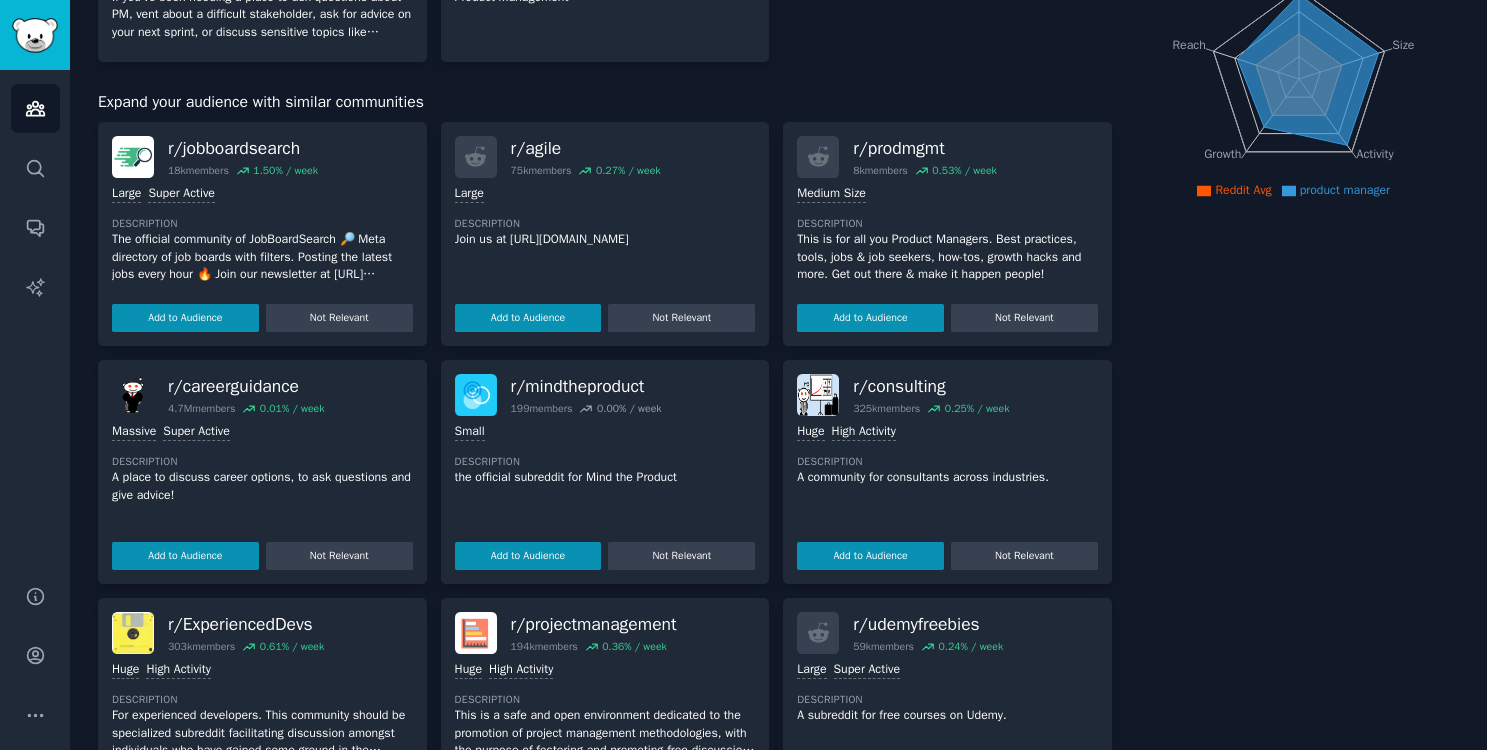 scroll, scrollTop: 268, scrollLeft: 0, axis: vertical 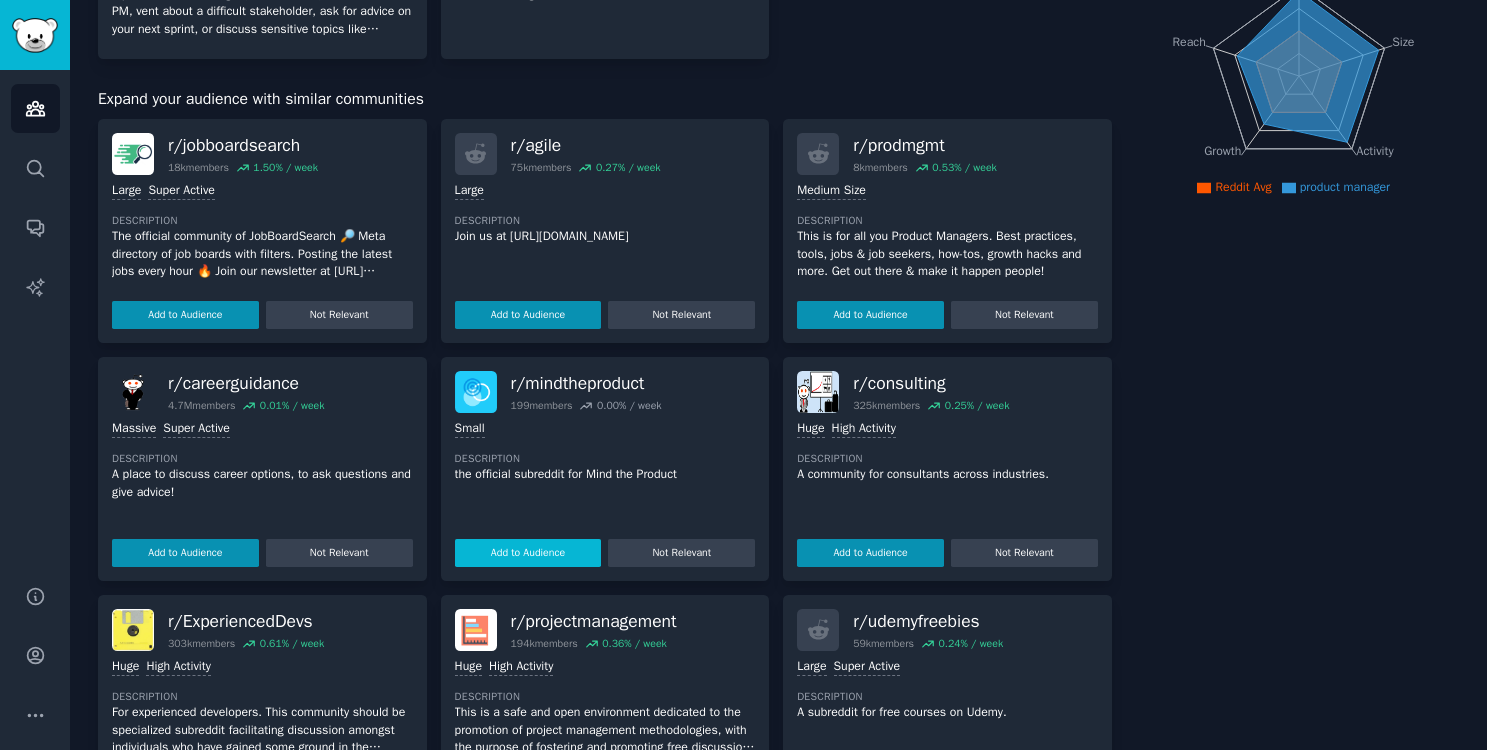 click on "Add to Audience" at bounding box center (528, 553) 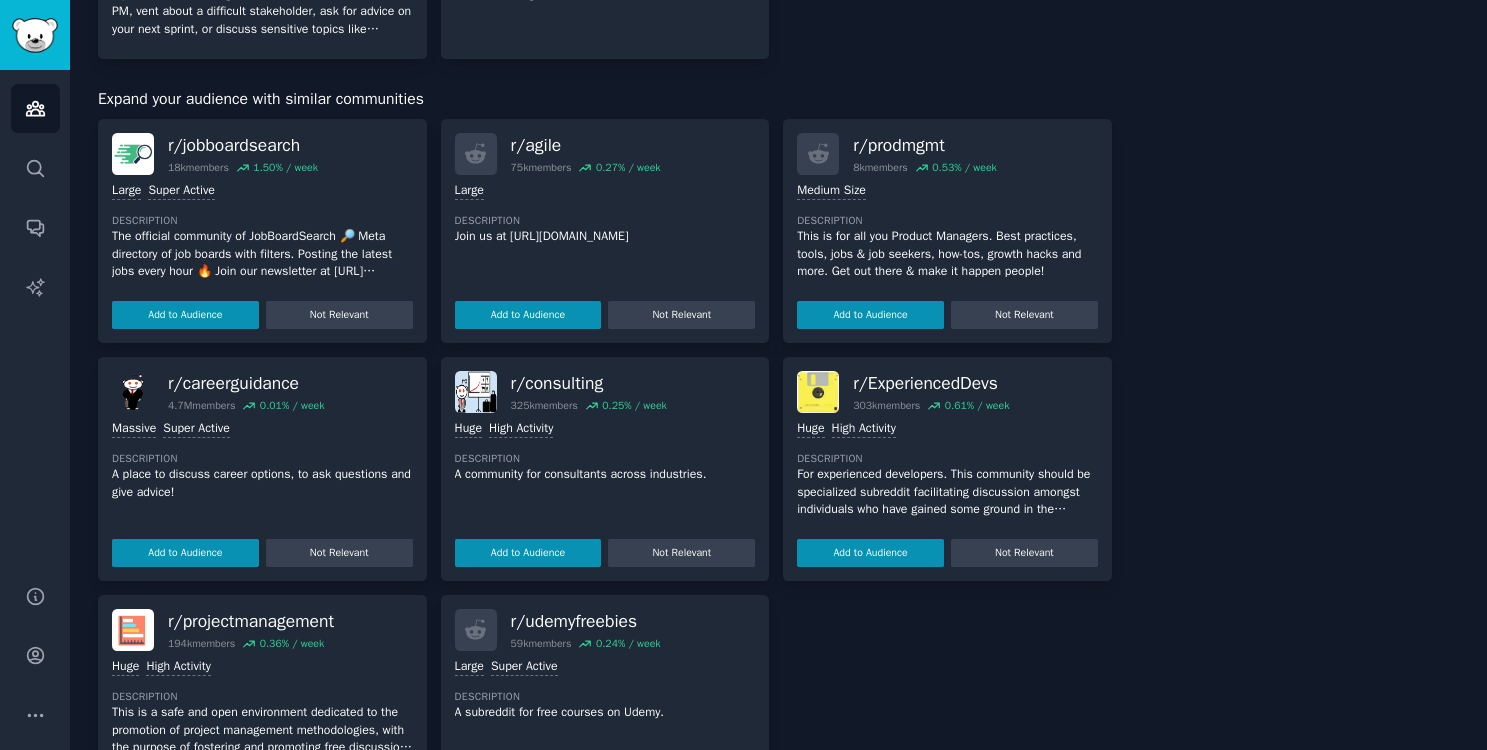 scroll, scrollTop: 364, scrollLeft: 0, axis: vertical 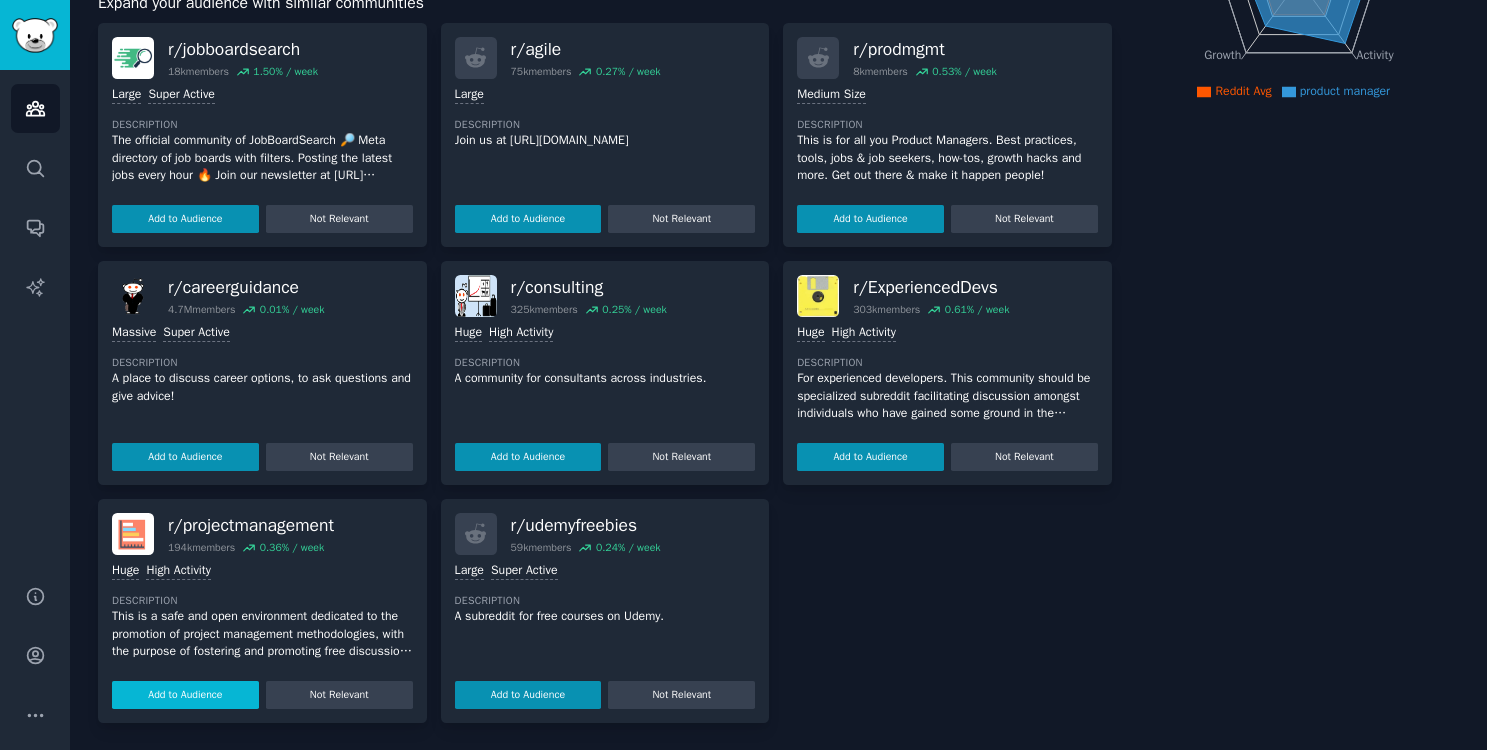 click on "Add to Audience" at bounding box center [185, 695] 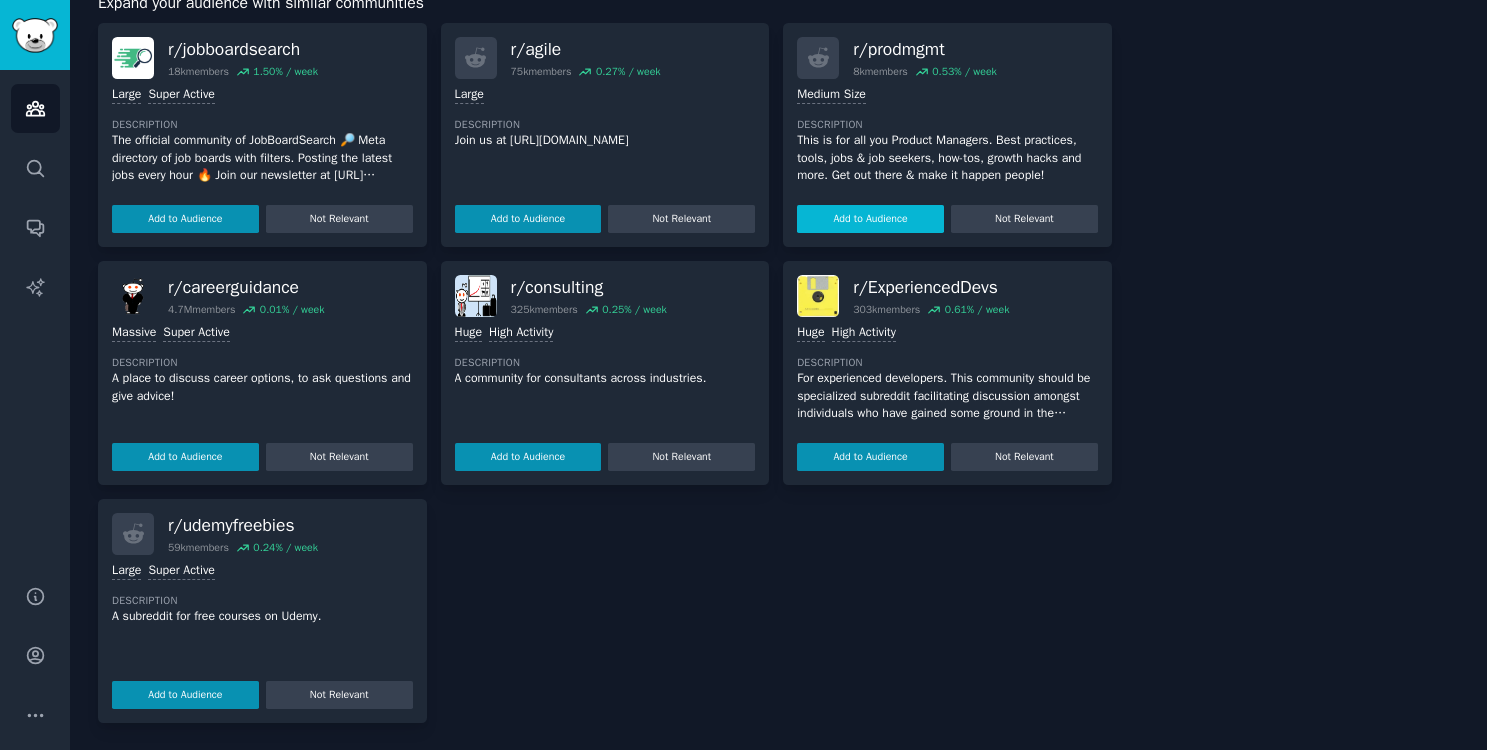 click on "Add to Audience" at bounding box center (870, 219) 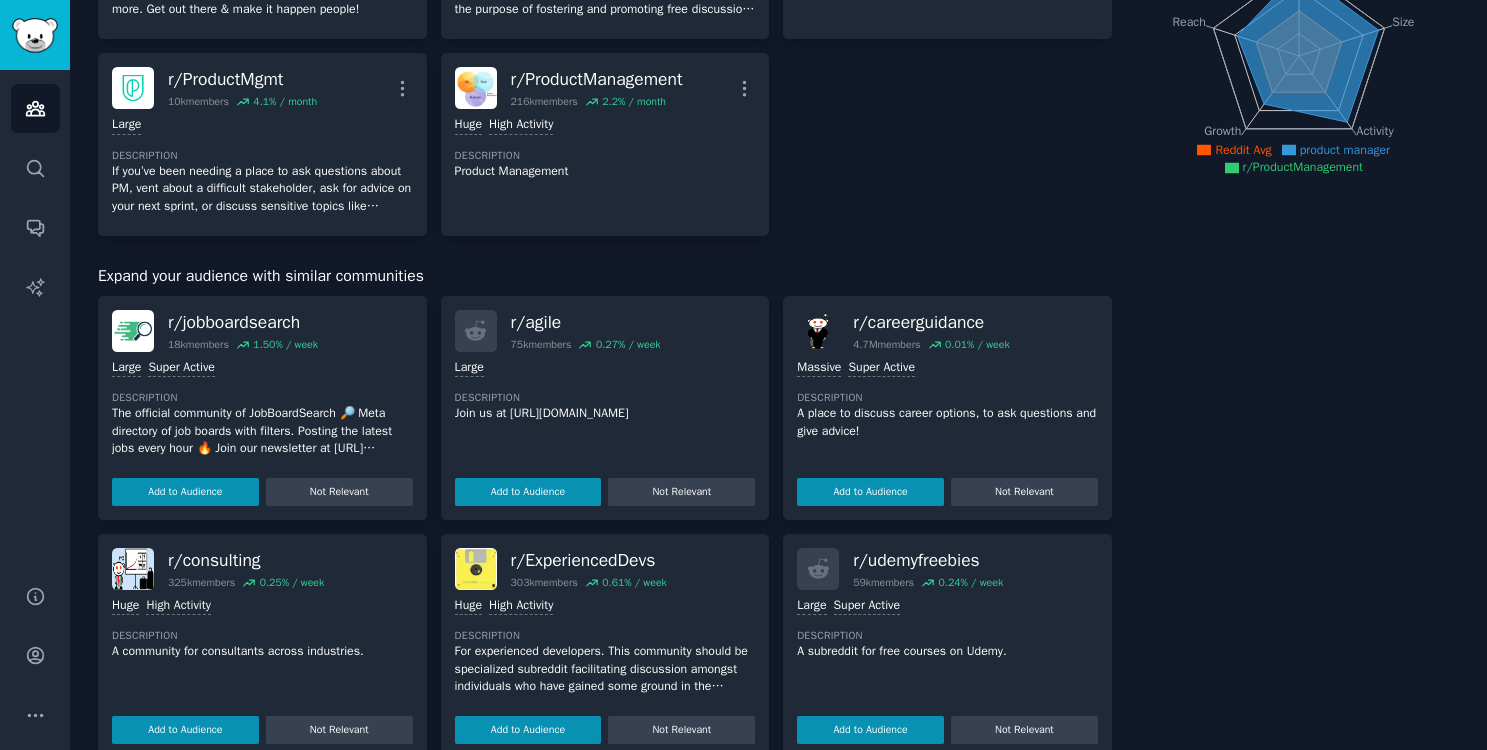 scroll, scrollTop: 0, scrollLeft: 0, axis: both 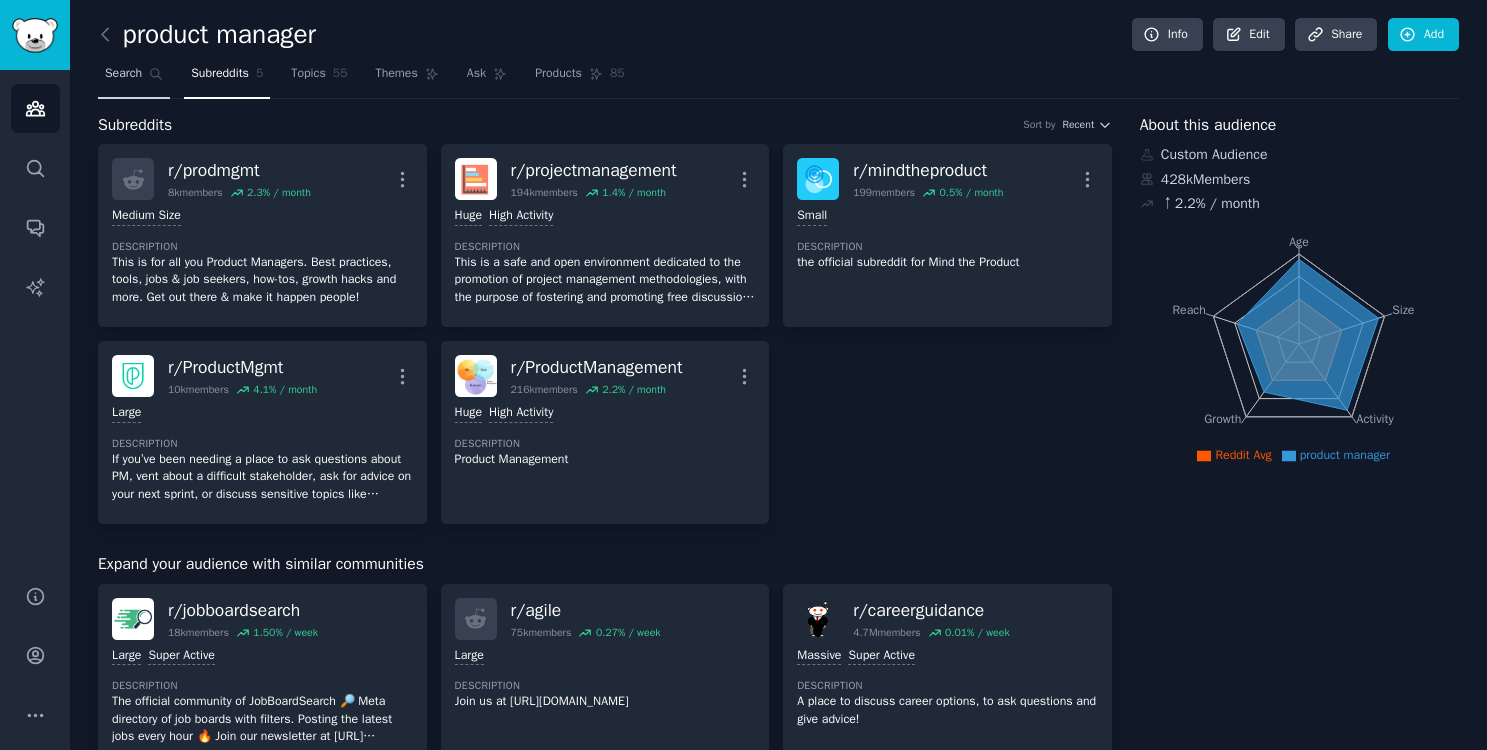 click on "Search" at bounding box center [123, 74] 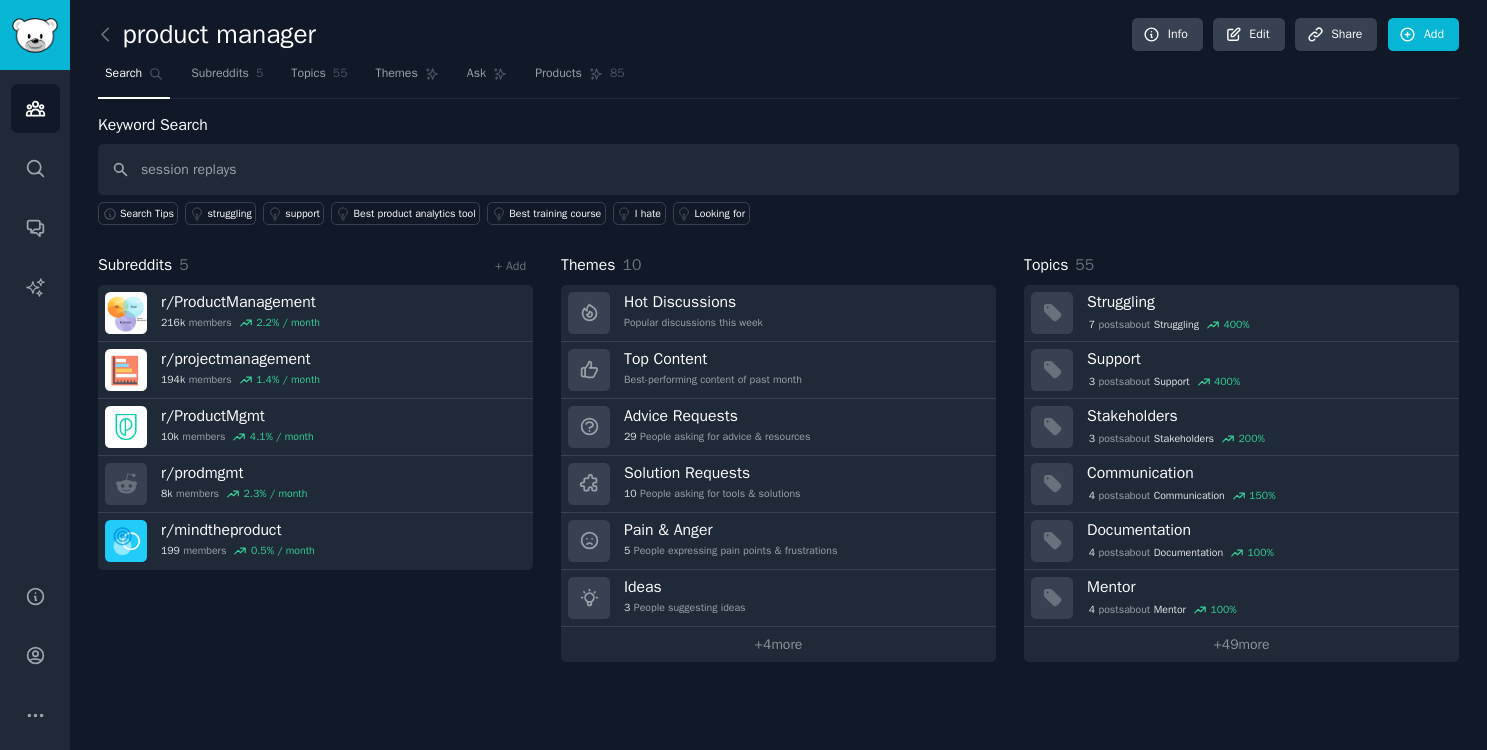 type on "session replays" 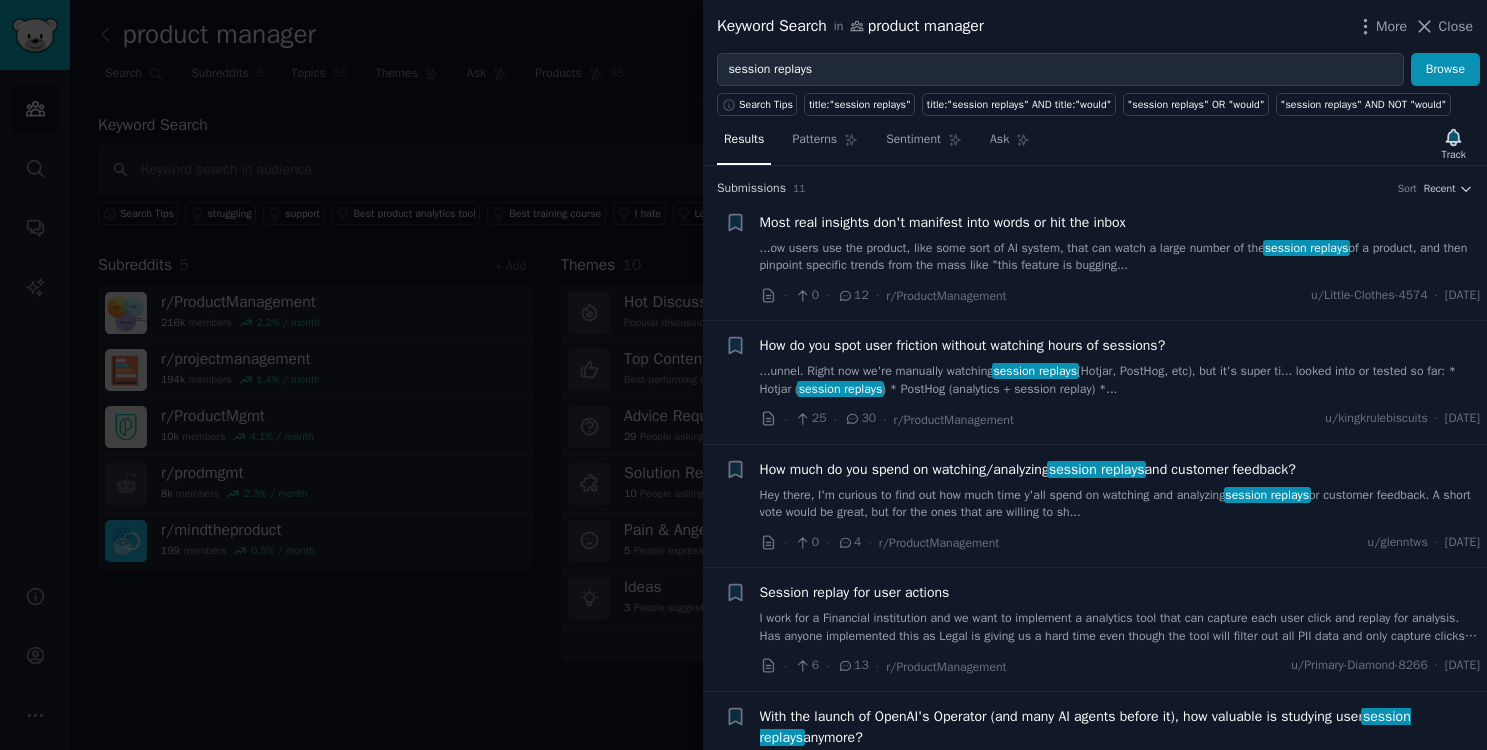 click on "How do you spot user friction without watching hours of sessions?" at bounding box center [963, 345] 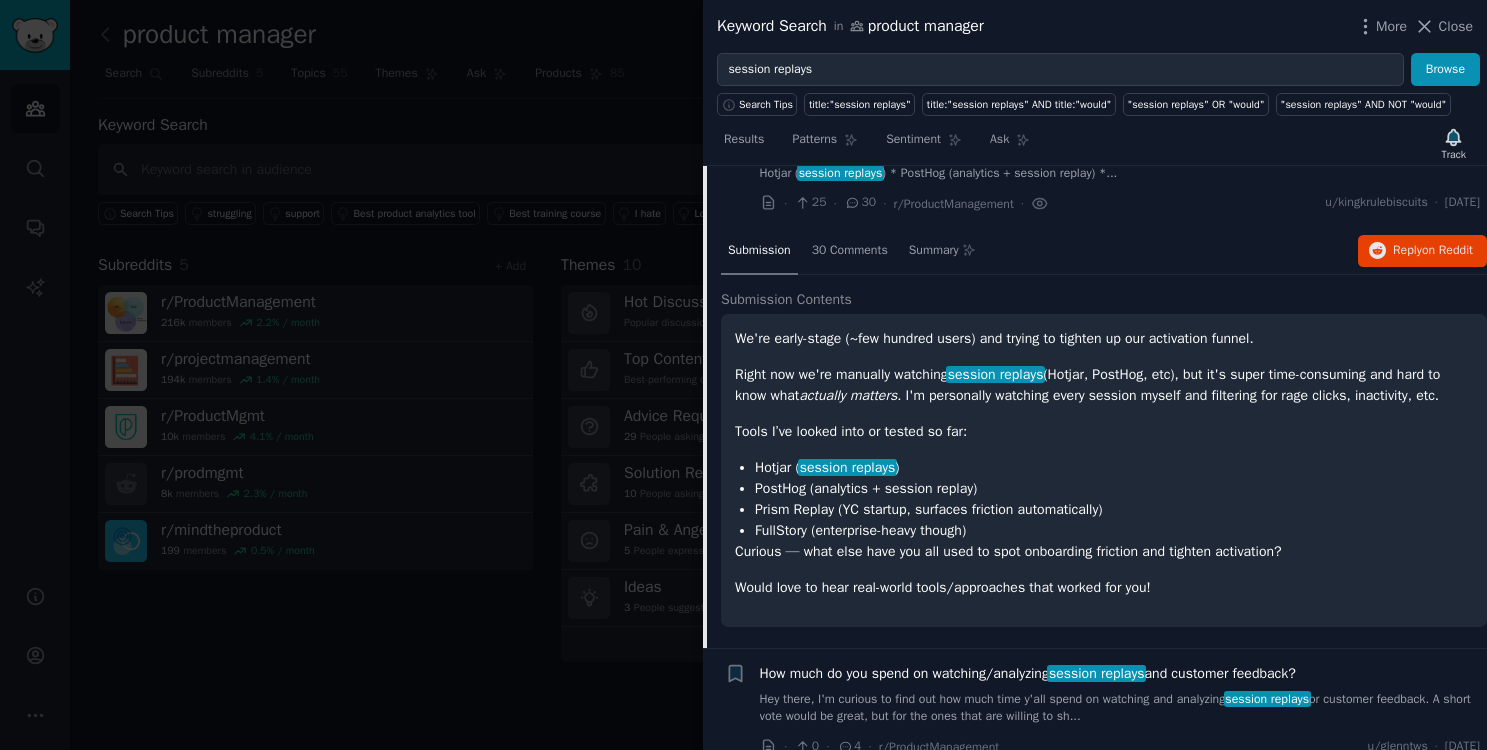 scroll, scrollTop: 214, scrollLeft: 0, axis: vertical 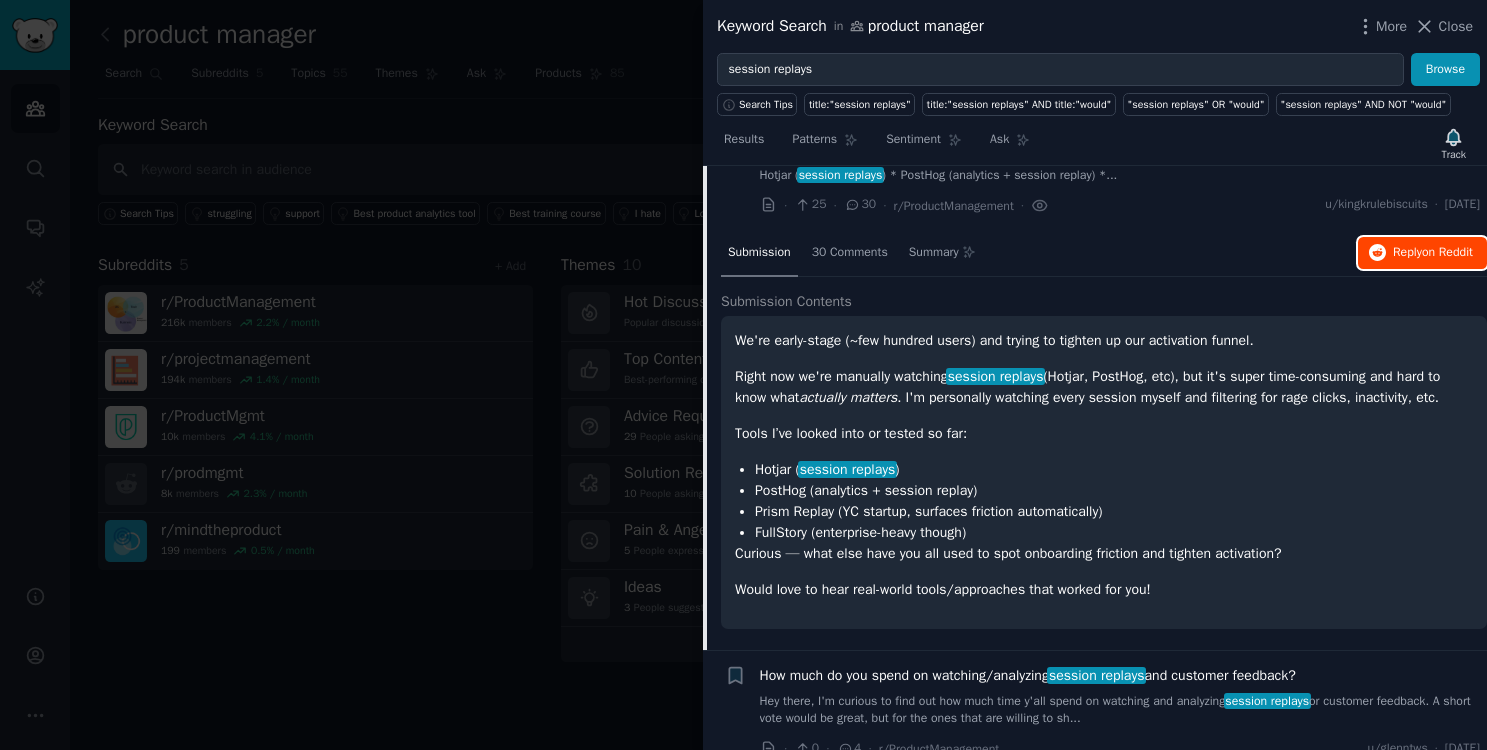 click on "Reply  on Reddit" at bounding box center (1422, 253) 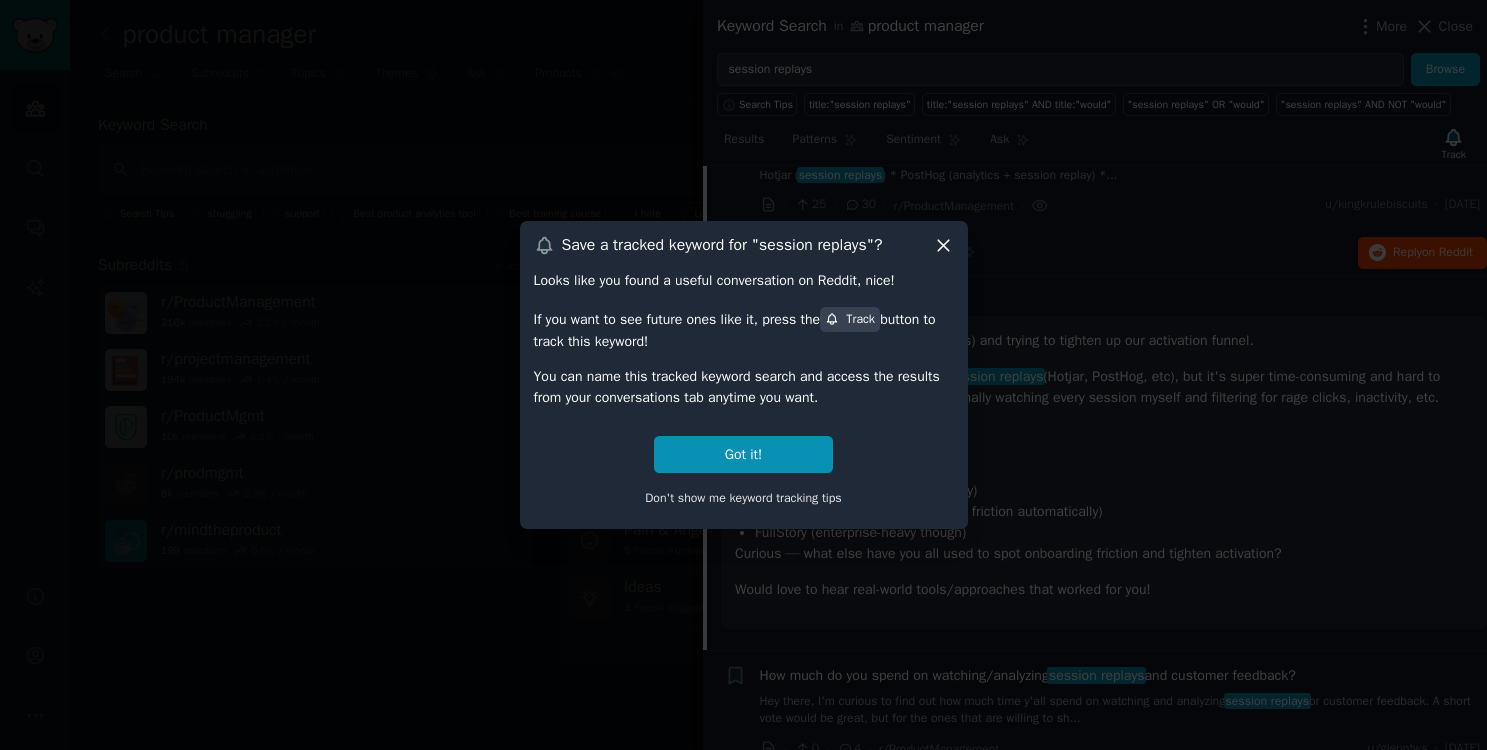 click on "Don't show me keyword tracking tips" at bounding box center (744, 494) 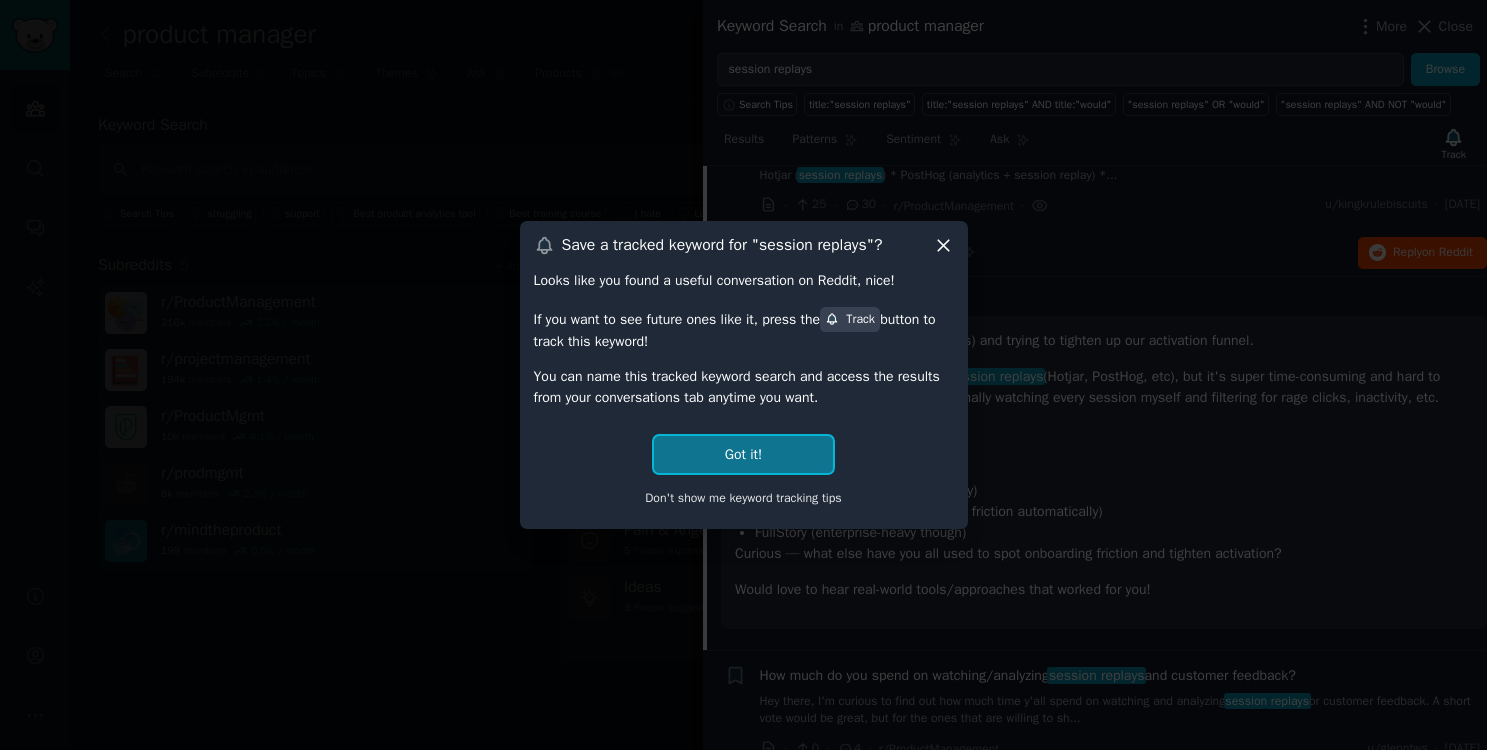 click on "Got it!" at bounding box center (743, 454) 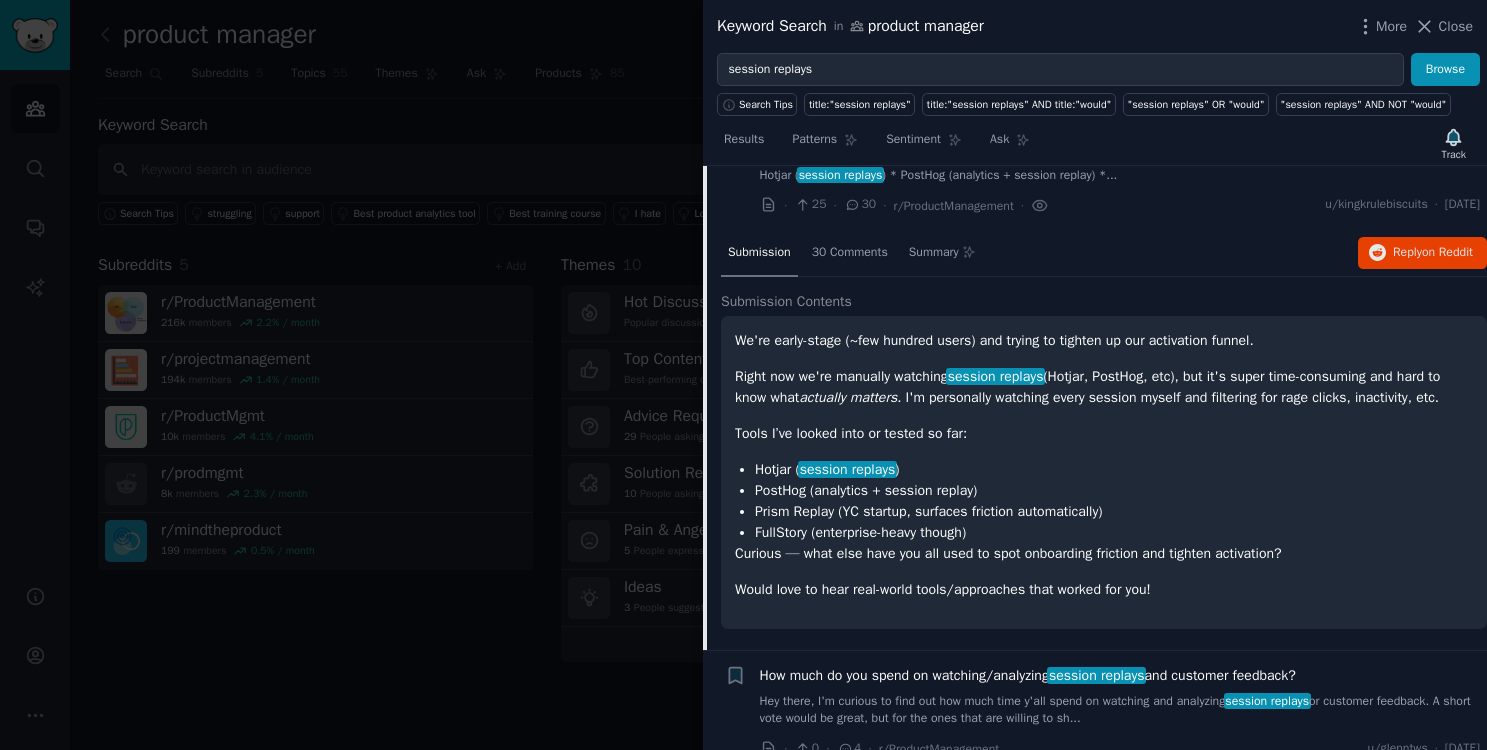 click at bounding box center [743, 375] 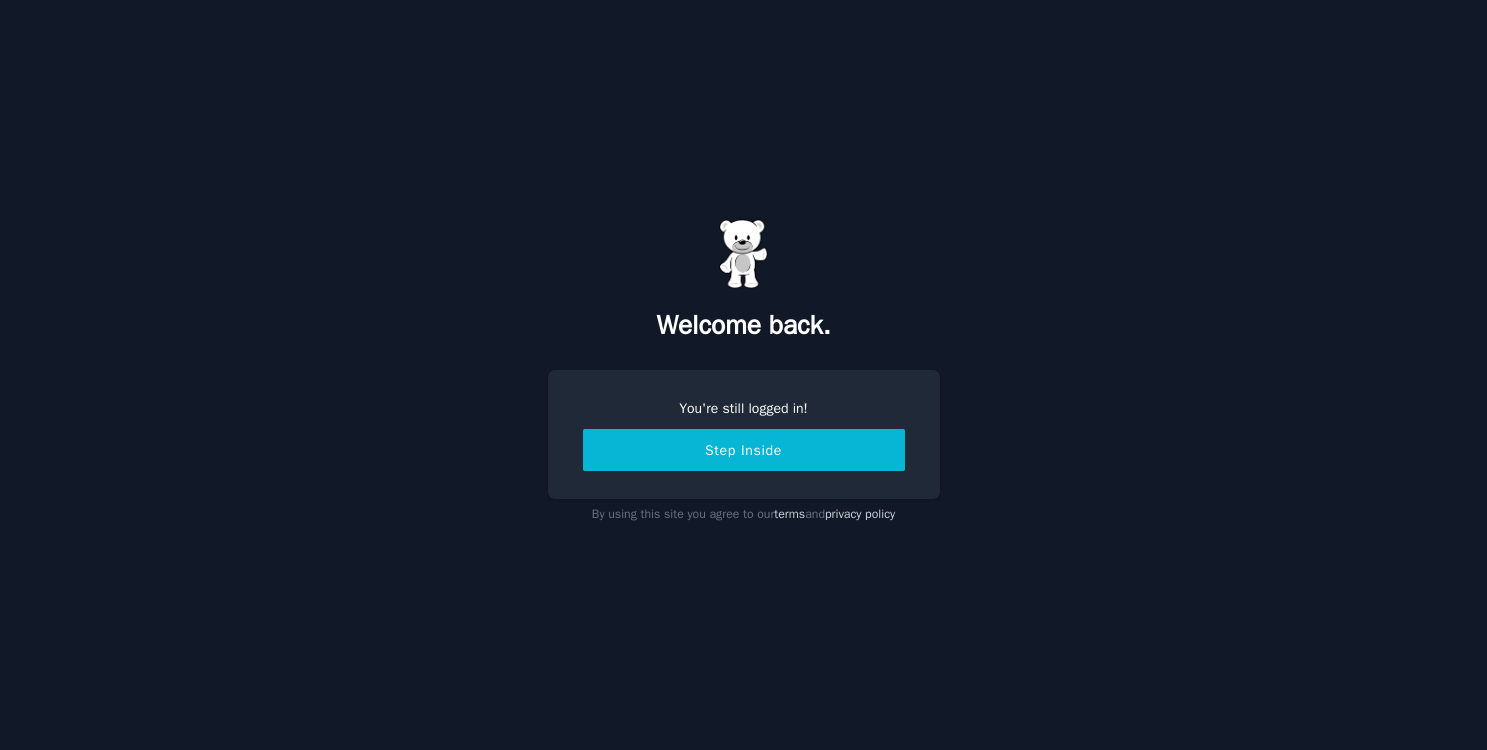 scroll, scrollTop: 0, scrollLeft: 0, axis: both 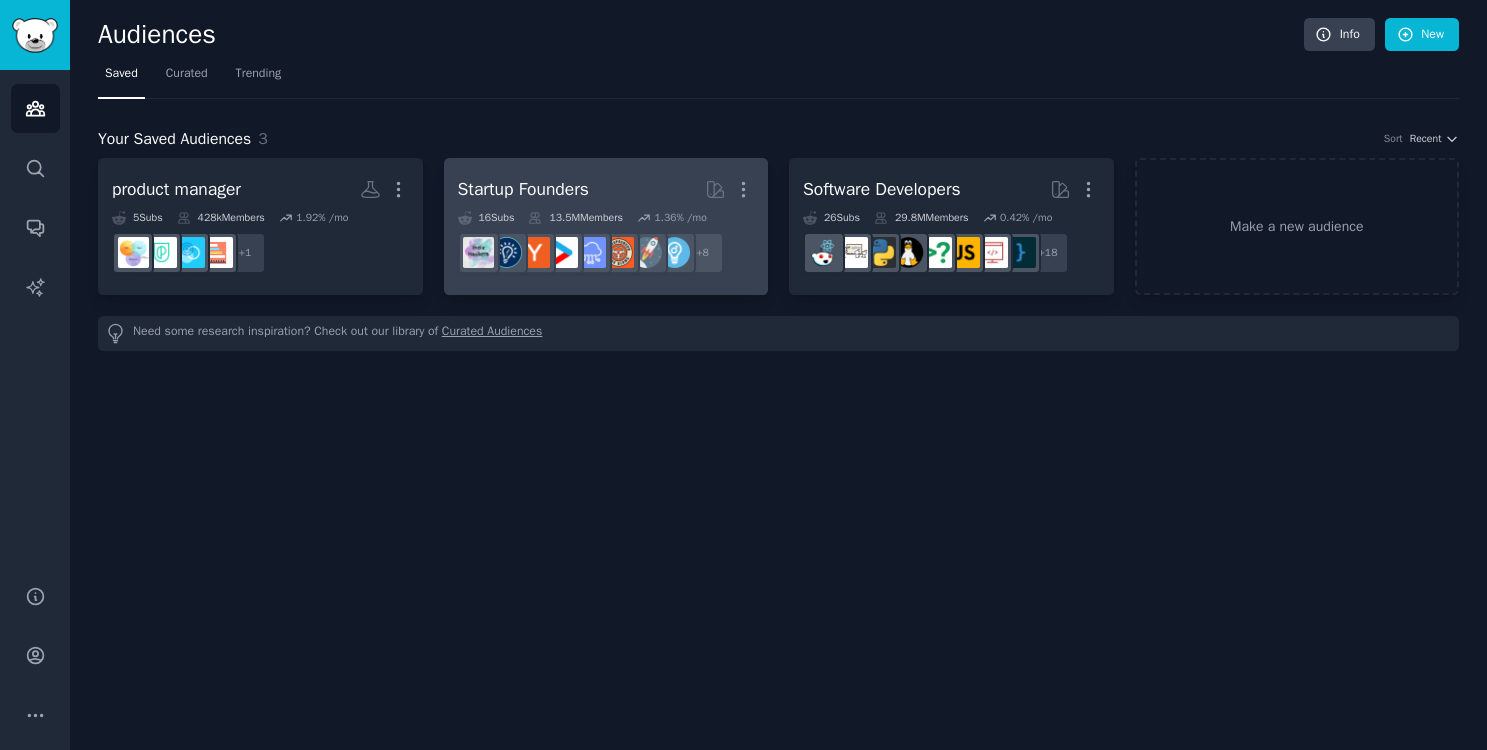 click on "Startup Founders" at bounding box center [523, 189] 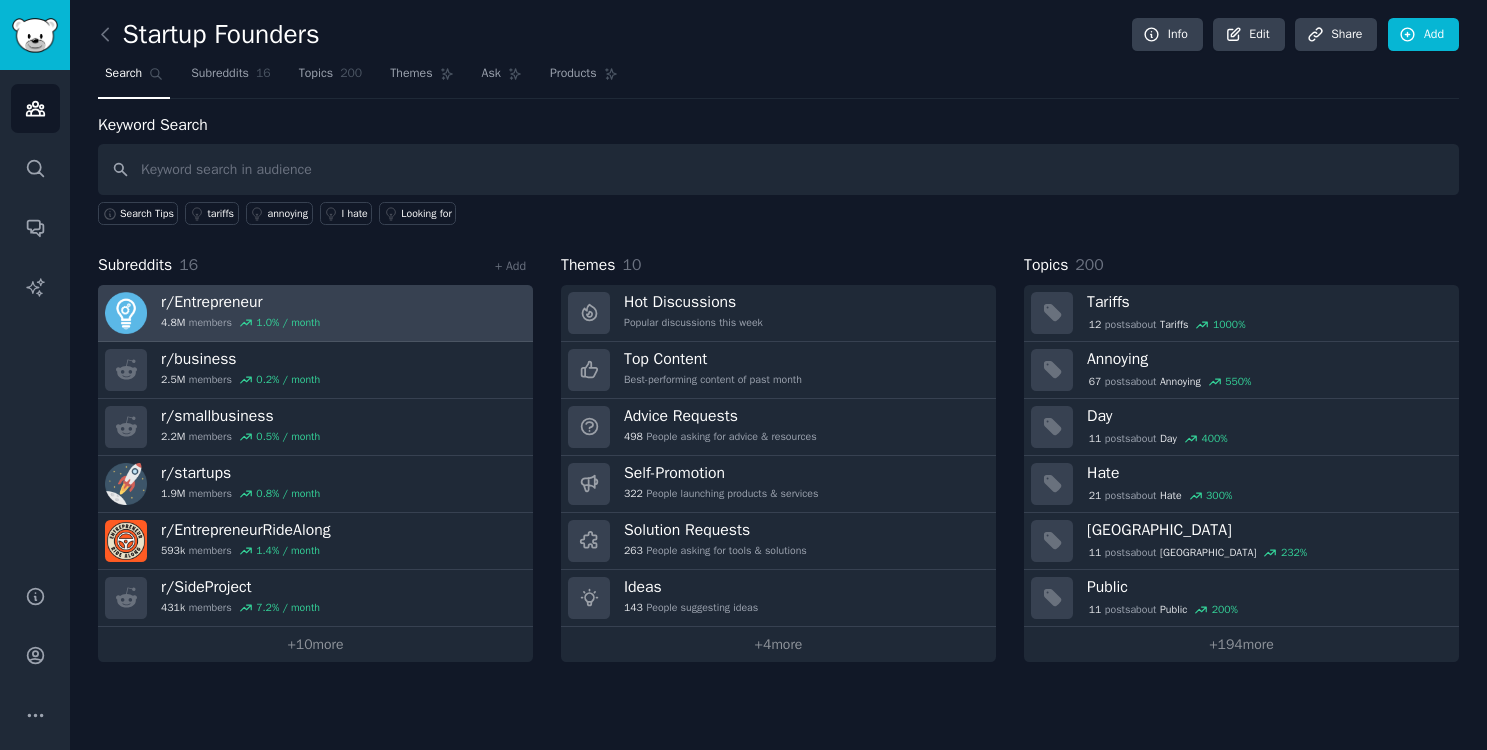 click on "4.8M  members 1.0 % / month" at bounding box center (240, 323) 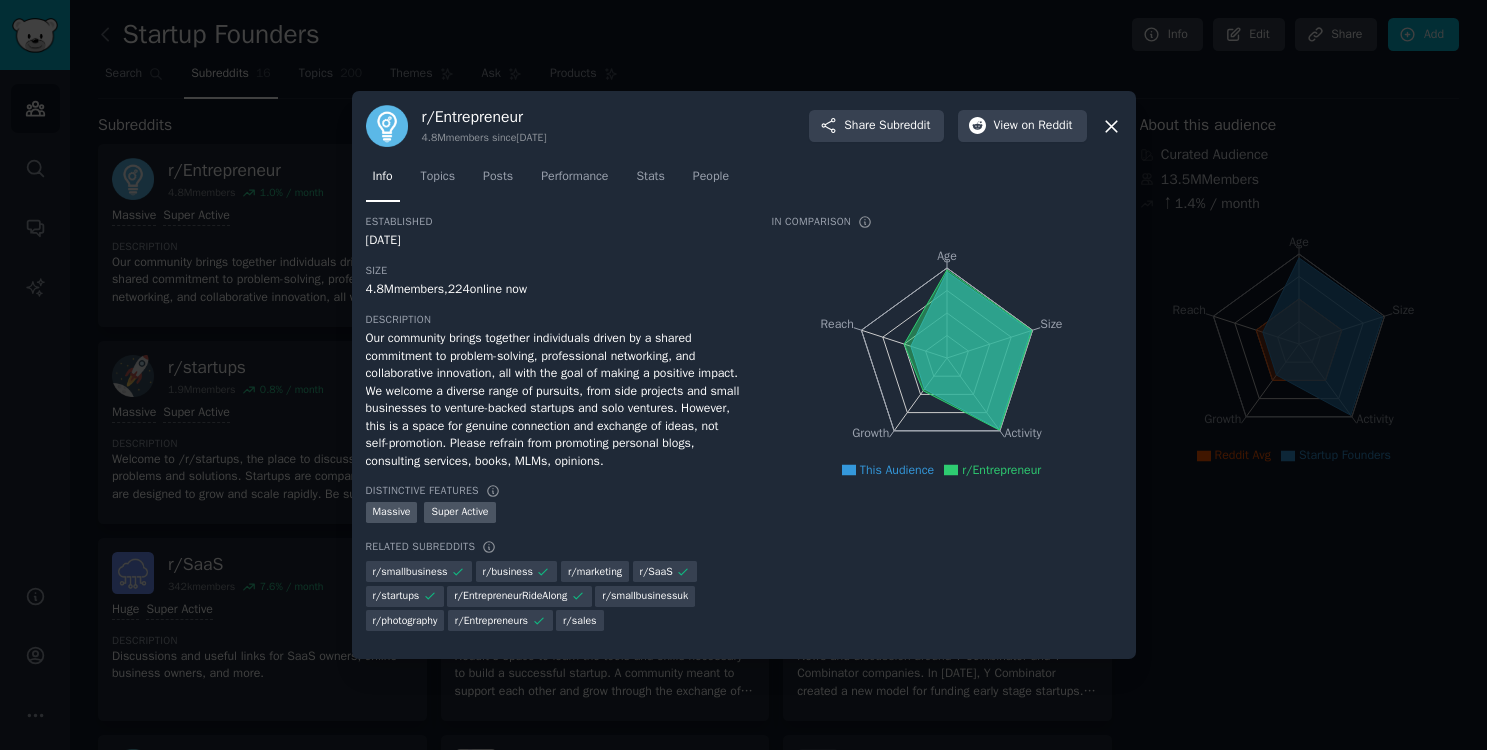 click 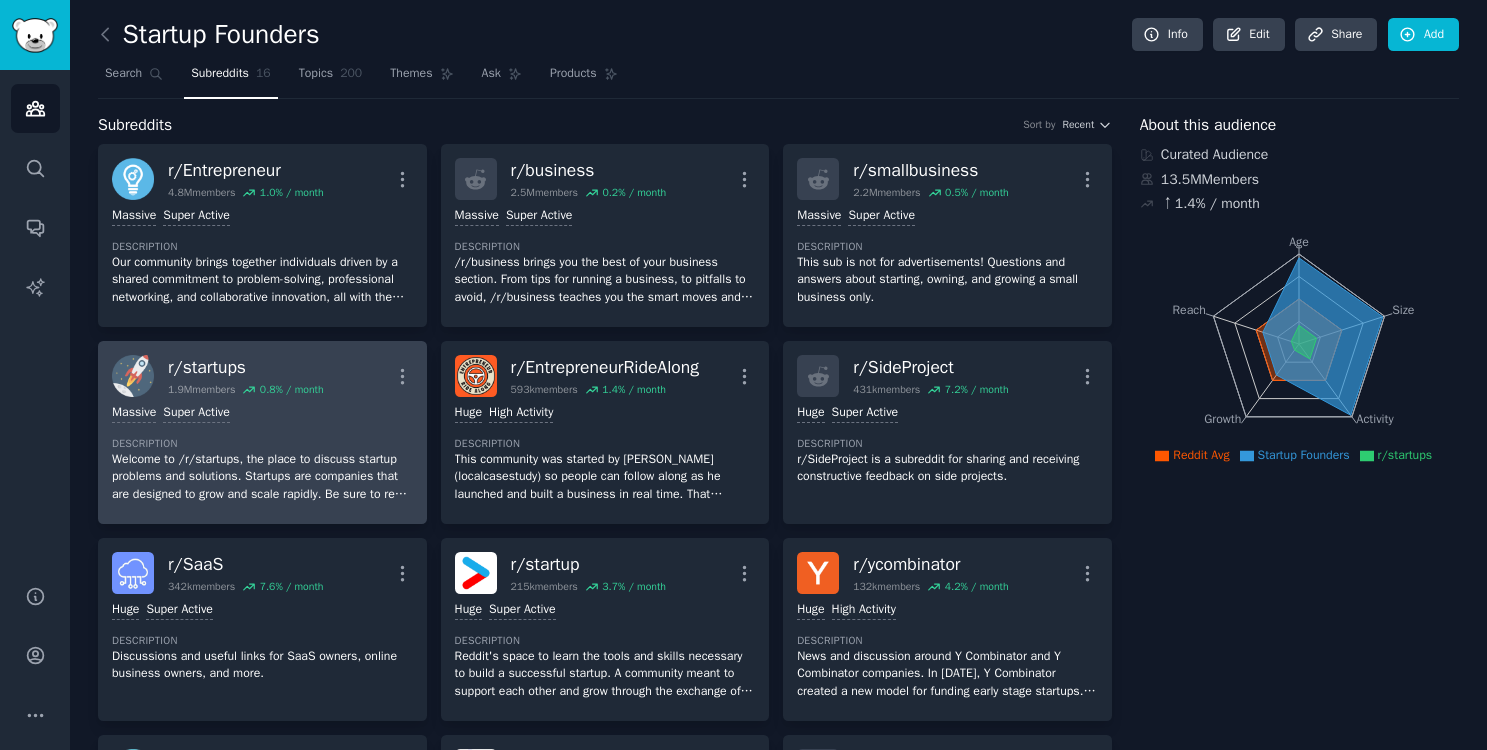 click on "r/ startups 1.9M  members 0.8 % / month" at bounding box center [246, 376] 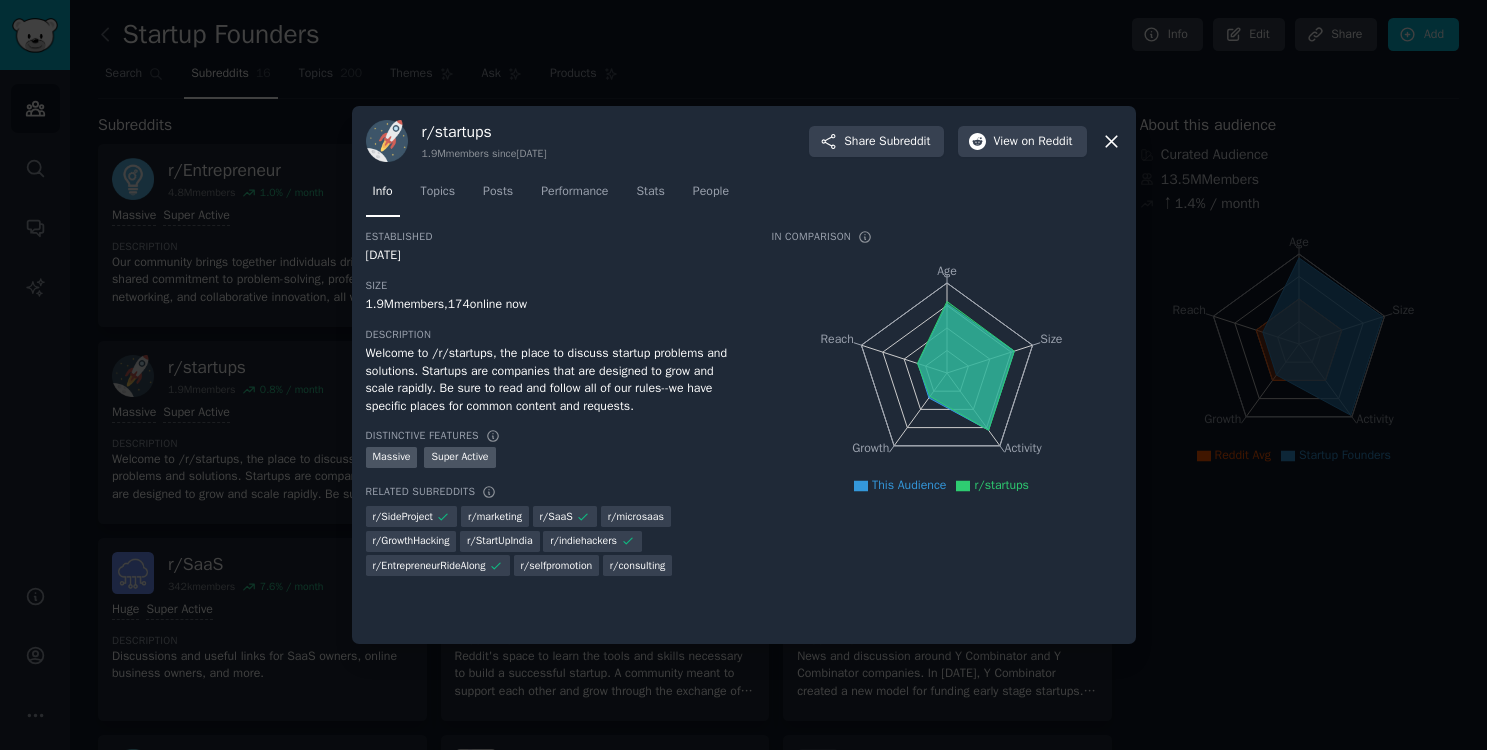 click 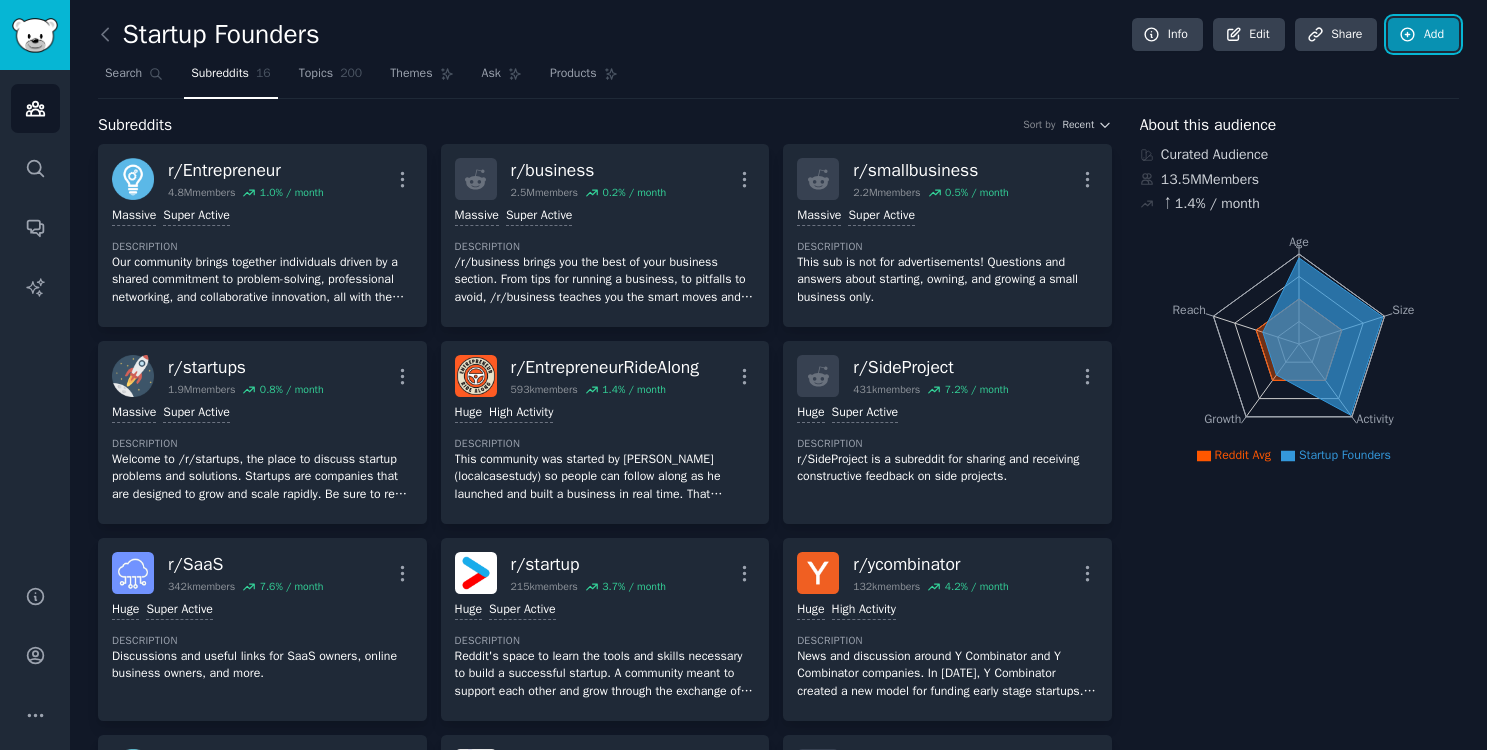 click 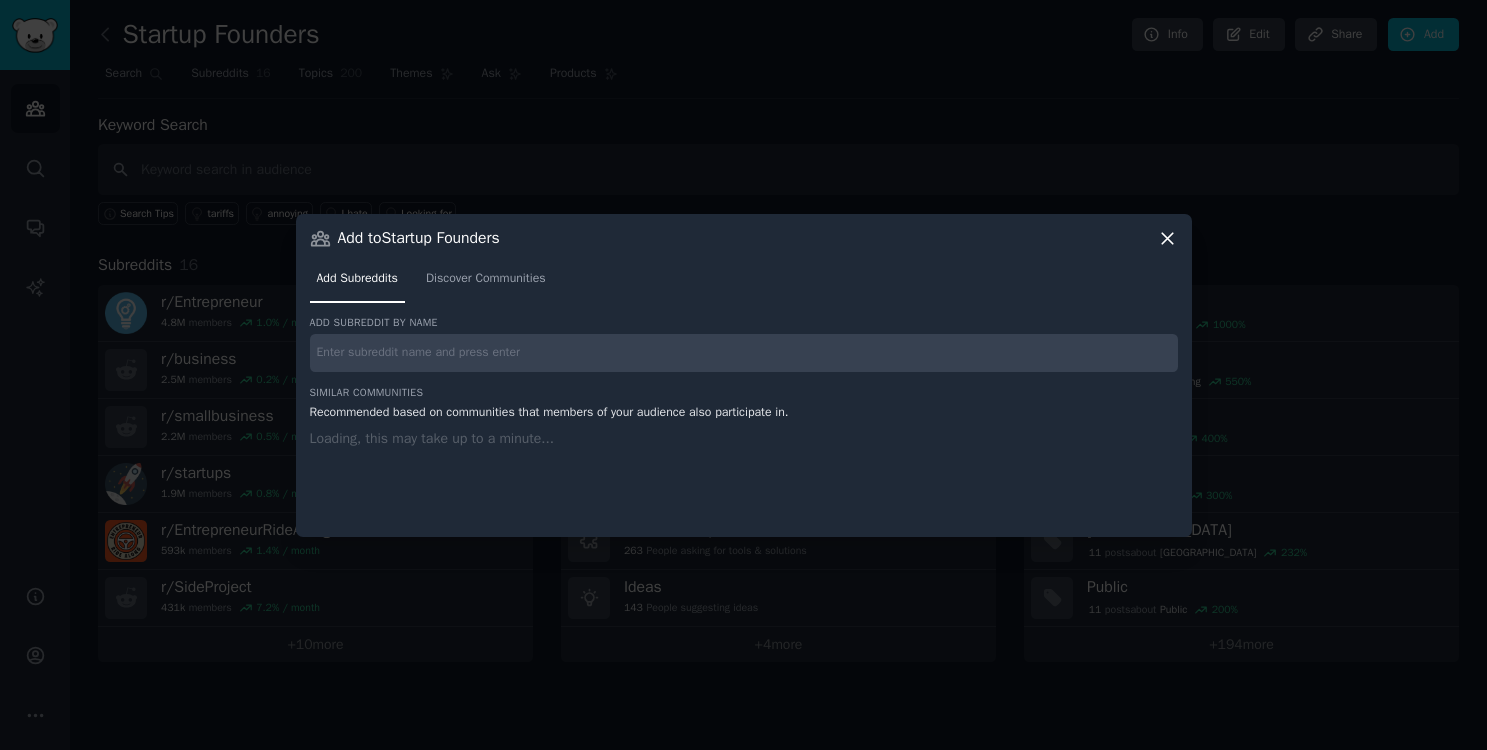 click on "Add subreddit by name Similar Communities Recommended based on communities that members of your audience also participate in. Loading, this may take up to a minute..." at bounding box center [744, 414] 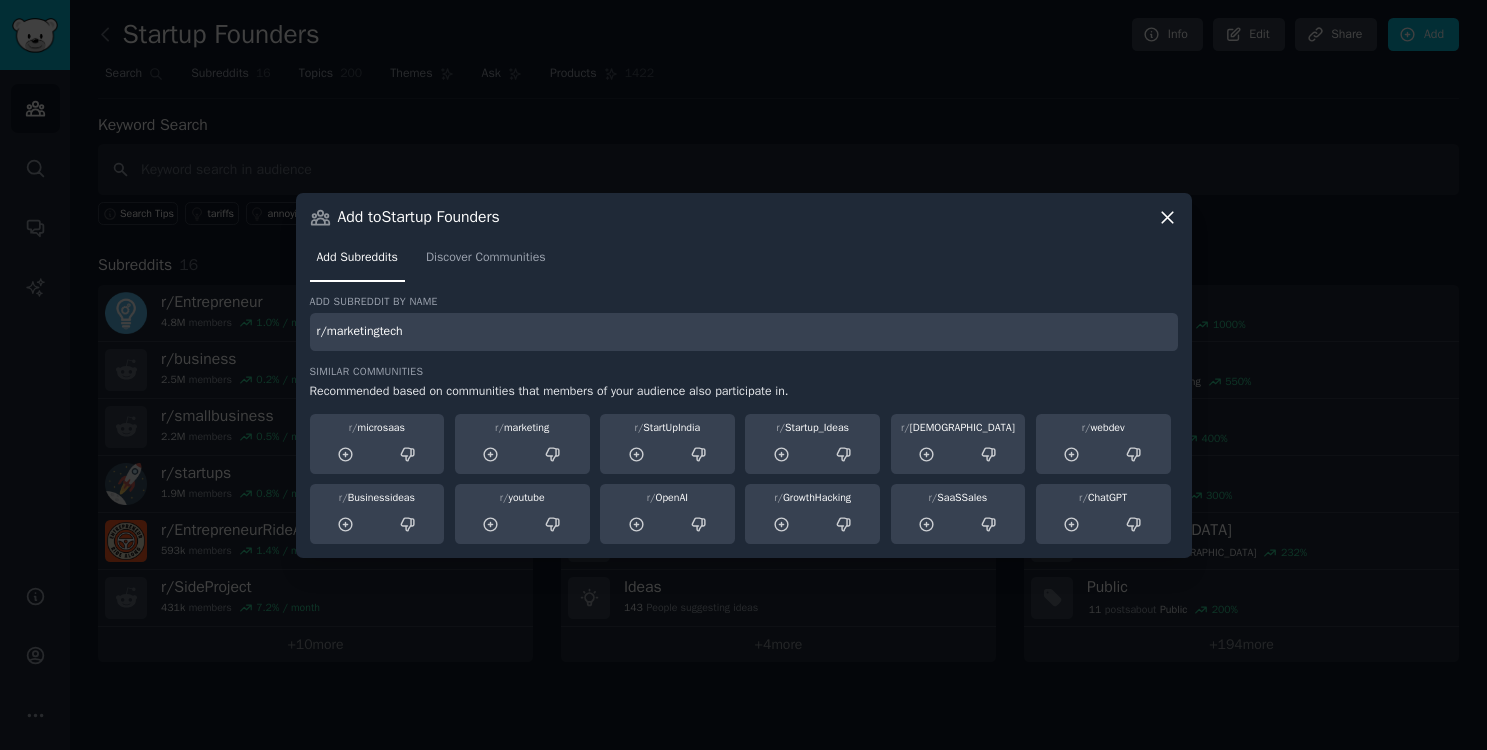 type on "r/marketingtech" 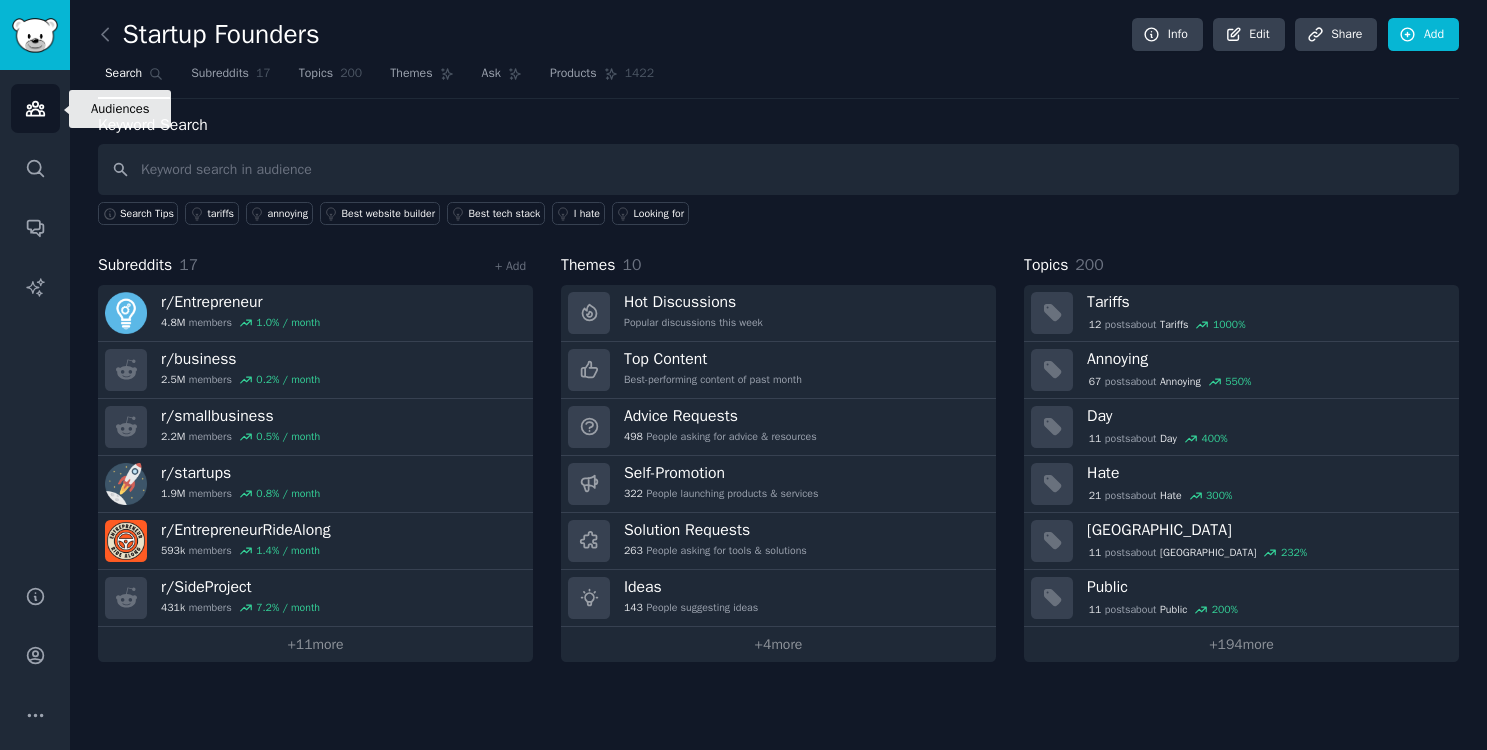 click 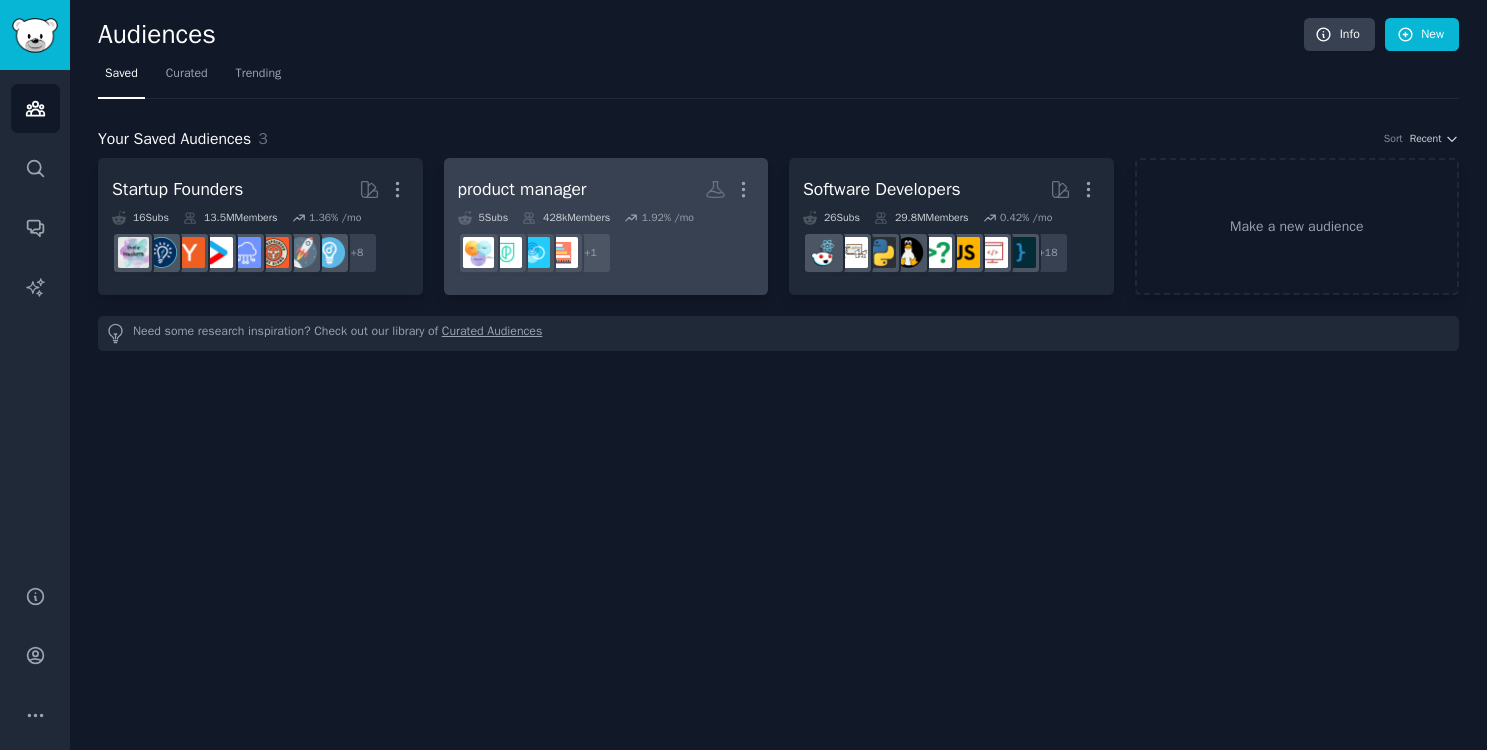click on "product manager More 5  Sub s 428k  Members 1.92 % /mo + 1" at bounding box center (606, 226) 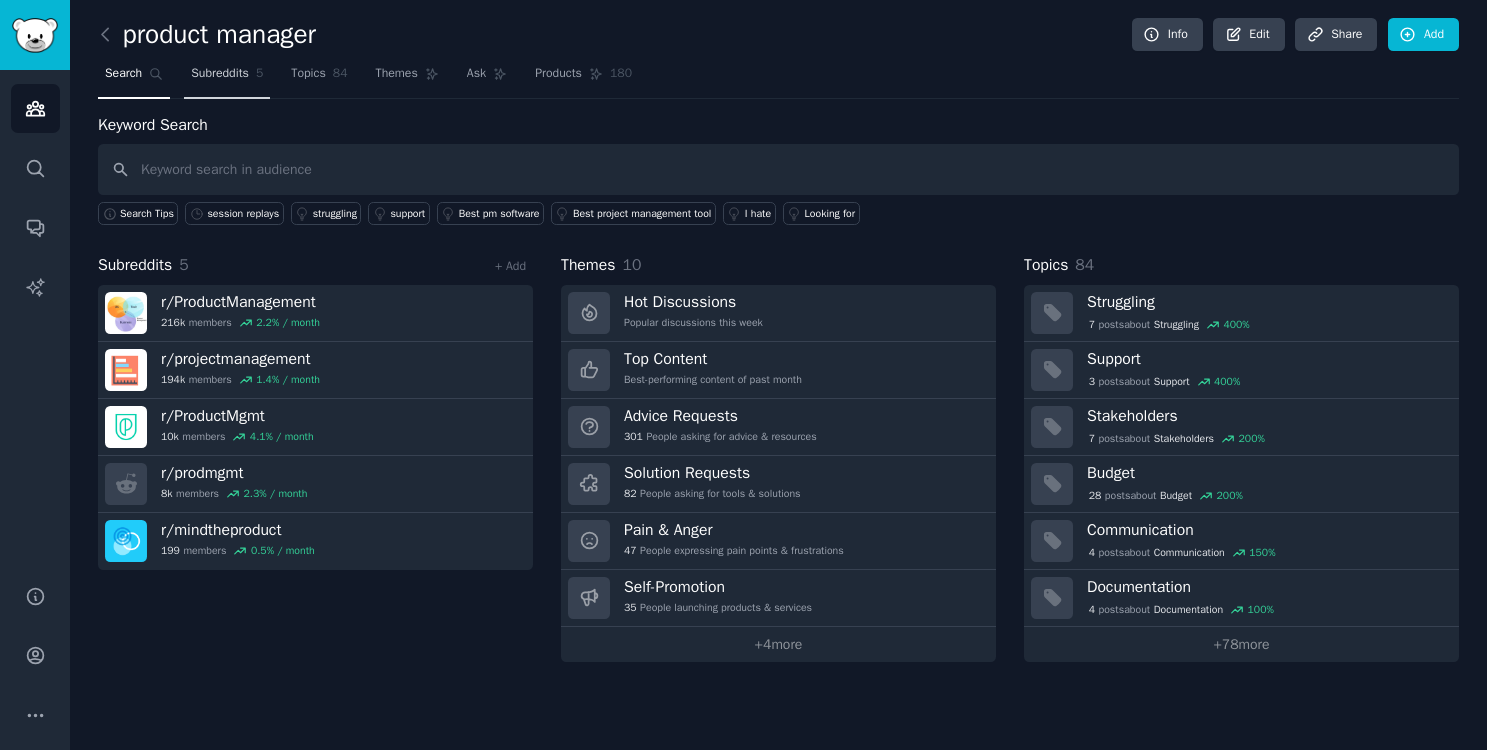 click on "Subreddits" at bounding box center (220, 74) 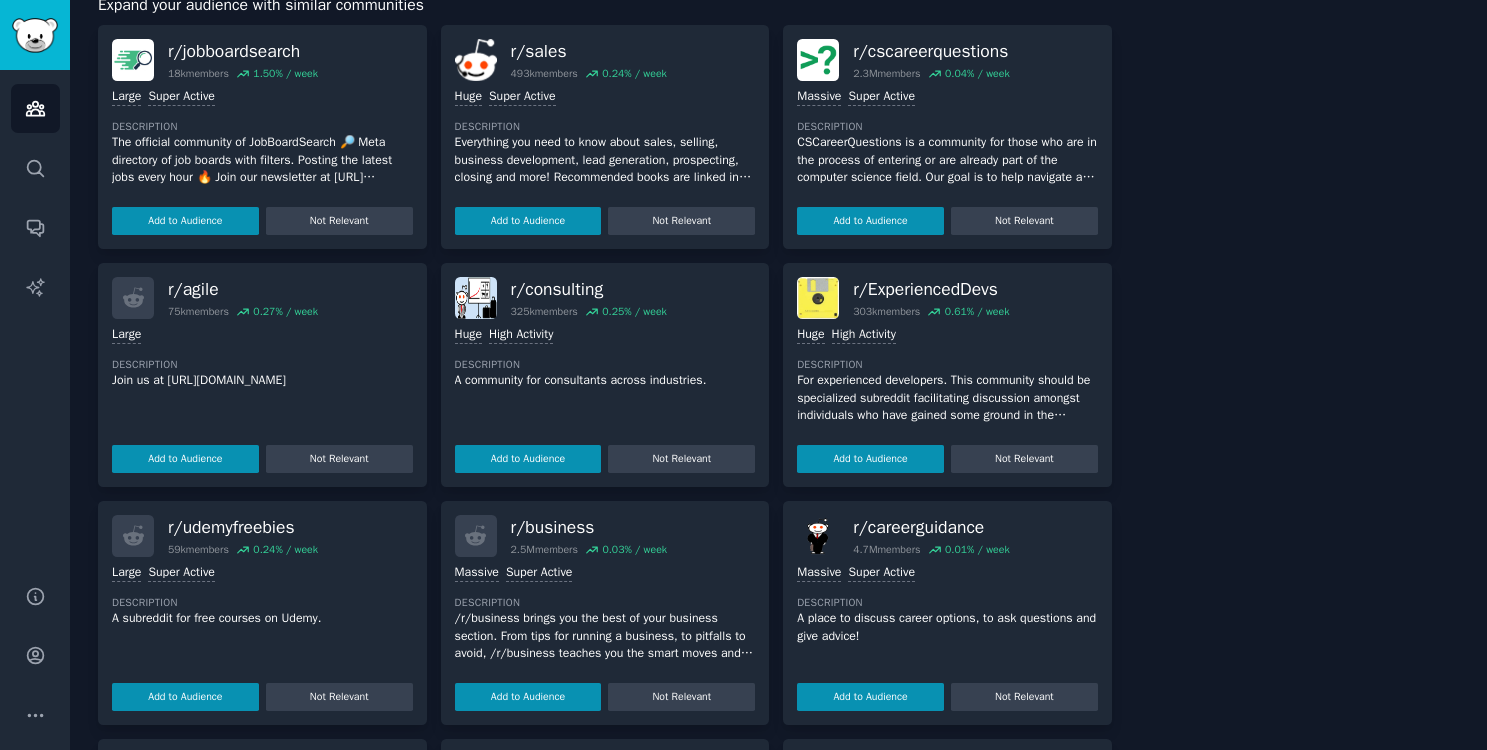 scroll, scrollTop: 799, scrollLeft: 0, axis: vertical 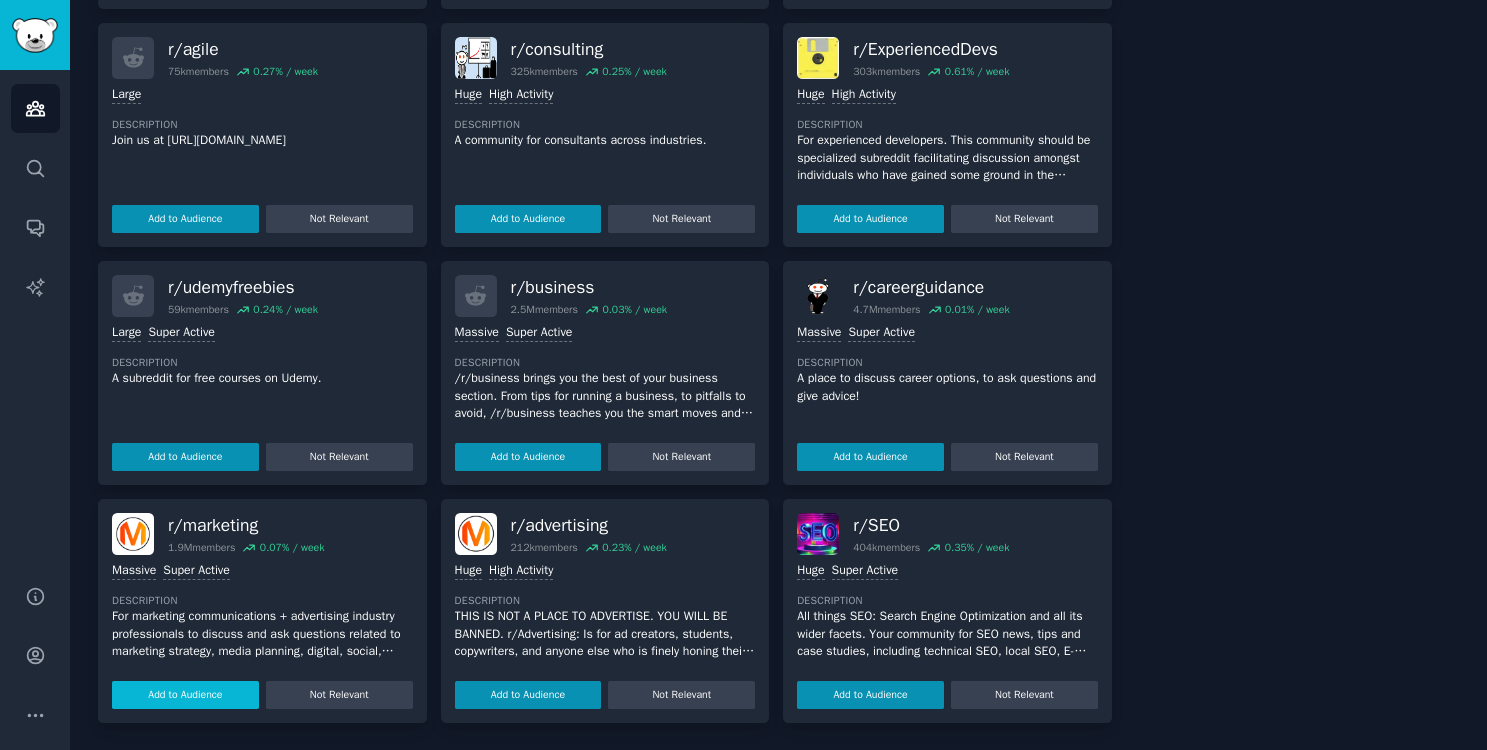 click on "Add to Audience" at bounding box center [185, 695] 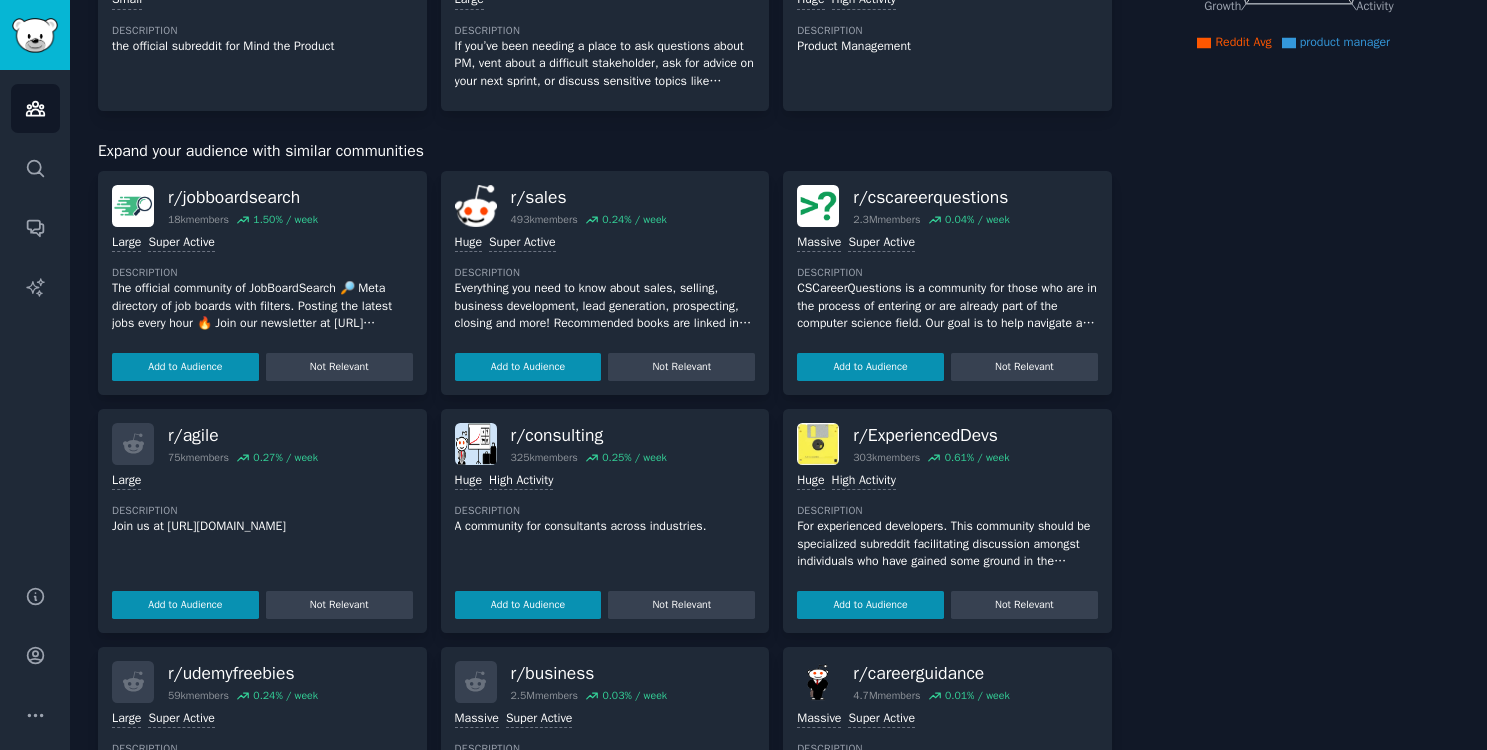 scroll, scrollTop: 0, scrollLeft: 0, axis: both 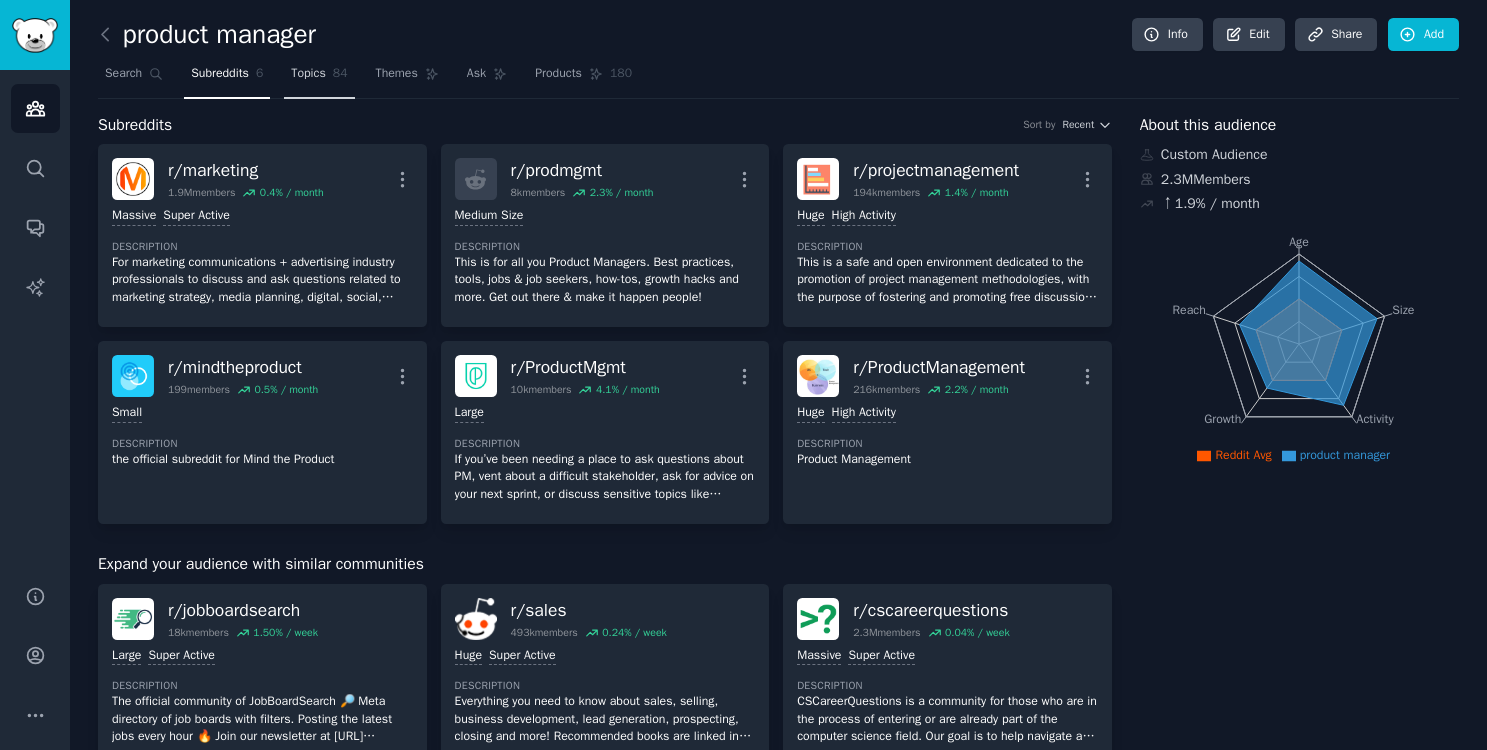 click on "Topics" at bounding box center [308, 74] 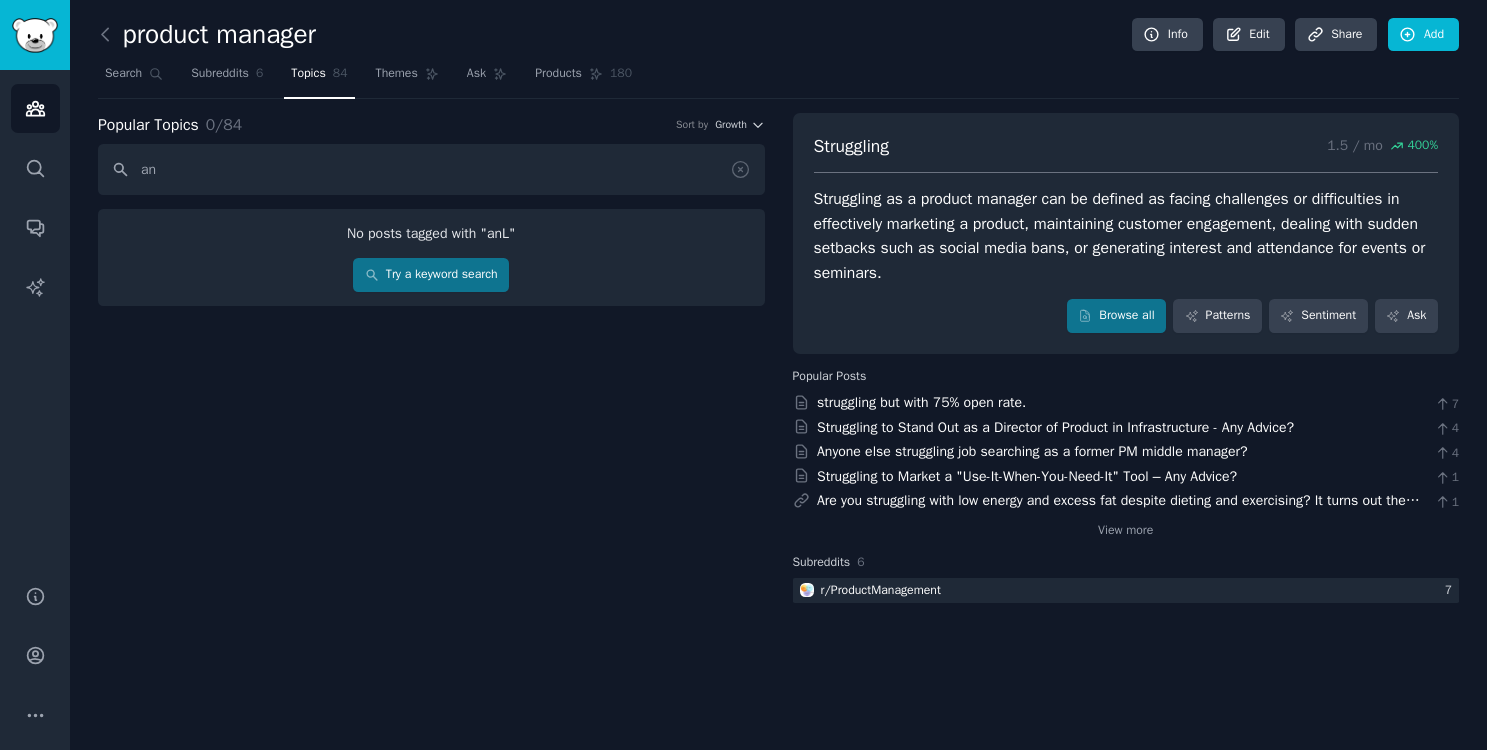type on "a" 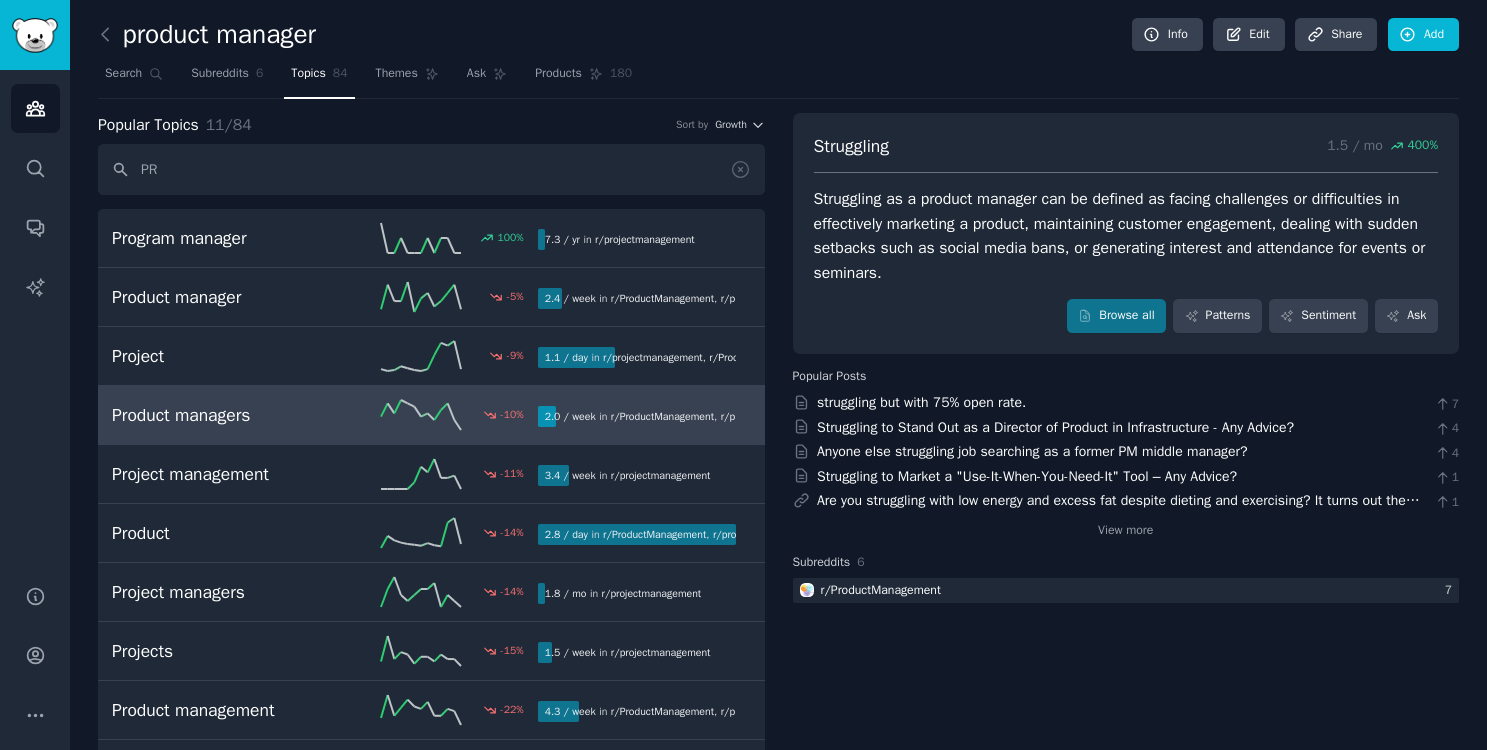 type on "PR" 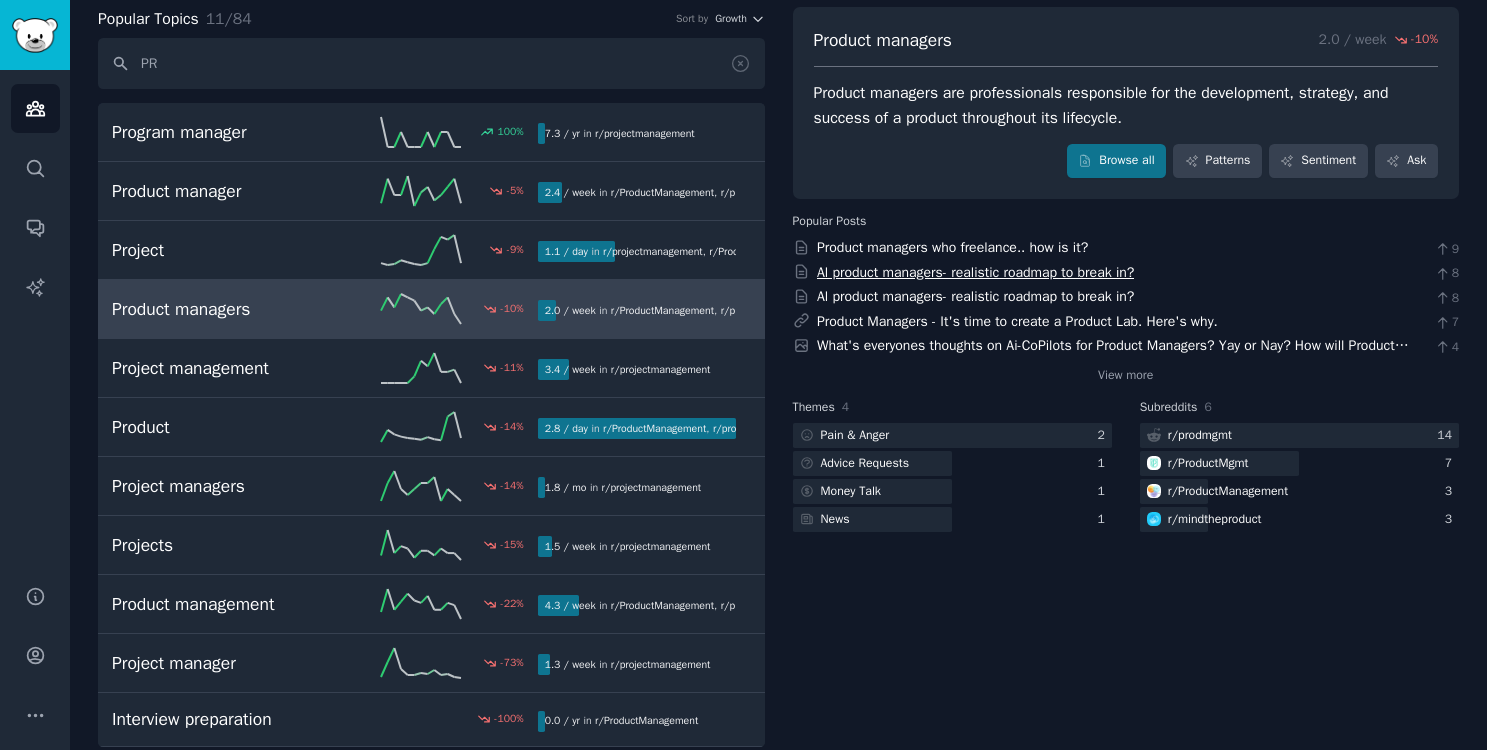 scroll, scrollTop: 0, scrollLeft: 0, axis: both 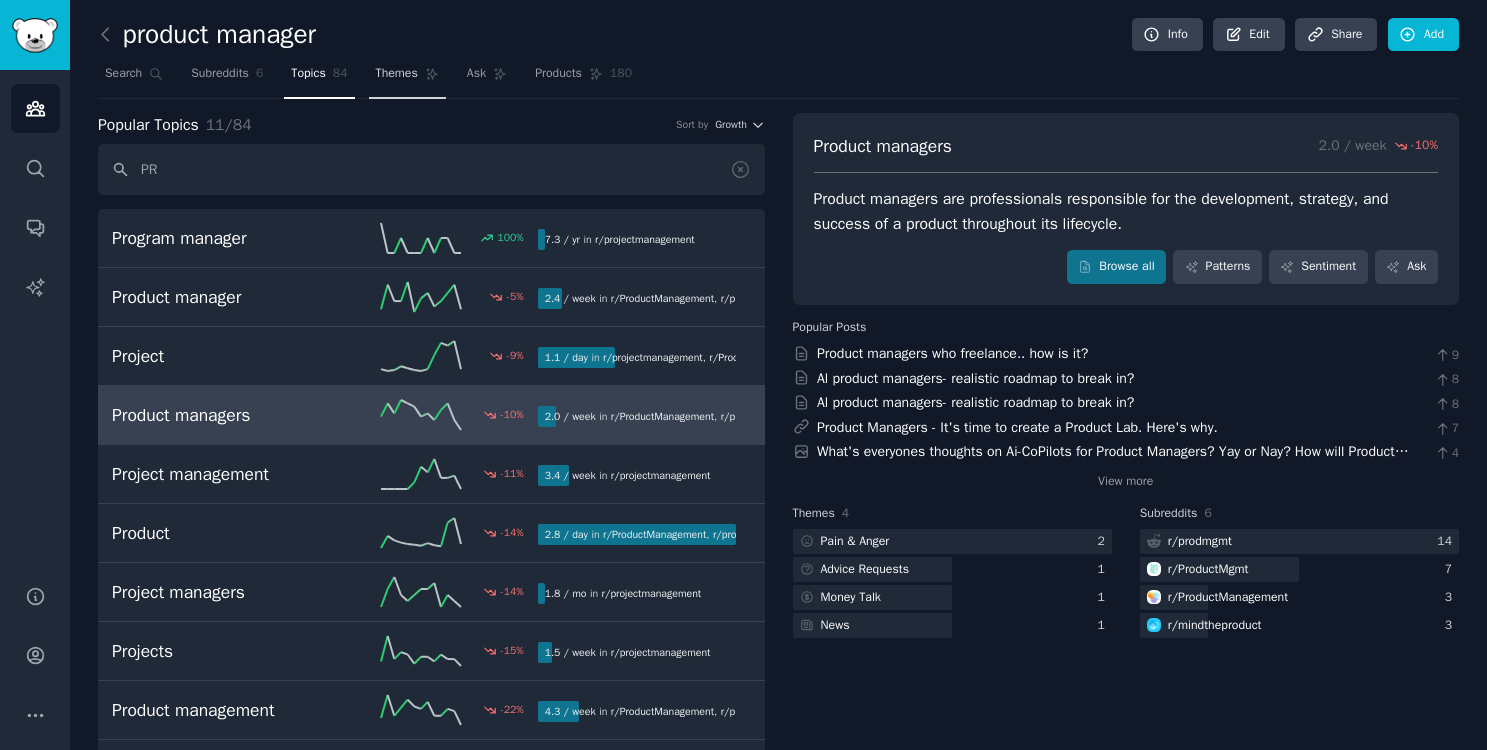 click on "Themes" at bounding box center (397, 74) 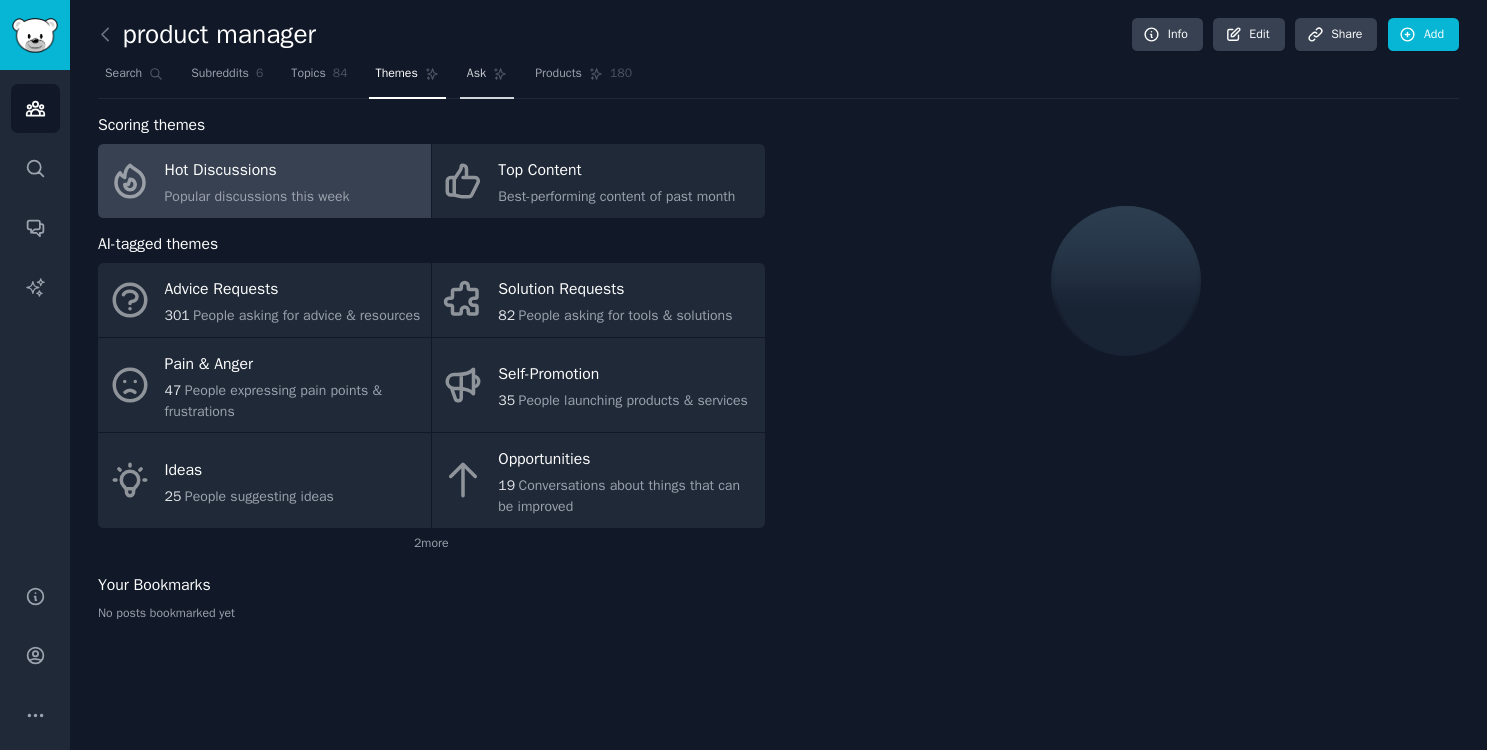 click on "Ask" at bounding box center (487, 78) 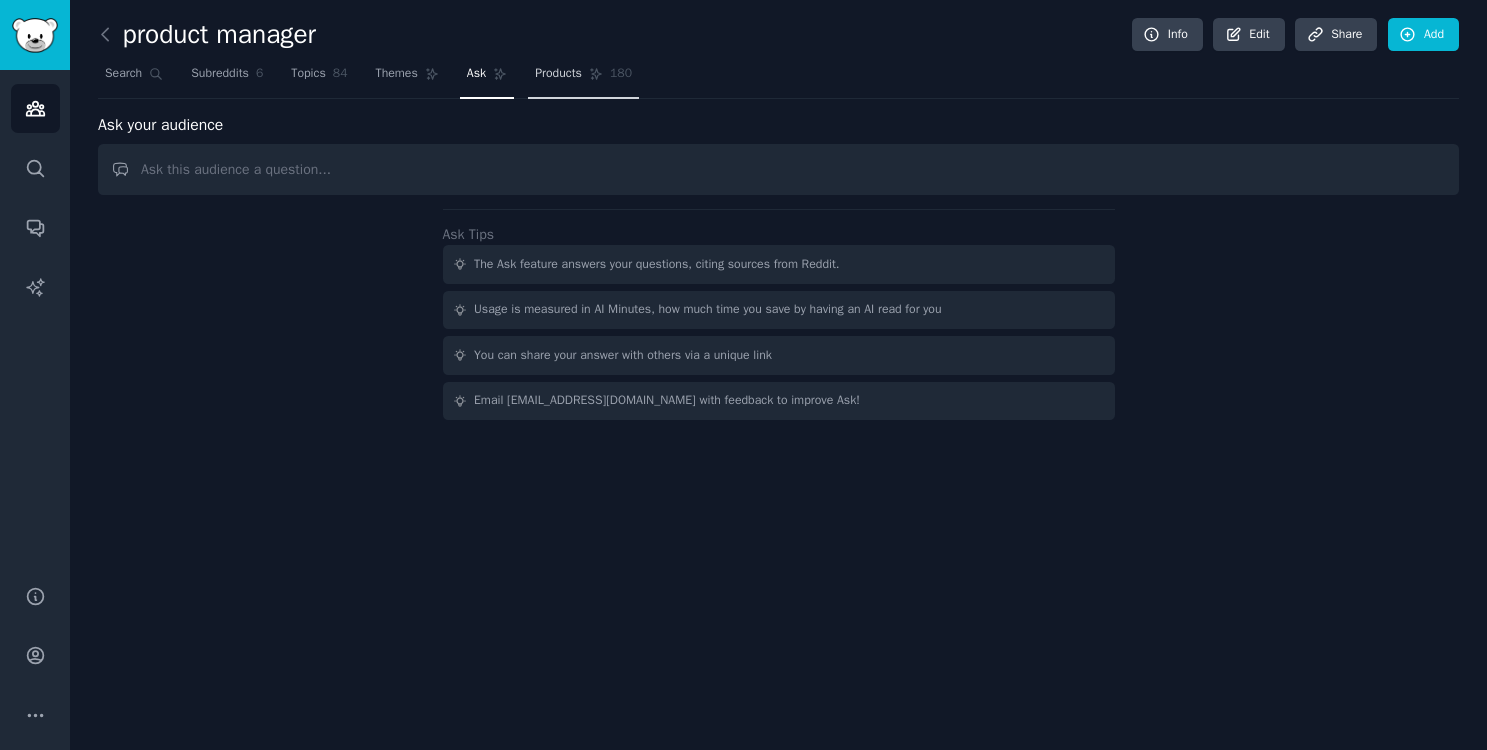 click on "Products" at bounding box center [558, 74] 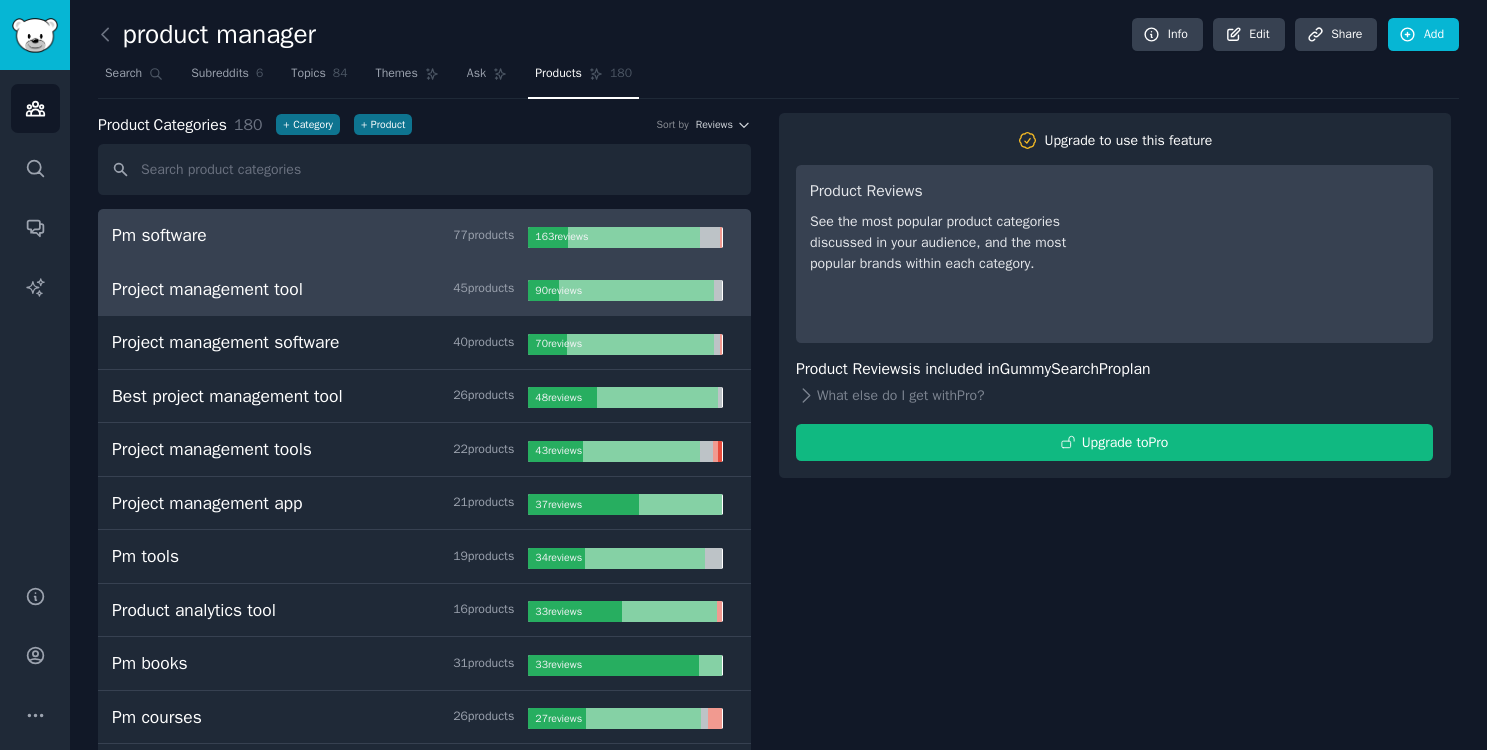 click on "Project management tool 45  product s" at bounding box center [320, 289] 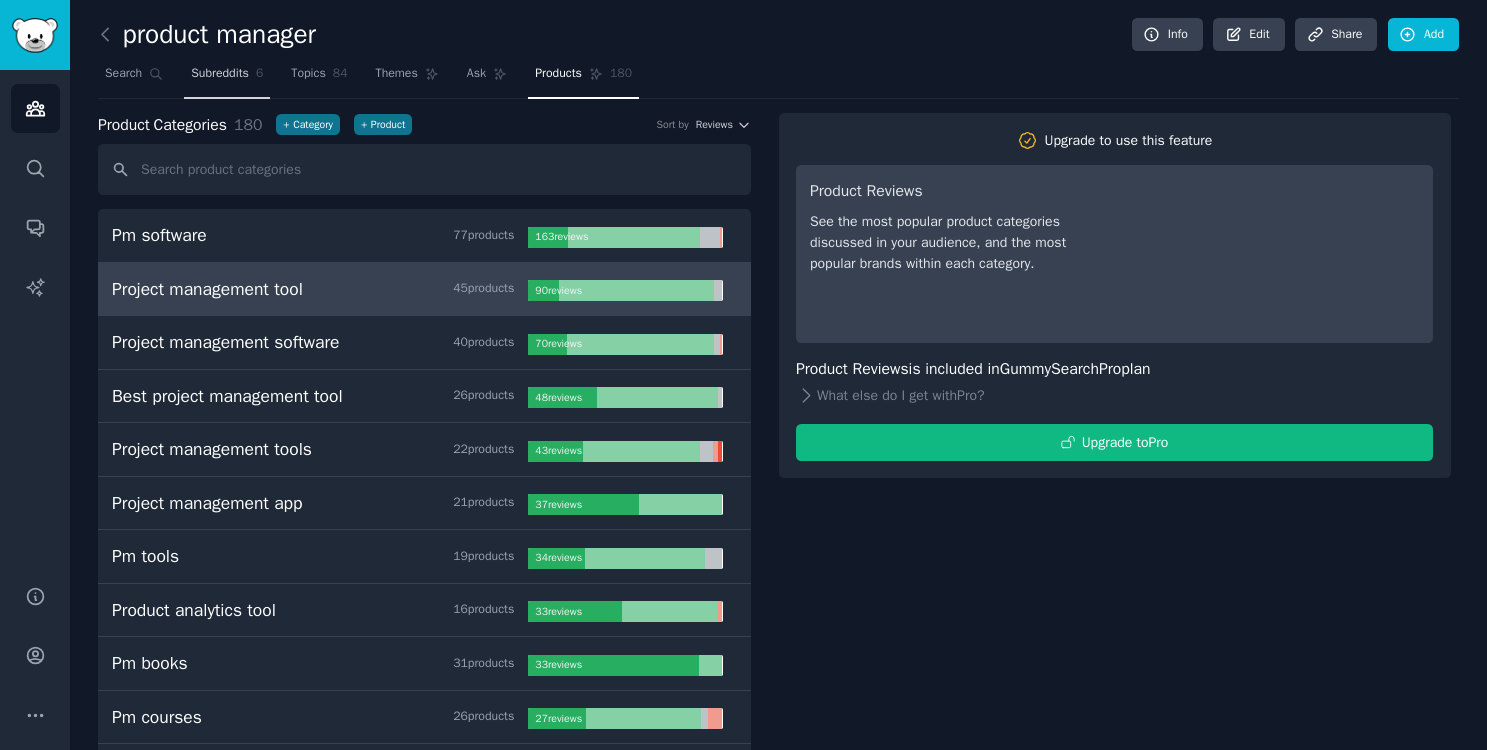 click on "Subreddits" at bounding box center (220, 74) 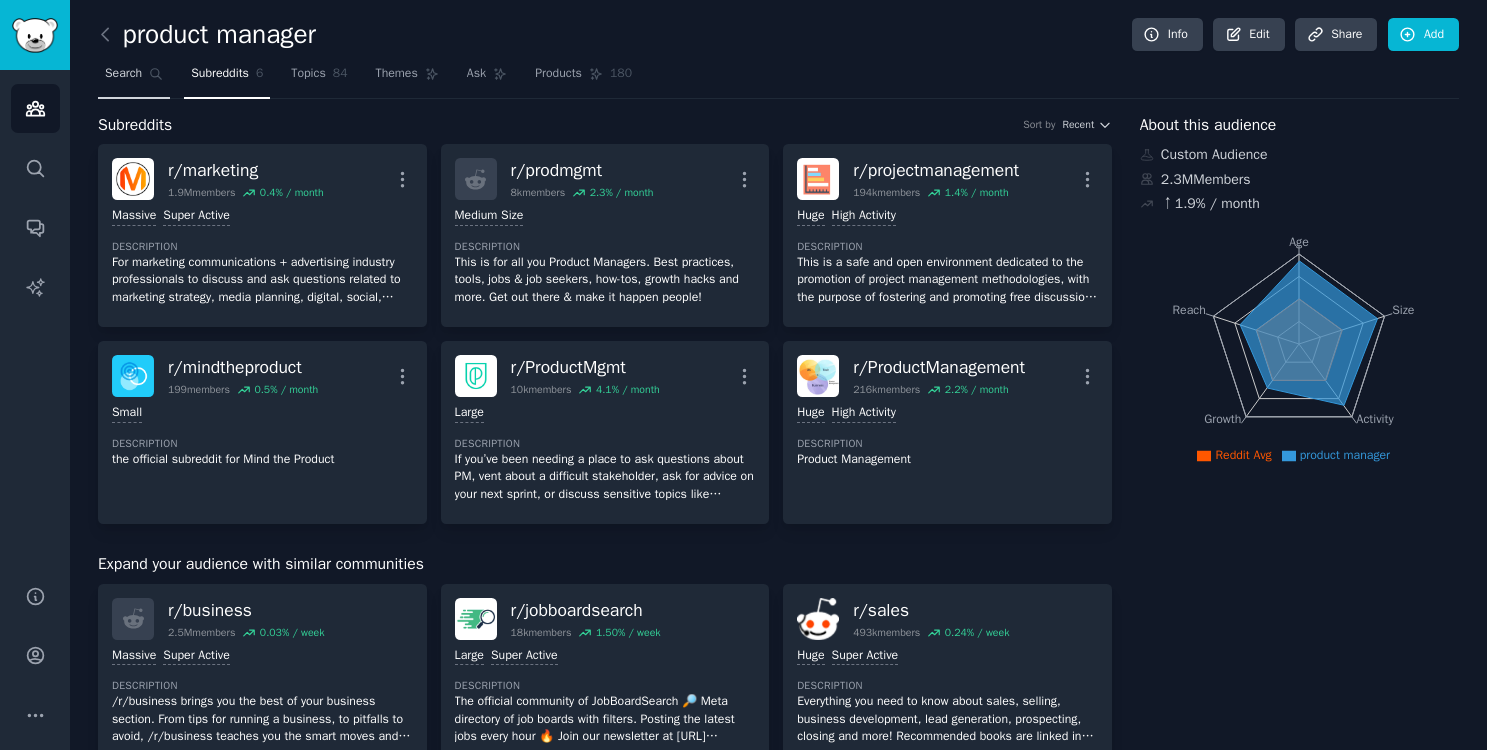 click on "Search" at bounding box center (123, 74) 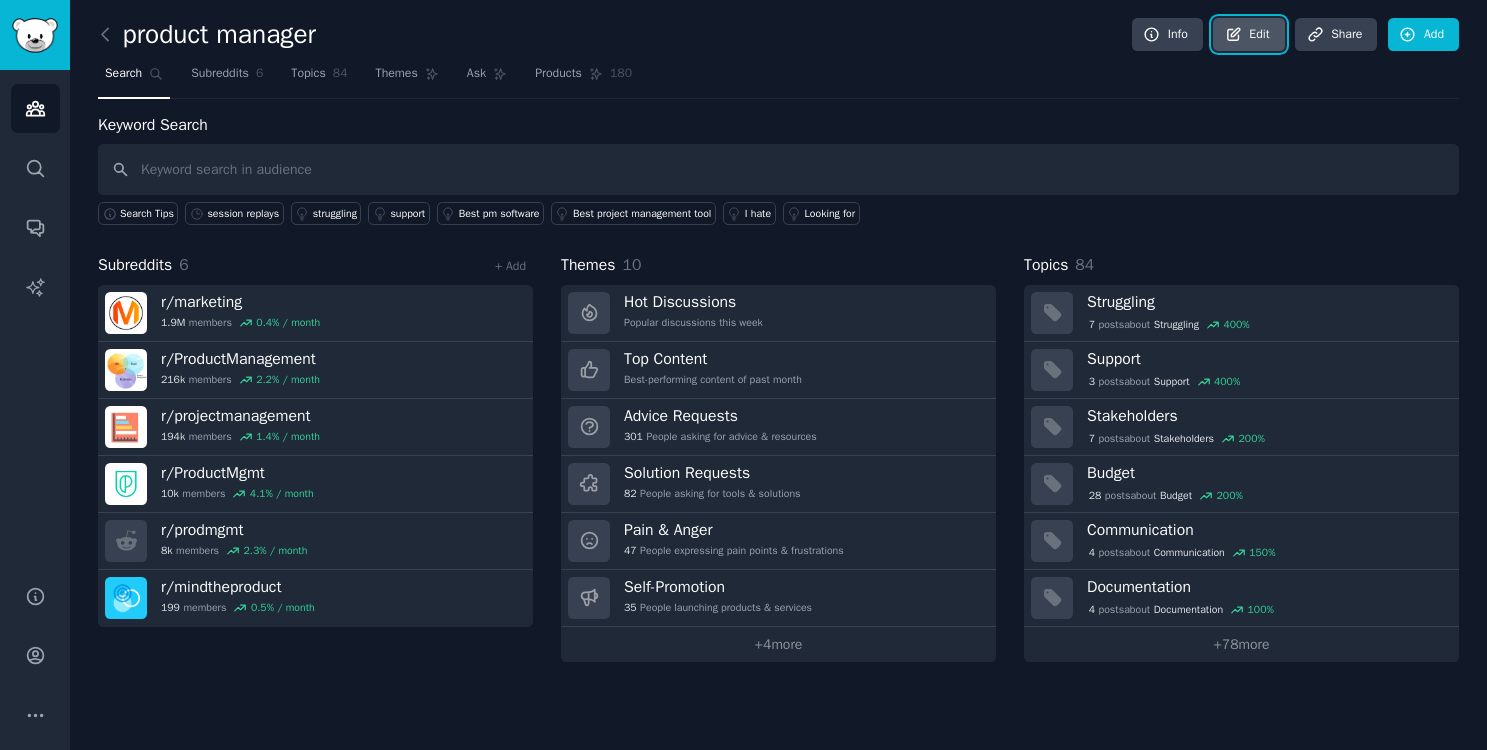 click on "Edit" at bounding box center (1248, 35) 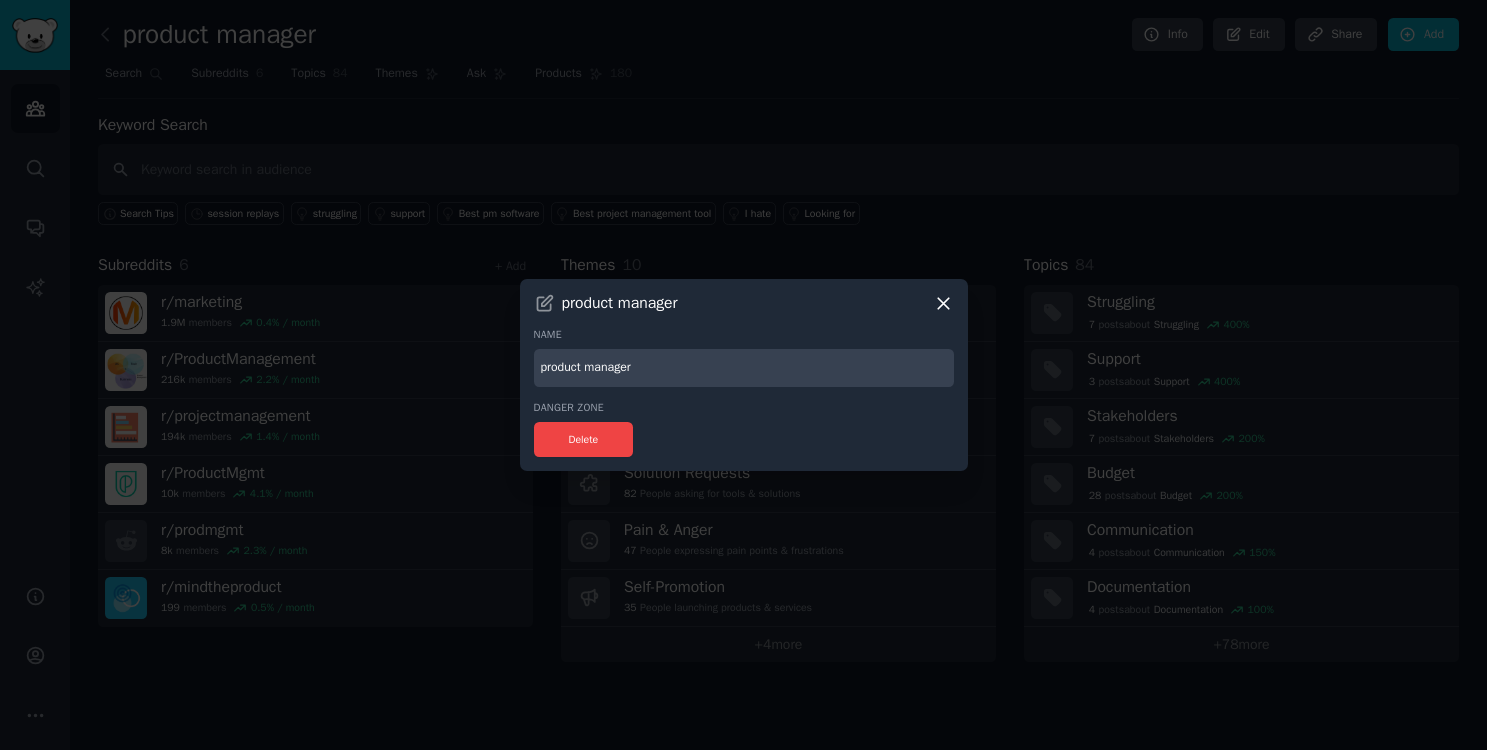 click 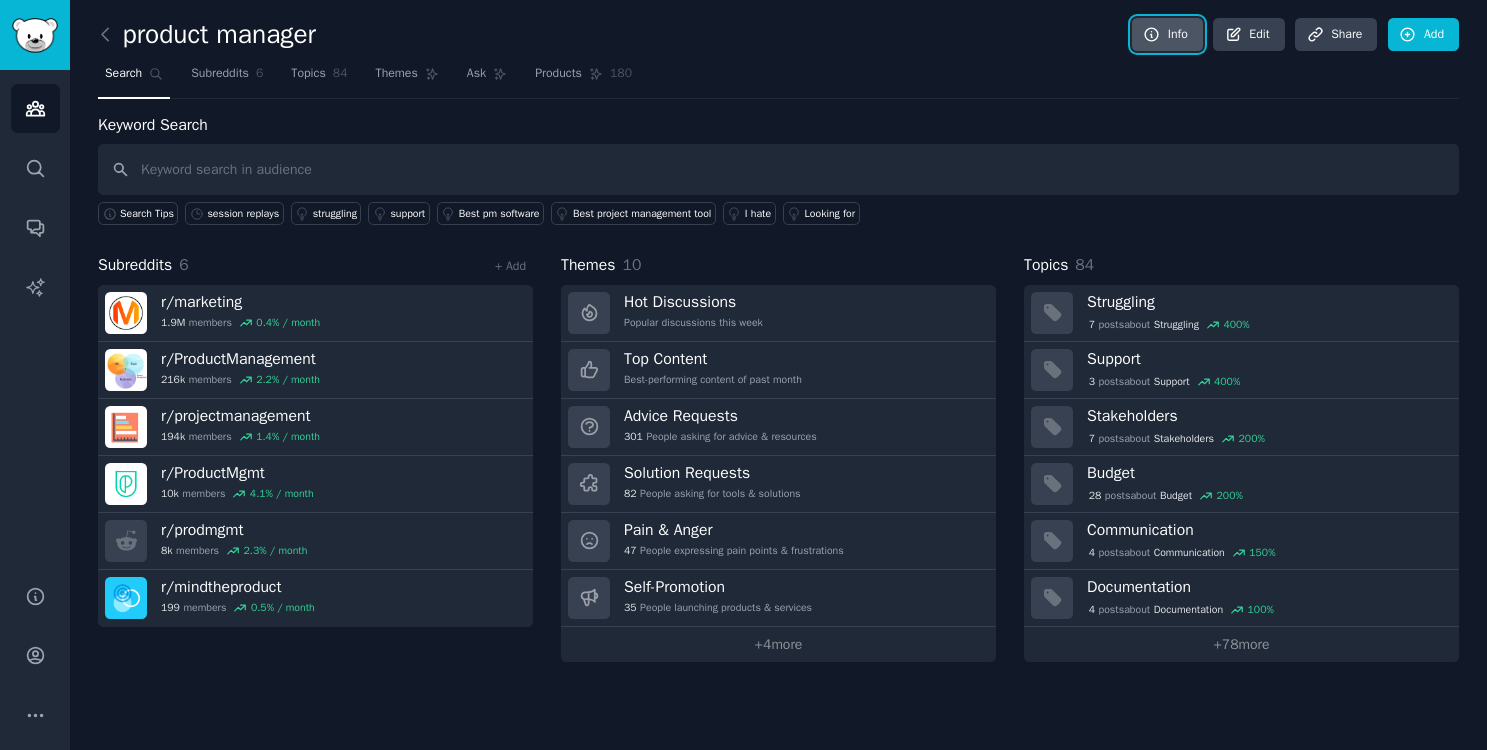 click on "Info" at bounding box center (1167, 35) 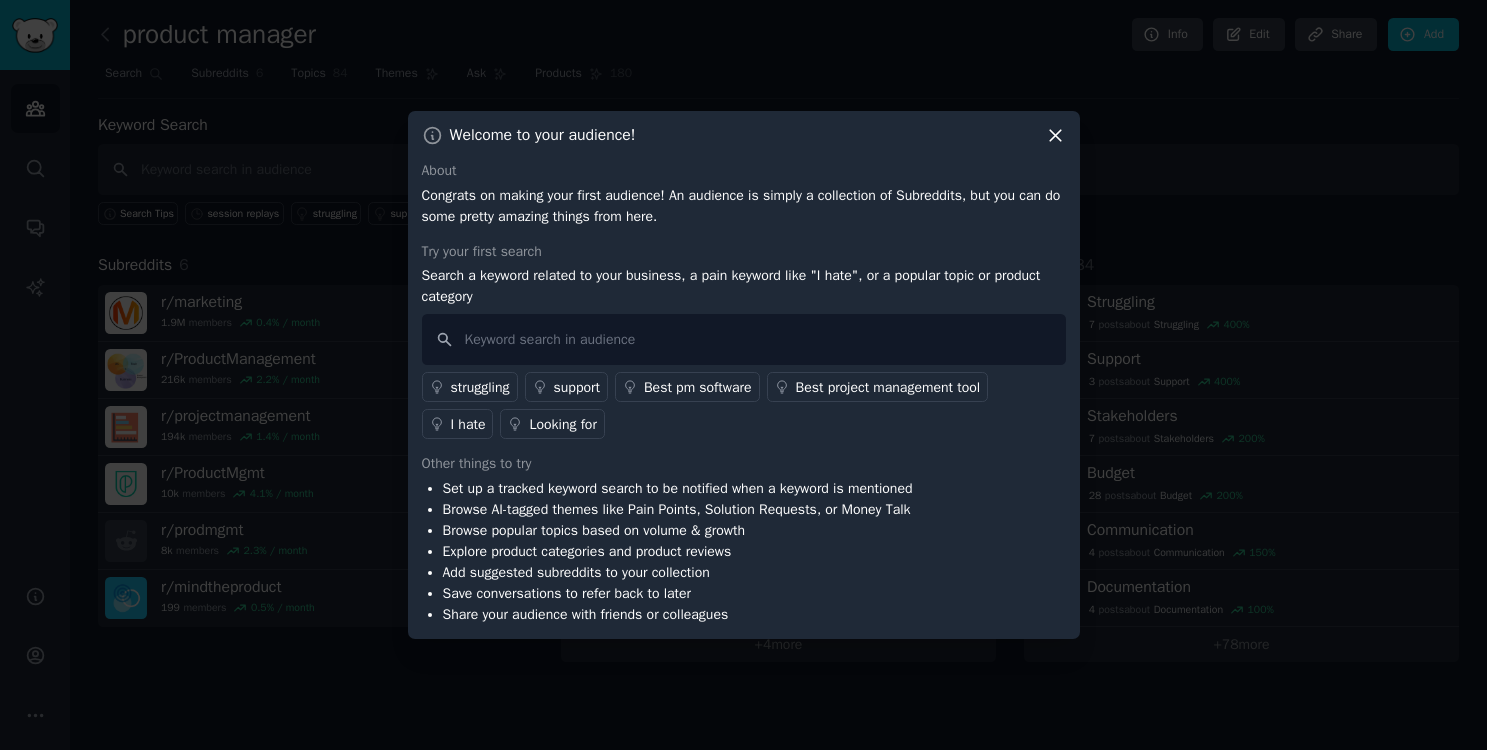 click 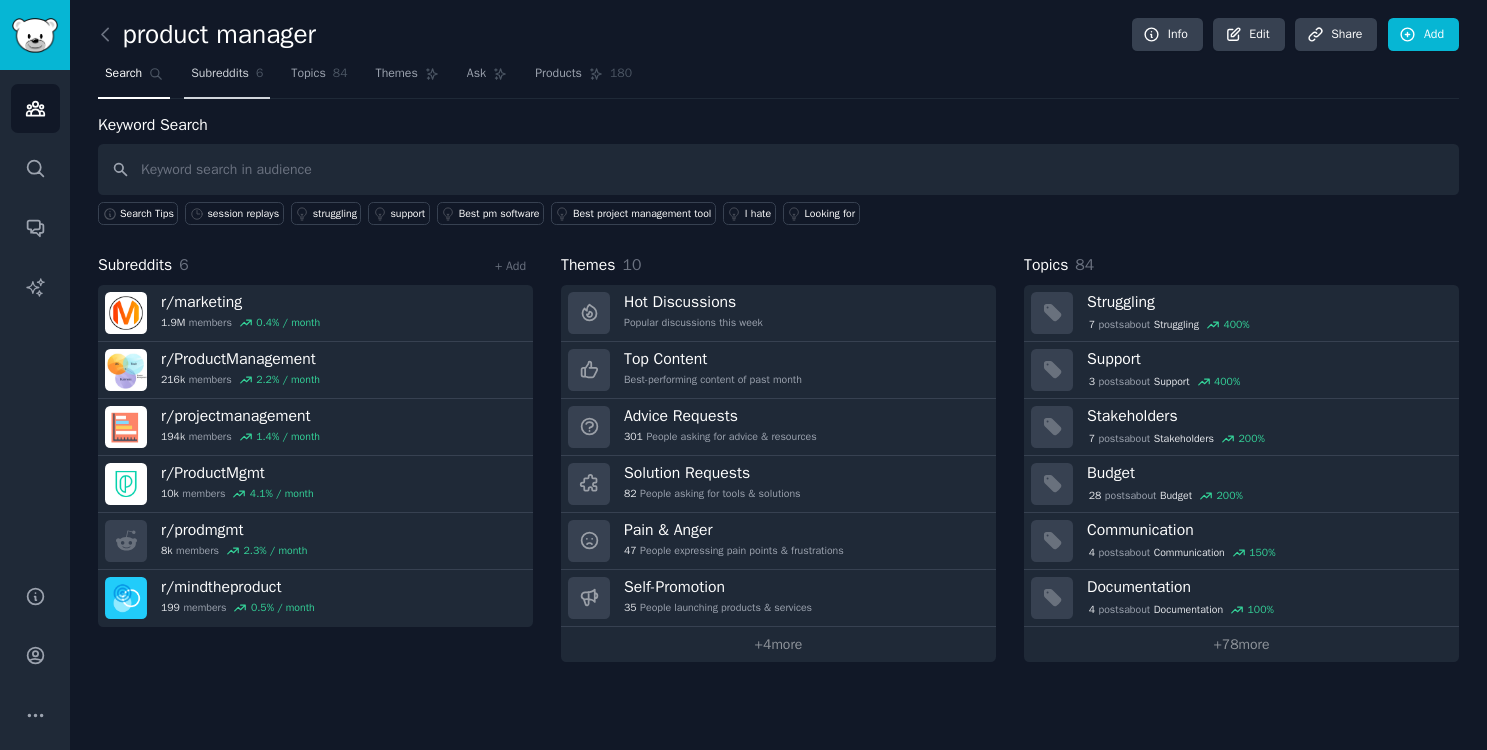click on "Subreddits" at bounding box center [220, 74] 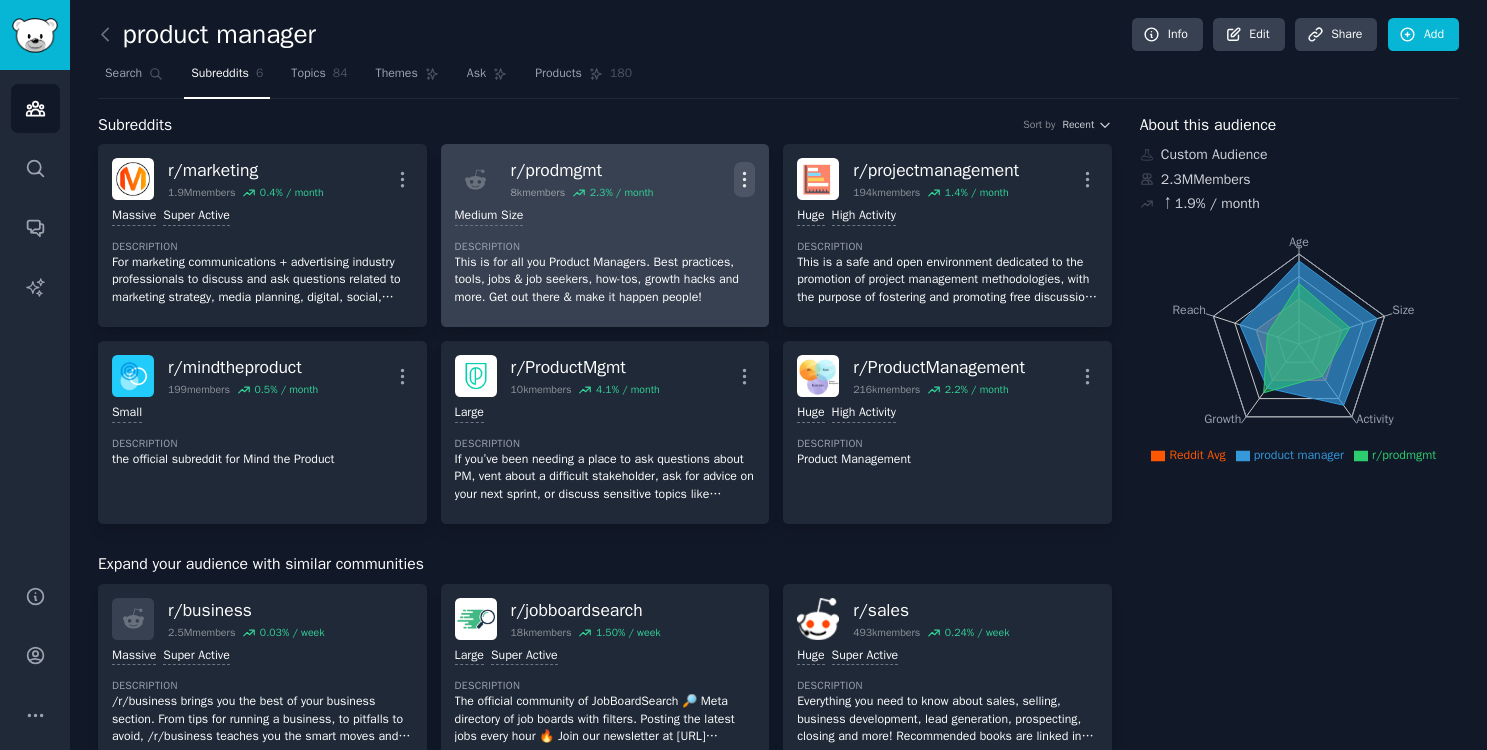 click 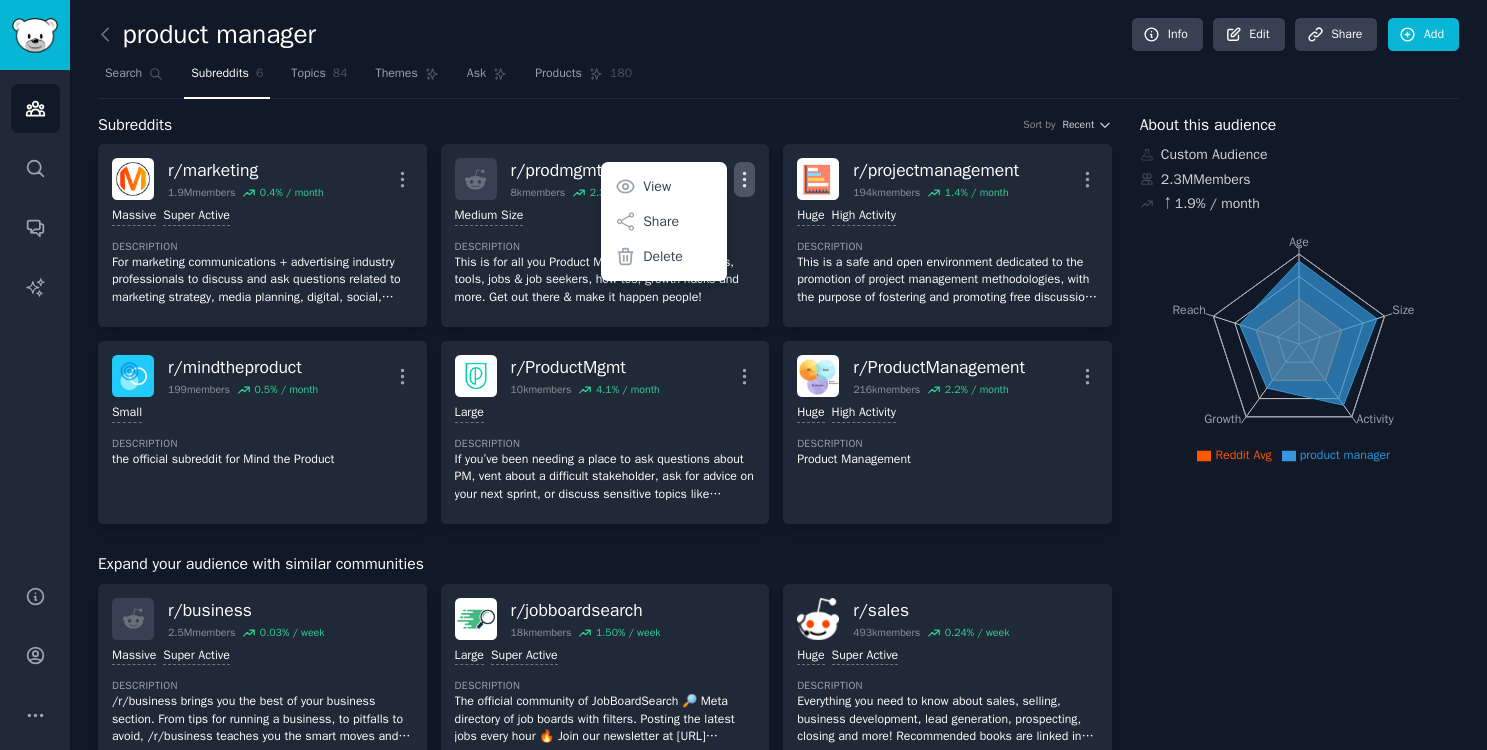 click on "Subreddits Sort by Recent" at bounding box center [605, 125] 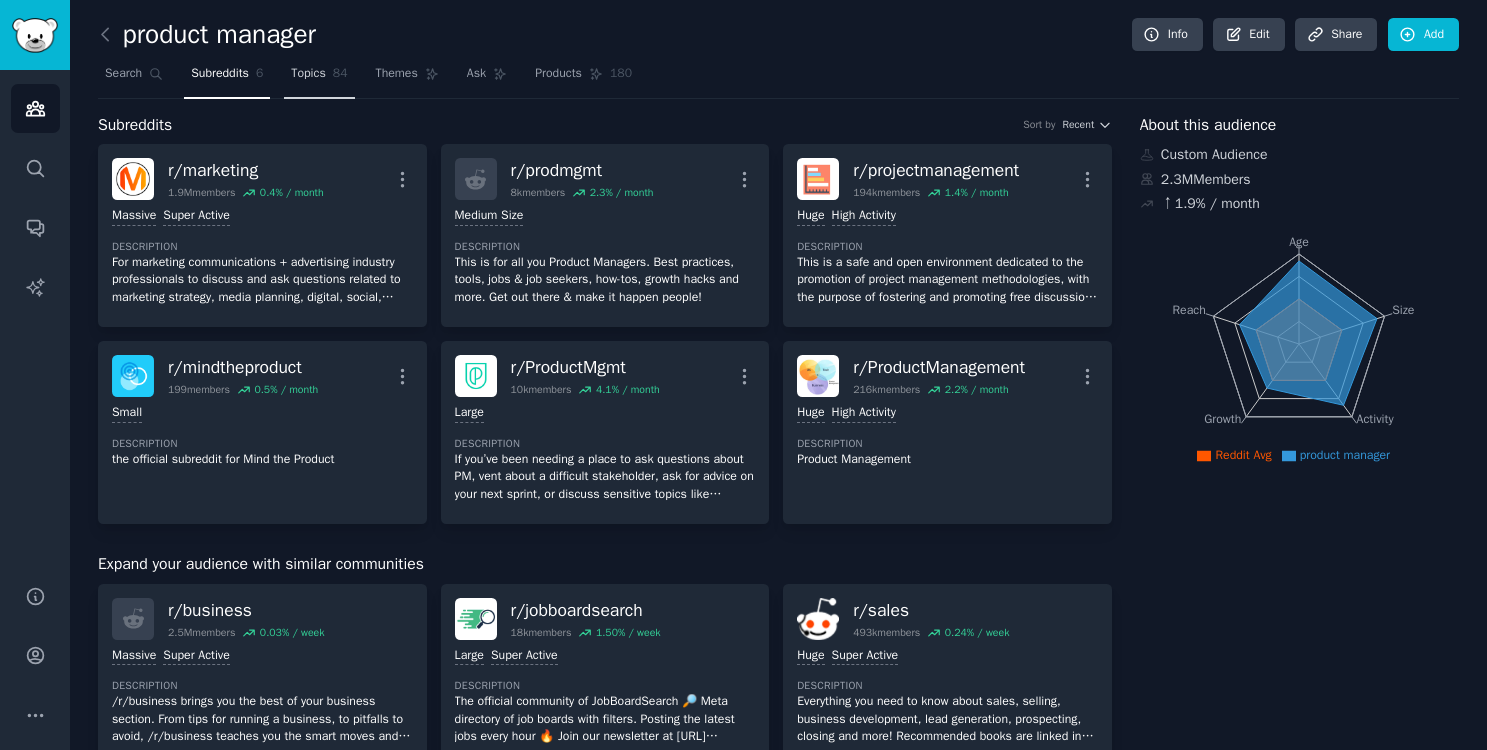 click on "Topics 84" at bounding box center [319, 78] 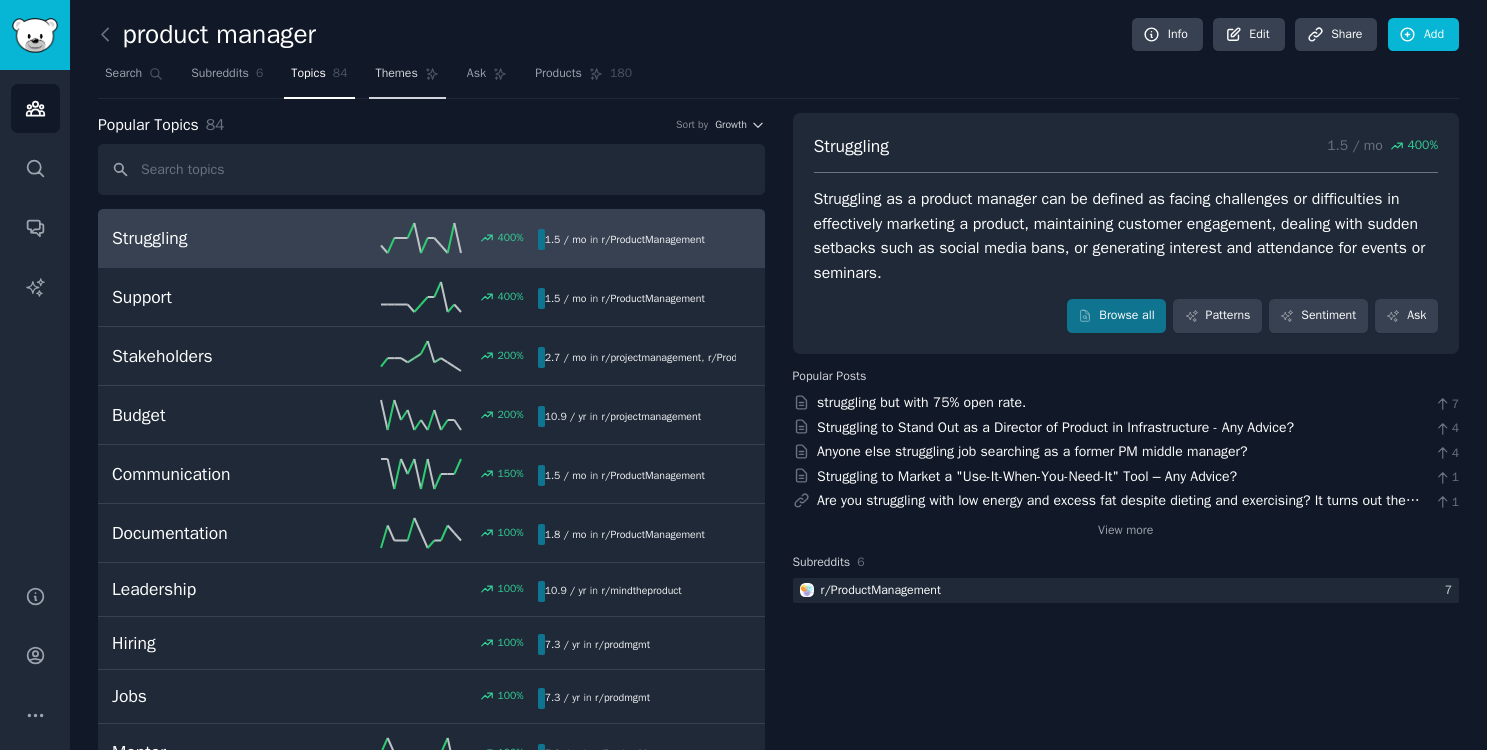 click on "Themes" at bounding box center [407, 78] 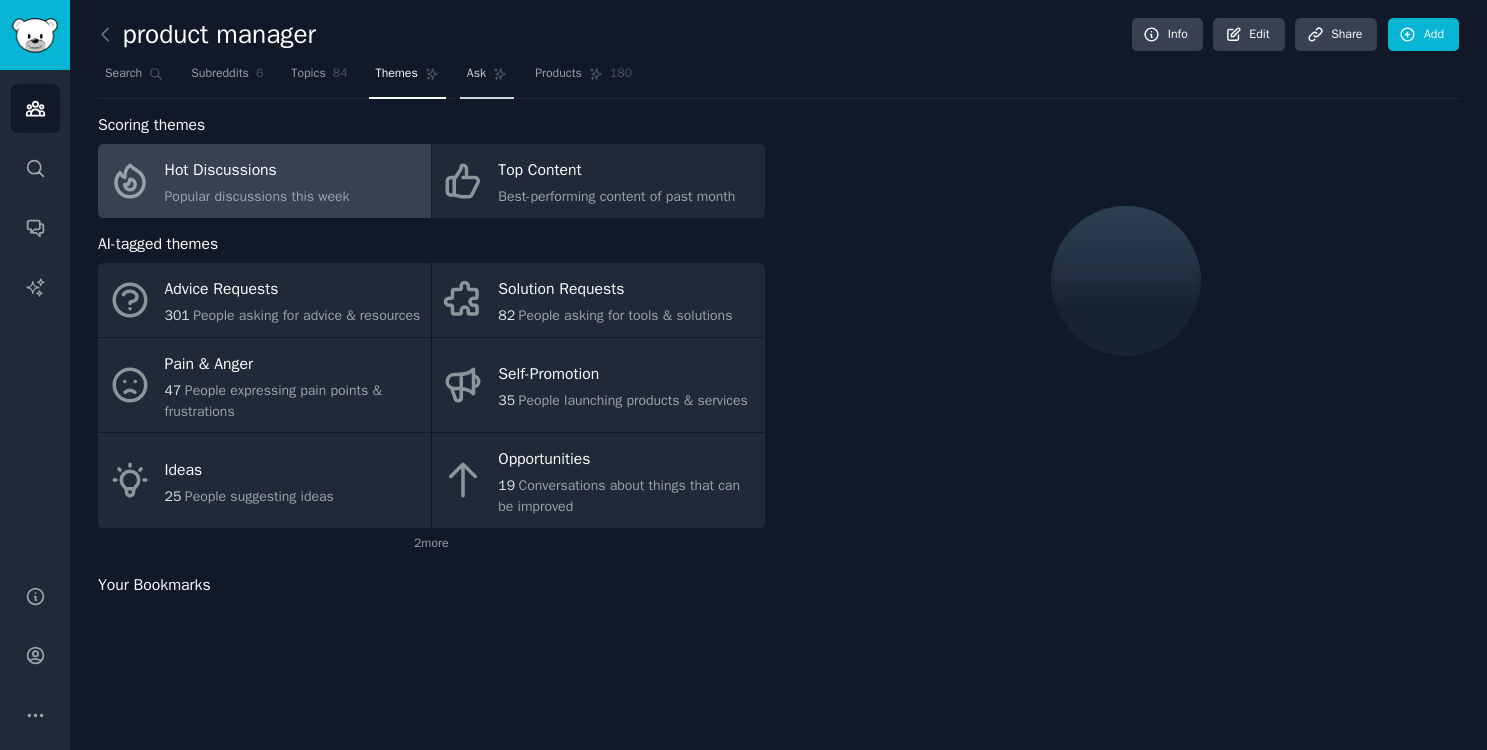 click on "Ask" at bounding box center [487, 78] 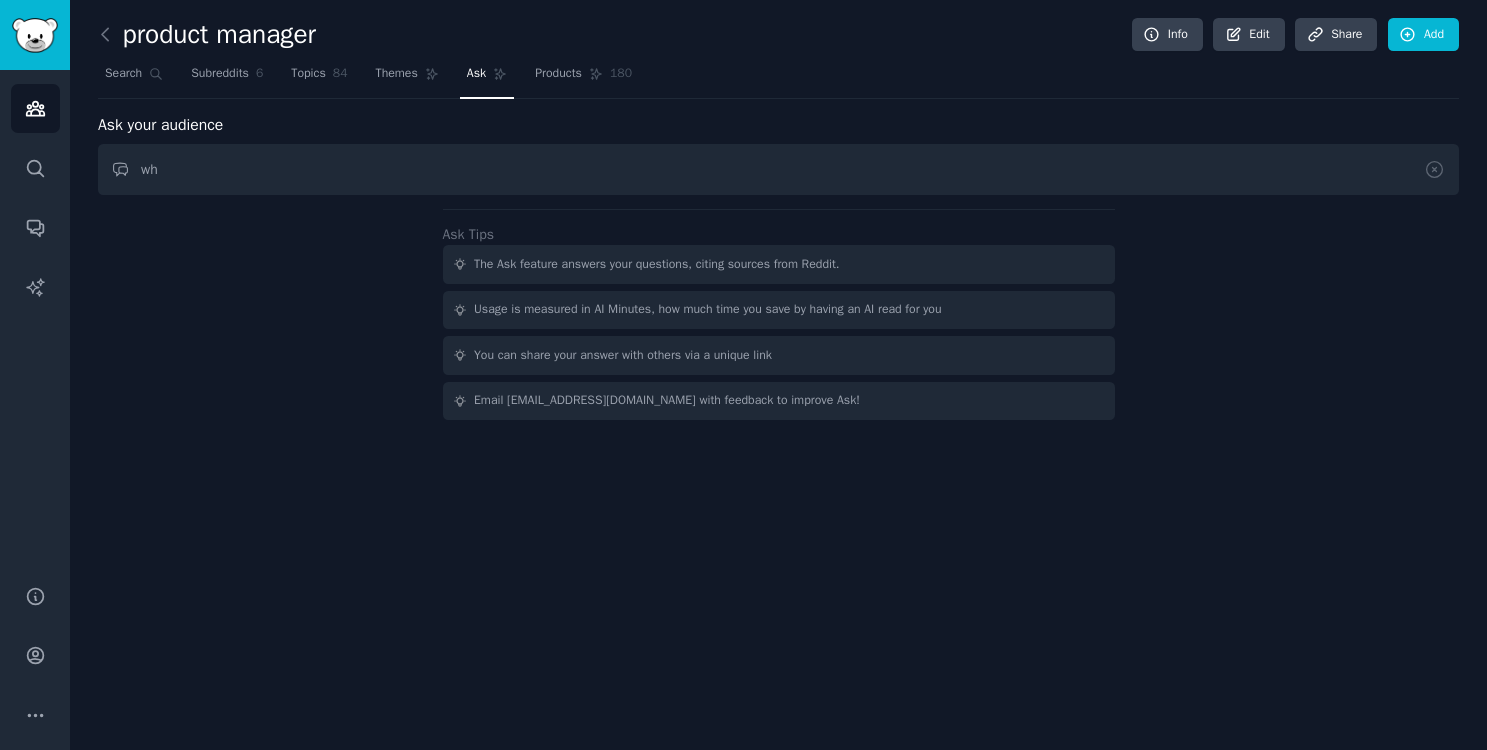 type on "w" 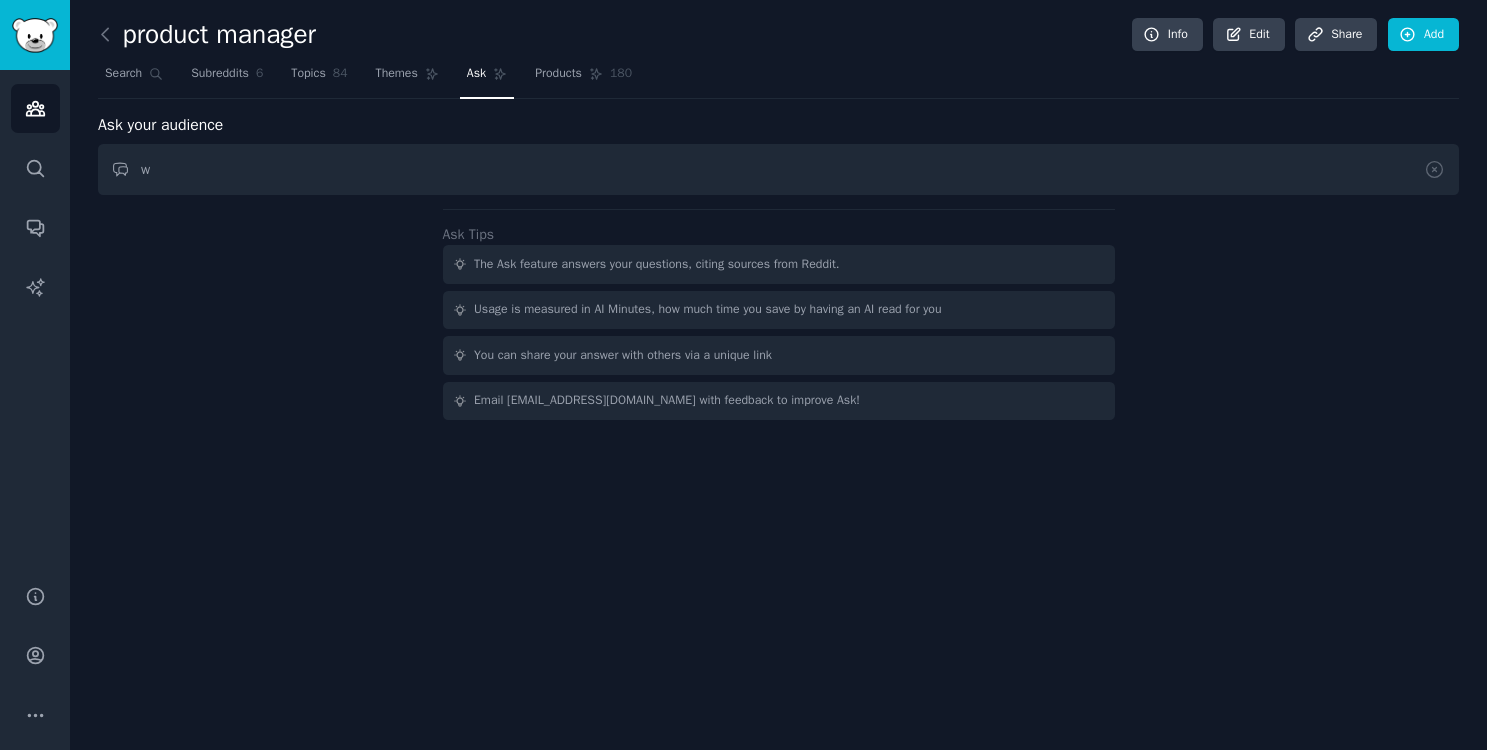 type 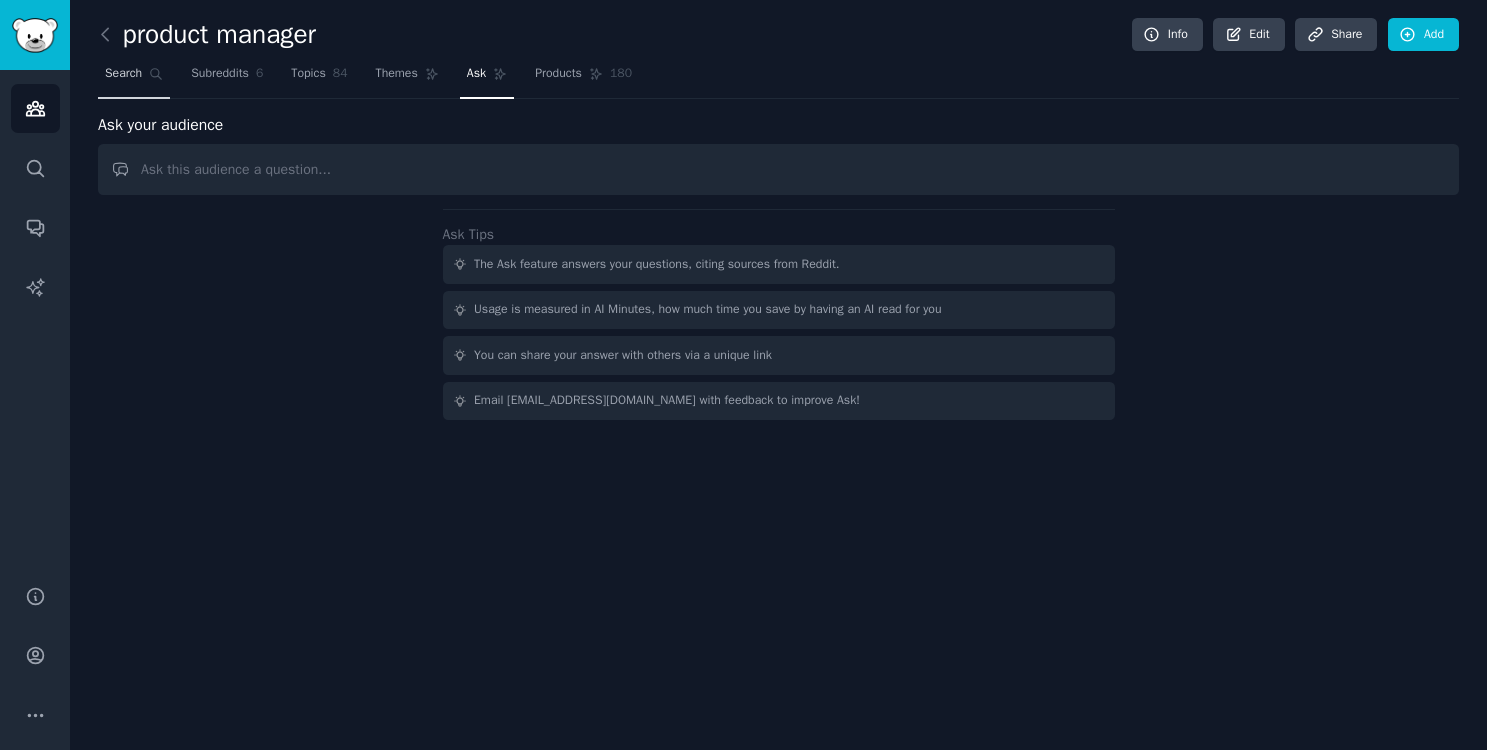 click on "Search" at bounding box center [123, 74] 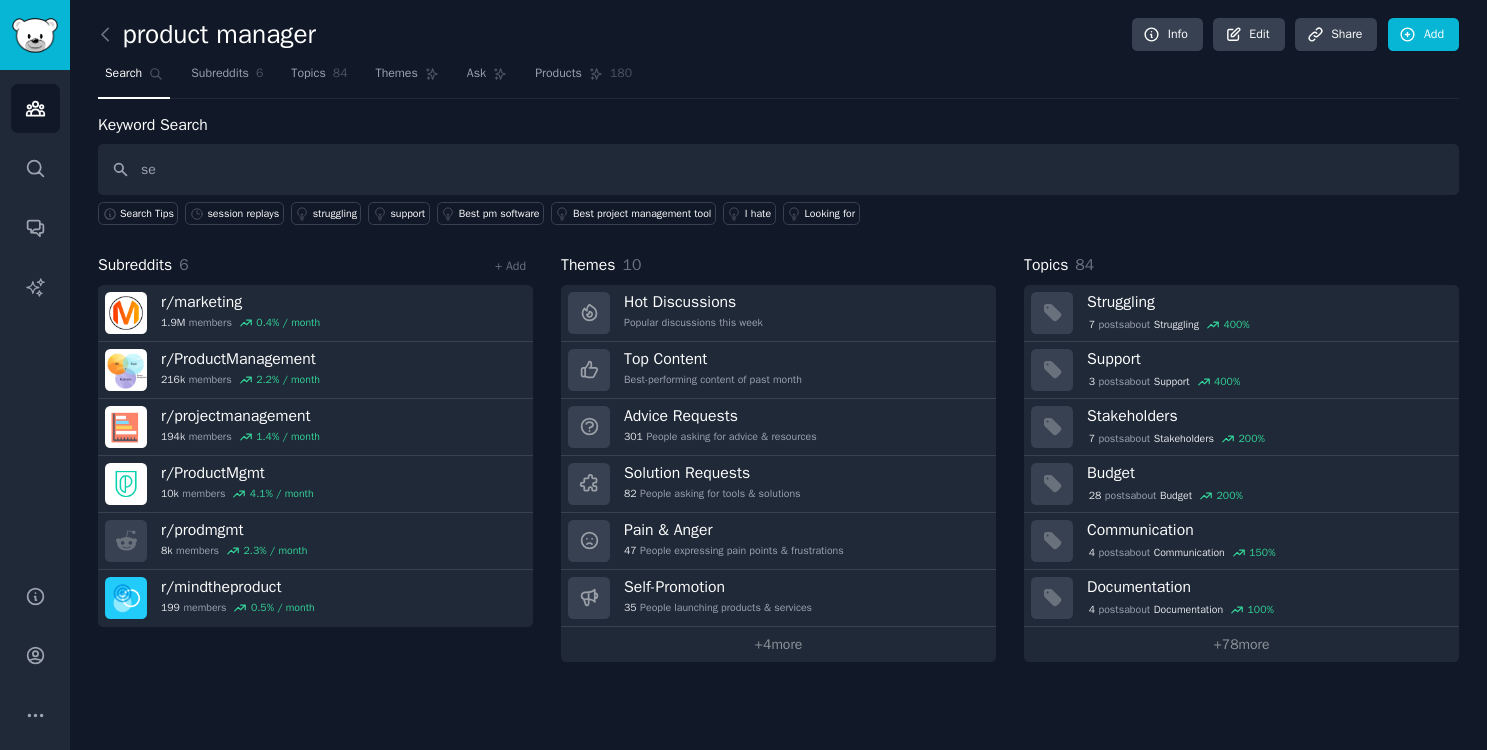 type on "s" 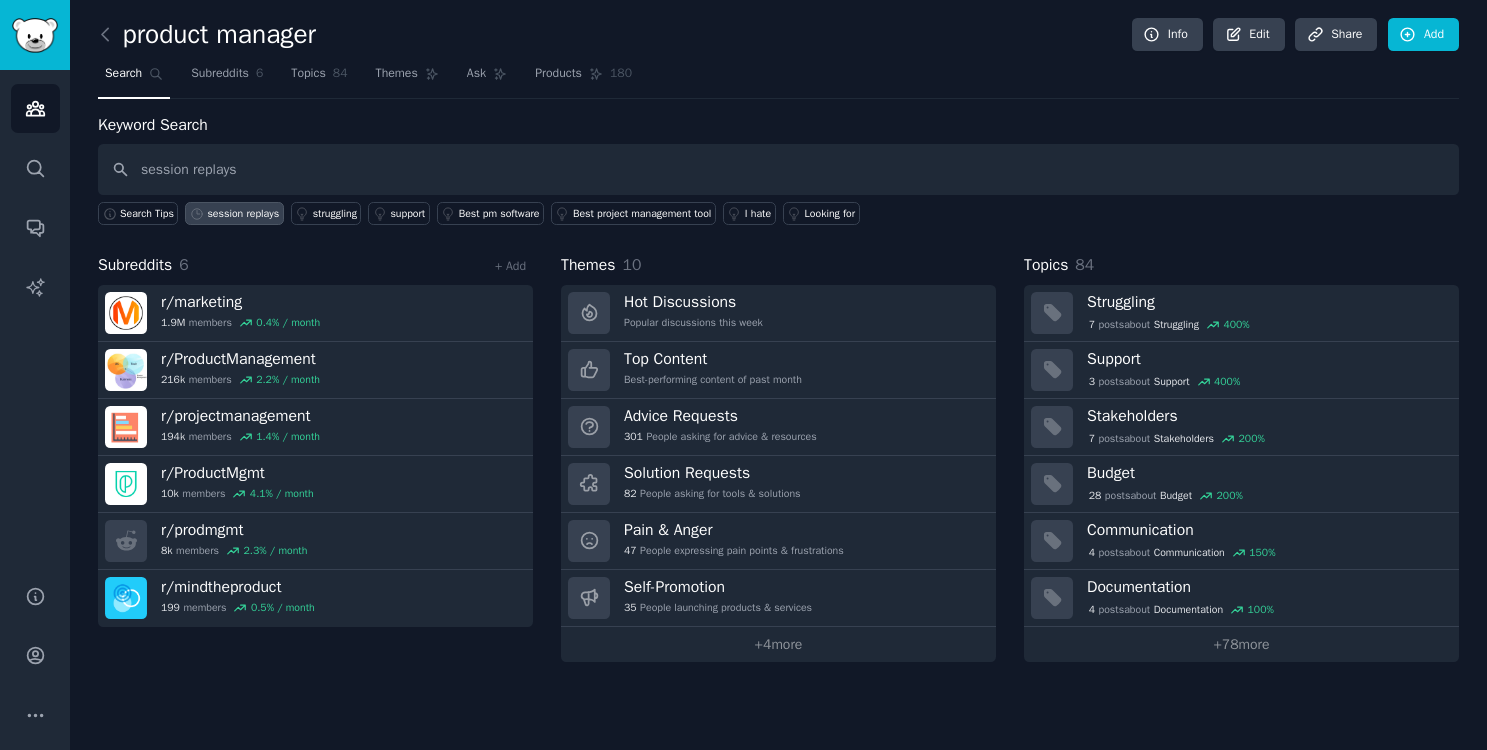 type on "session replays" 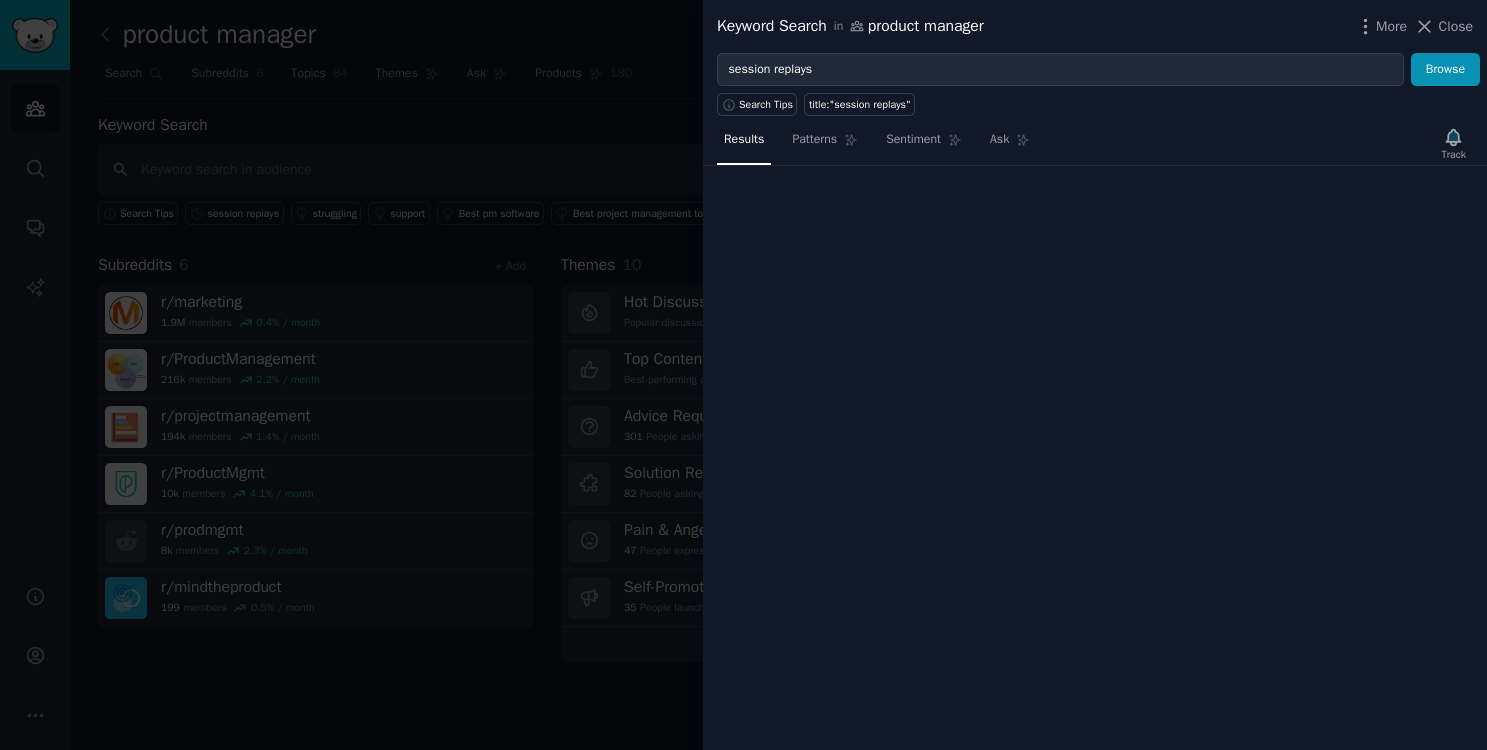 type 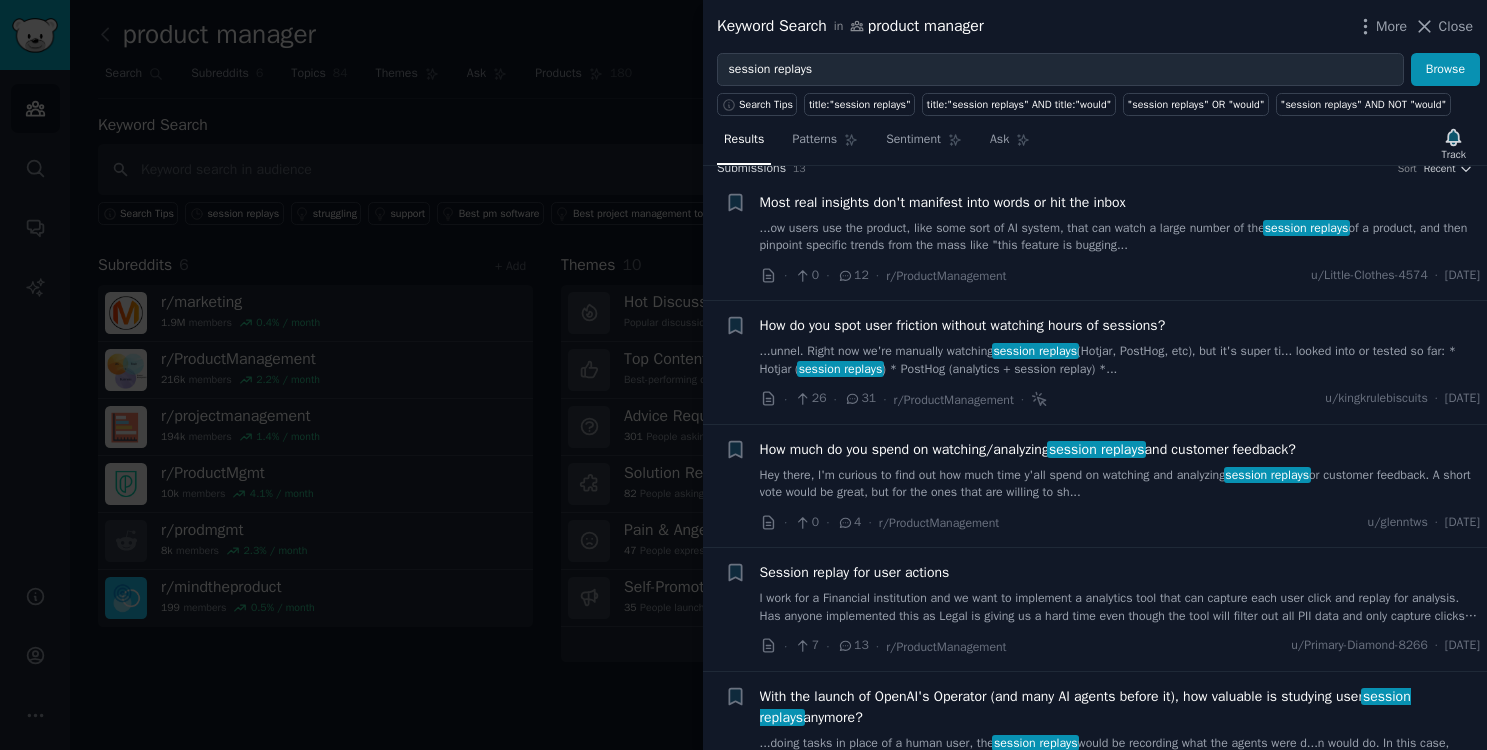 scroll, scrollTop: 37, scrollLeft: 0, axis: vertical 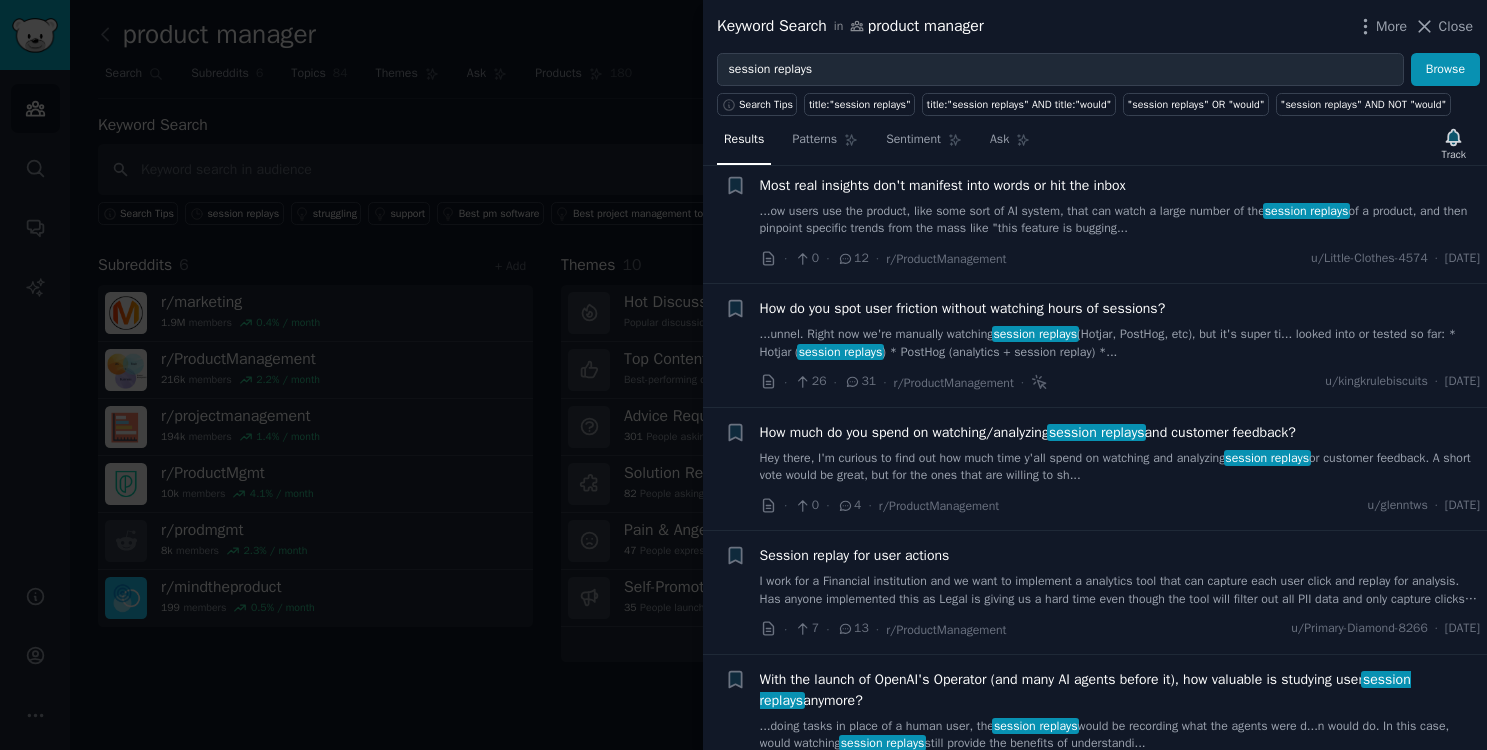 click on "How much do you spend on watching/analyzing  session replays  and customer feedback?" at bounding box center [1028, 432] 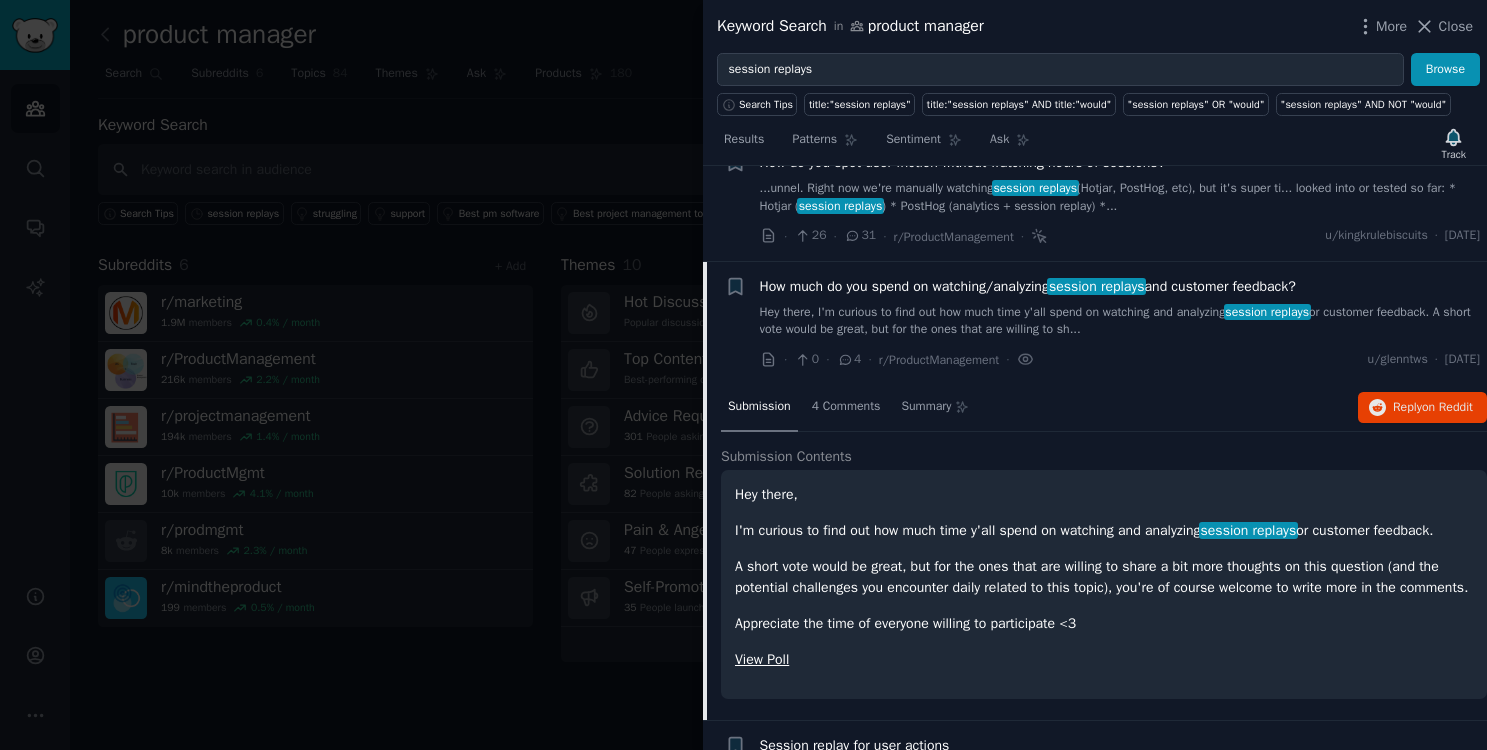 scroll, scrollTop: 185, scrollLeft: 0, axis: vertical 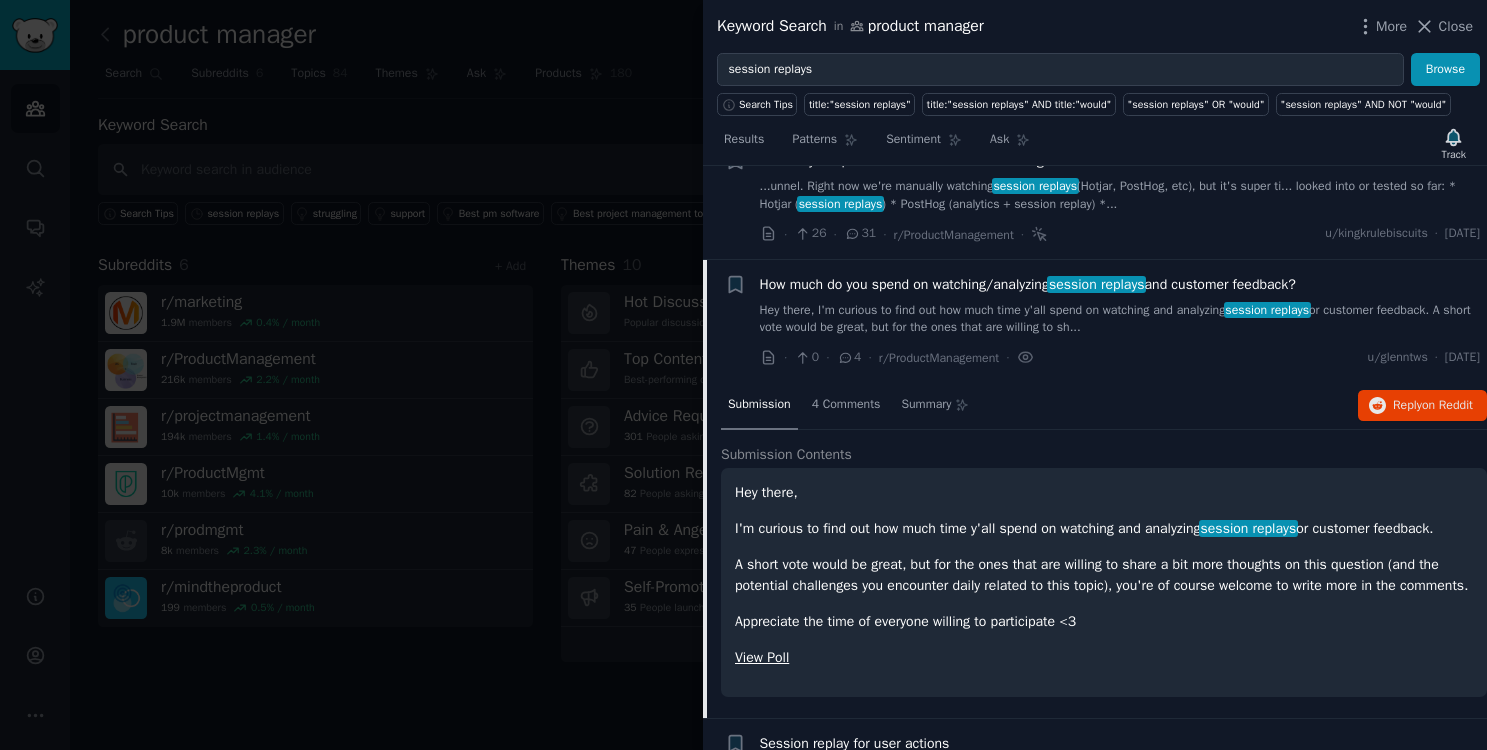 click on "Search Tips title:"session replays" title:"session replays" AND title:"would" "session replays" OR "would" "session replays" AND NOT "would"" at bounding box center (1095, 101) 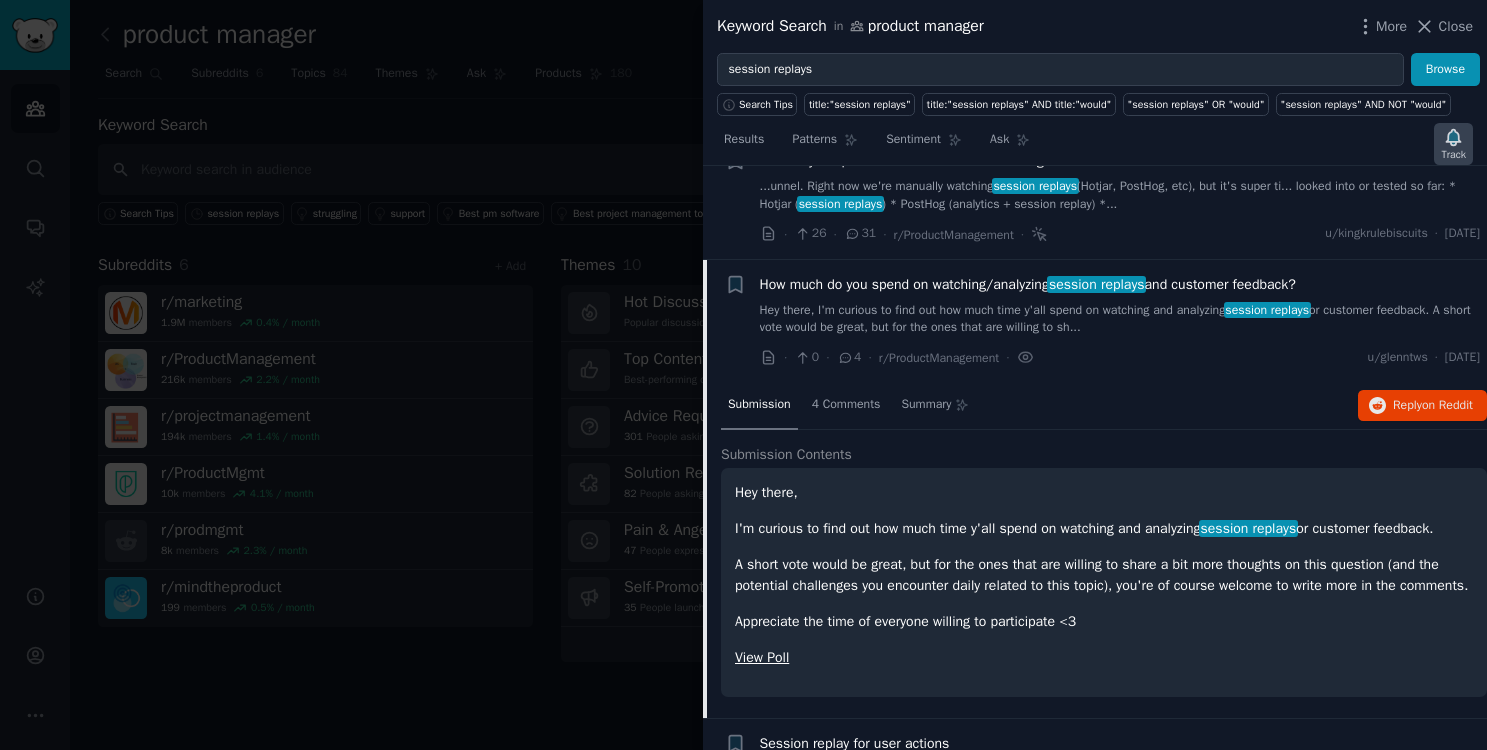 click 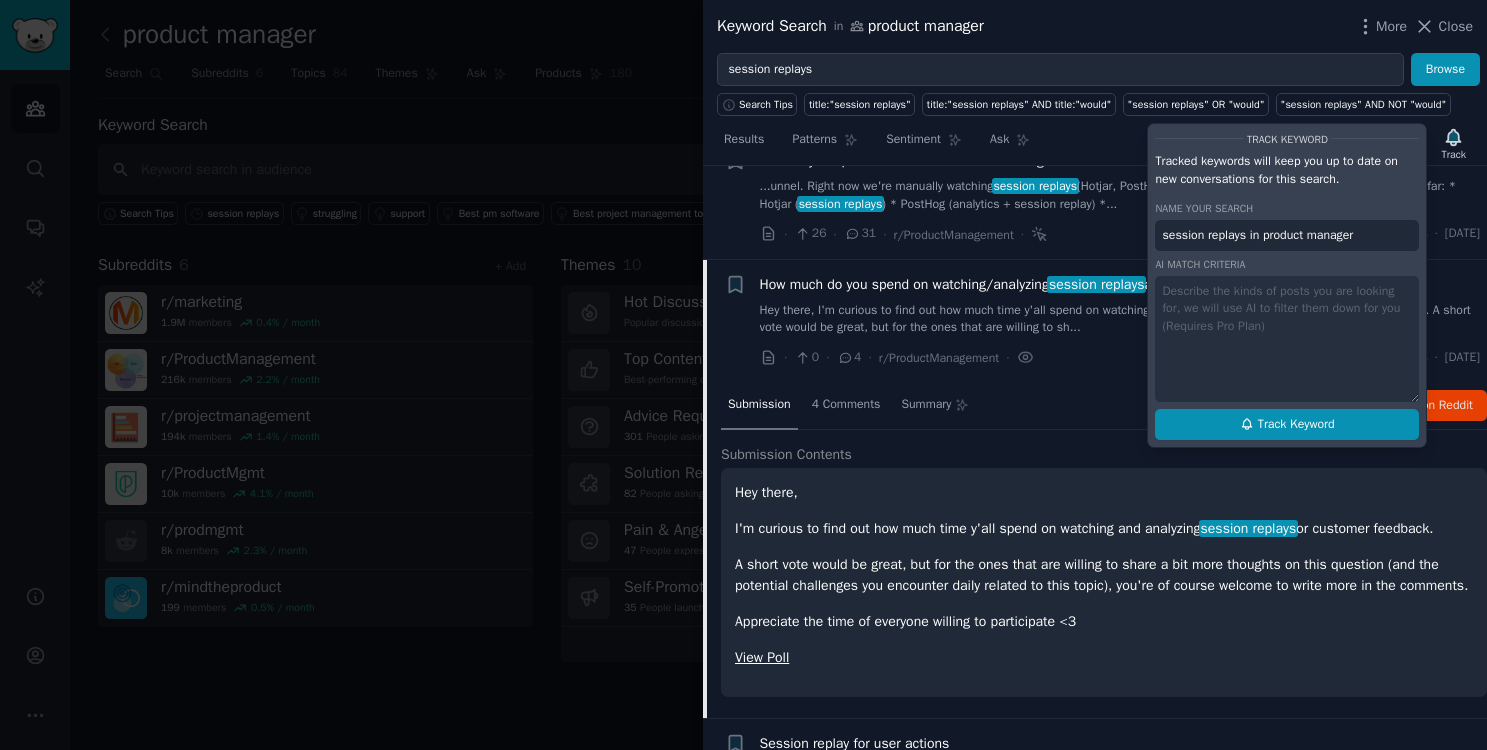 click on "Track Keyword" at bounding box center (1296, 425) 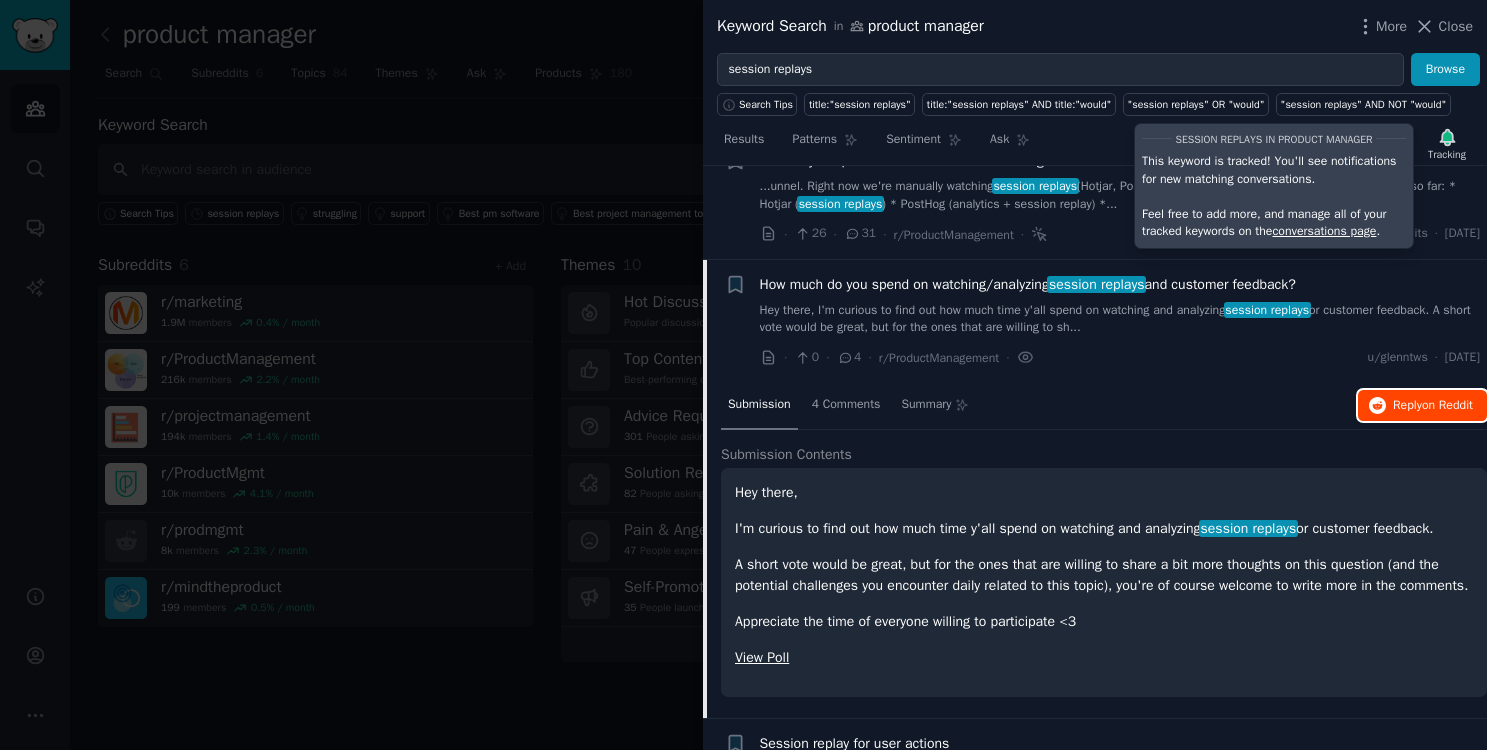 click on "Reply  on Reddit" at bounding box center [1433, 406] 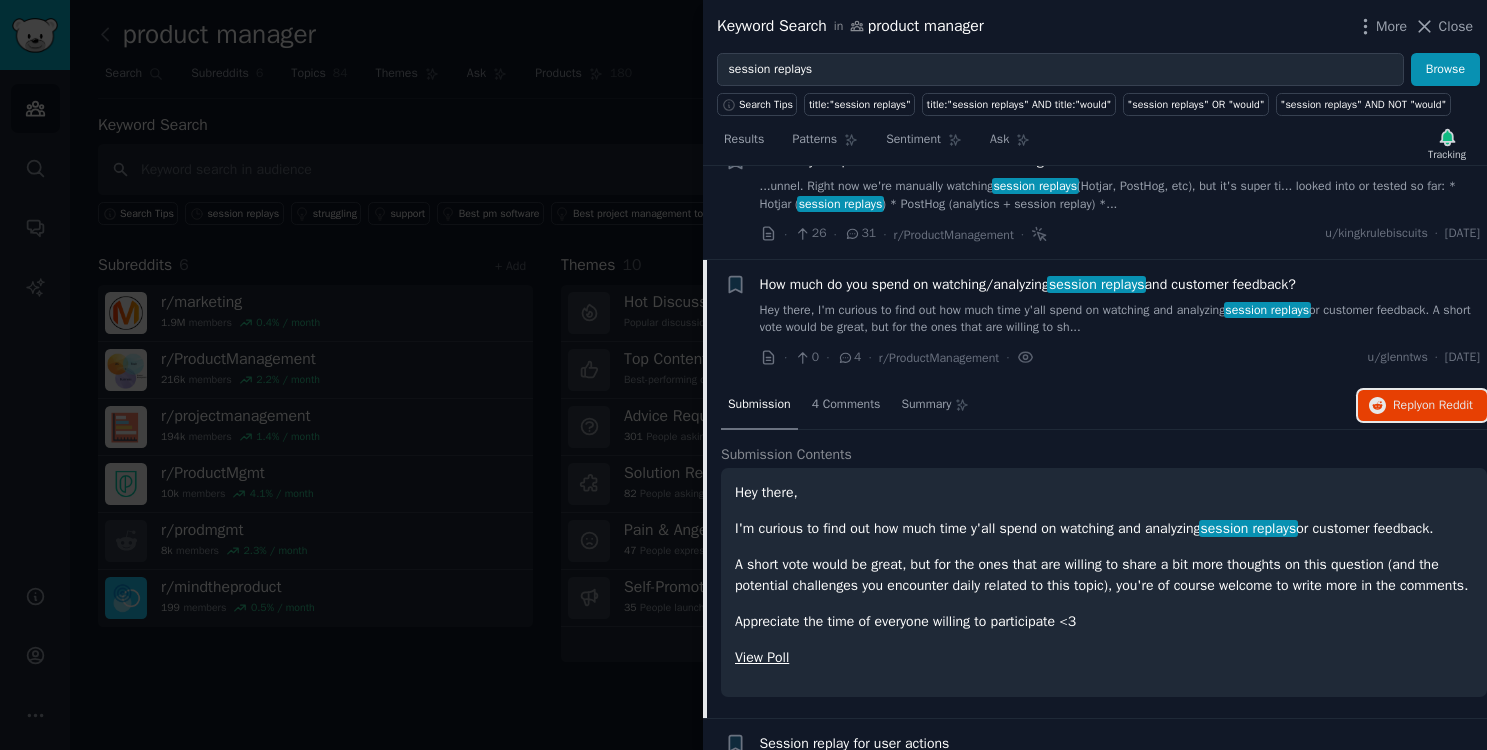 scroll, scrollTop: 0, scrollLeft: 0, axis: both 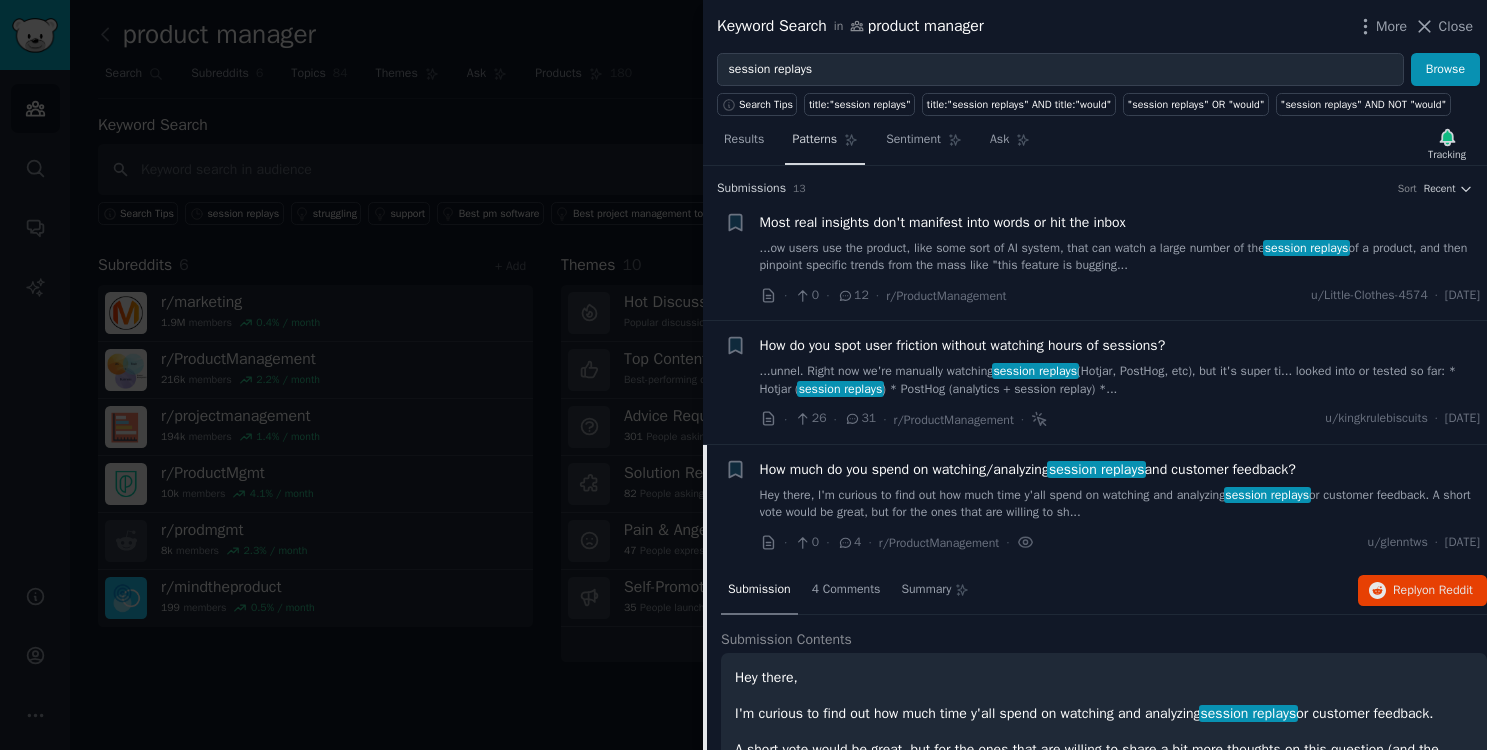 click on "Patterns" at bounding box center [814, 140] 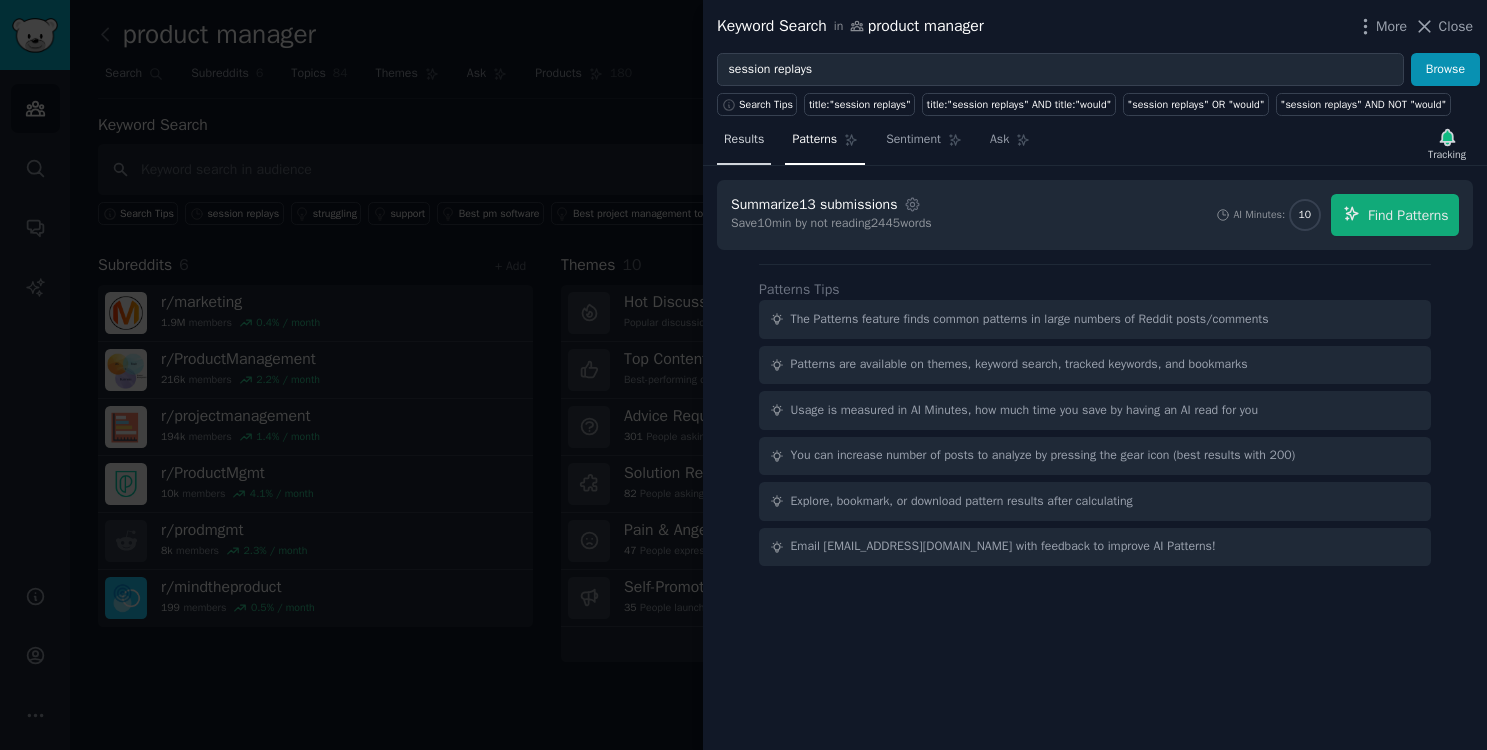click on "Results" at bounding box center [744, 140] 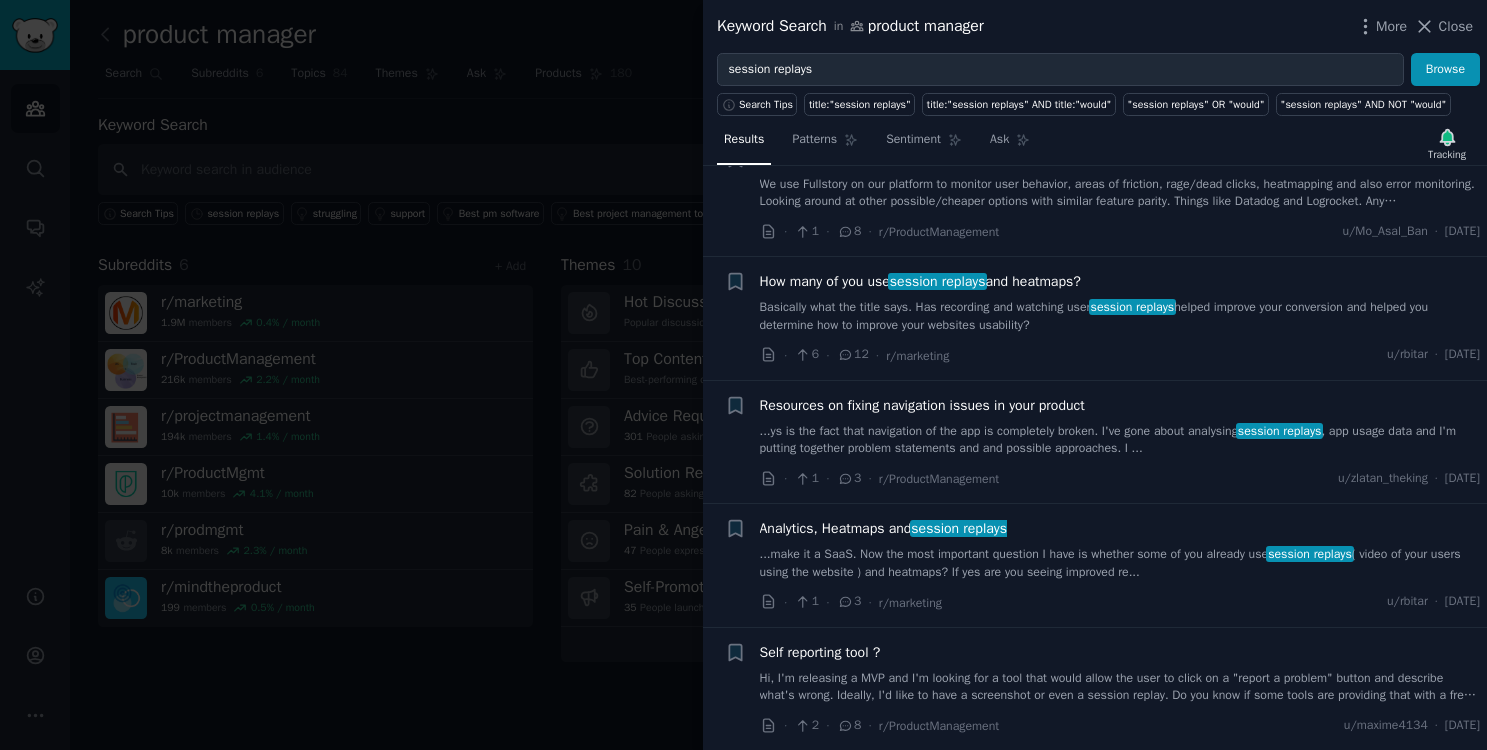 scroll, scrollTop: 1104, scrollLeft: 0, axis: vertical 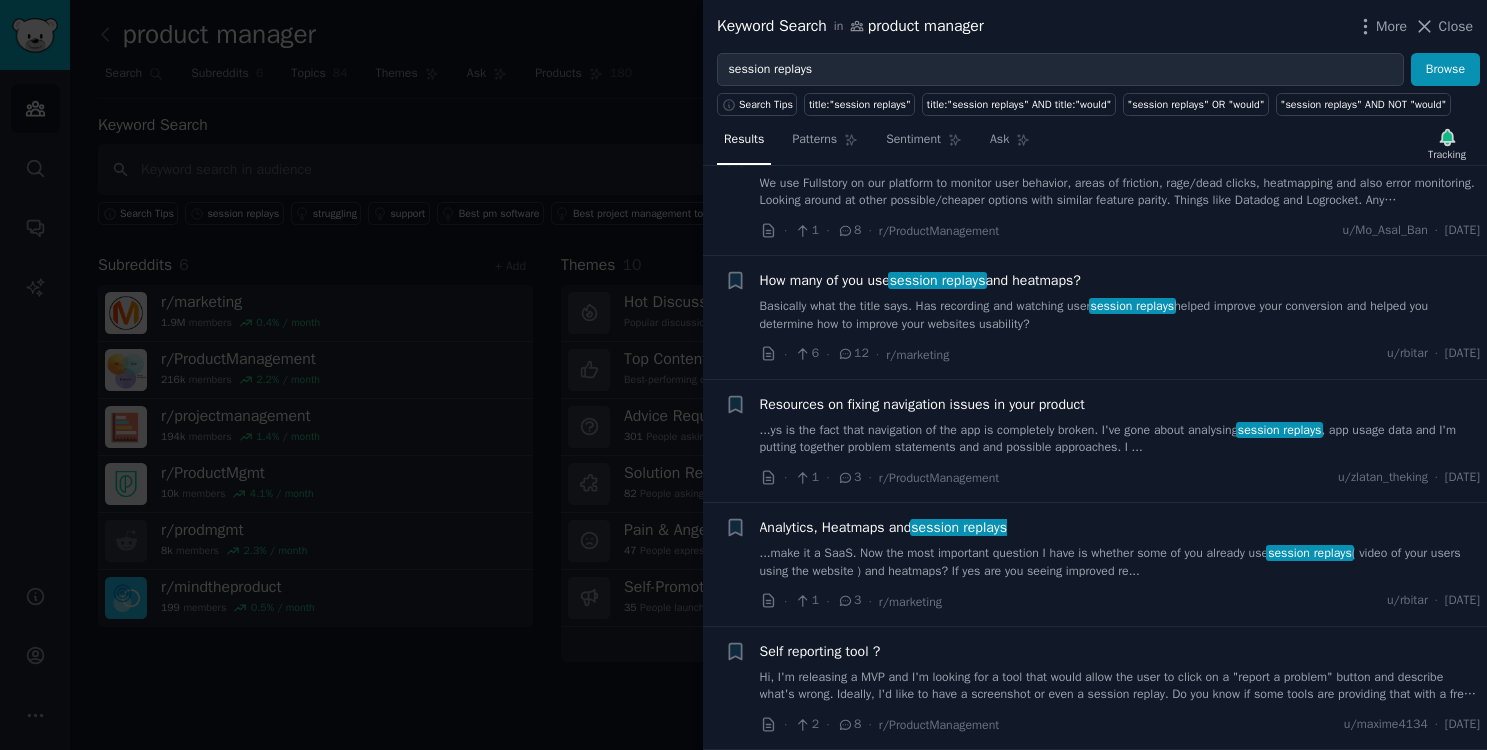 click on "Resources on fixing navigation issues in your product" at bounding box center [922, 404] 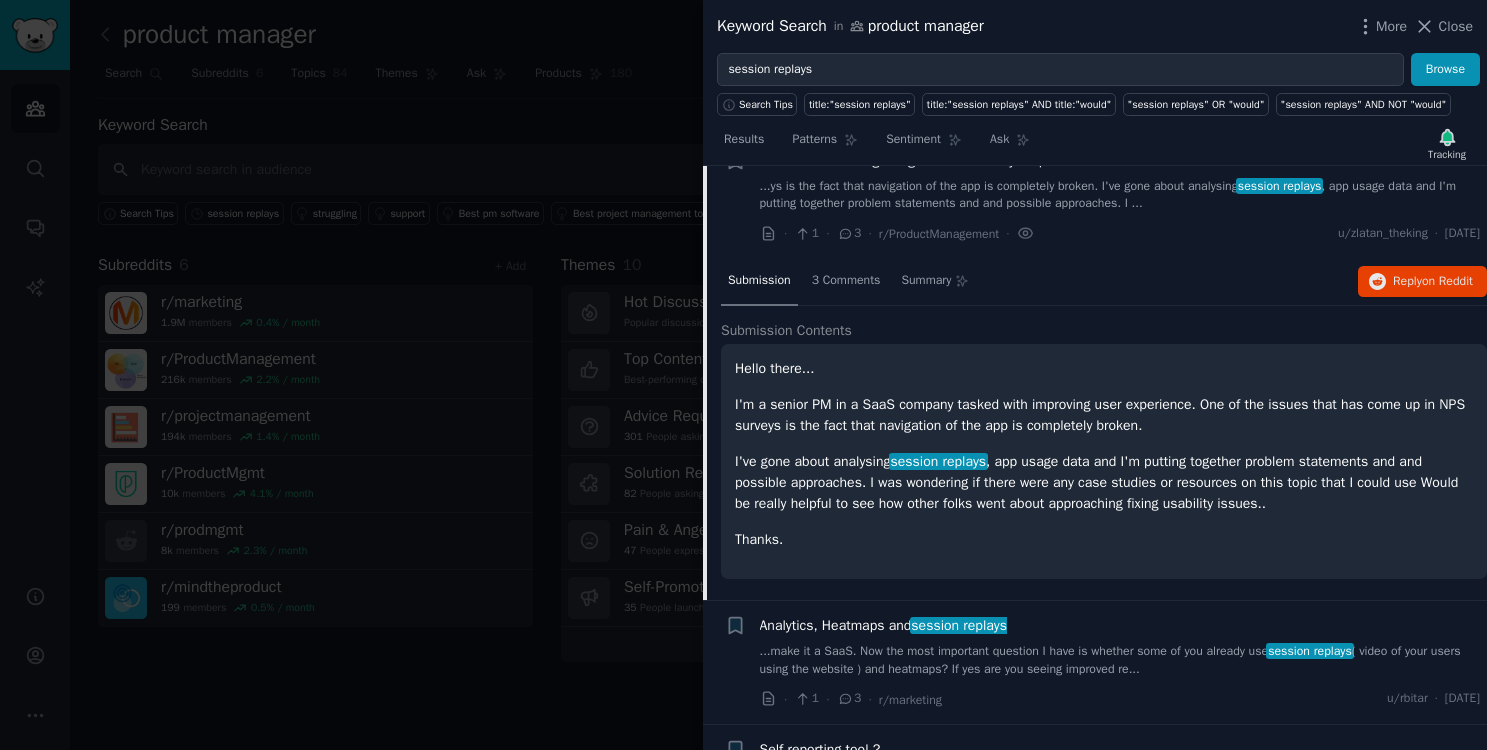 scroll, scrollTop: 1446, scrollLeft: 0, axis: vertical 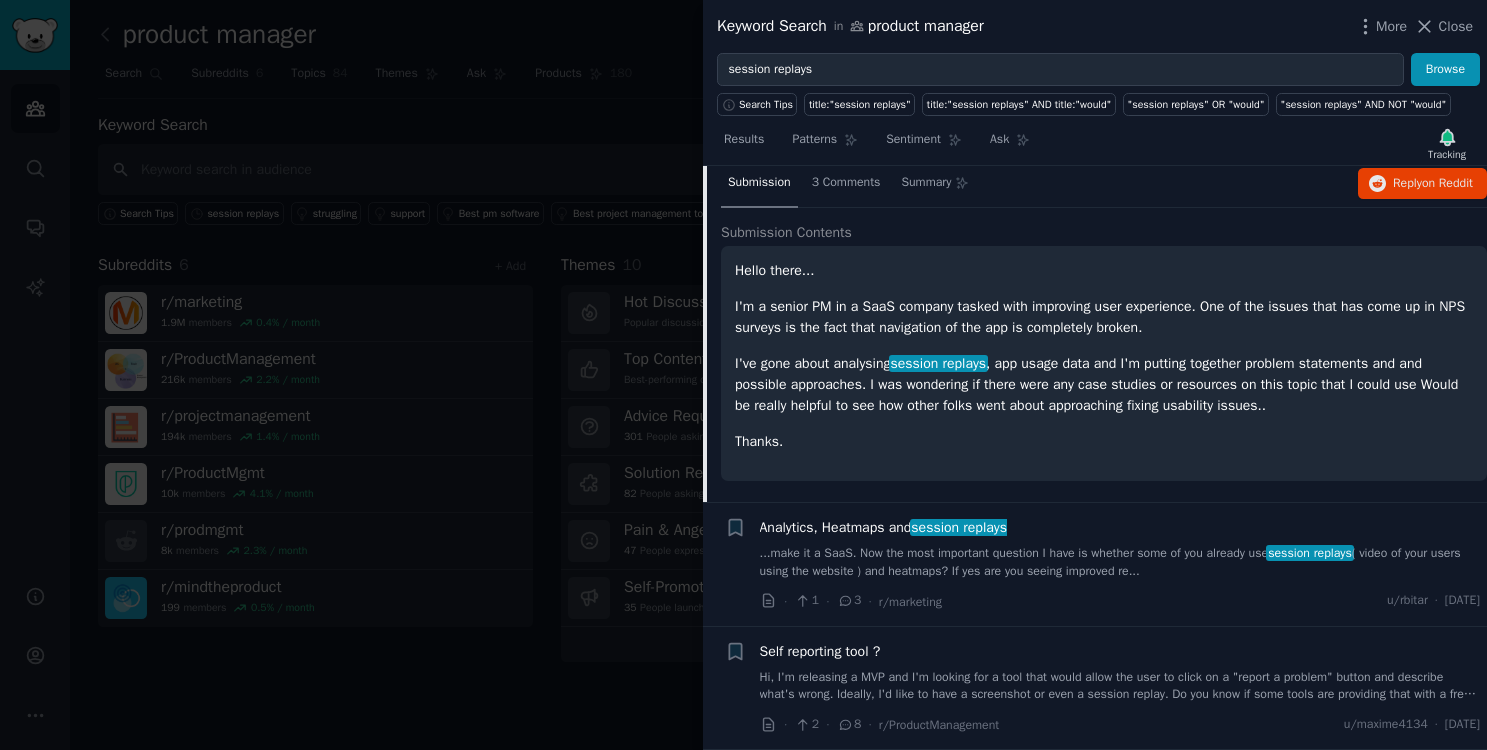 click on "...make it a SaaS.
Now the most important question I have is whether some of you already use  session replays  ( video of your users using the website ) and heatmaps?
If yes are you seeing improved re..." at bounding box center (1120, 562) 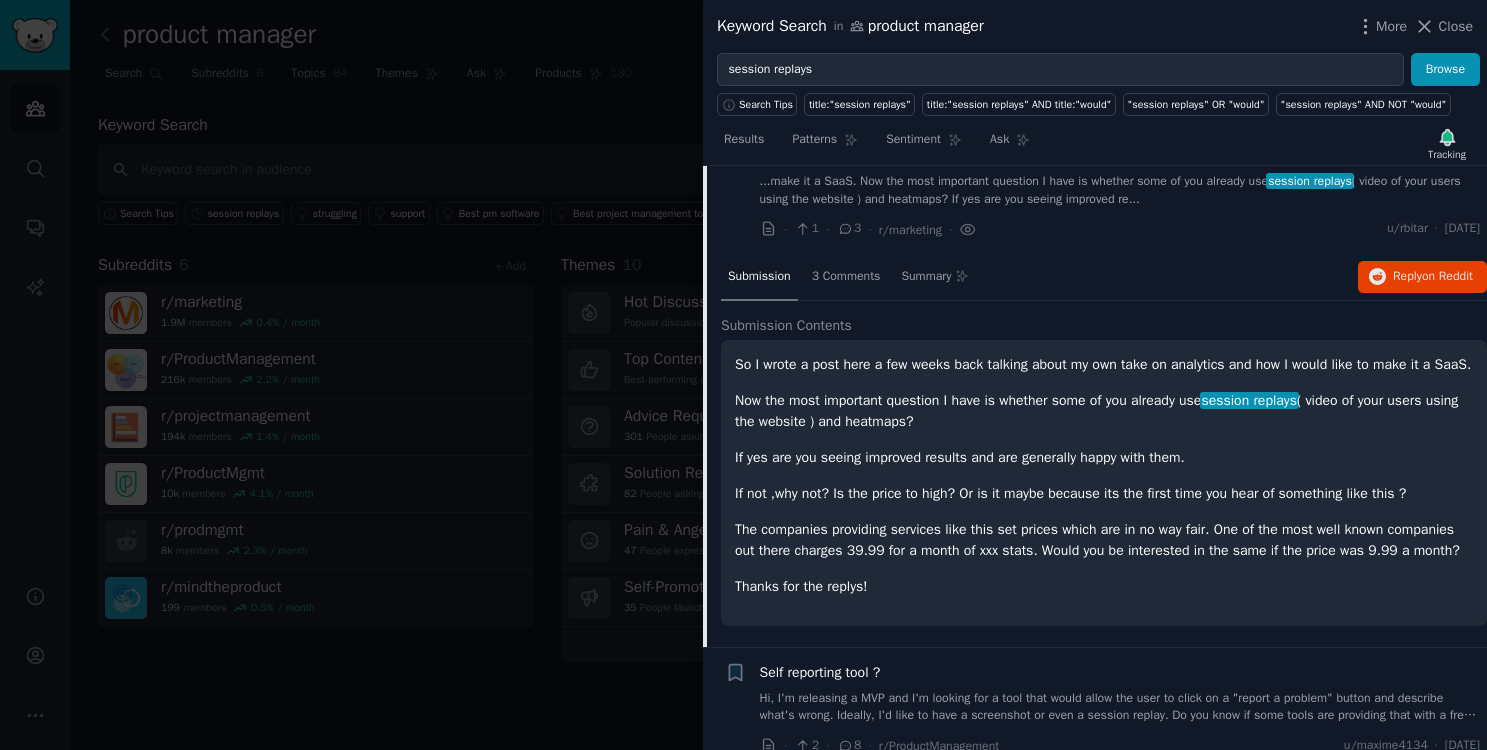 scroll, scrollTop: 1411, scrollLeft: 0, axis: vertical 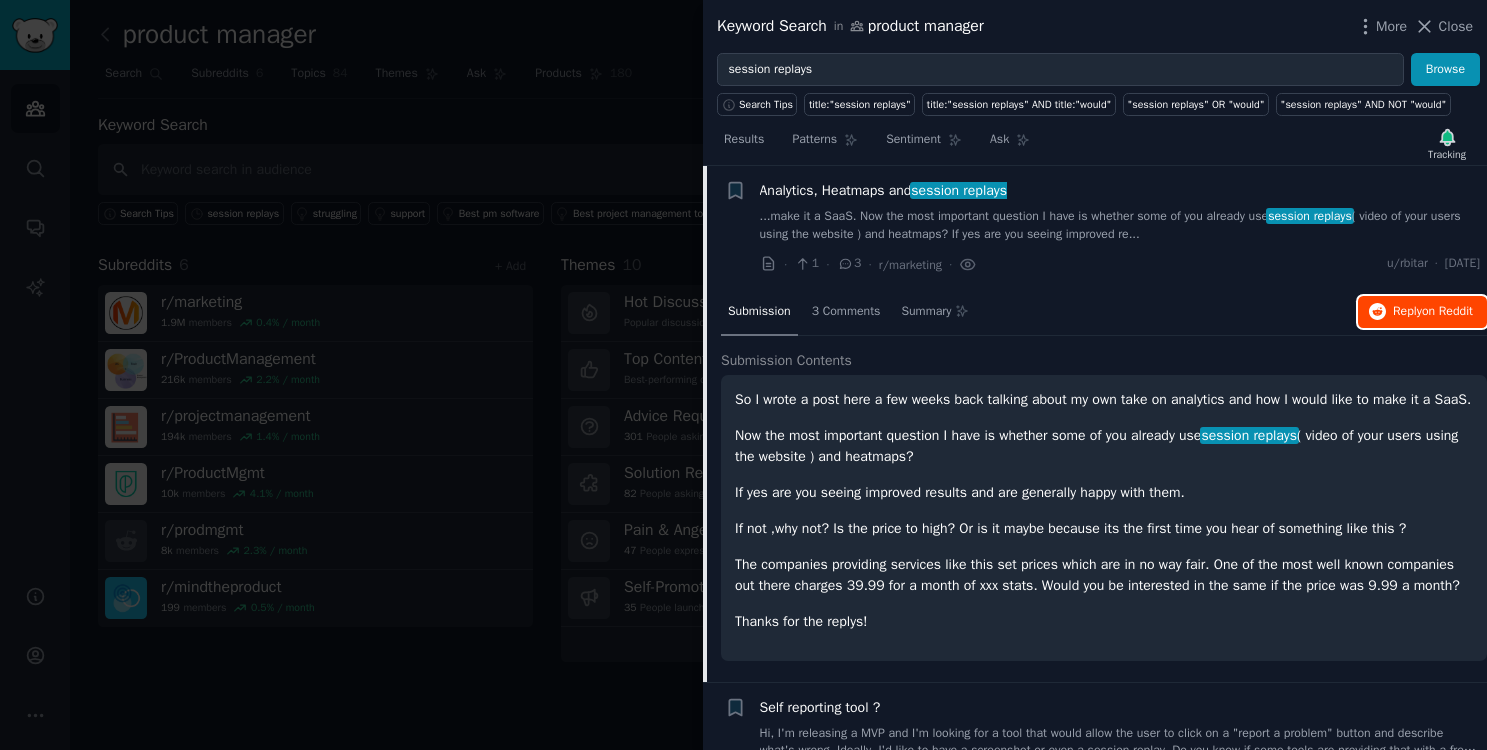 click on "on Reddit" at bounding box center [1447, 311] 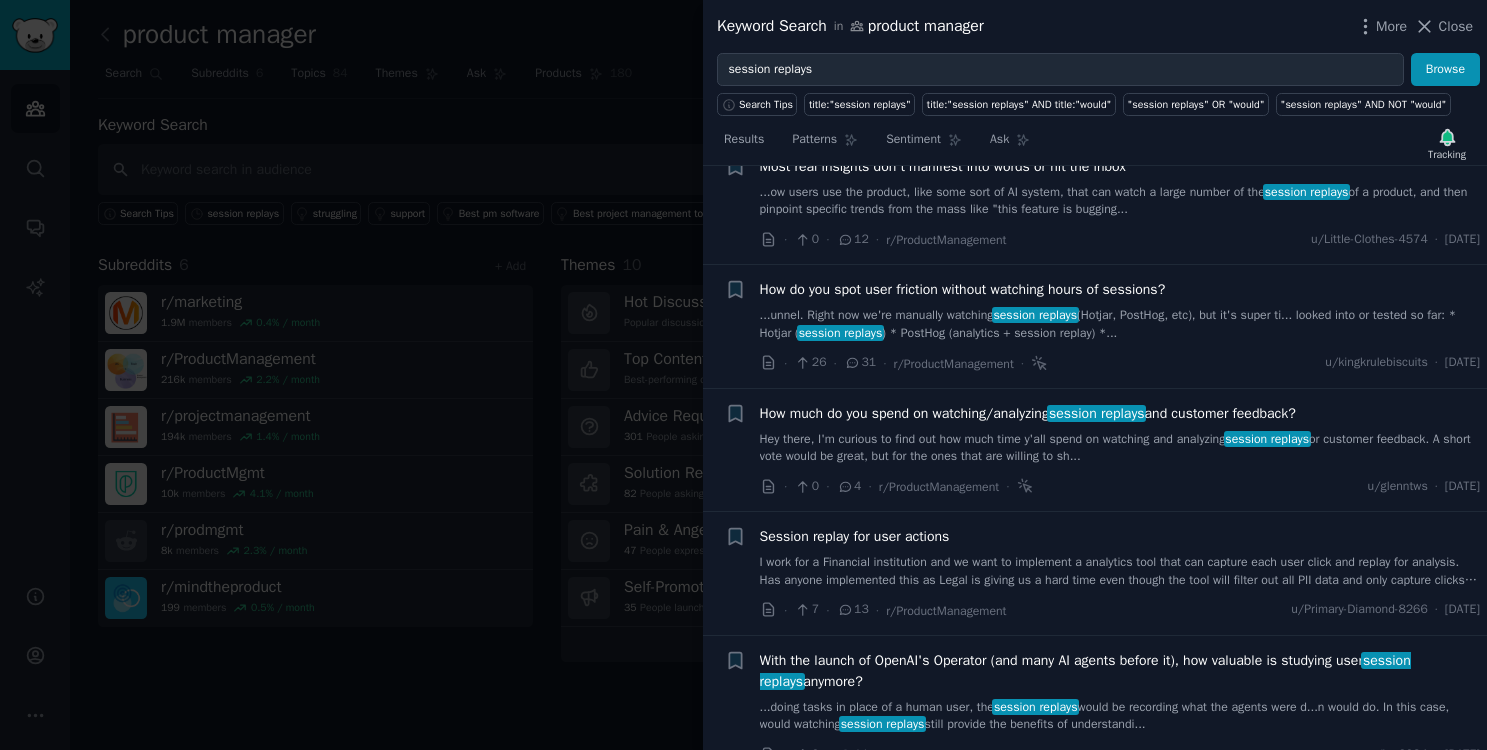scroll, scrollTop: 0, scrollLeft: 0, axis: both 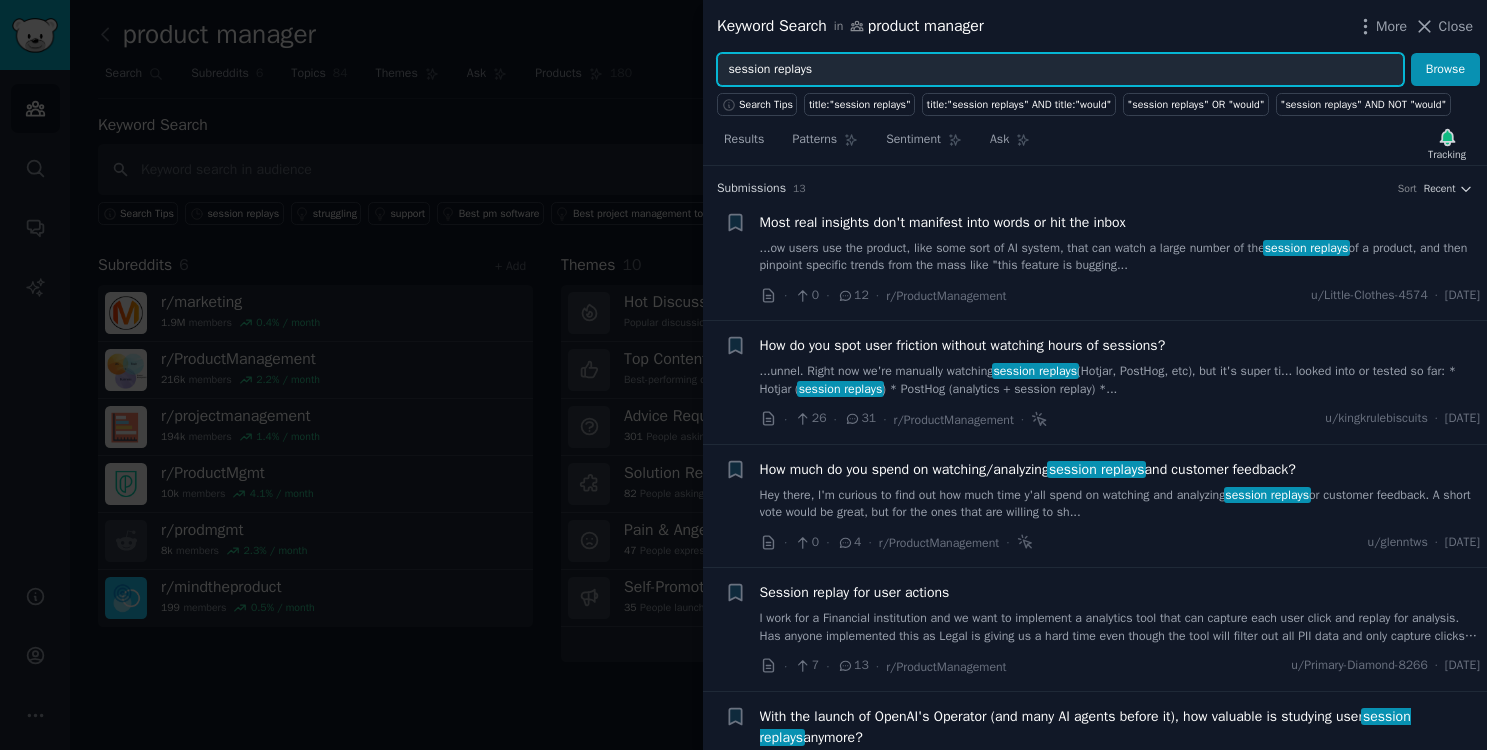 drag, startPoint x: 823, startPoint y: 72, endPoint x: 718, endPoint y: 69, distance: 105.04285 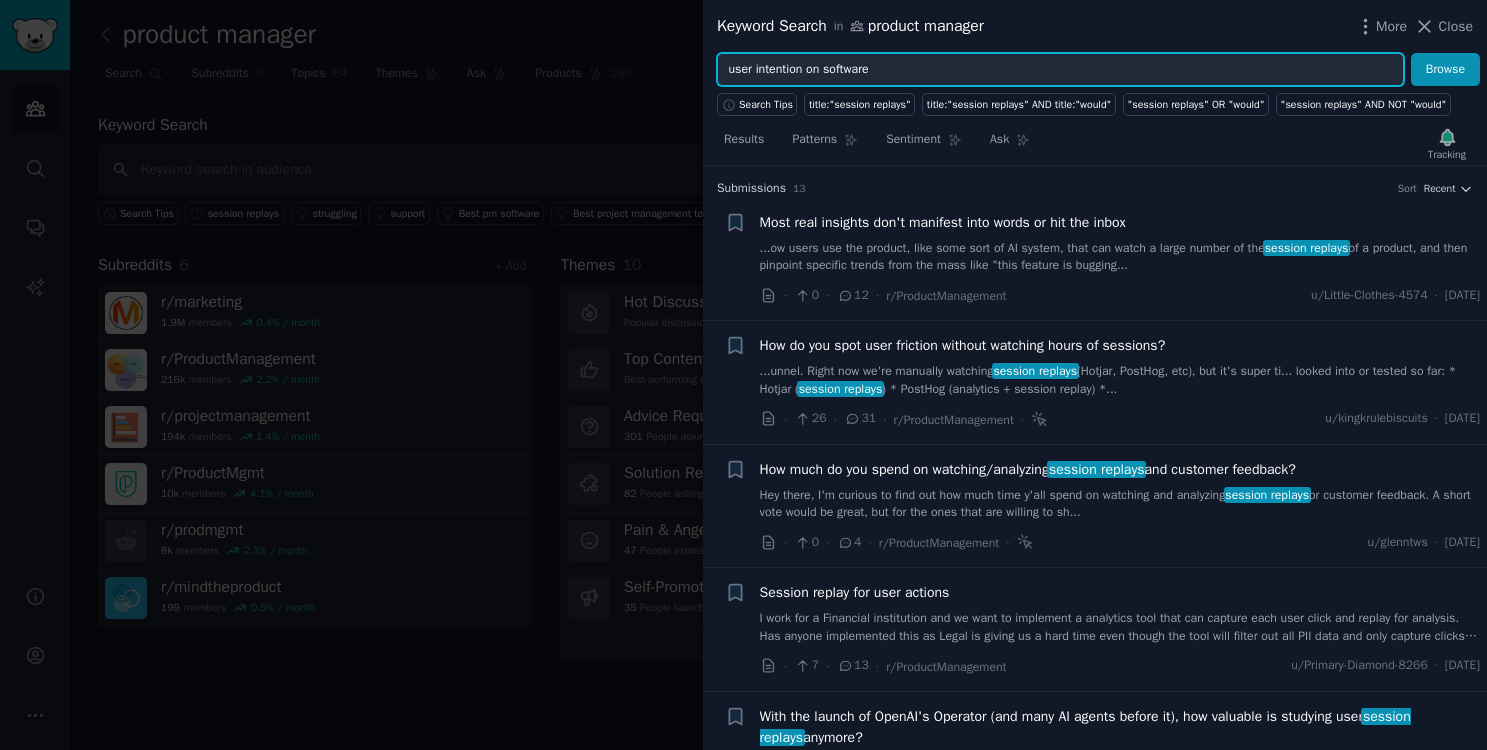 click on "Browse" at bounding box center [1445, 70] 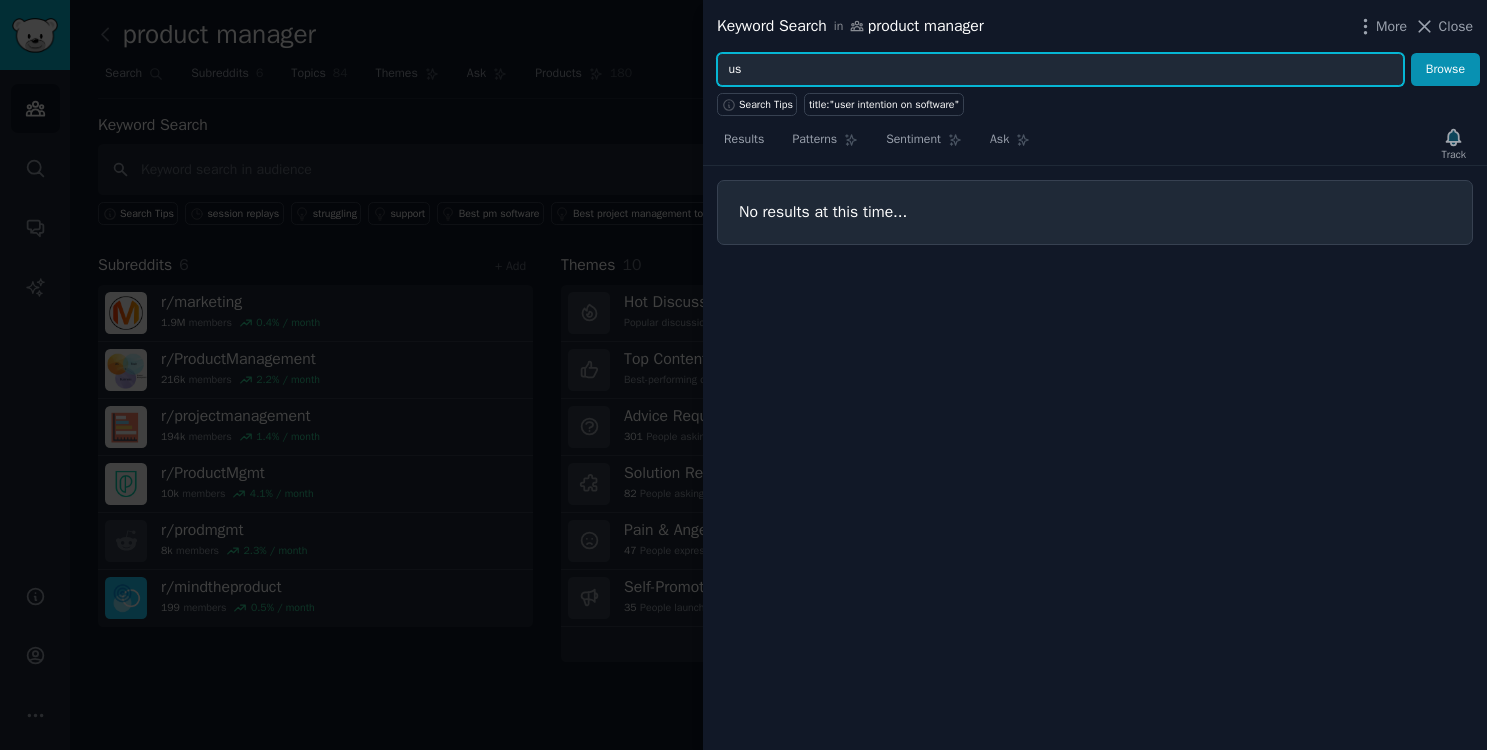 type on "u" 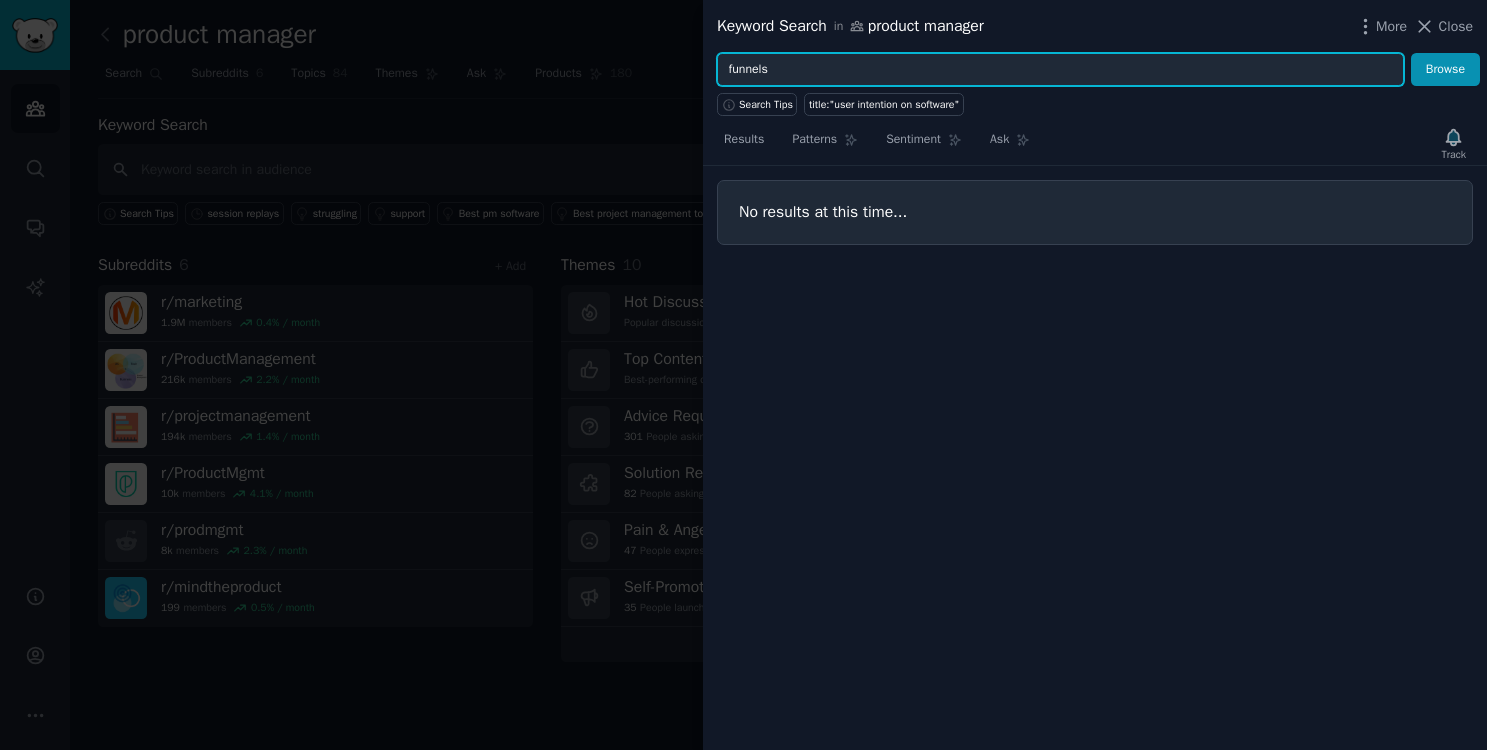 type on "funnels" 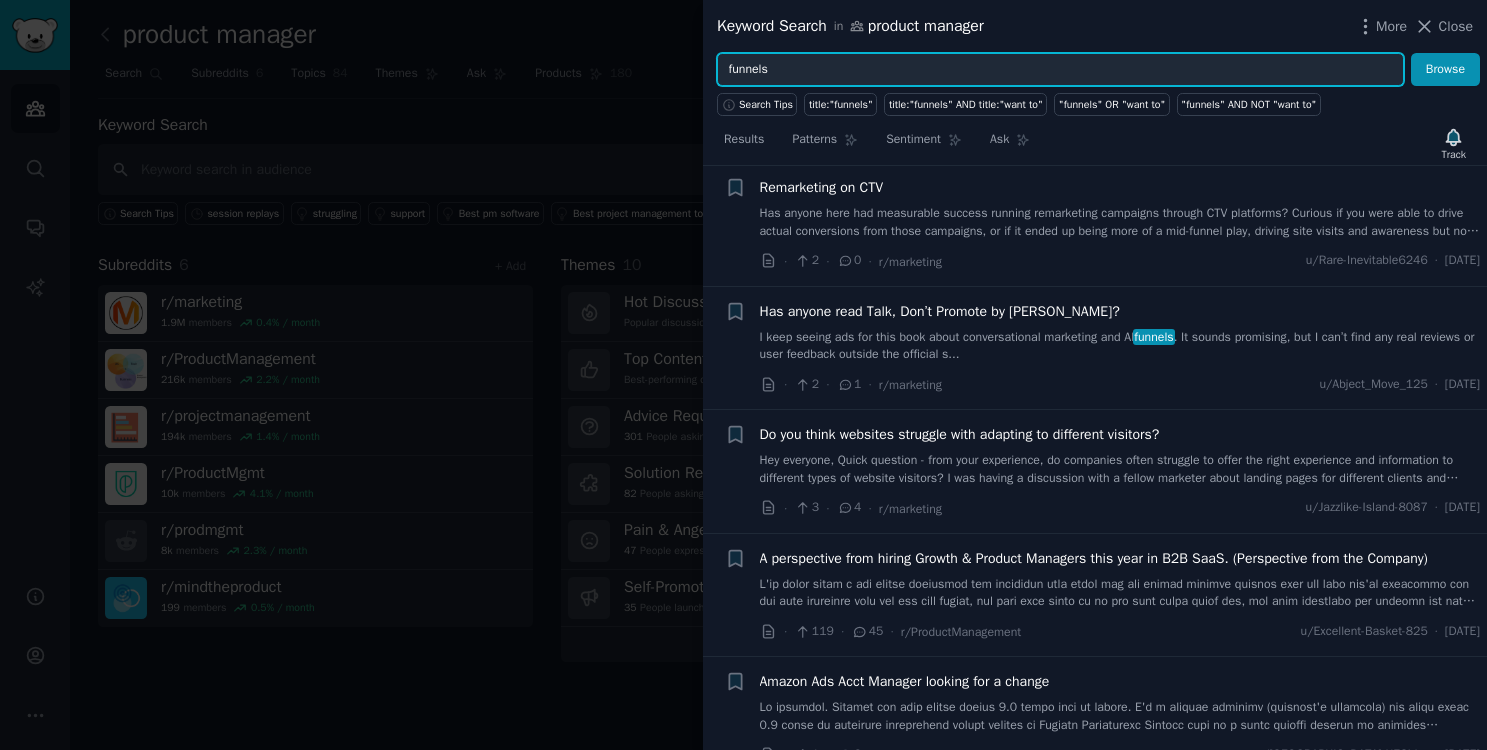 scroll, scrollTop: 0, scrollLeft: 0, axis: both 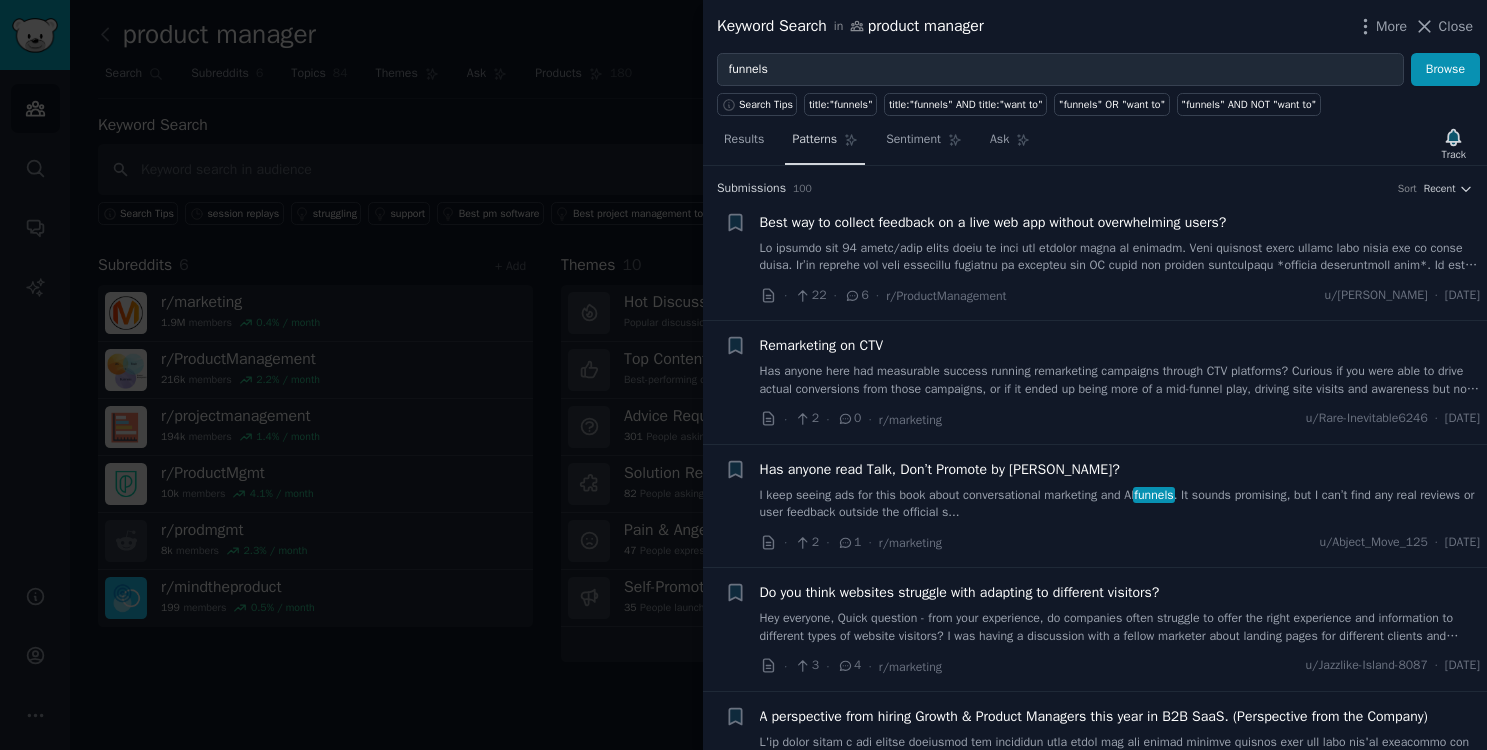 click on "Patterns" at bounding box center (814, 140) 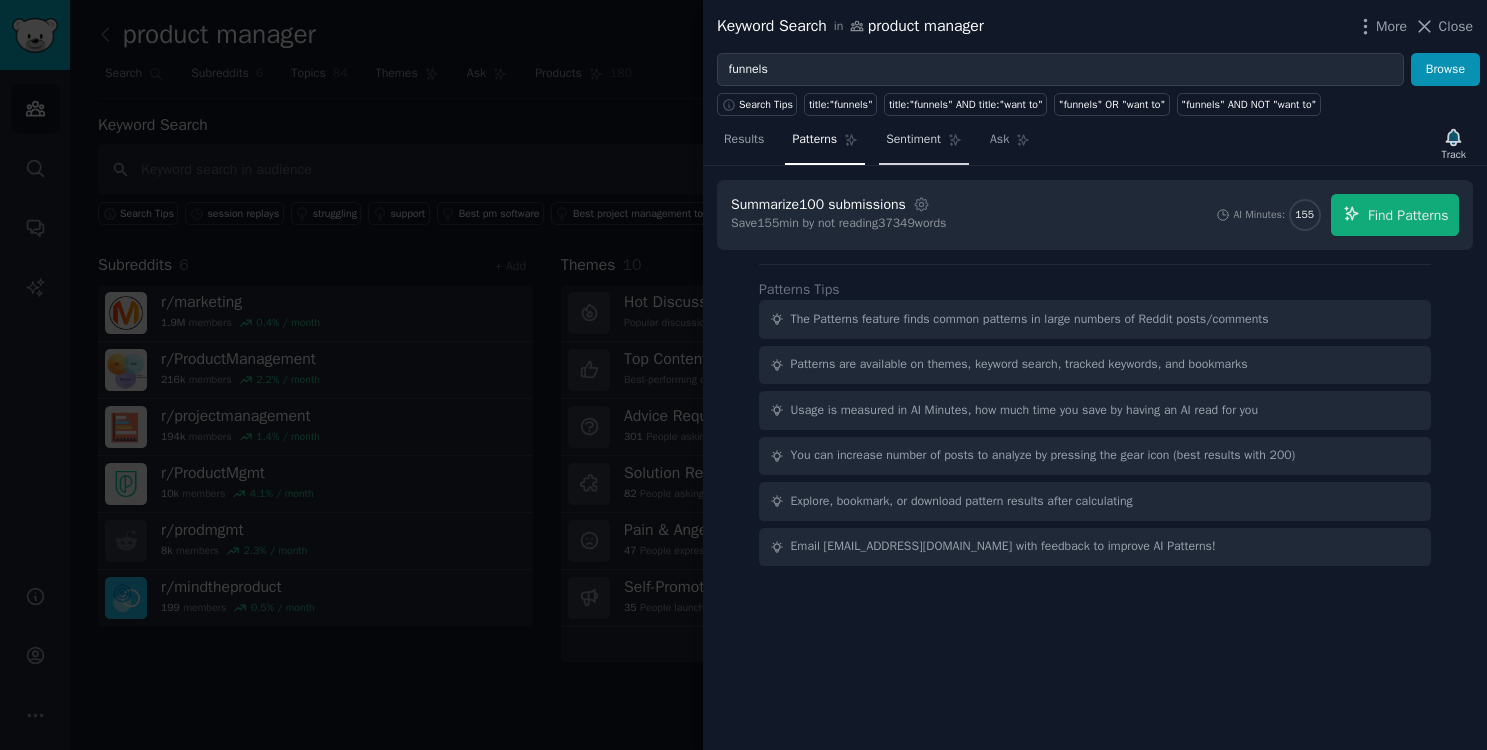 click on "Sentiment" at bounding box center [913, 140] 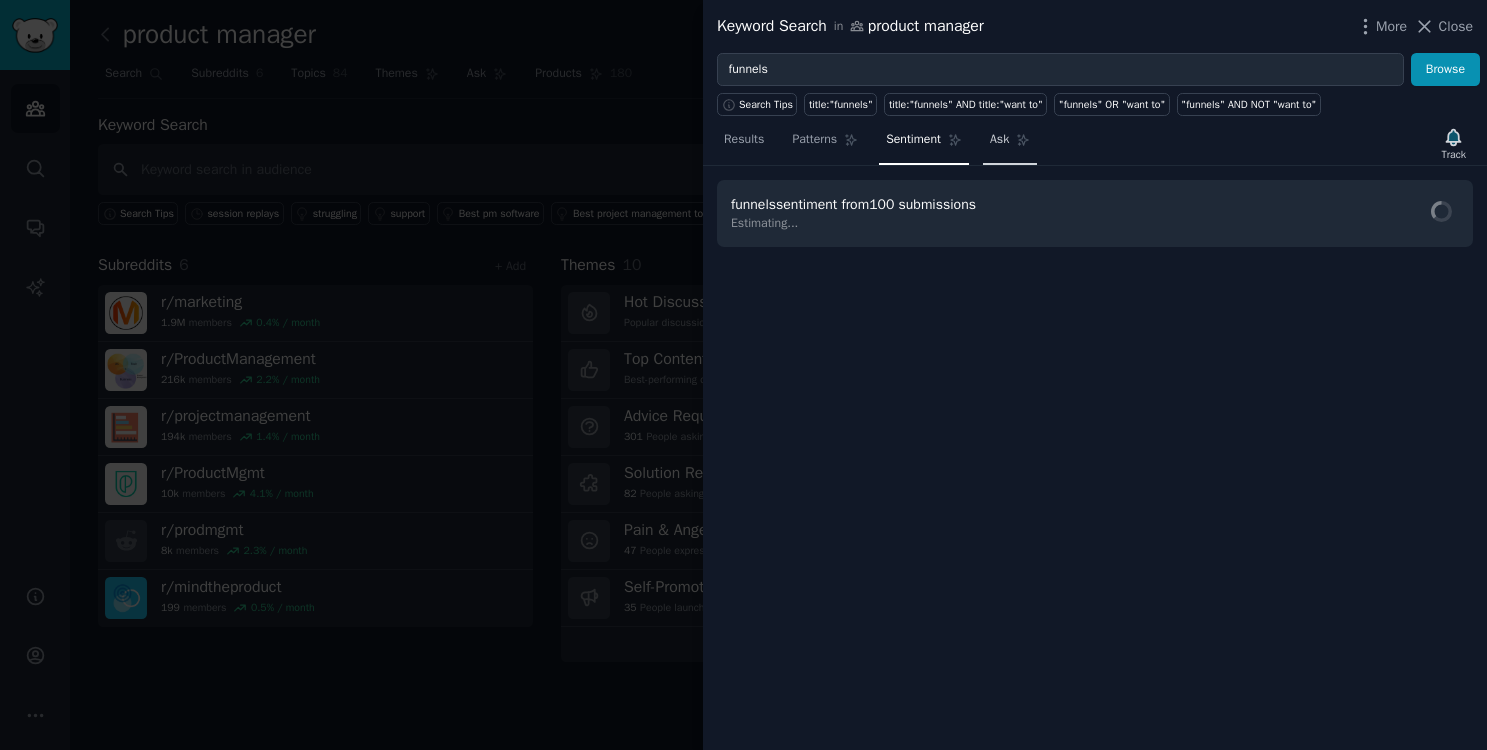 click on "Ask" at bounding box center (999, 140) 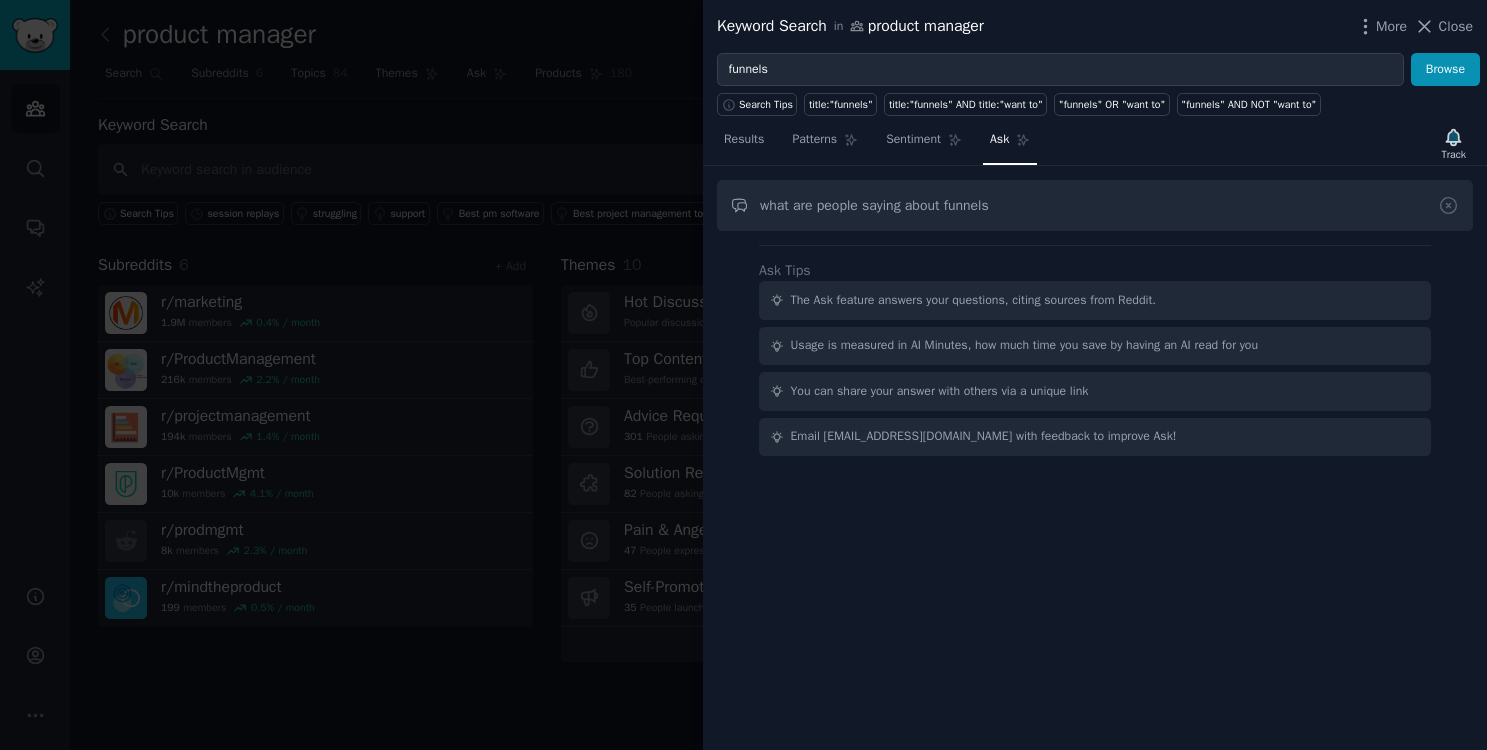 type on "what are people saying about funnels" 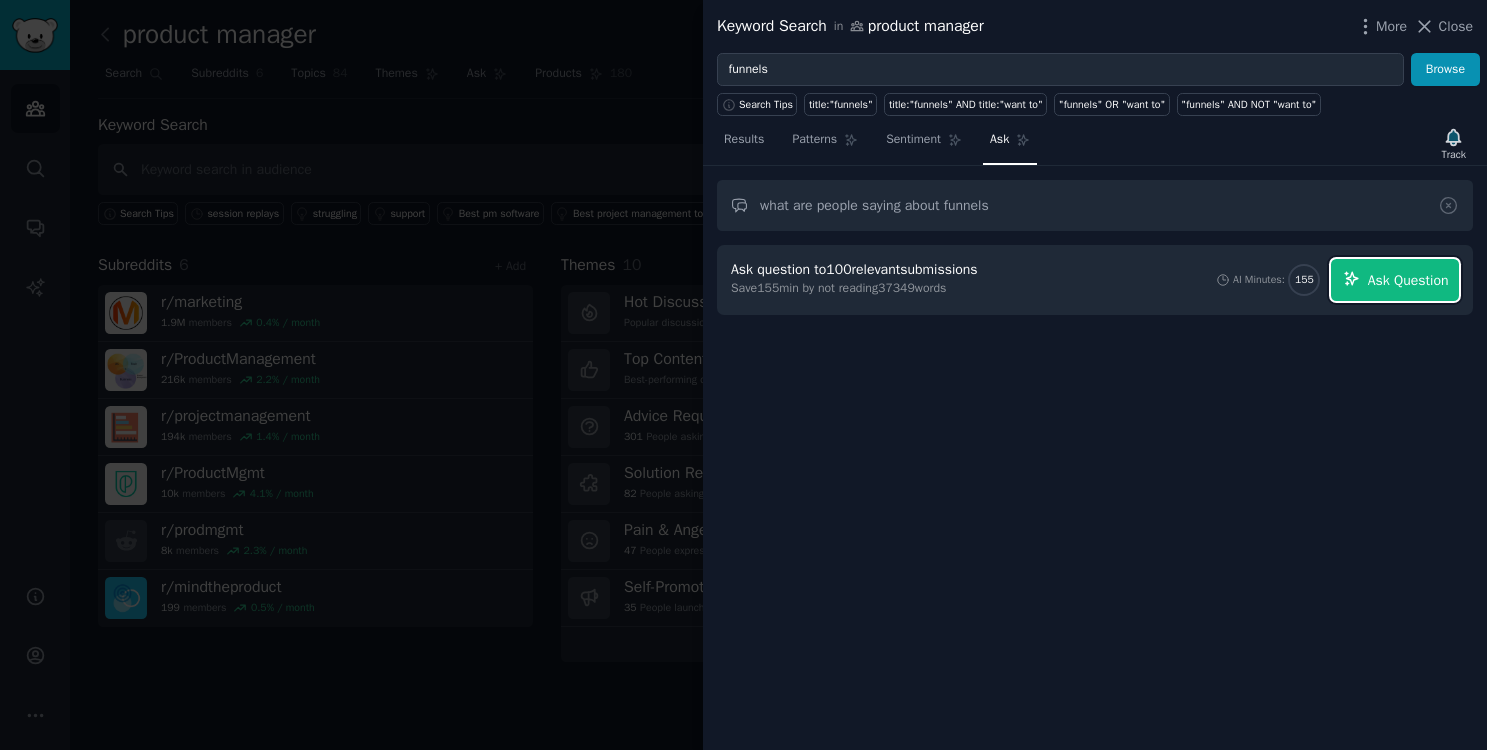 click on "Ask Question" at bounding box center [1395, 280] 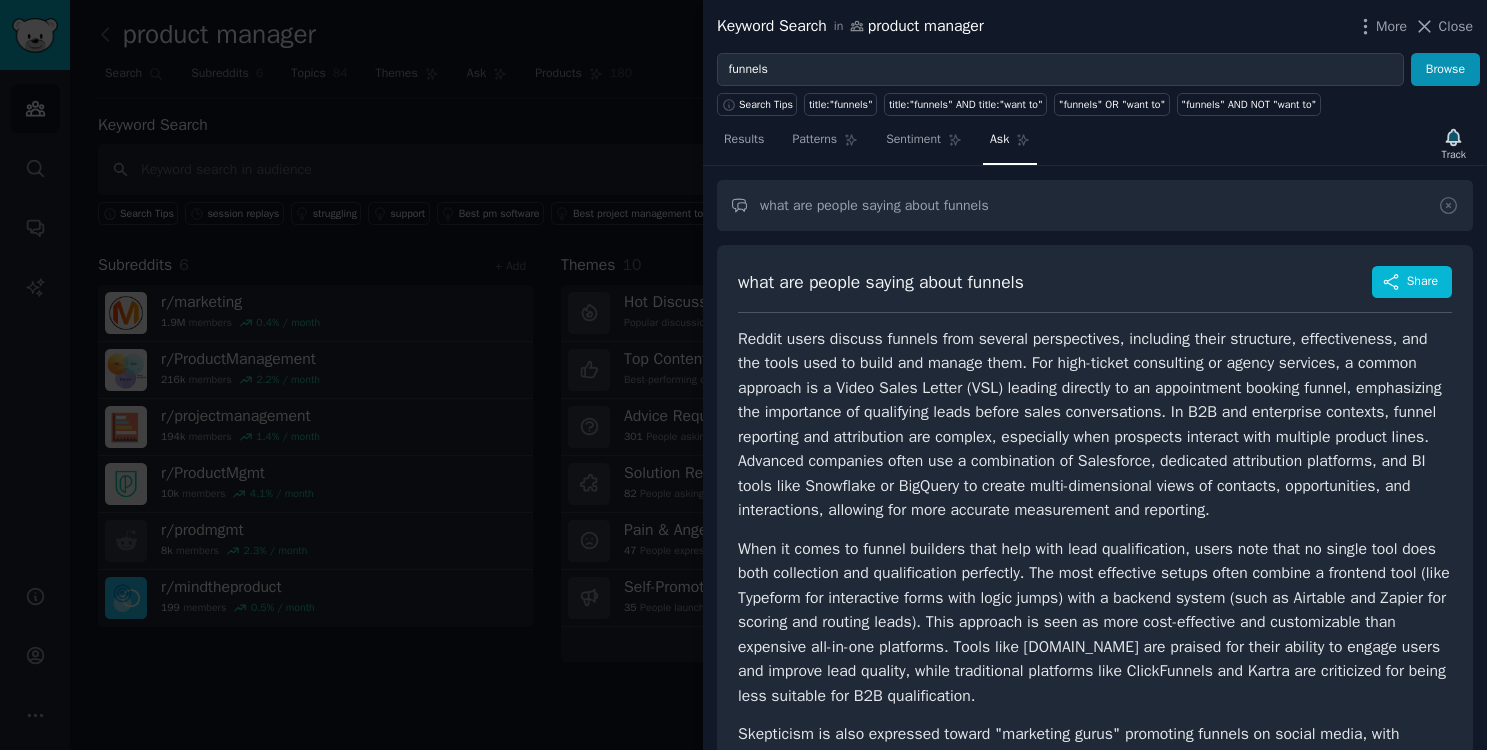 click at bounding box center [743, 375] 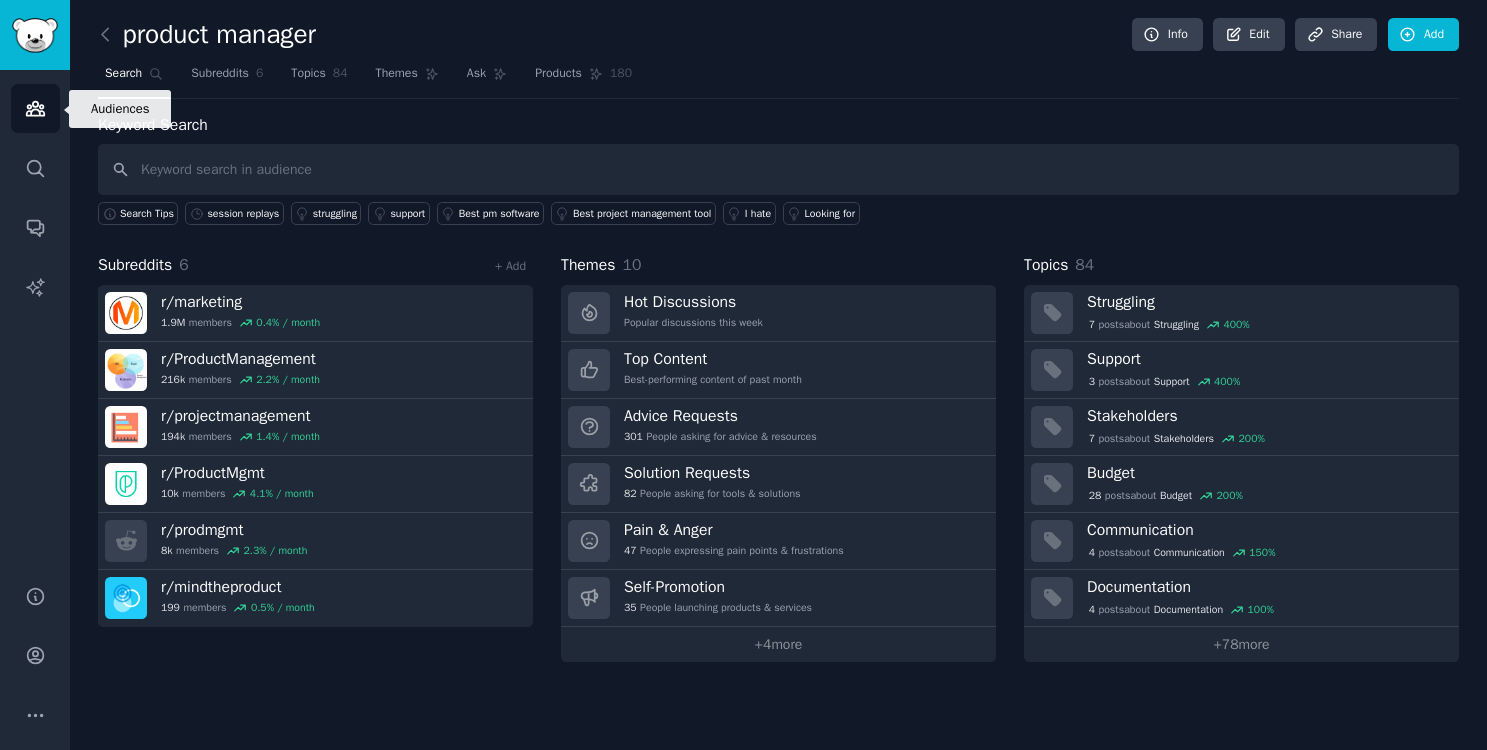 click on "Audiences" at bounding box center (35, 108) 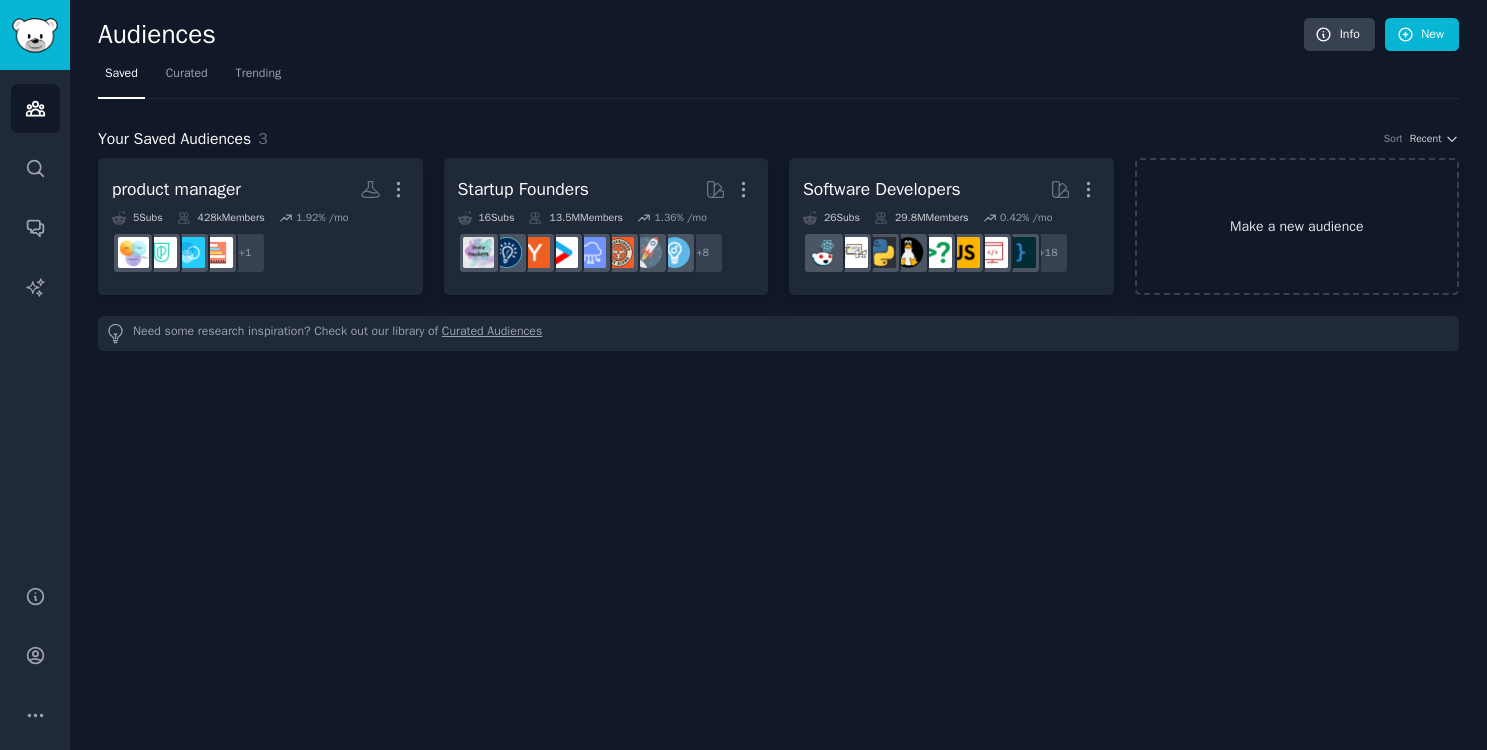 click on "Make a new audience" at bounding box center (1297, 226) 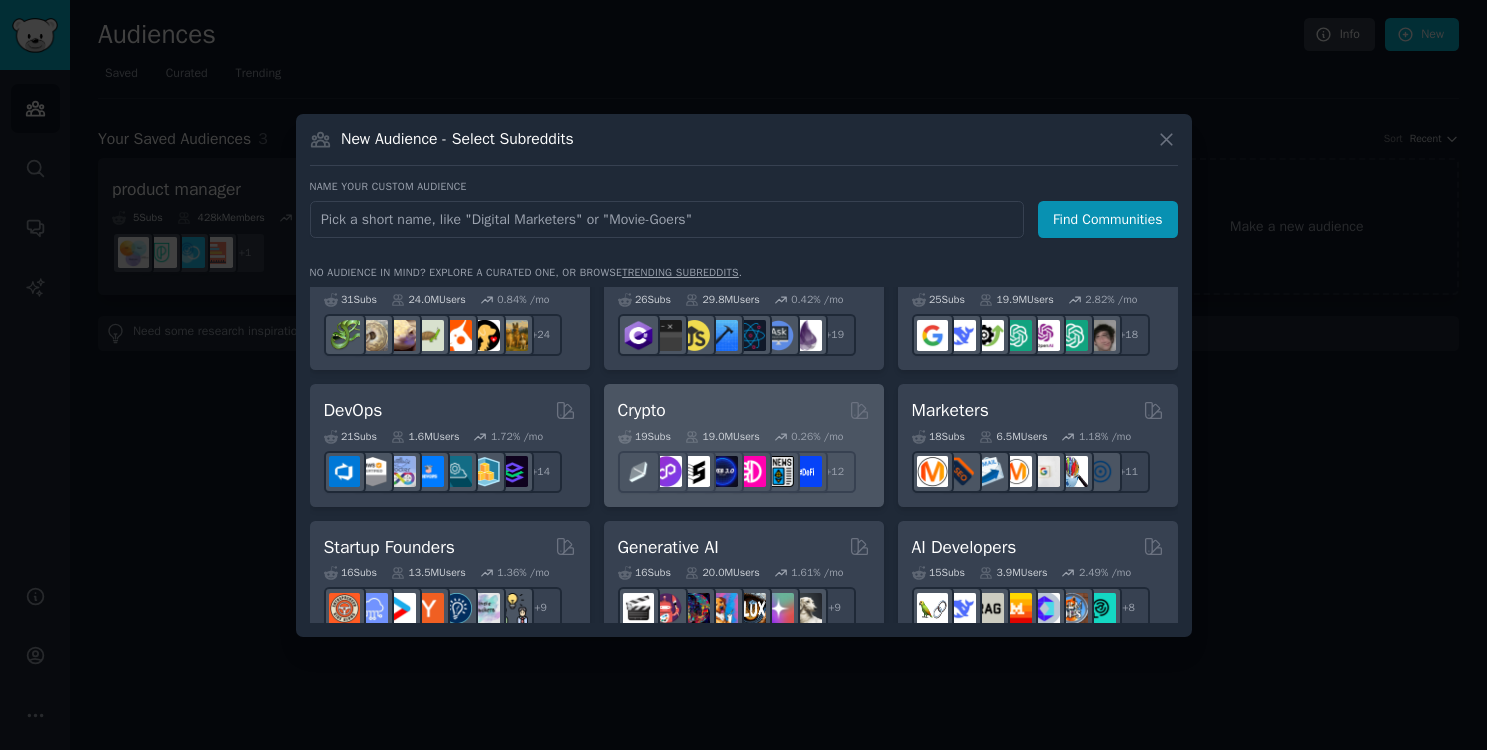 scroll, scrollTop: 0, scrollLeft: 0, axis: both 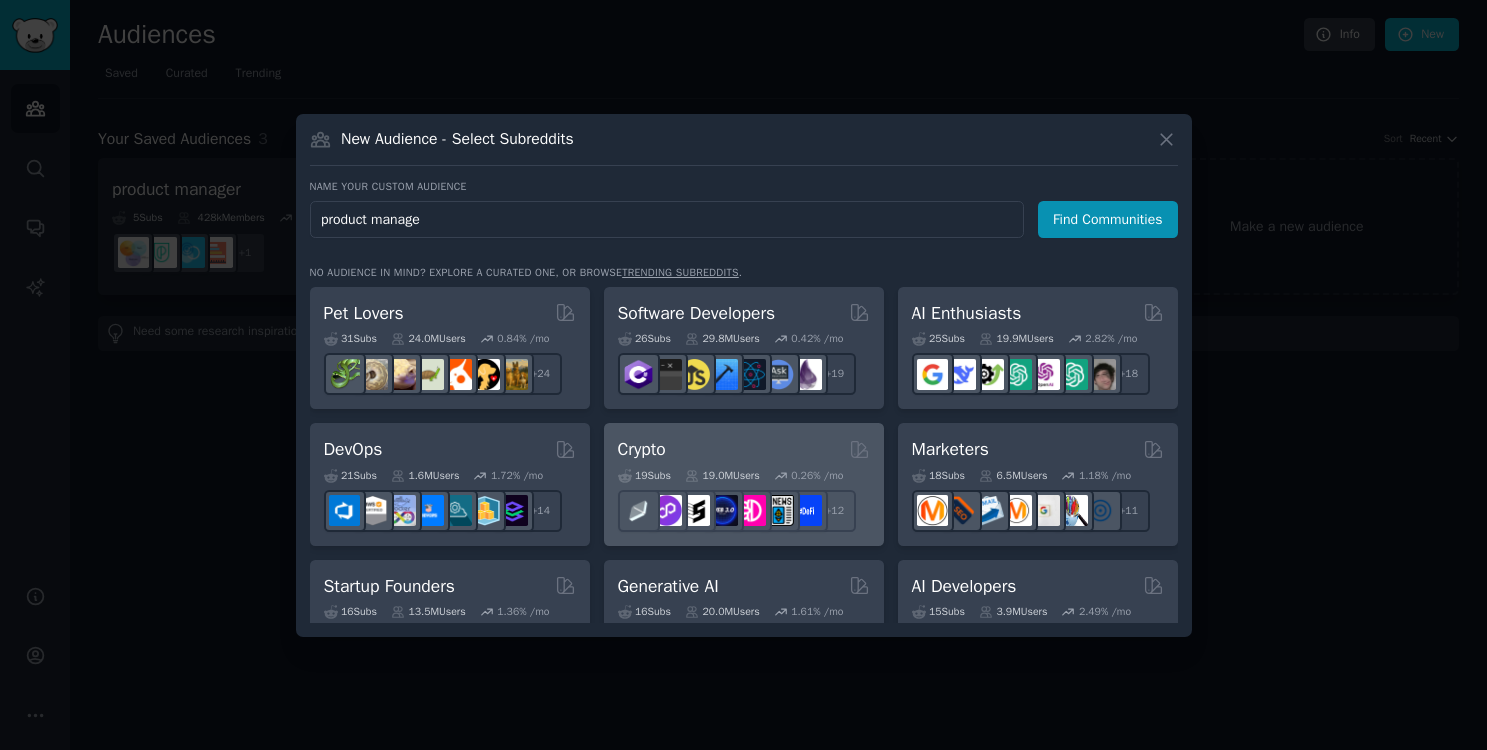 type on "product manager" 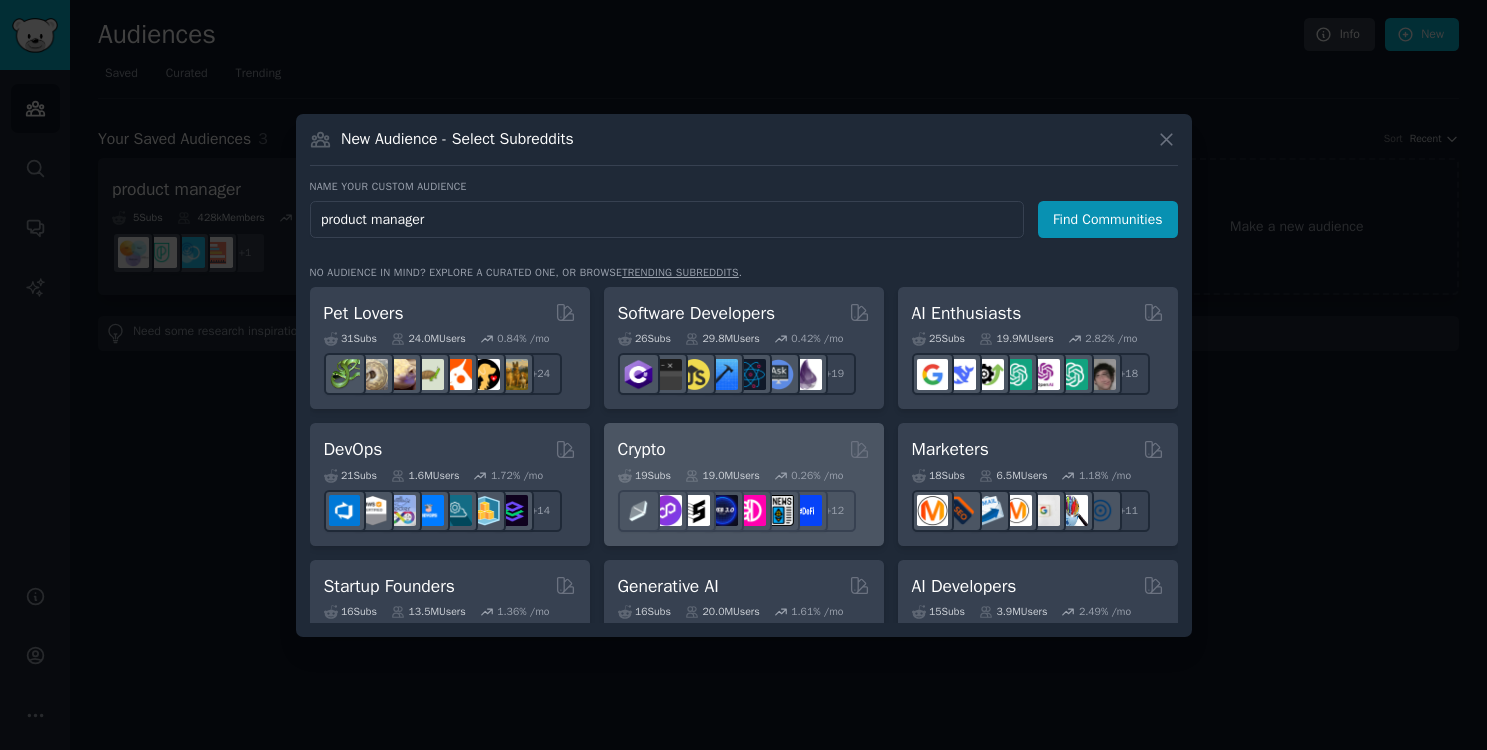 click on "Find Communities" at bounding box center (1108, 219) 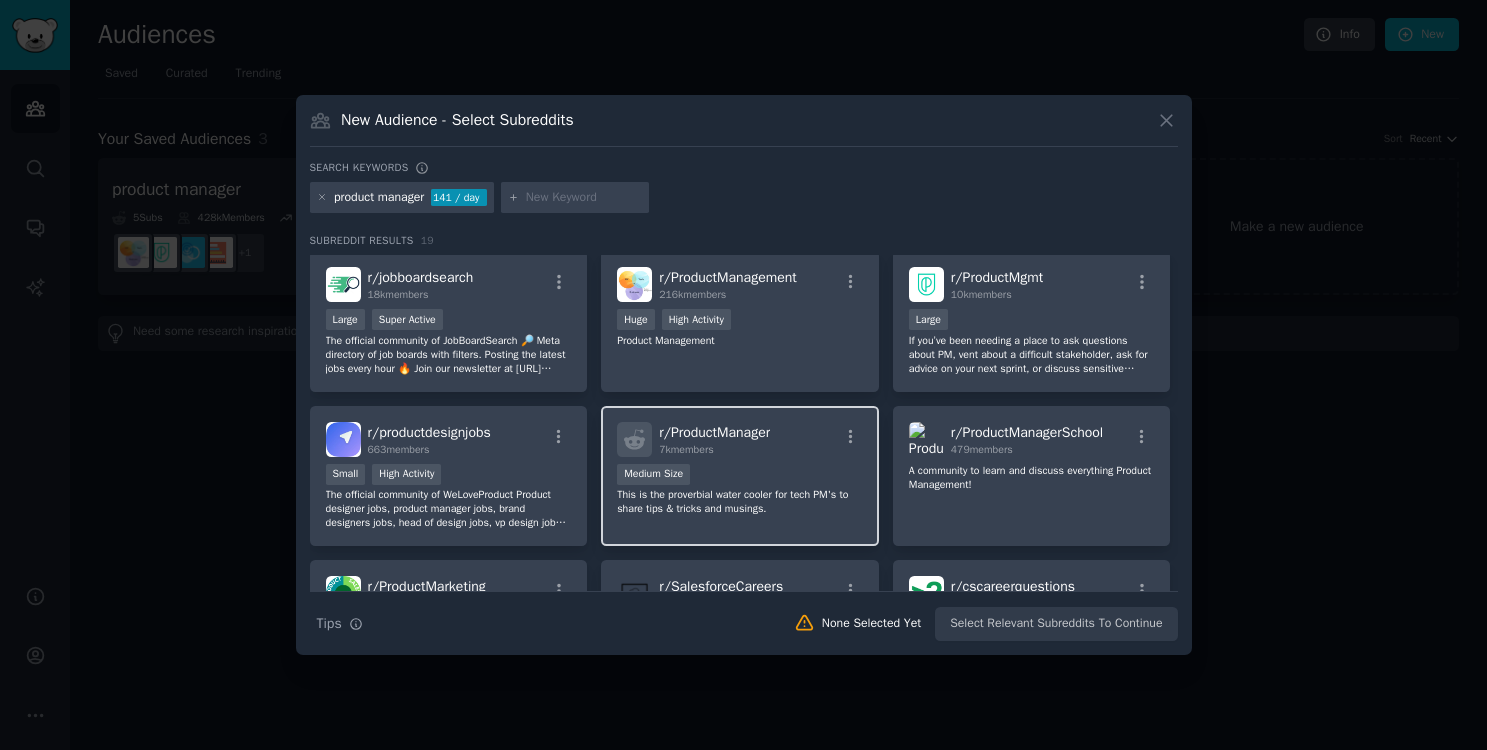 scroll, scrollTop: 0, scrollLeft: 0, axis: both 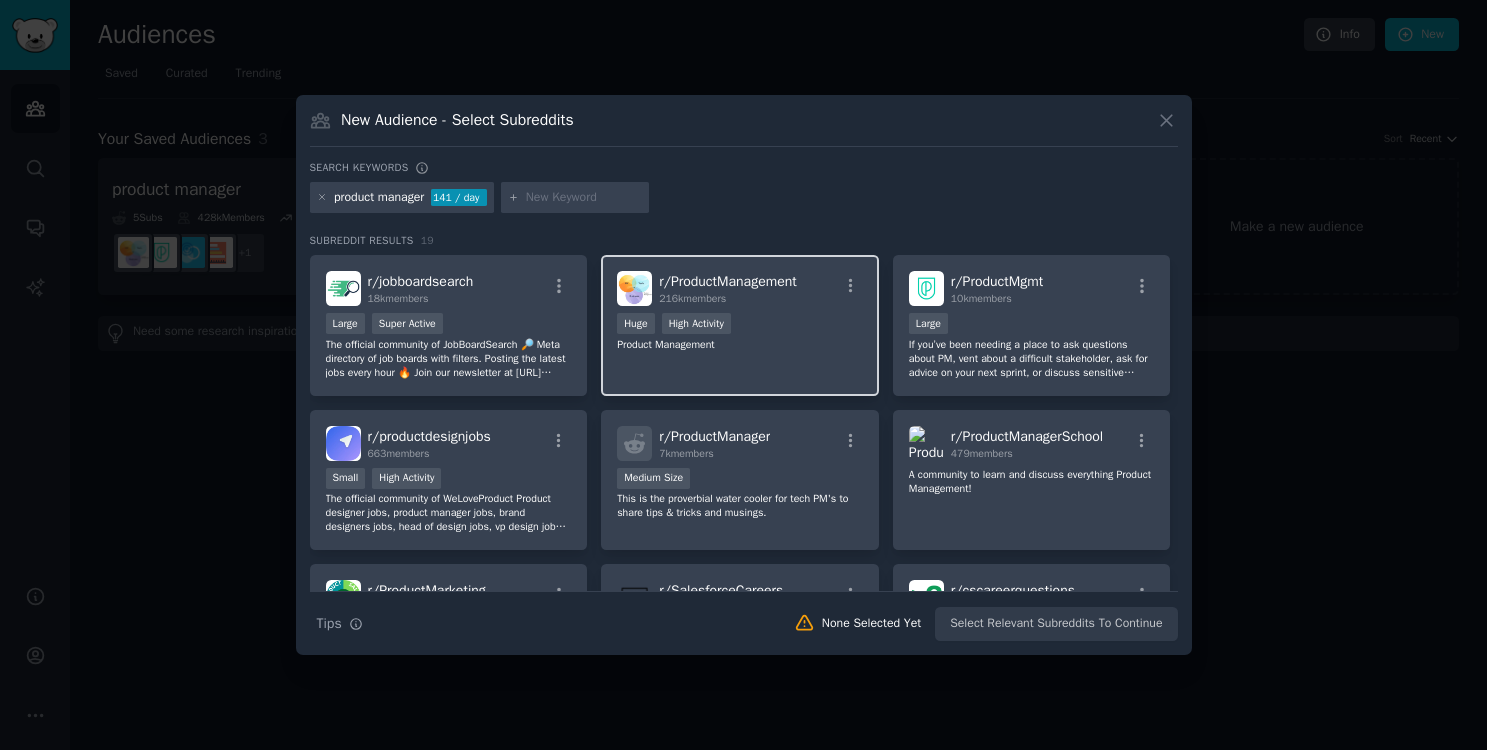click on "Huge High Activity" at bounding box center (740, 325) 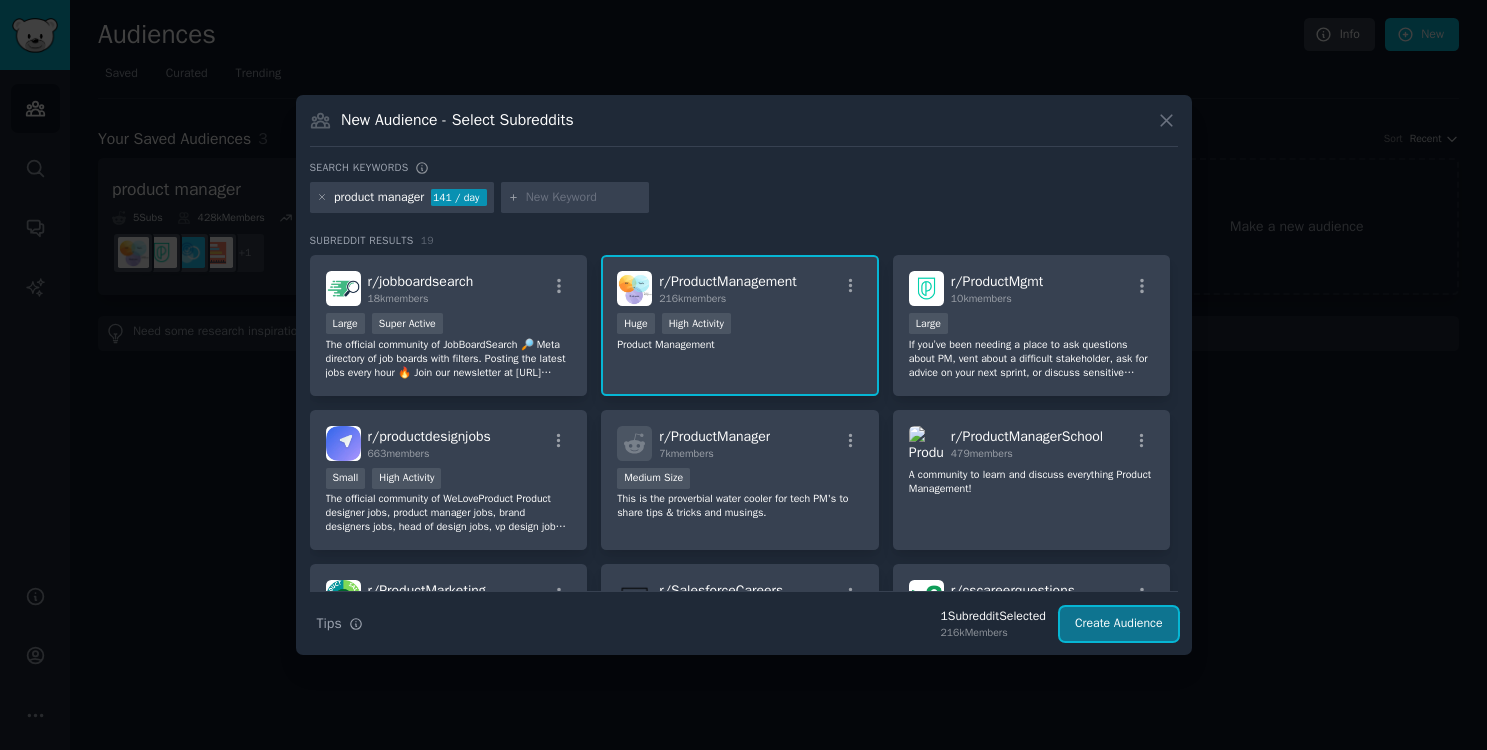 click on "Create Audience" at bounding box center (1119, 624) 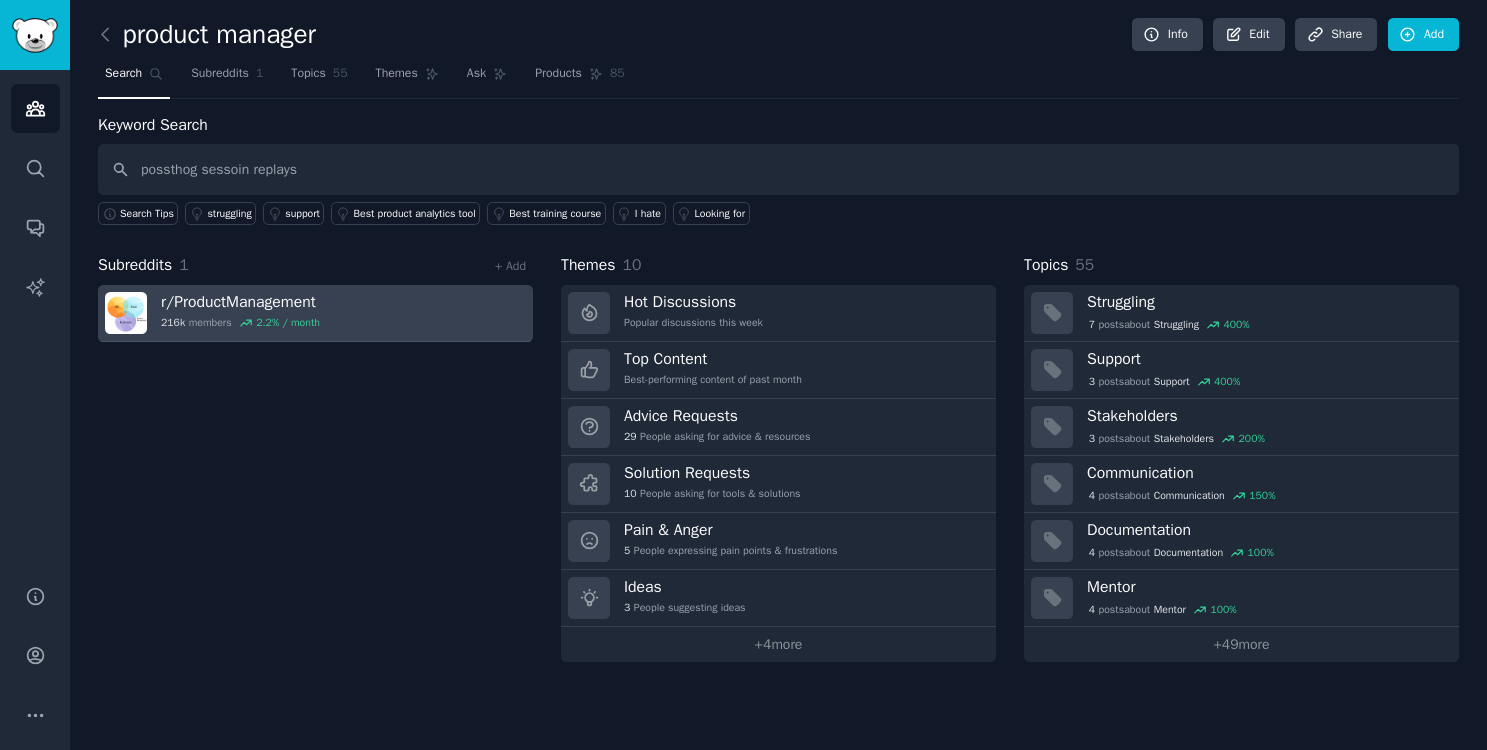 type on "possthog sessoin replays" 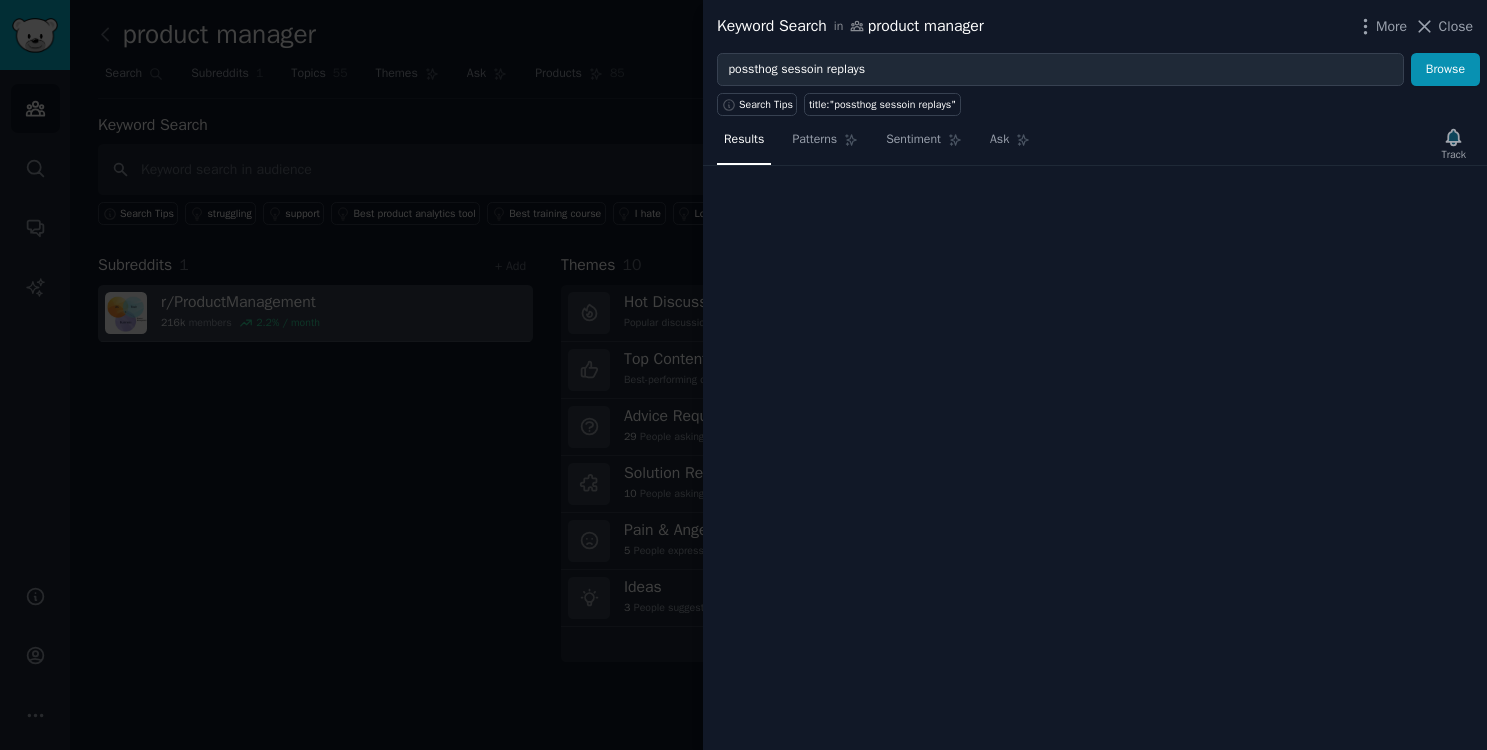 type 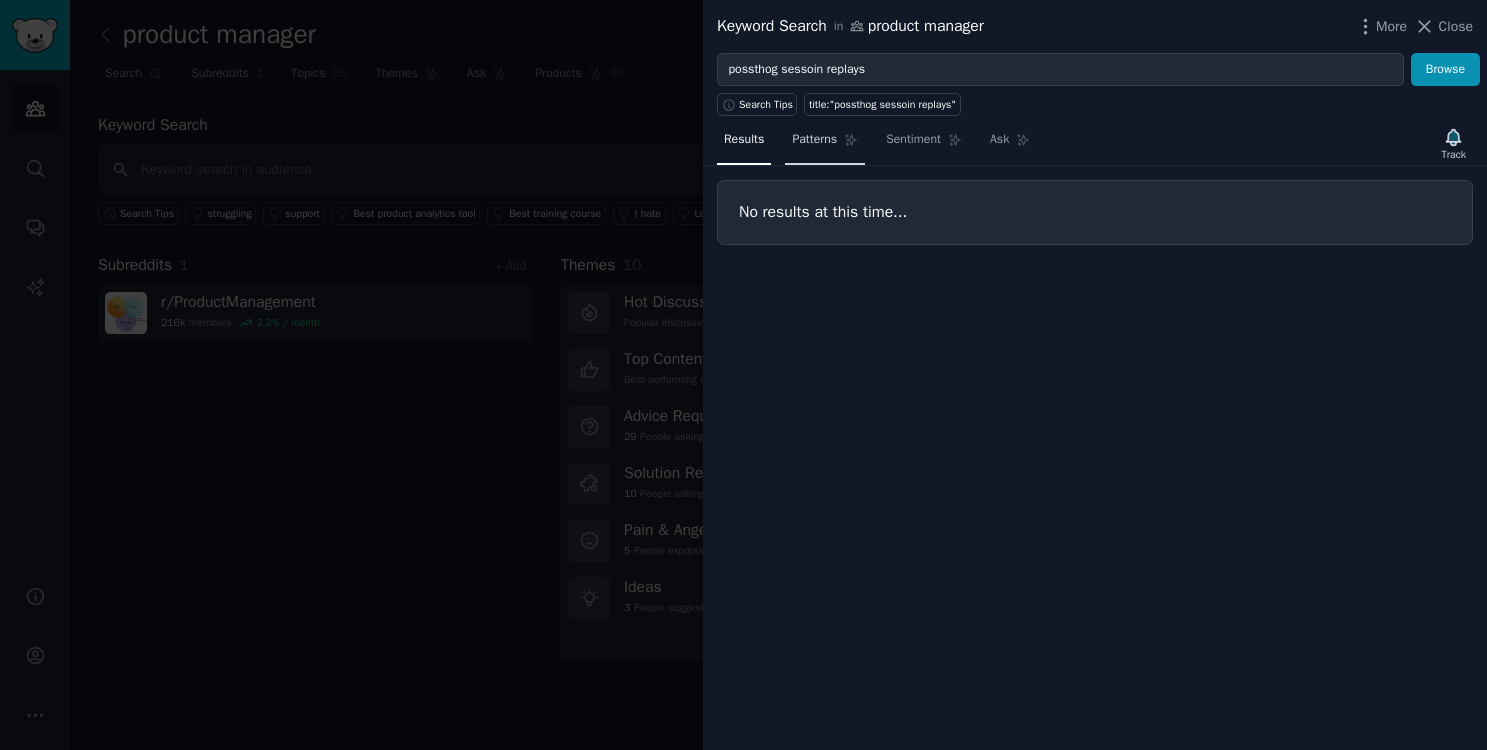 click on "Patterns" at bounding box center [825, 144] 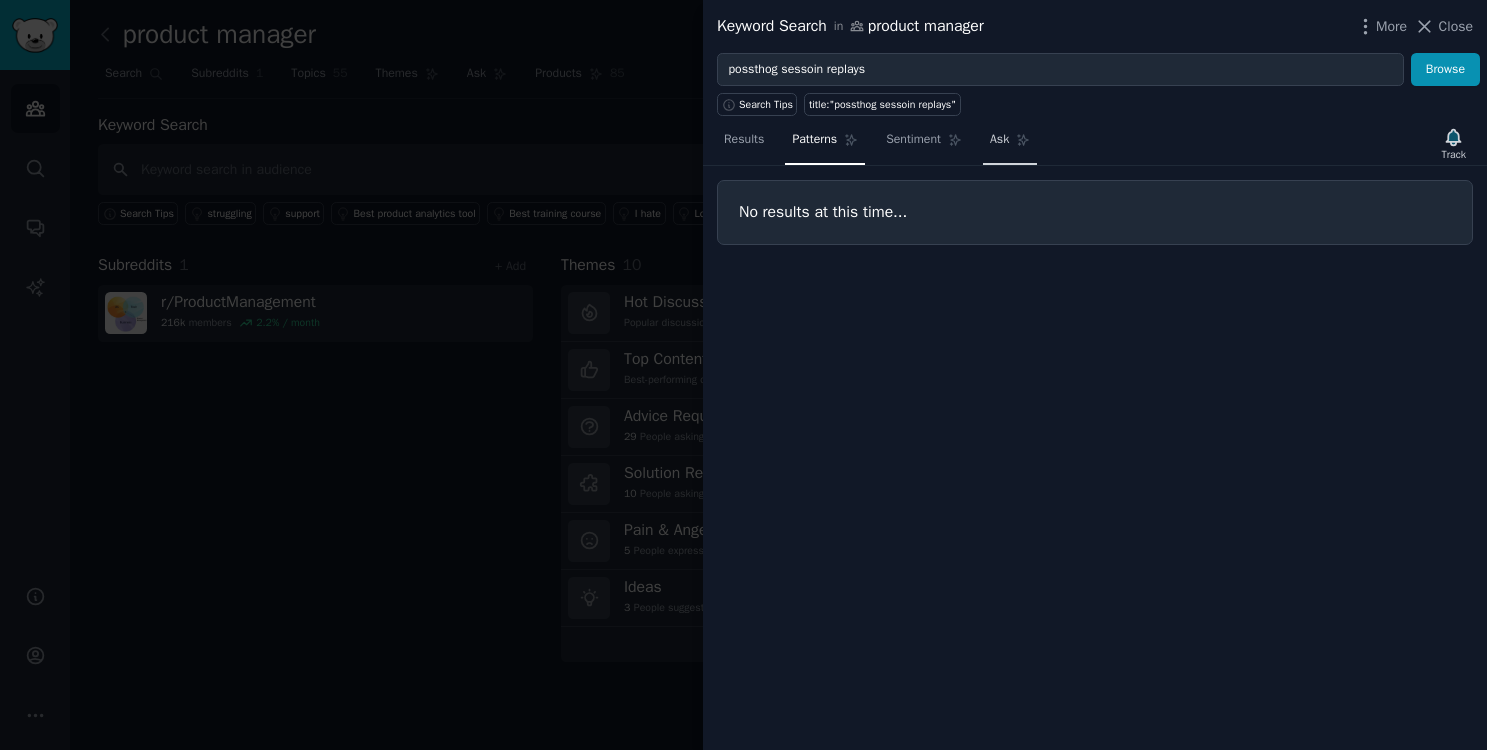 click on "Ask" at bounding box center (1010, 144) 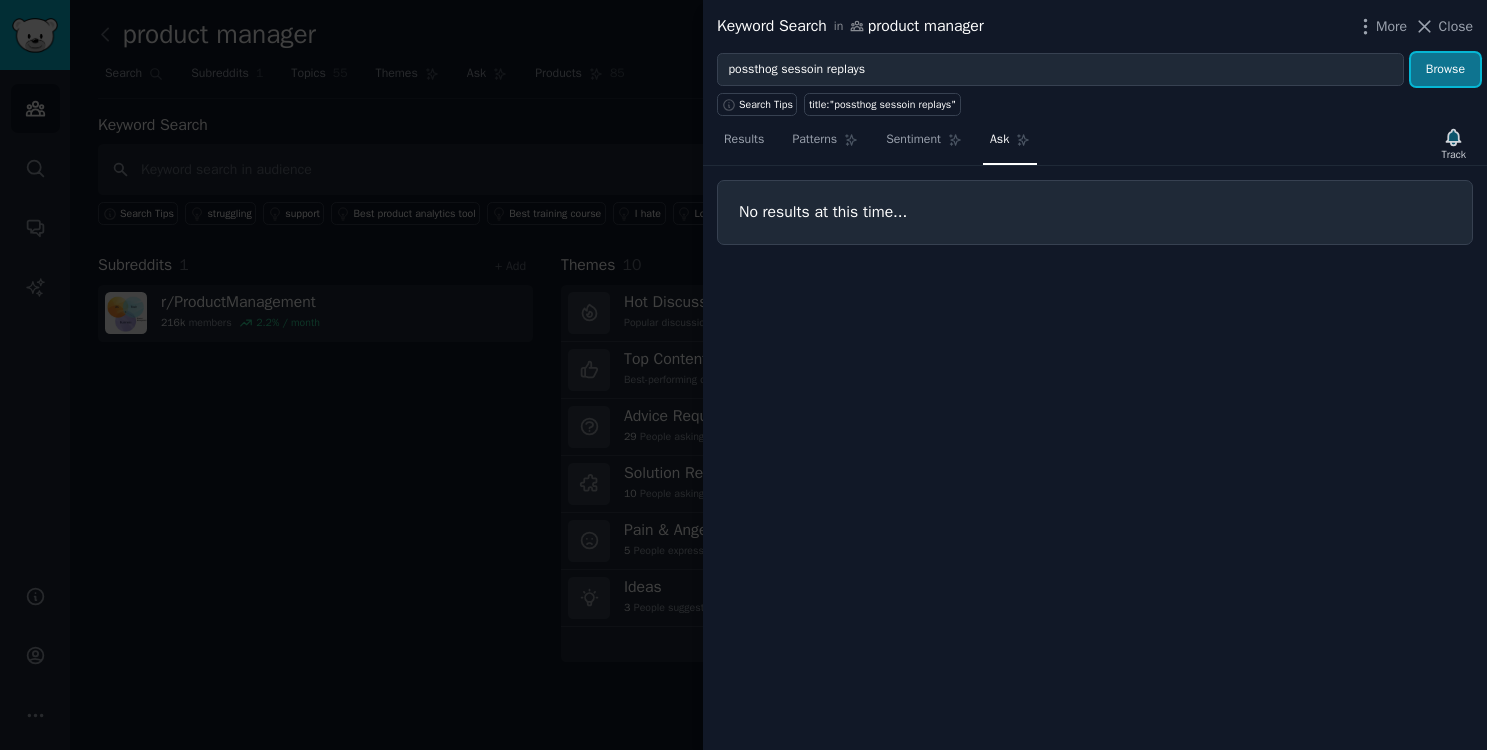 click on "Browse" at bounding box center (1445, 70) 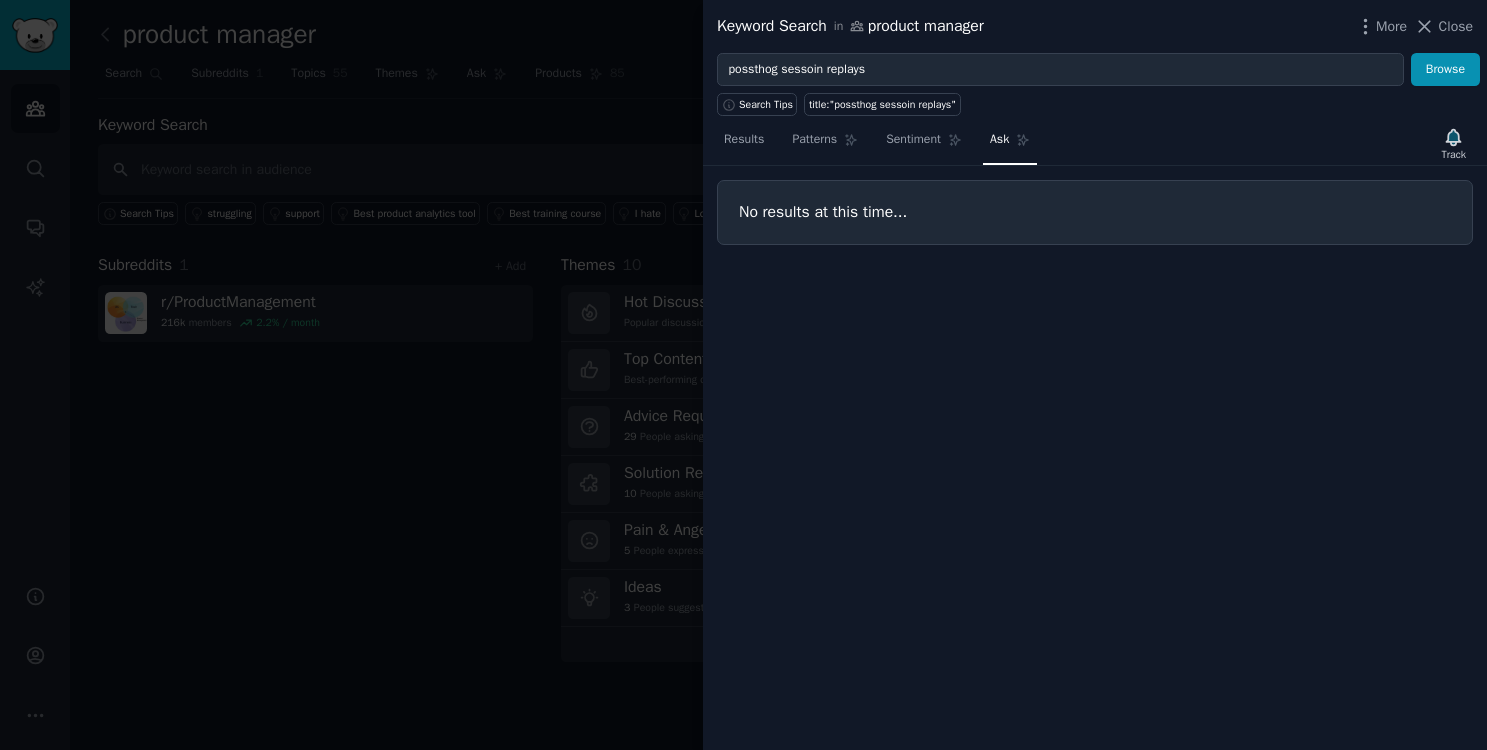 click at bounding box center (743, 375) 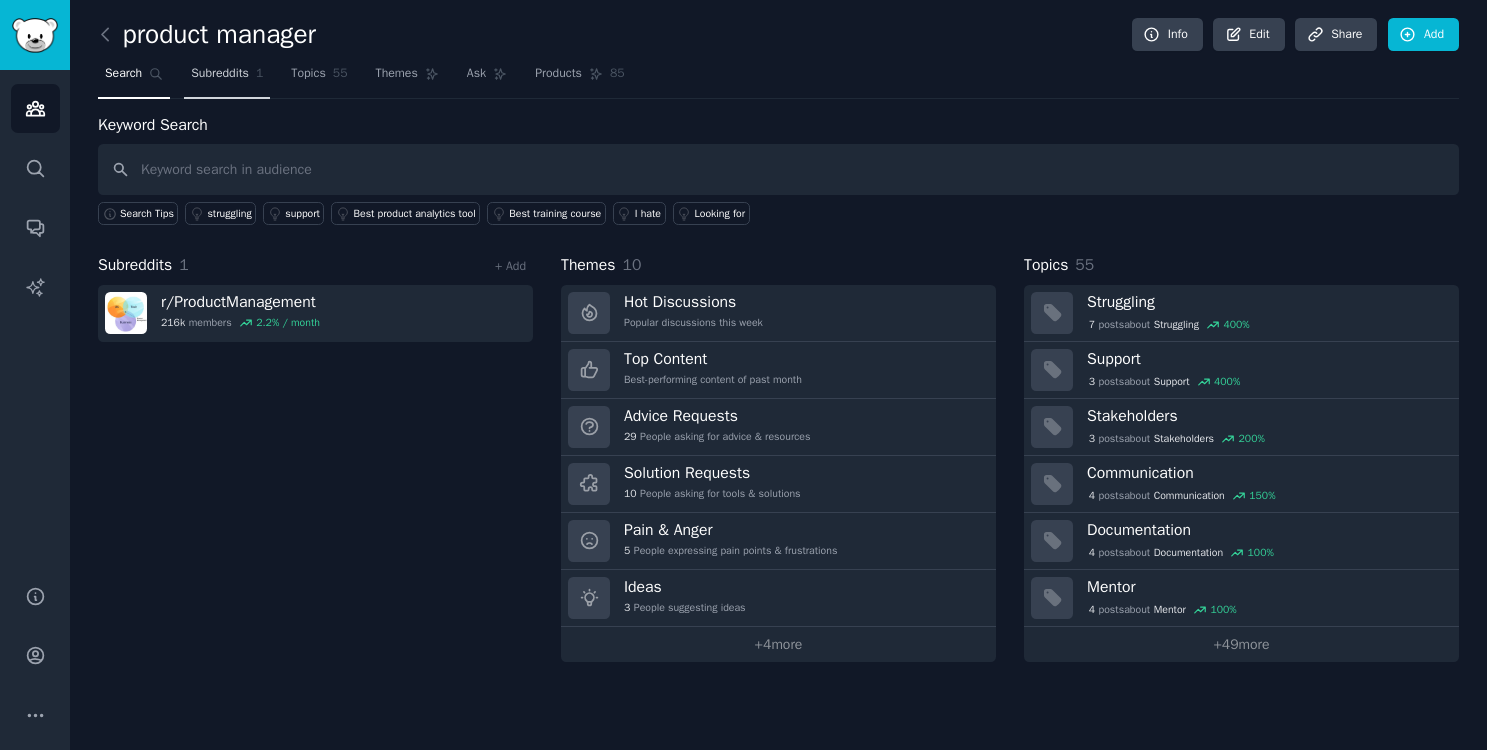 click on "Subreddits" at bounding box center [220, 74] 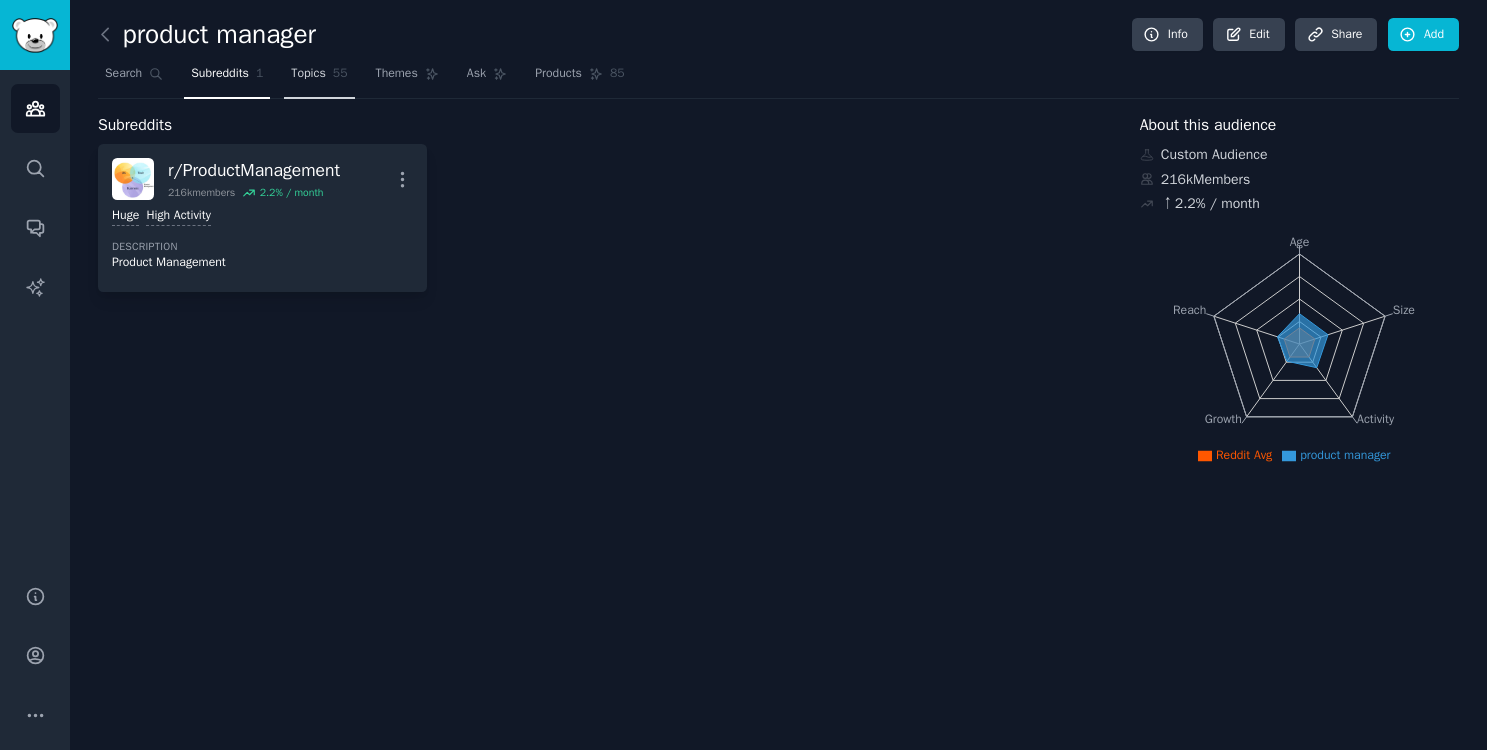 click on "Topics" at bounding box center (308, 74) 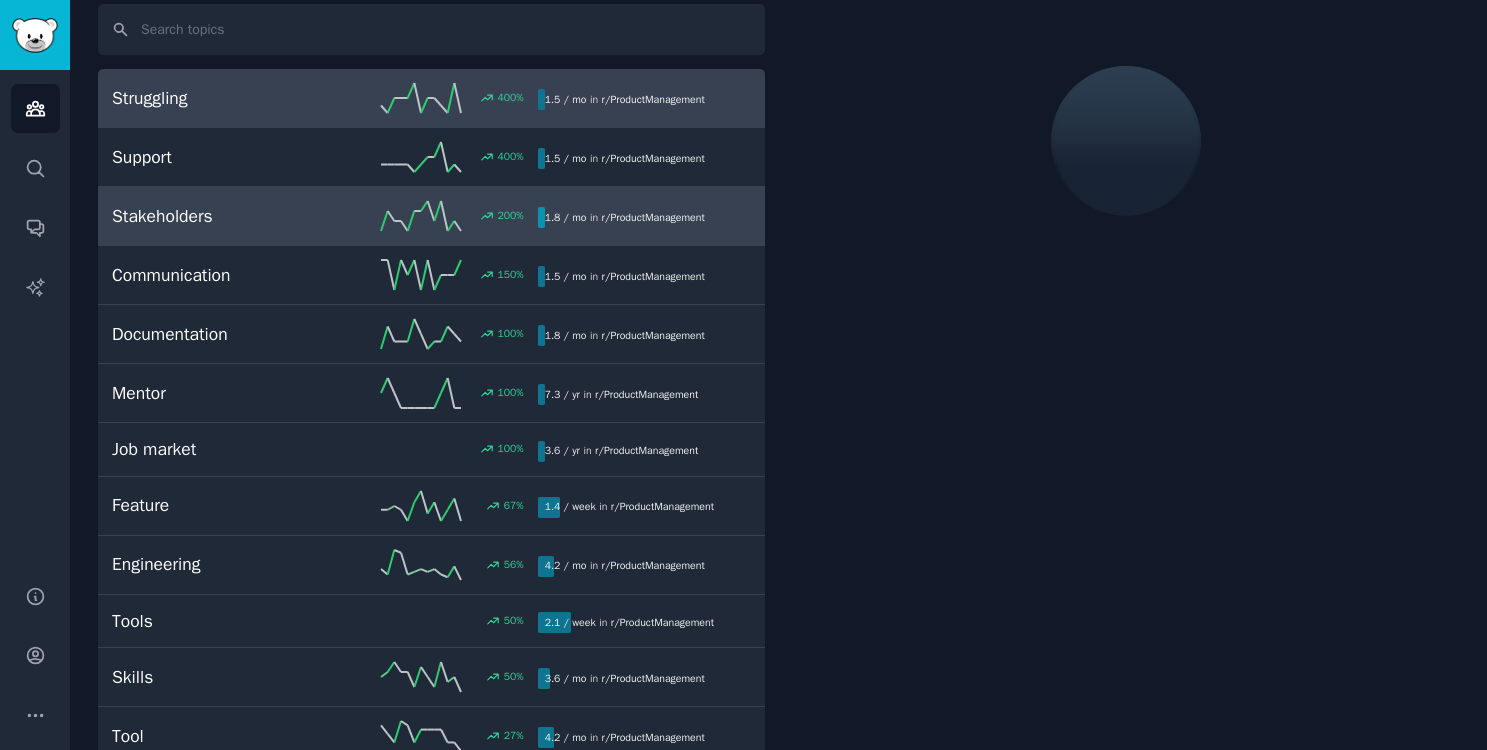 scroll, scrollTop: 0, scrollLeft: 0, axis: both 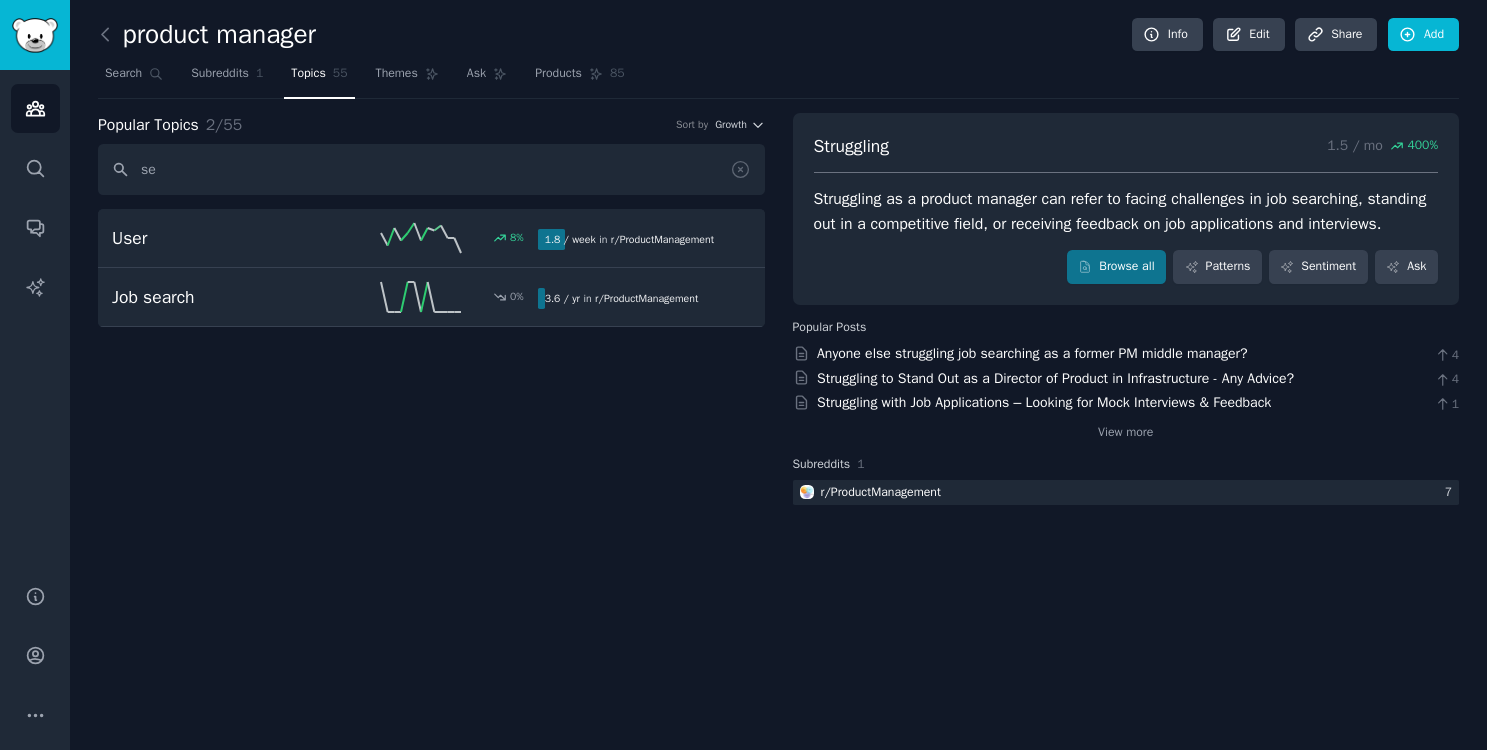 type on "s" 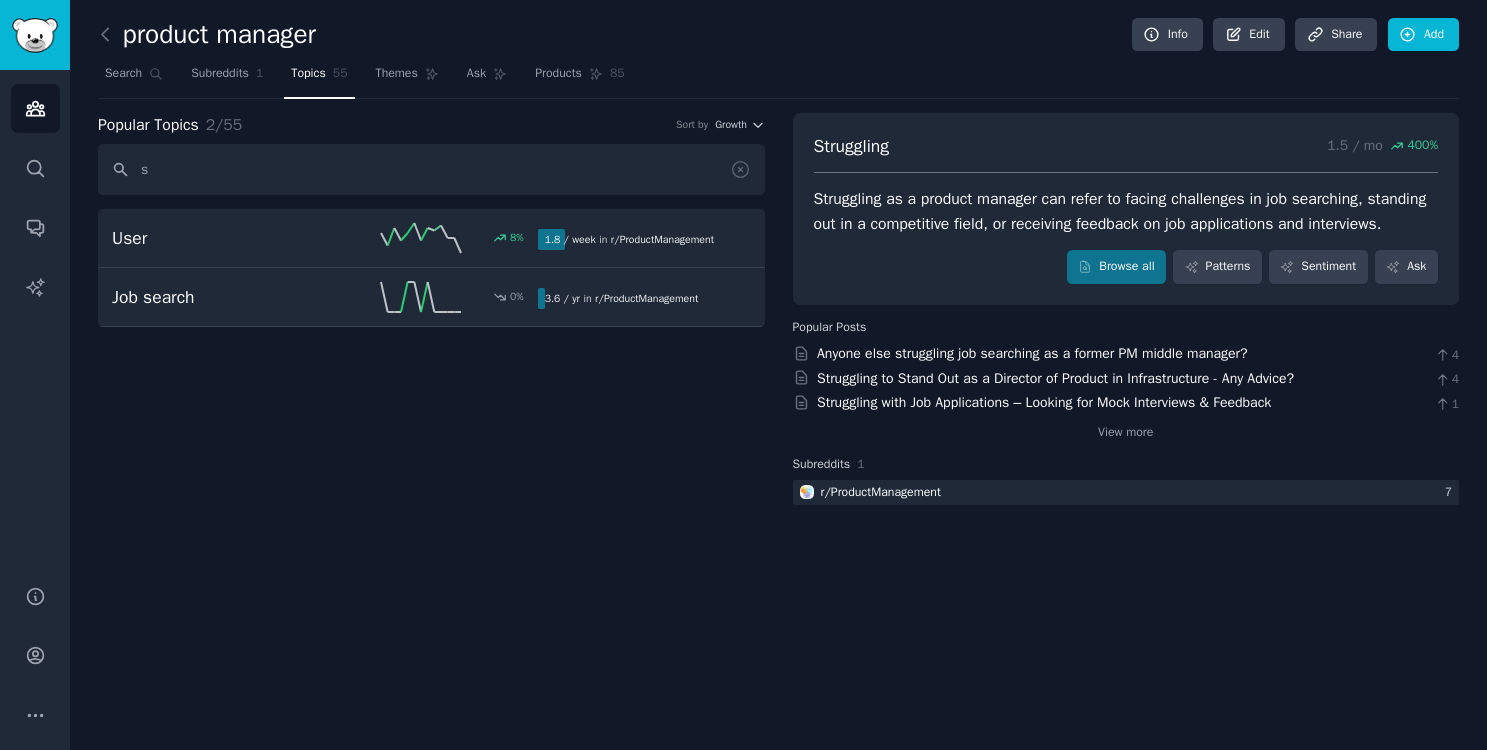 type 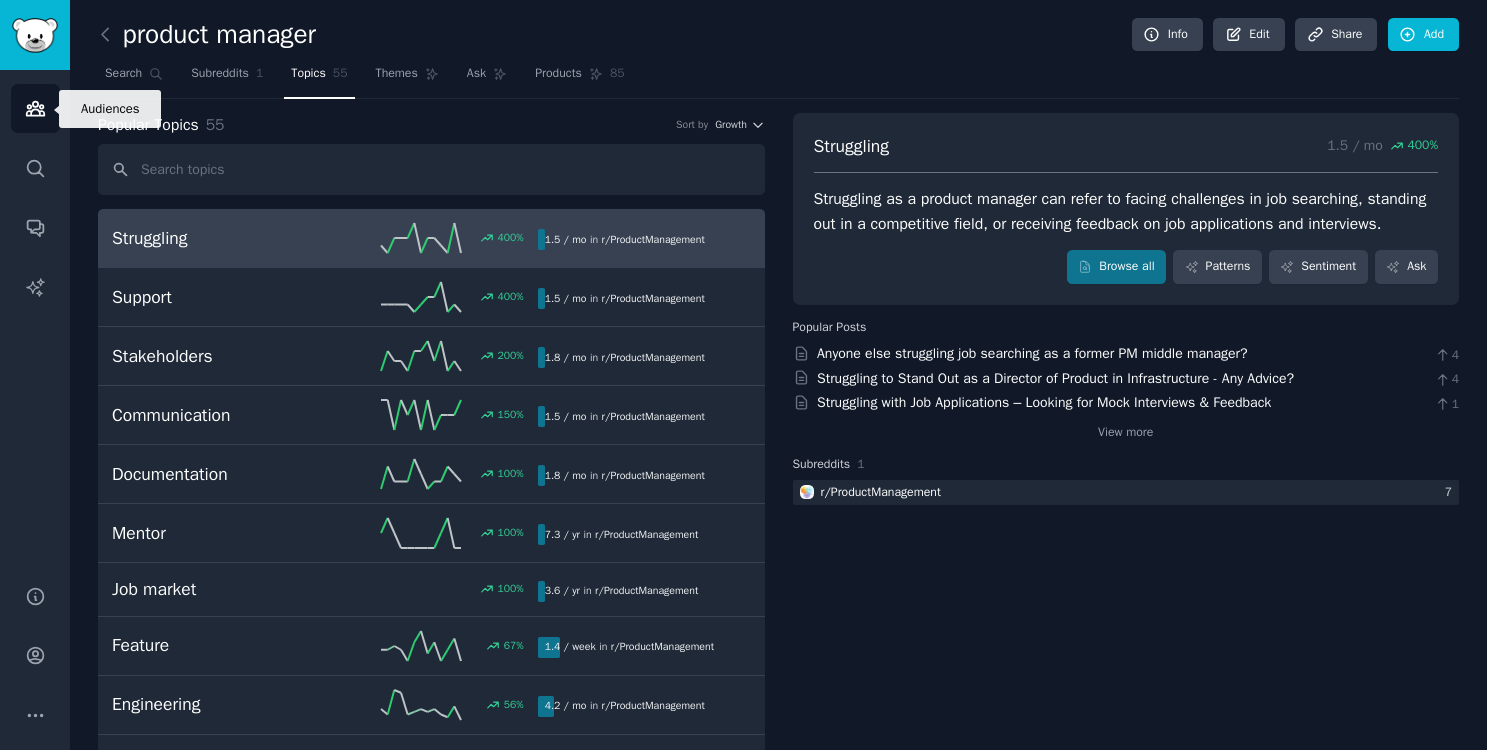 click 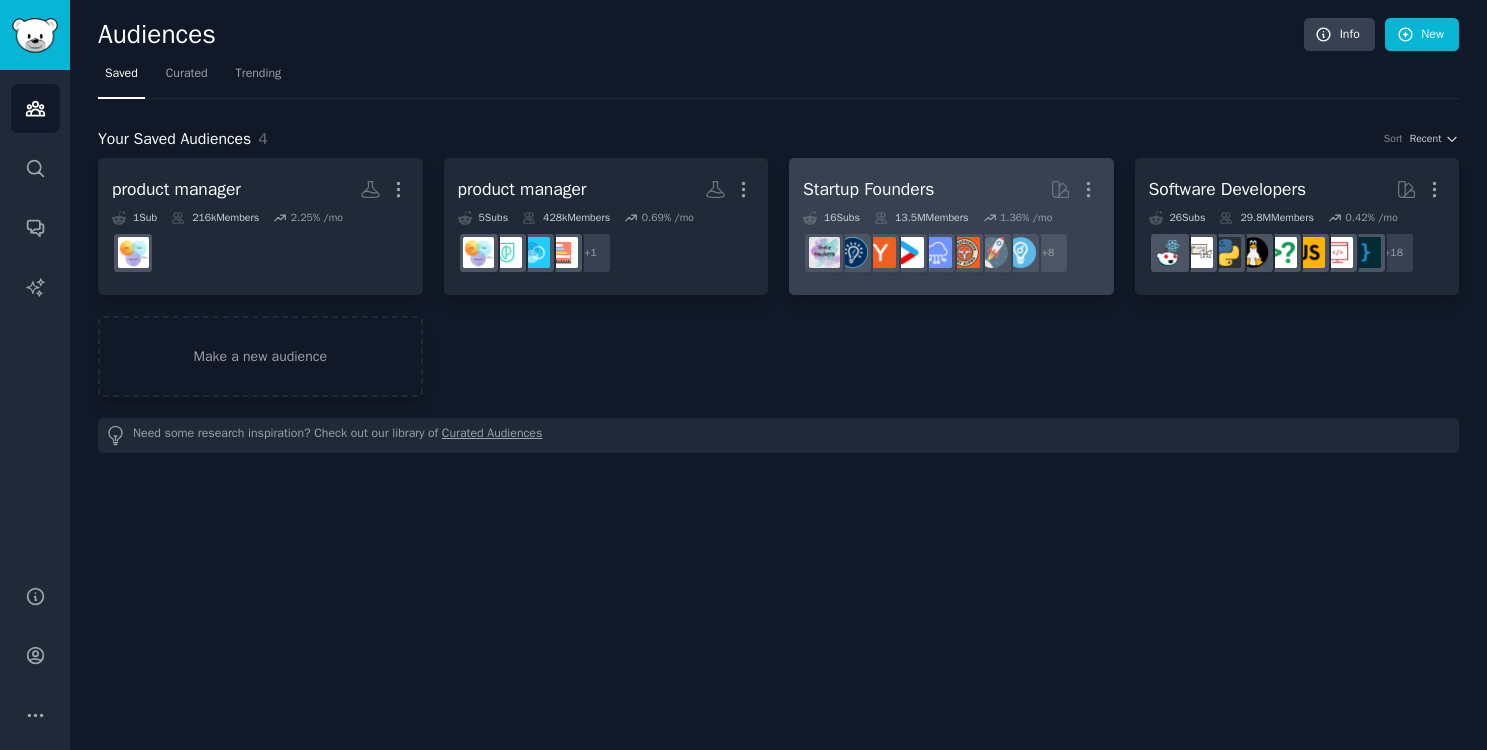 click on "Startup Founders More" at bounding box center [951, 189] 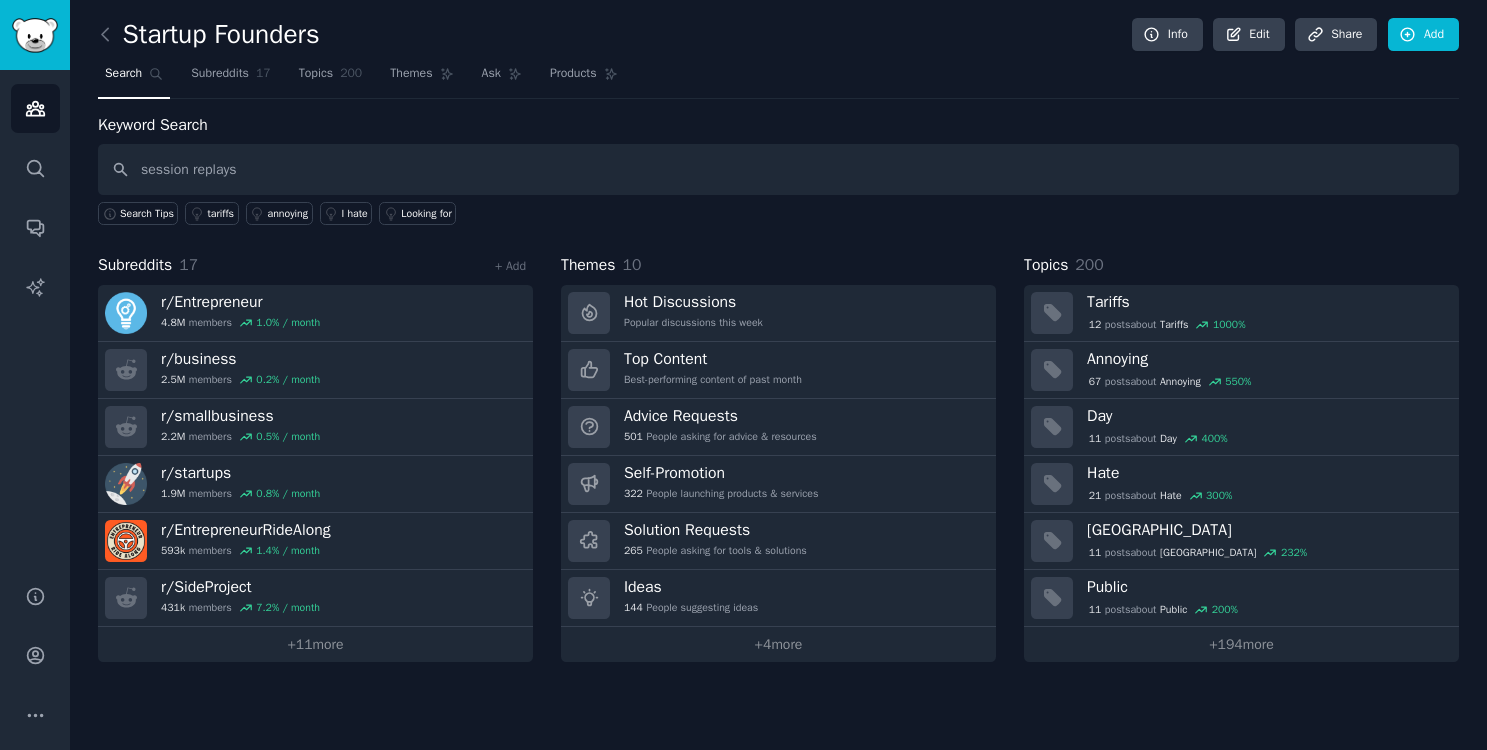 type on "session replays" 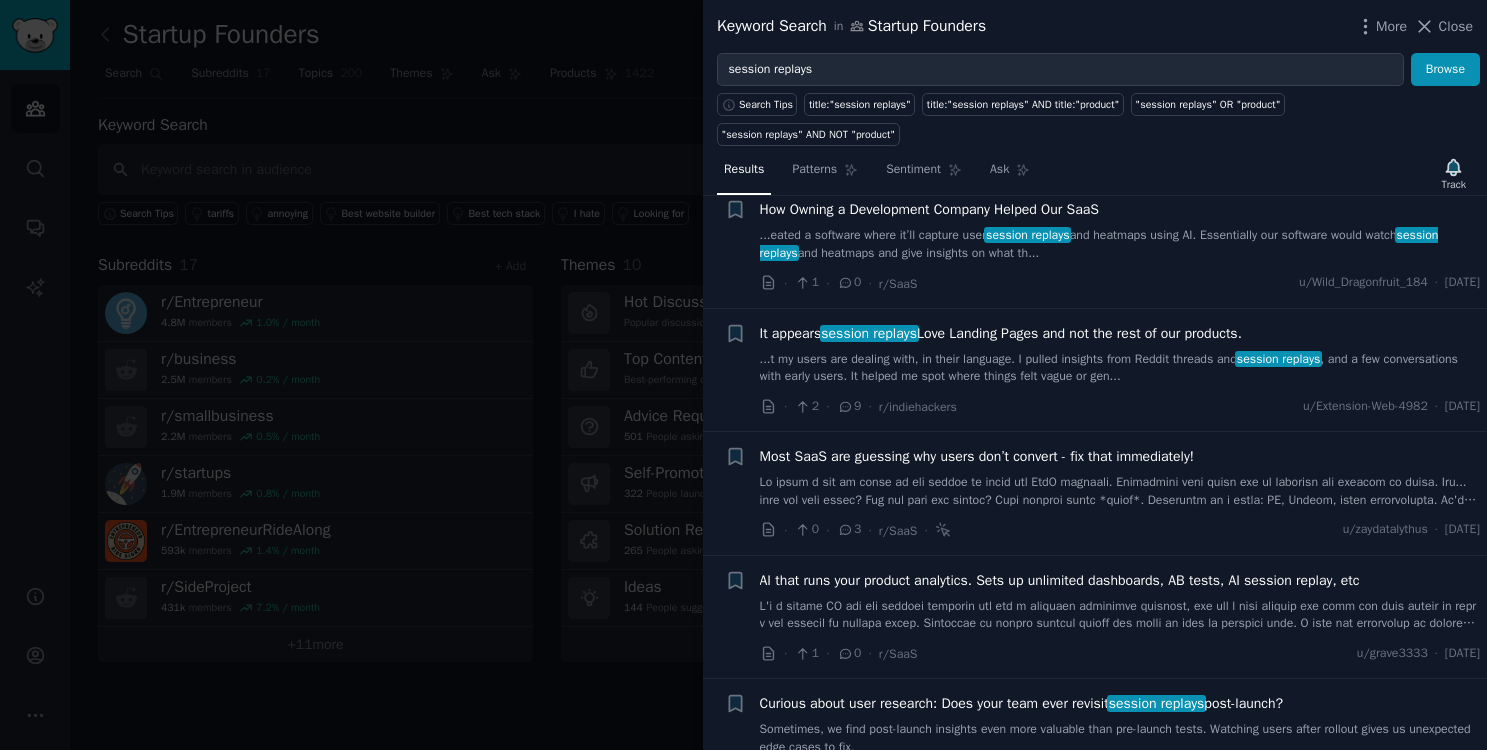 scroll, scrollTop: 661, scrollLeft: 0, axis: vertical 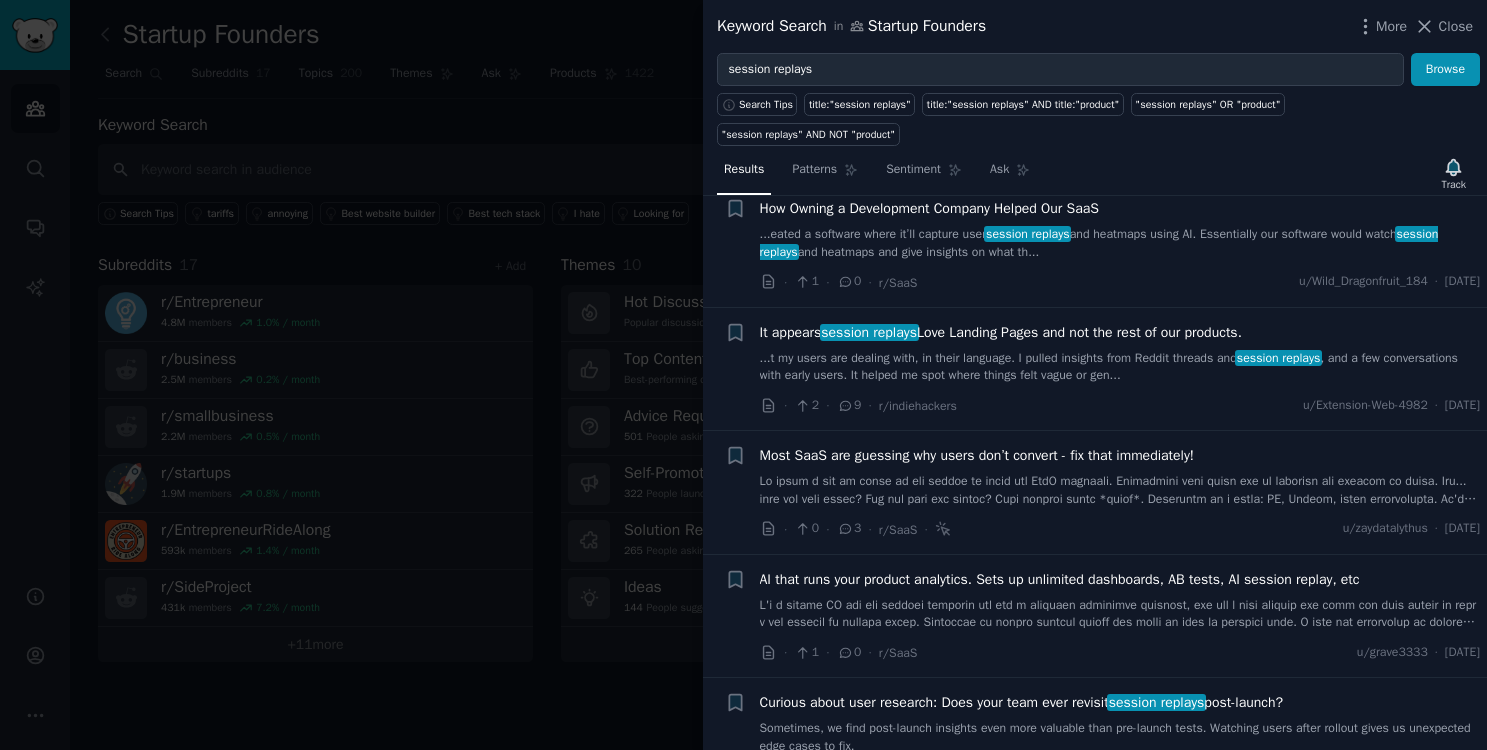 click on "Most SaaS are guessing why users don’t convert - fix that immediately!" at bounding box center [977, 455] 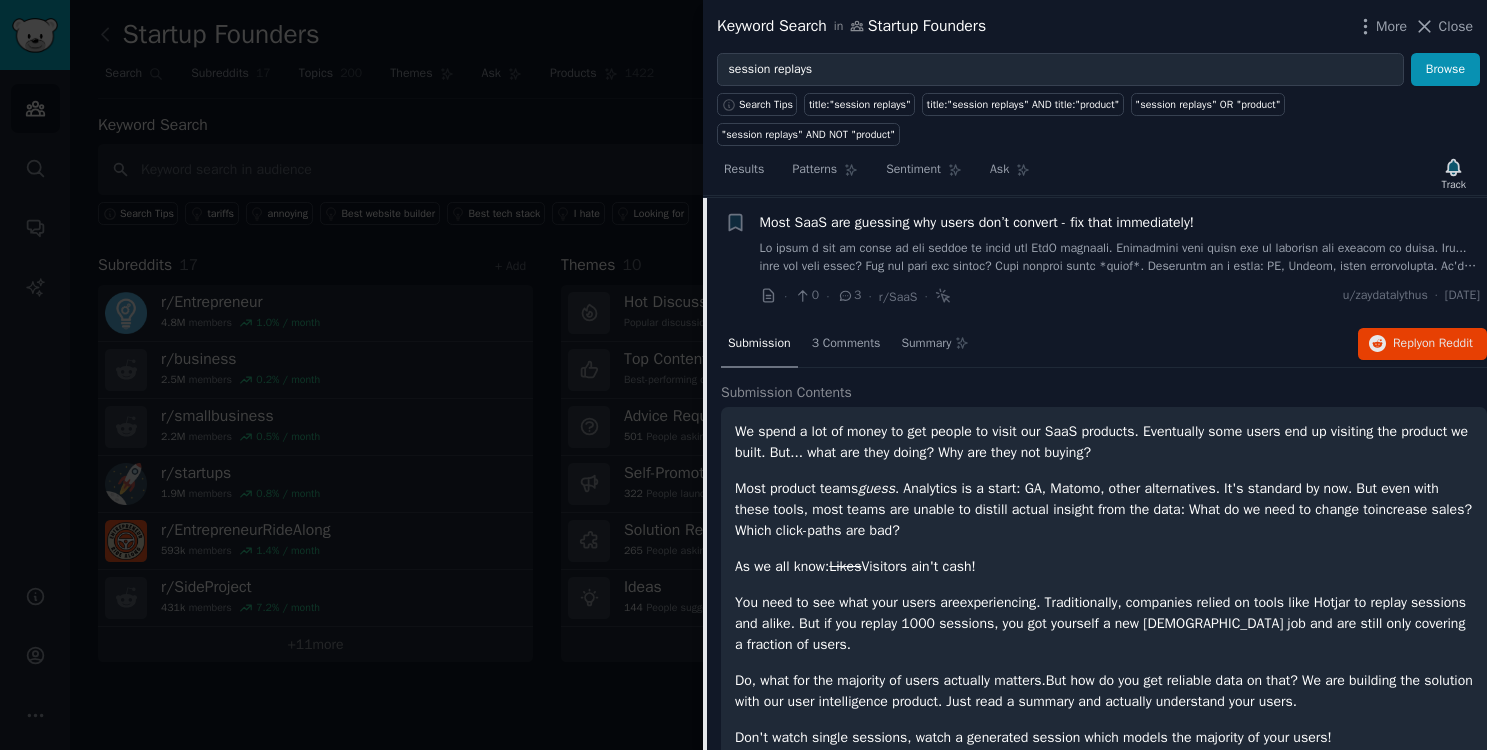 scroll, scrollTop: 896, scrollLeft: 0, axis: vertical 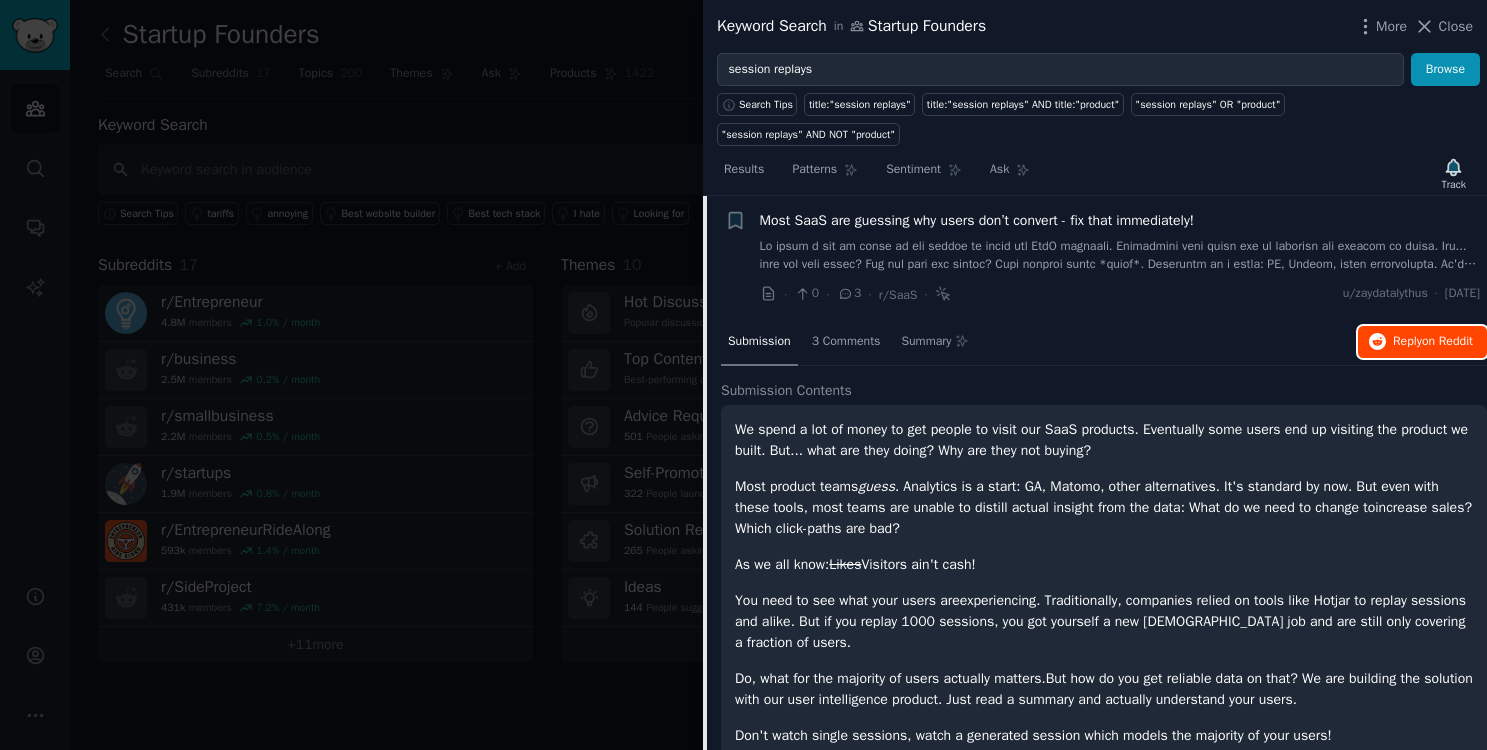 click on "Reply  on Reddit" at bounding box center [1433, 342] 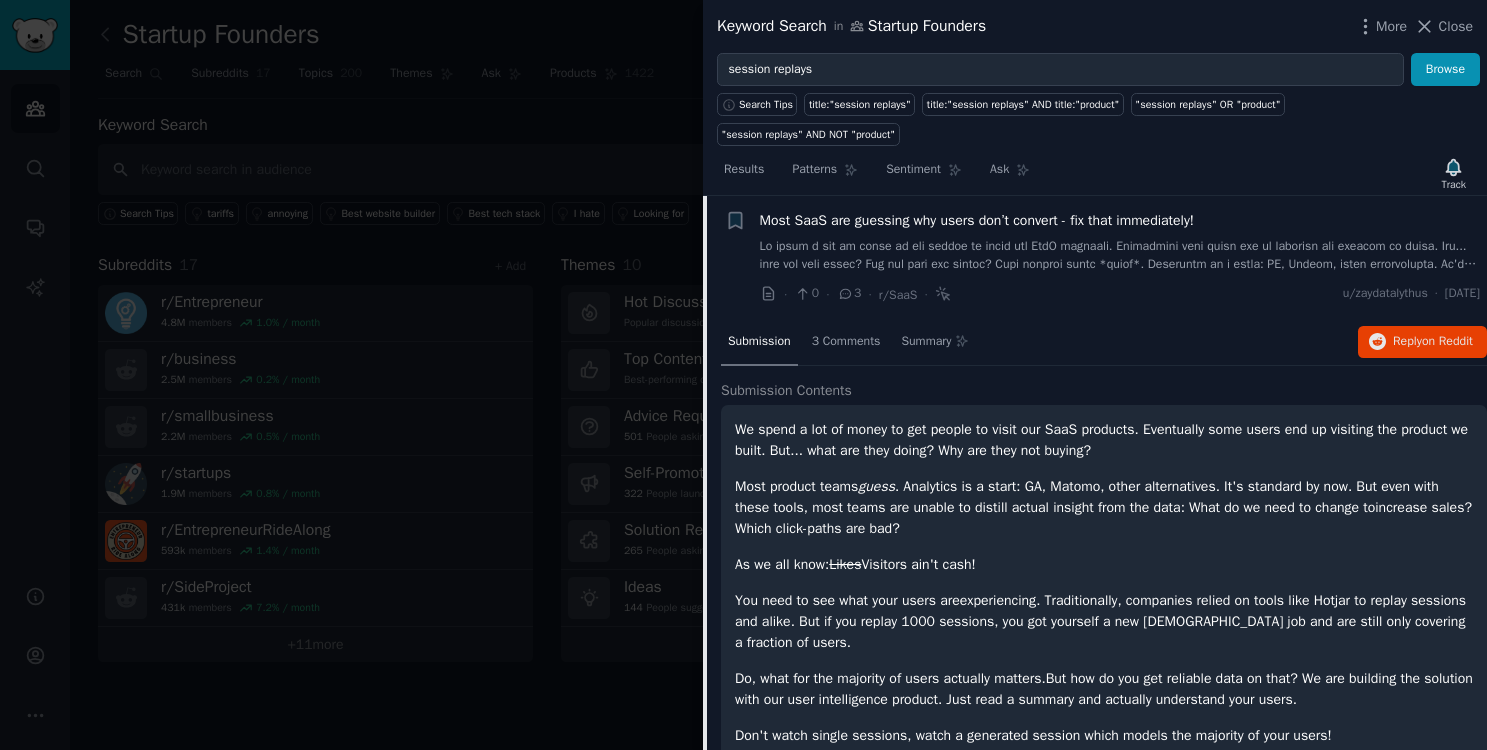 click at bounding box center (743, 375) 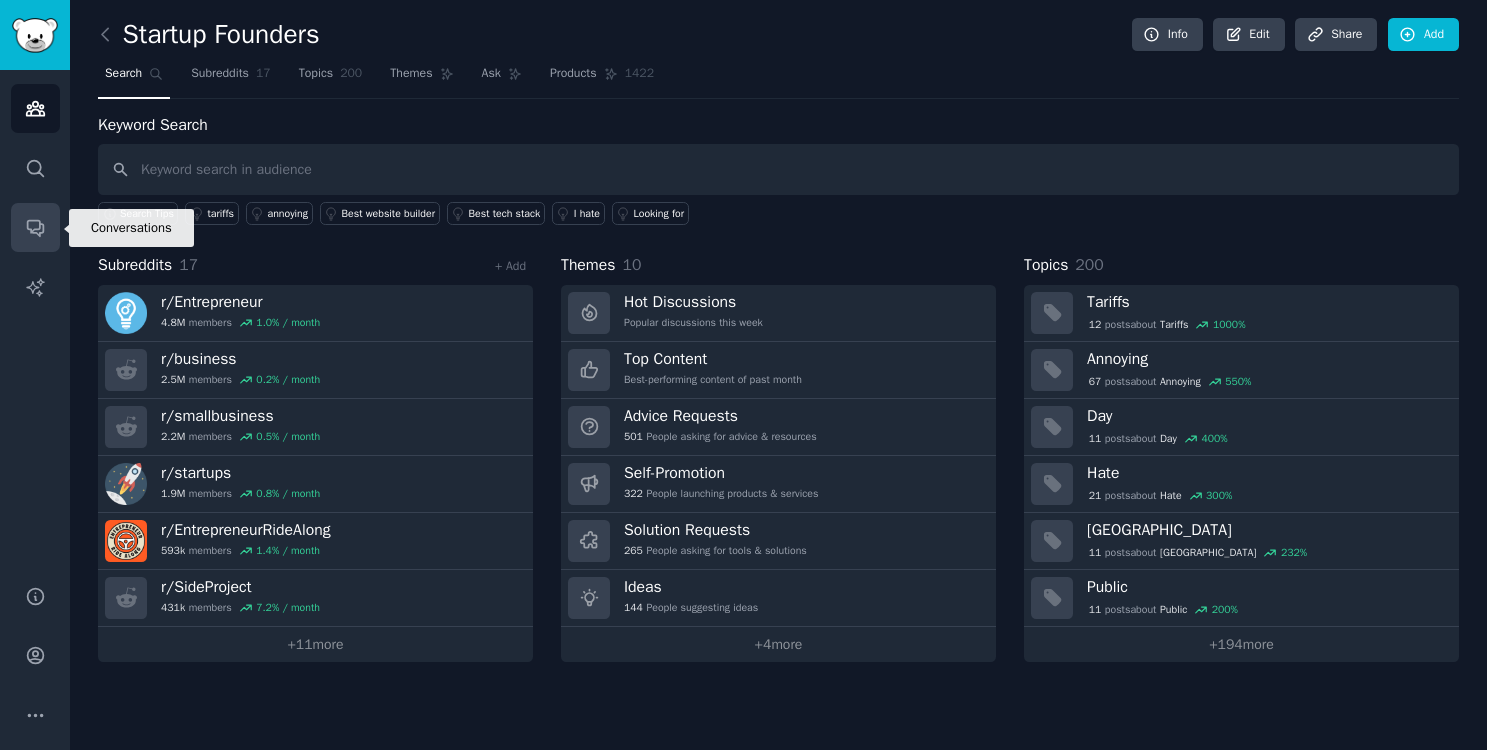 click 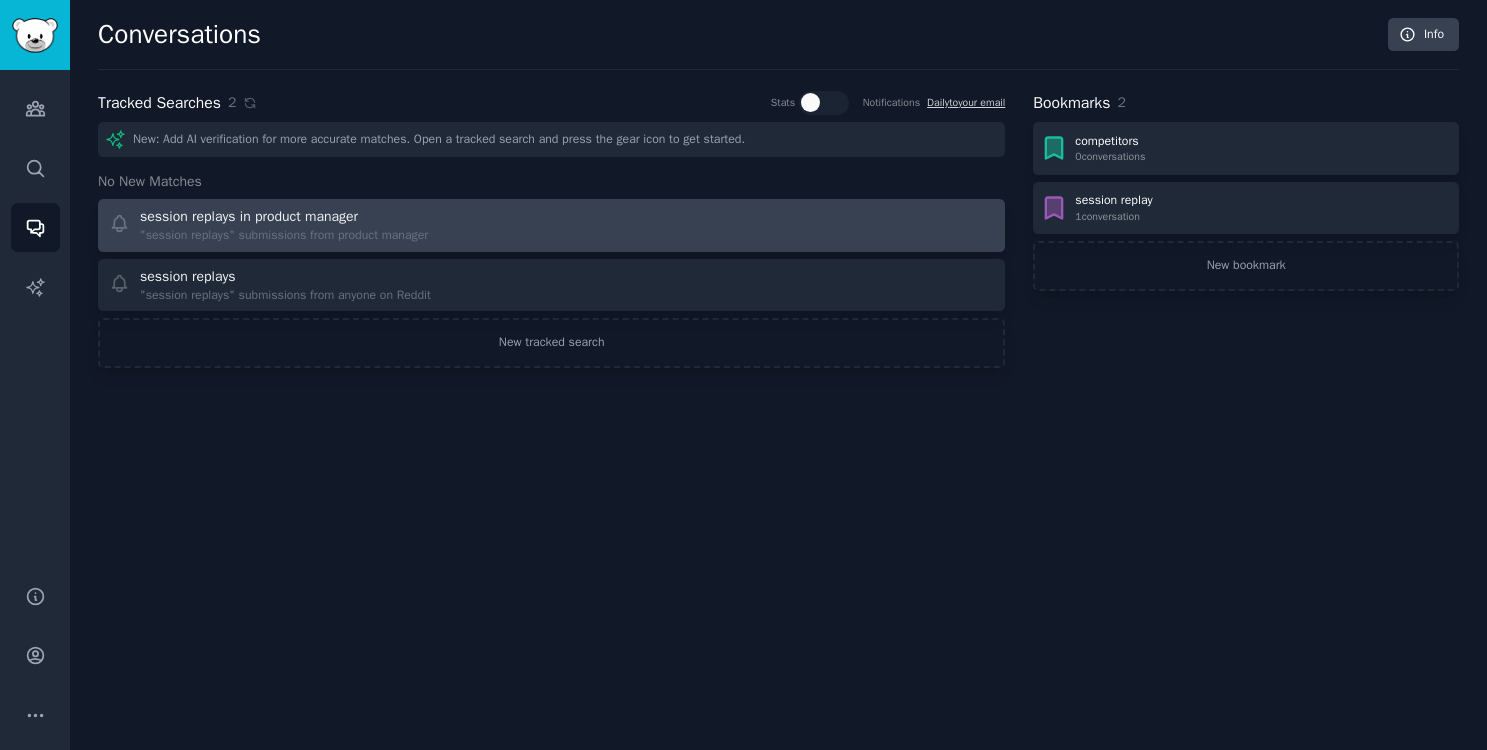 click on ""session replays" submissions from product manager" at bounding box center [284, 236] 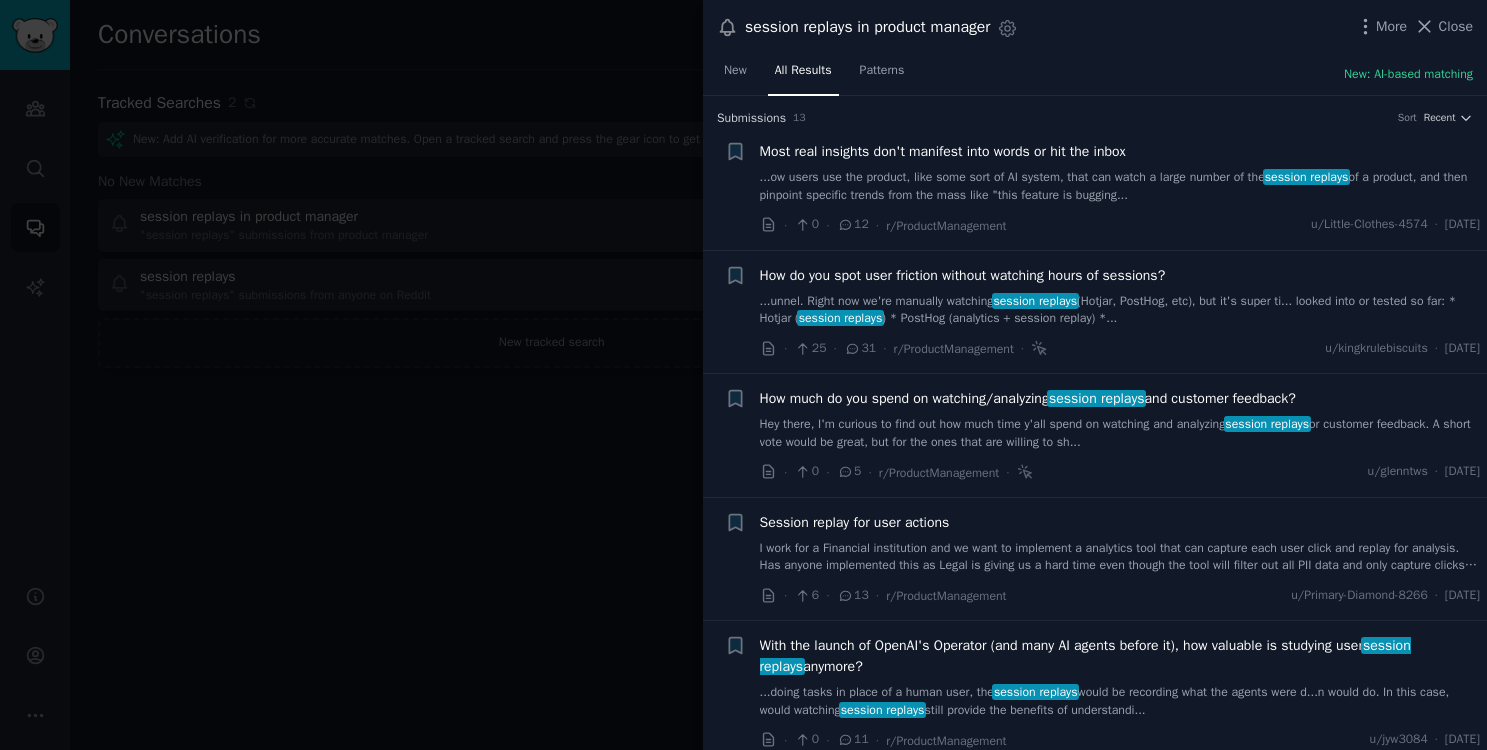 click on "Most real insights don't manifest into words or hit the inbox" at bounding box center [943, 151] 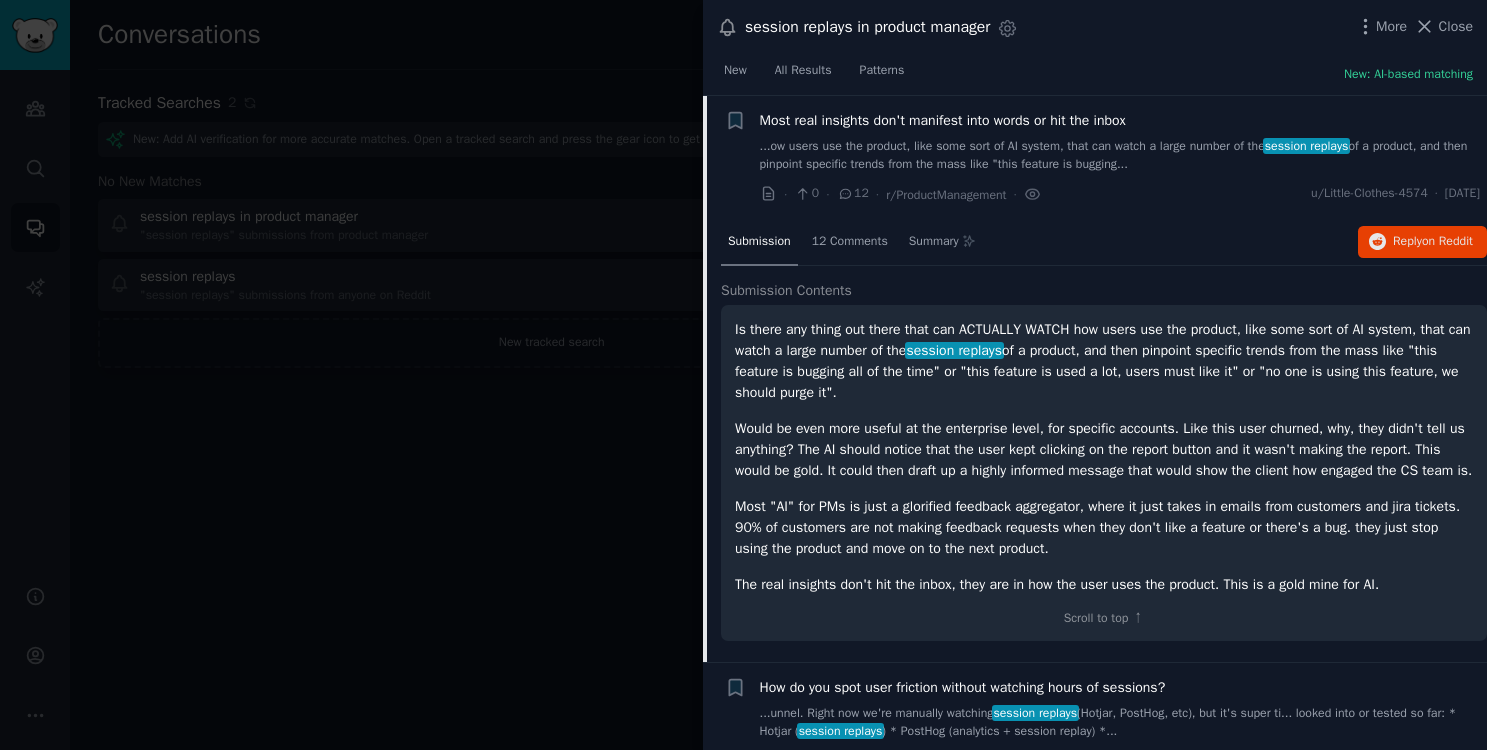 scroll, scrollTop: 92, scrollLeft: 0, axis: vertical 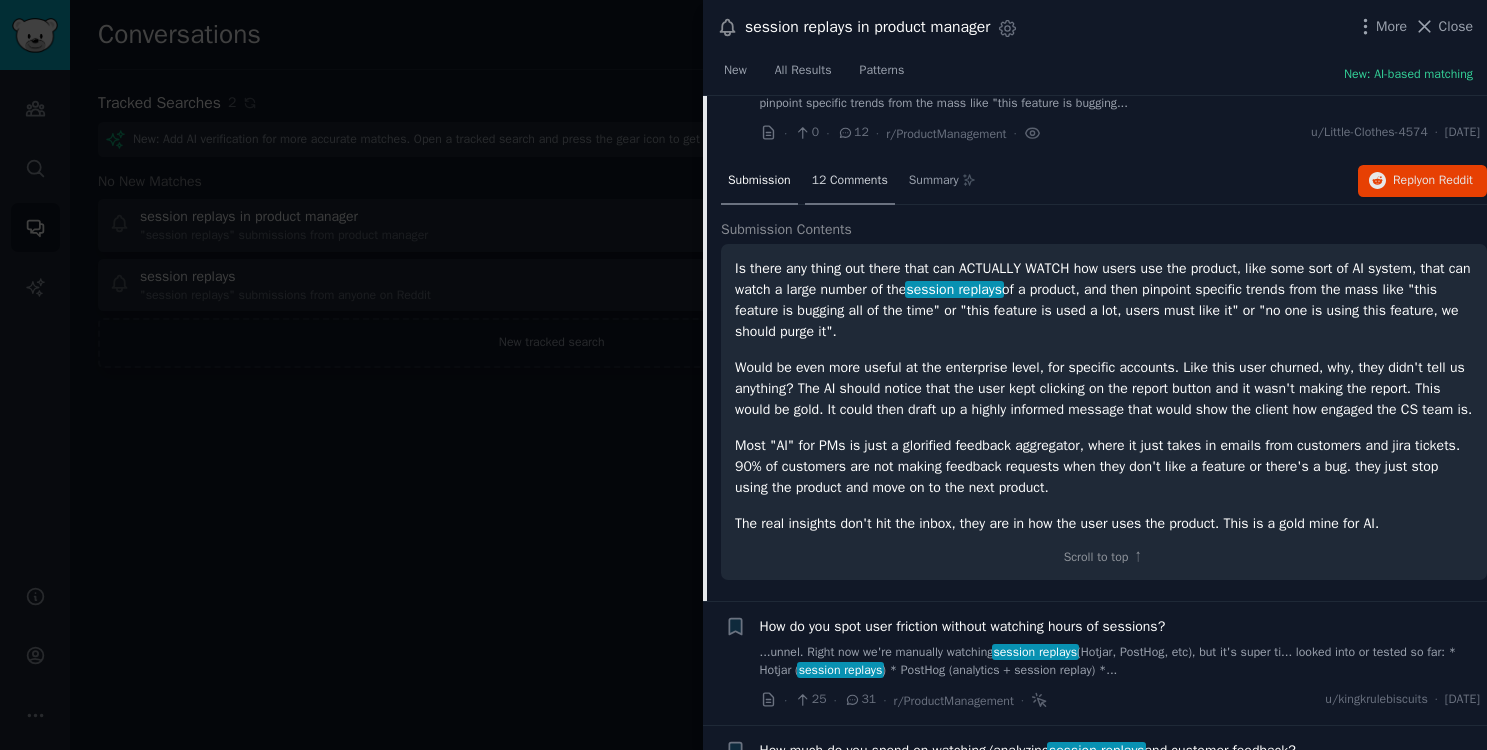 click on "12 Comments" at bounding box center (850, 181) 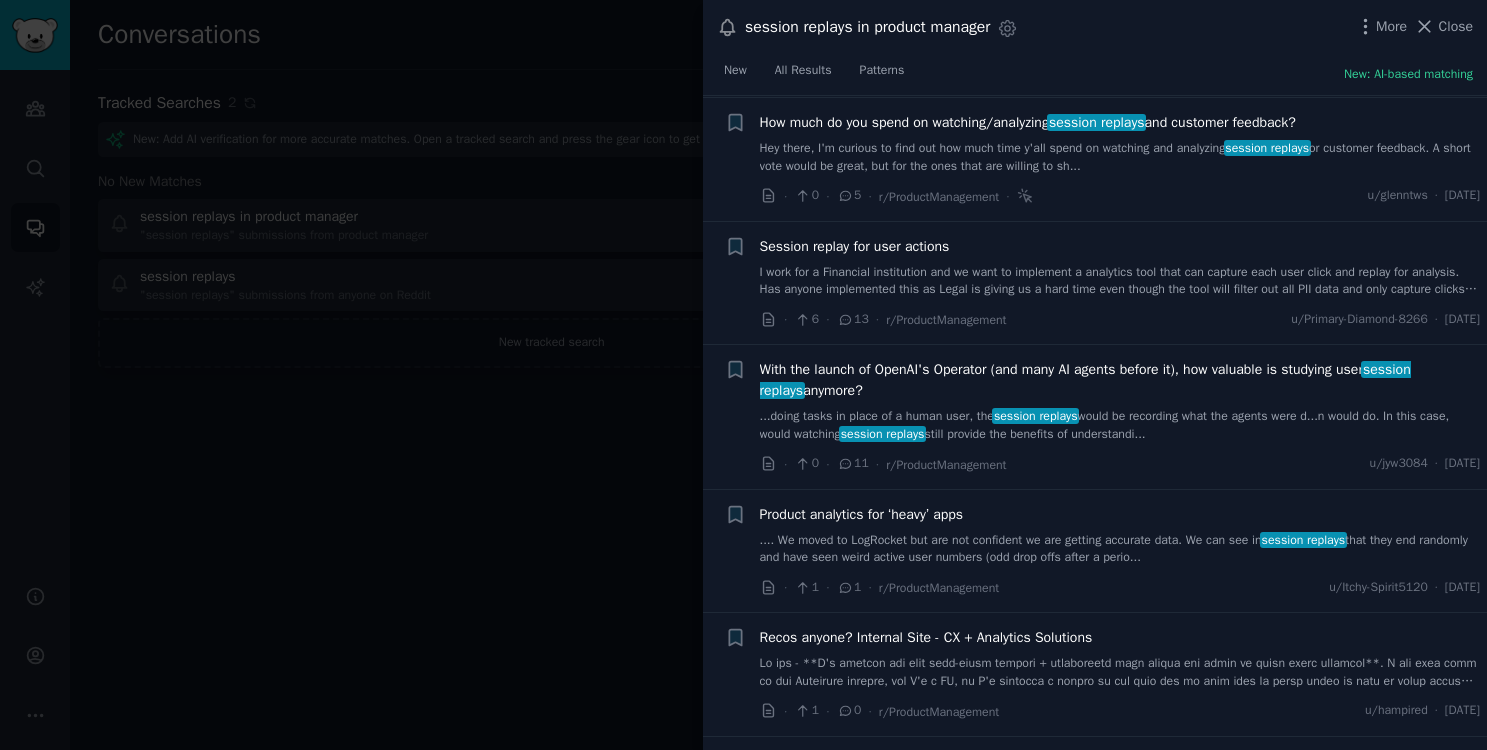 scroll, scrollTop: 594, scrollLeft: 0, axis: vertical 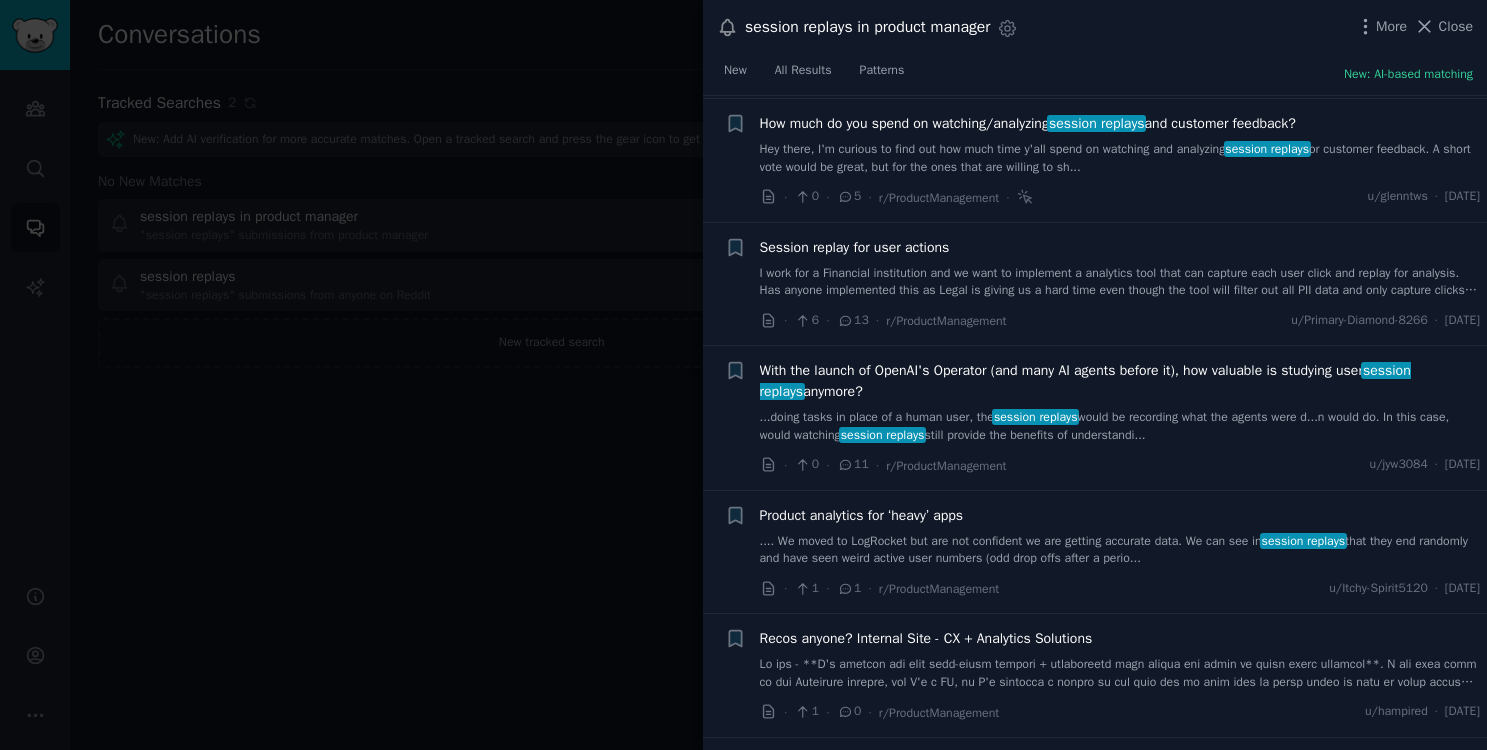 click 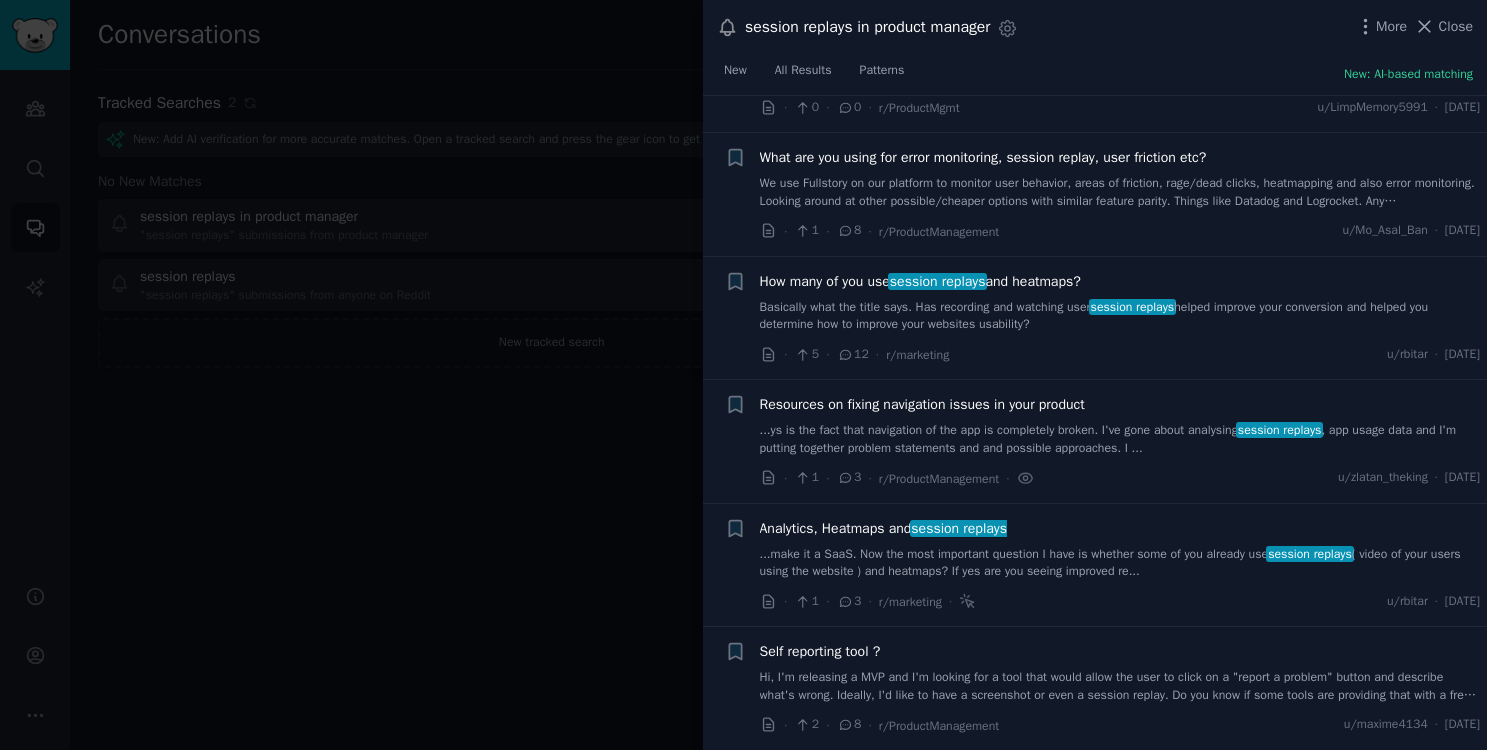 scroll, scrollTop: 1342, scrollLeft: 0, axis: vertical 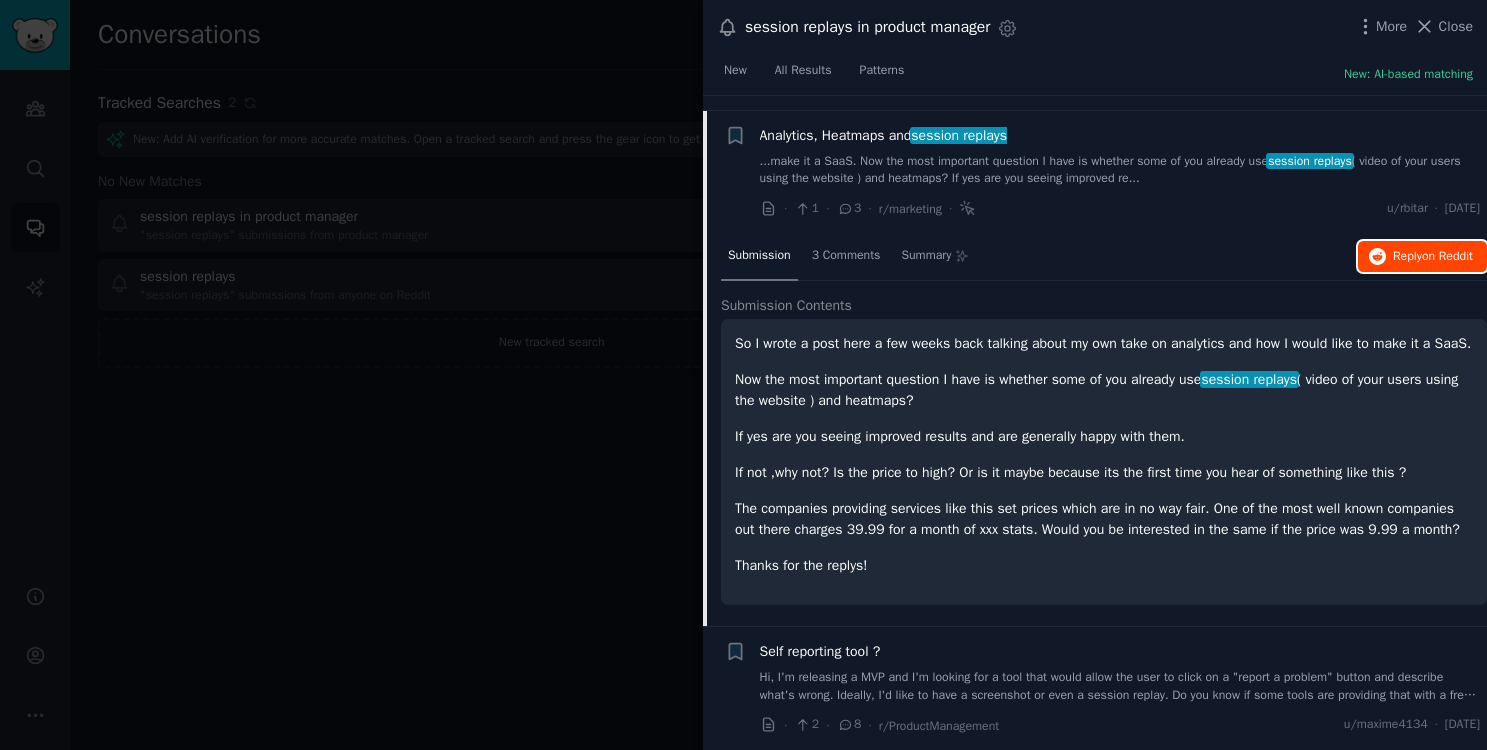 click on "Reply  on Reddit" at bounding box center (1422, 257) 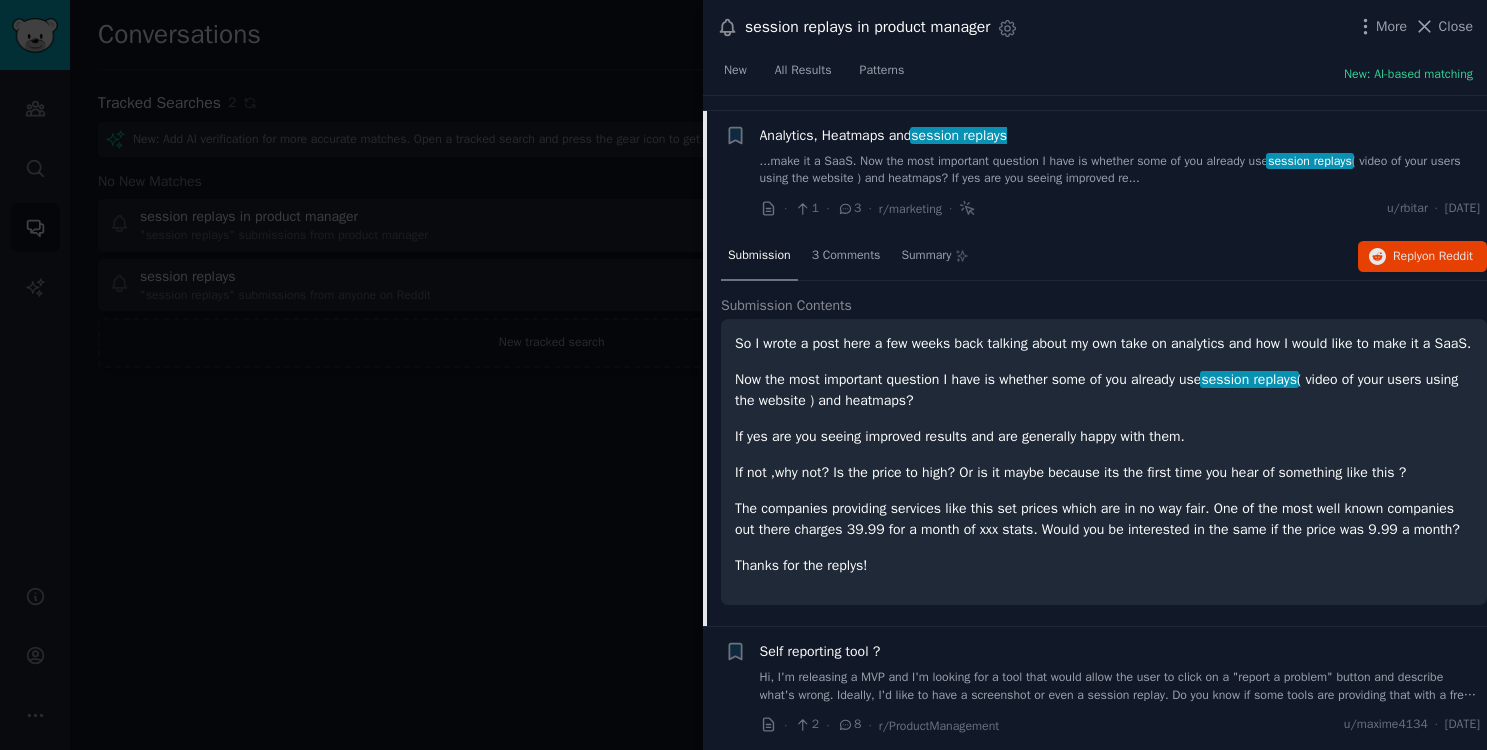 click at bounding box center [743, 375] 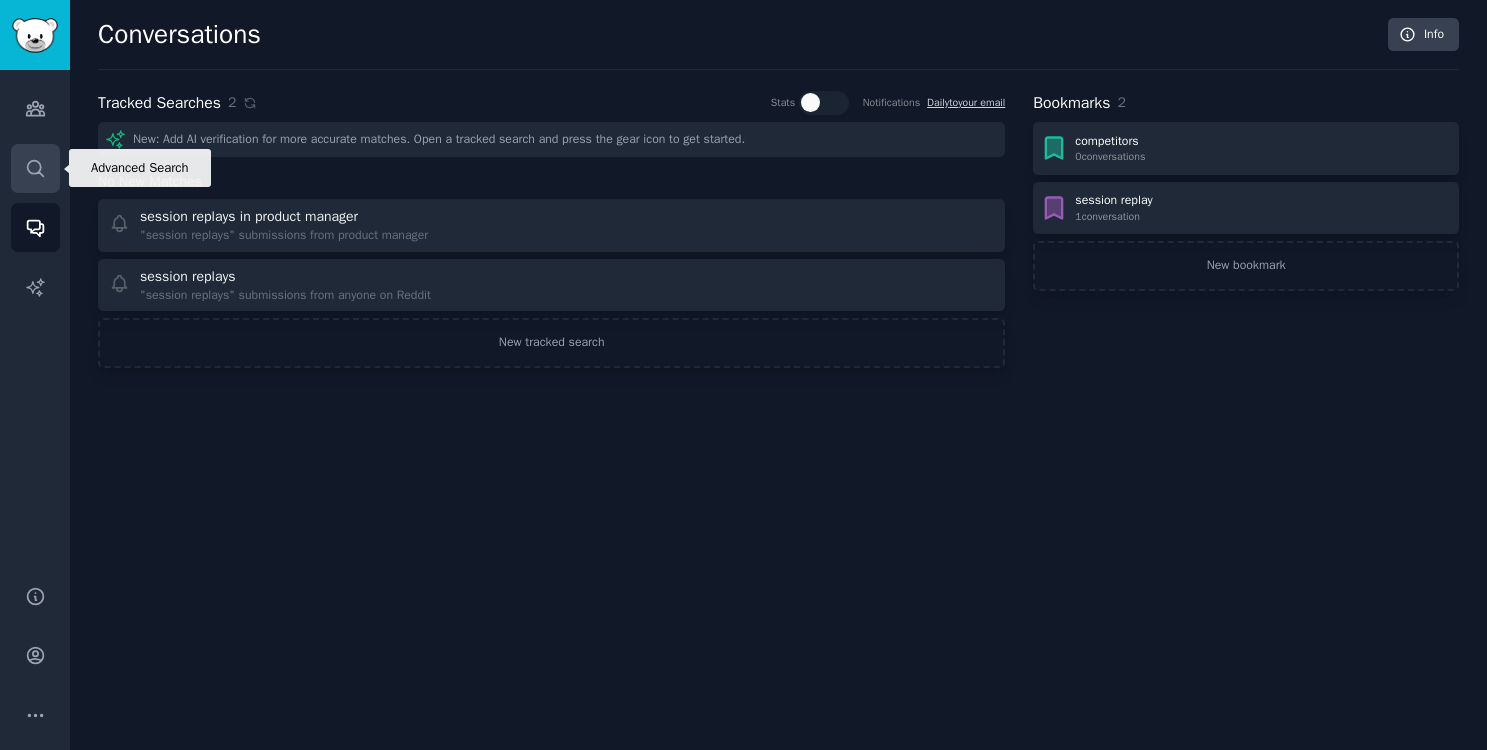 click 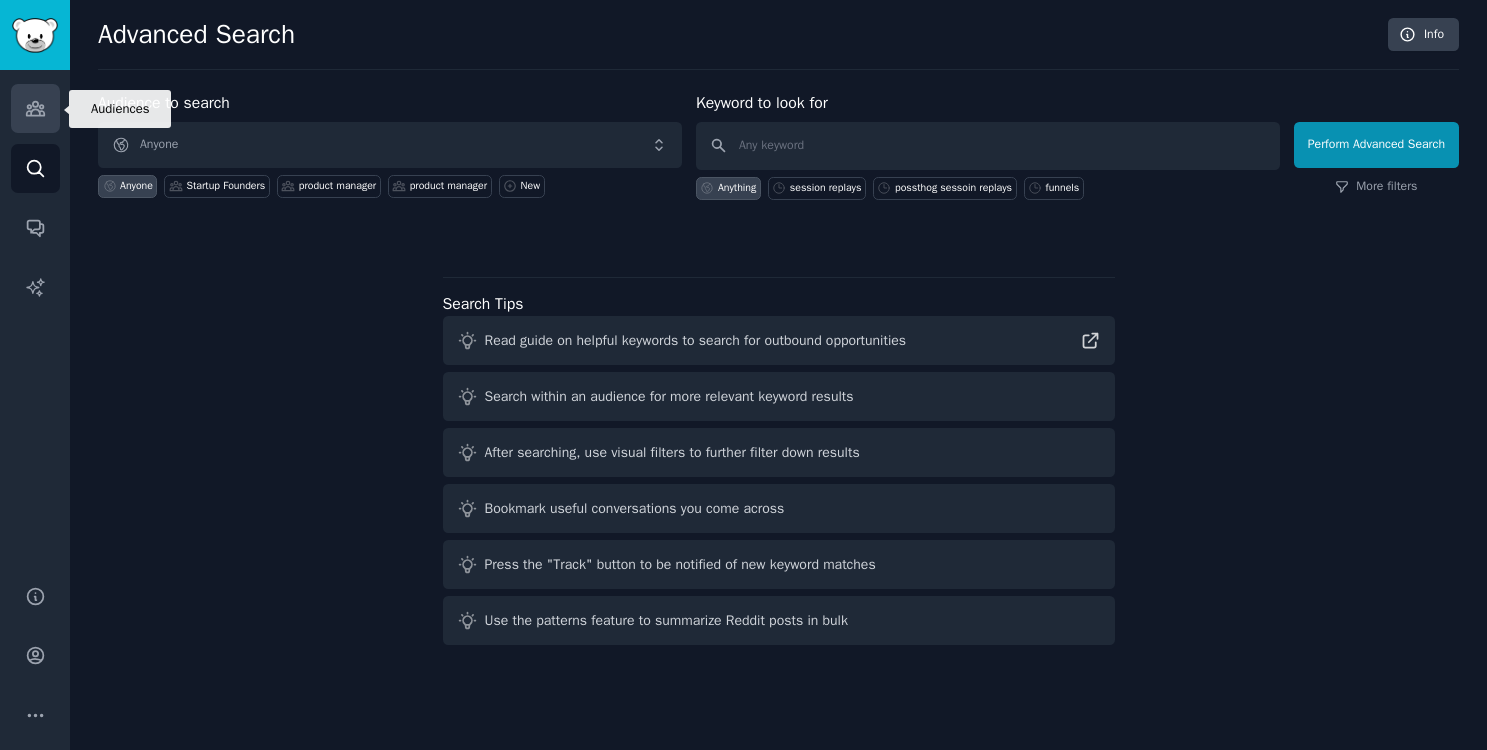 click 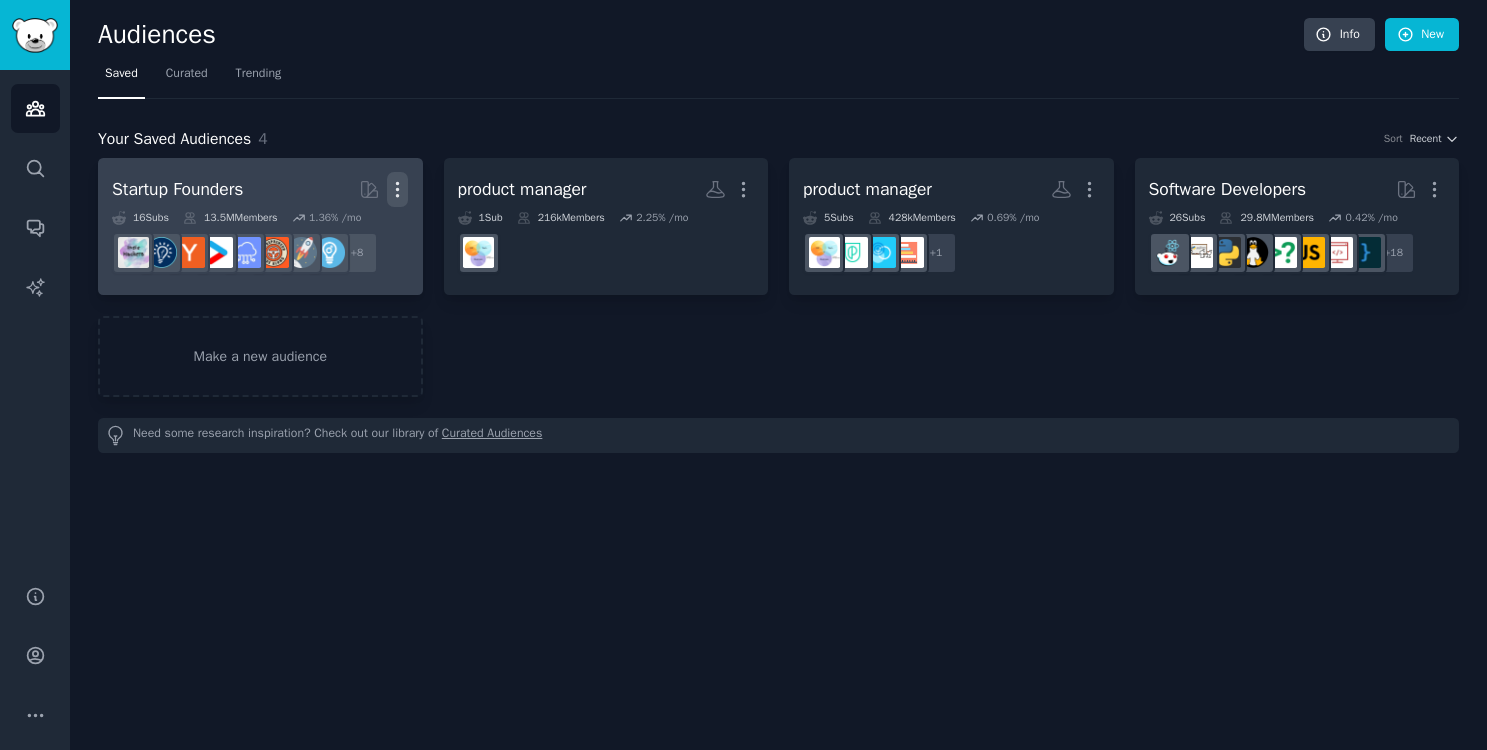 click 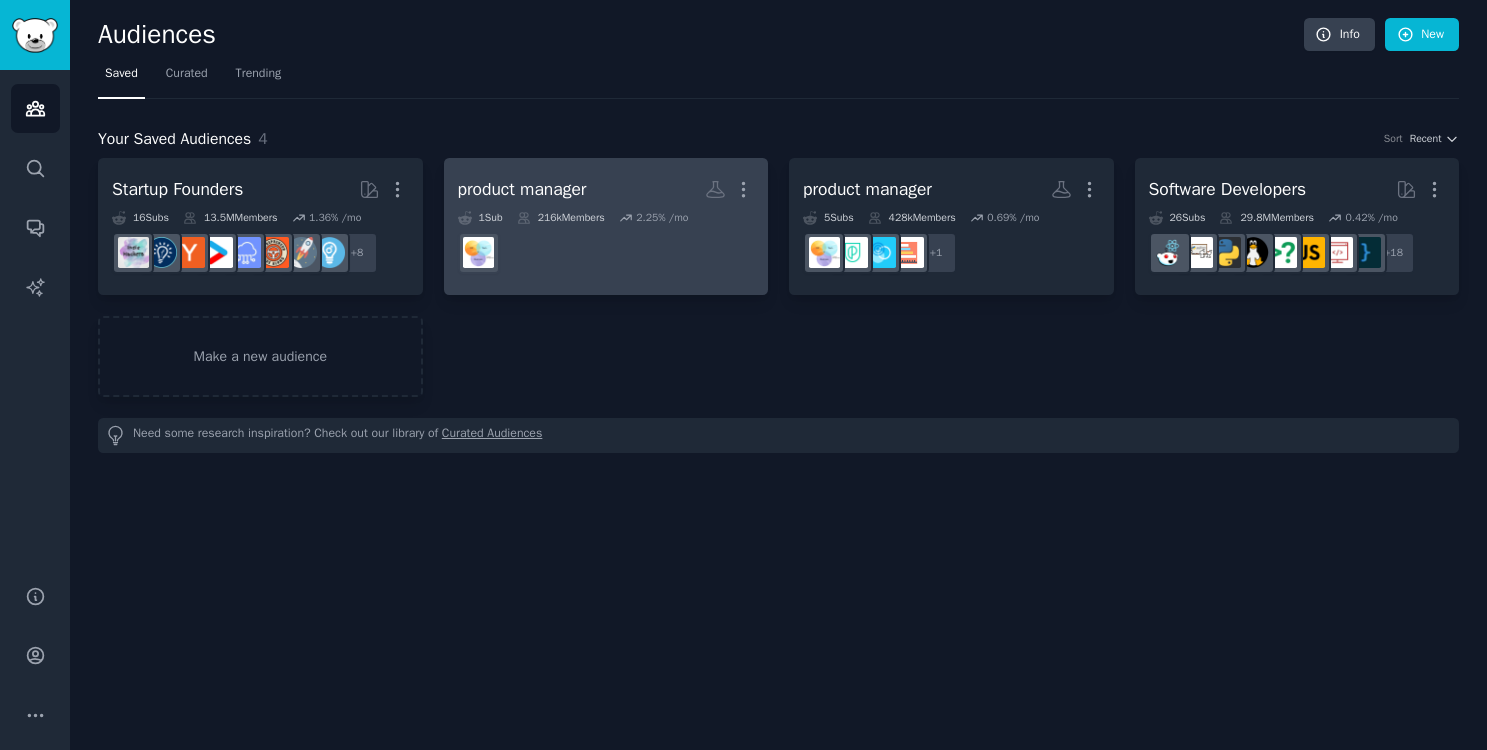 click on "product manager More" at bounding box center [606, 189] 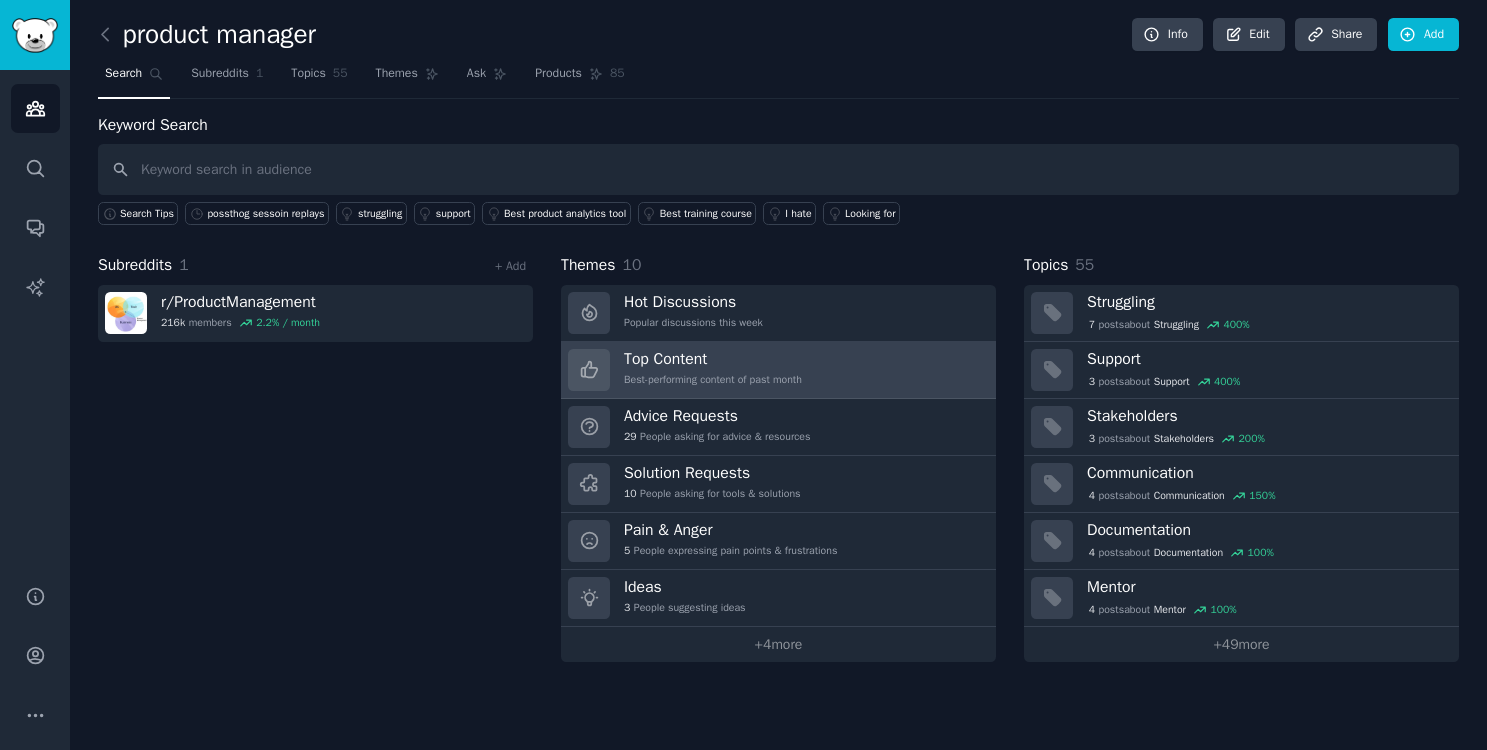 click on "Top Content" at bounding box center (713, 359) 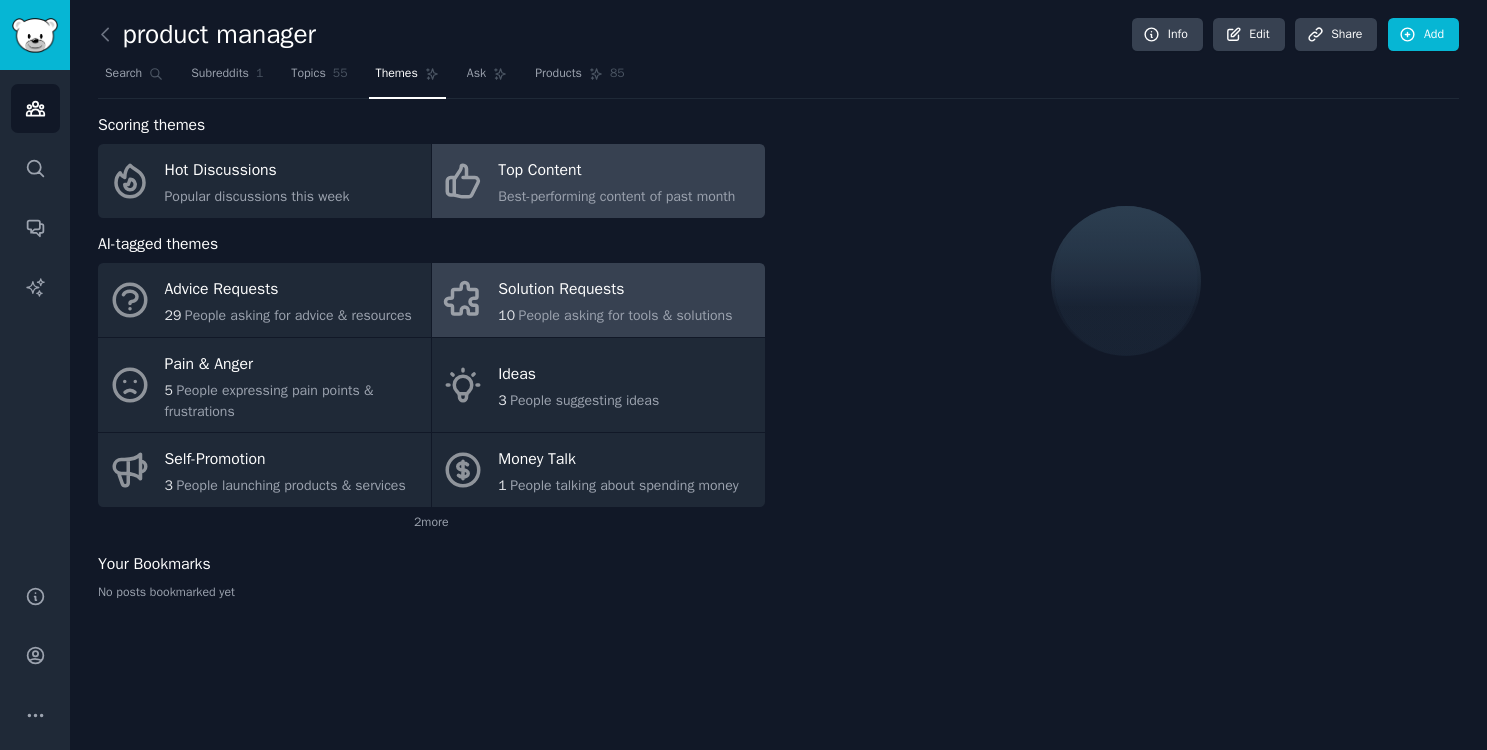click on "Solution Requests" at bounding box center (615, 290) 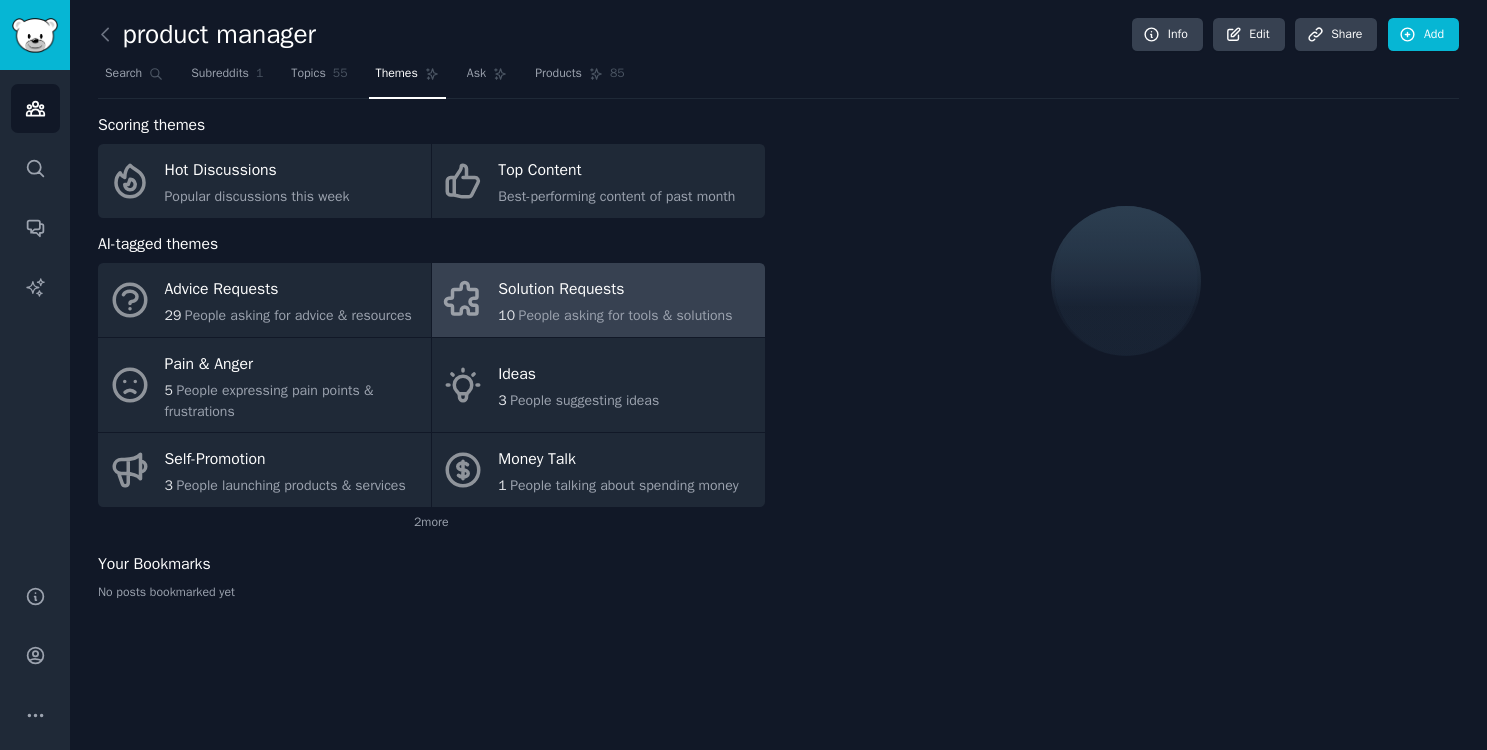 click on "Solution Requests" at bounding box center [615, 290] 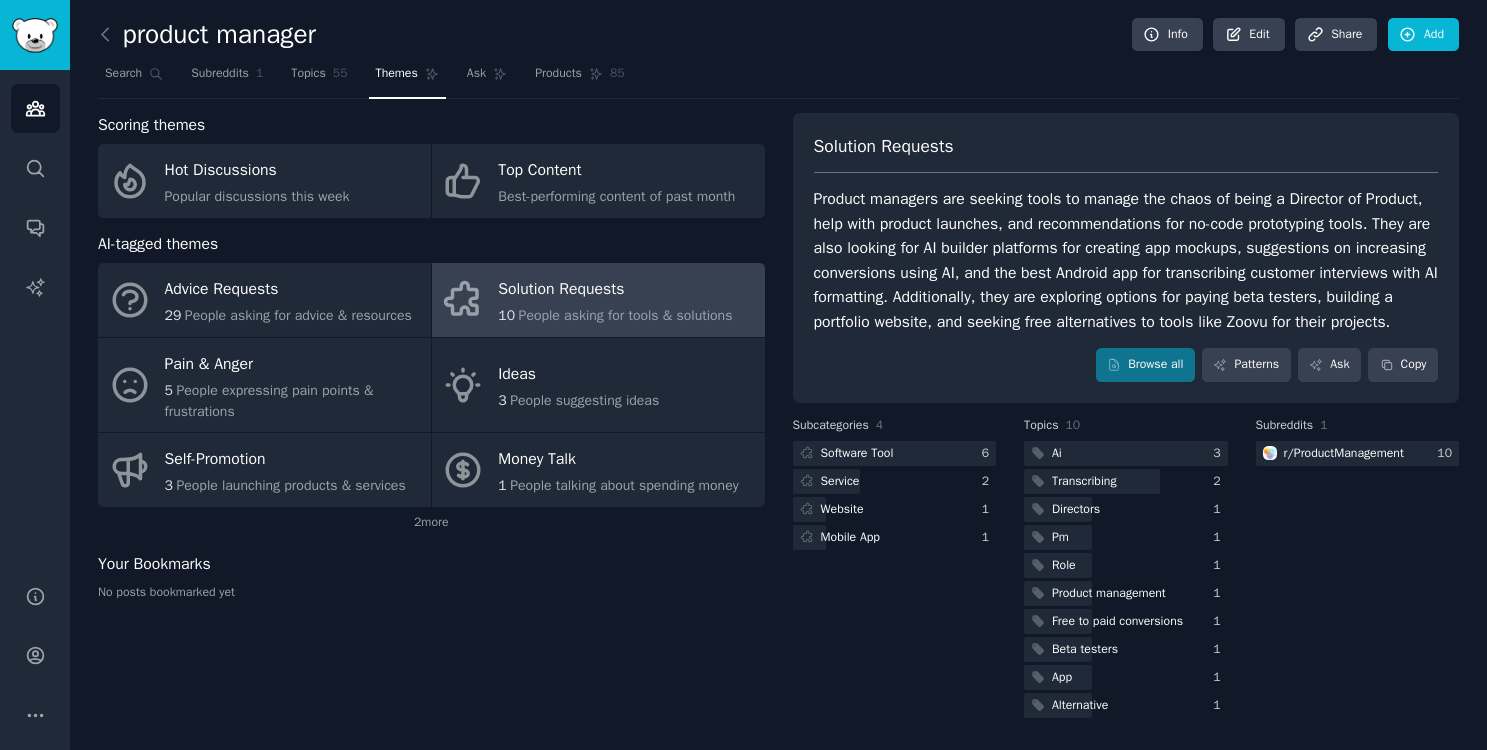 scroll, scrollTop: 23, scrollLeft: 0, axis: vertical 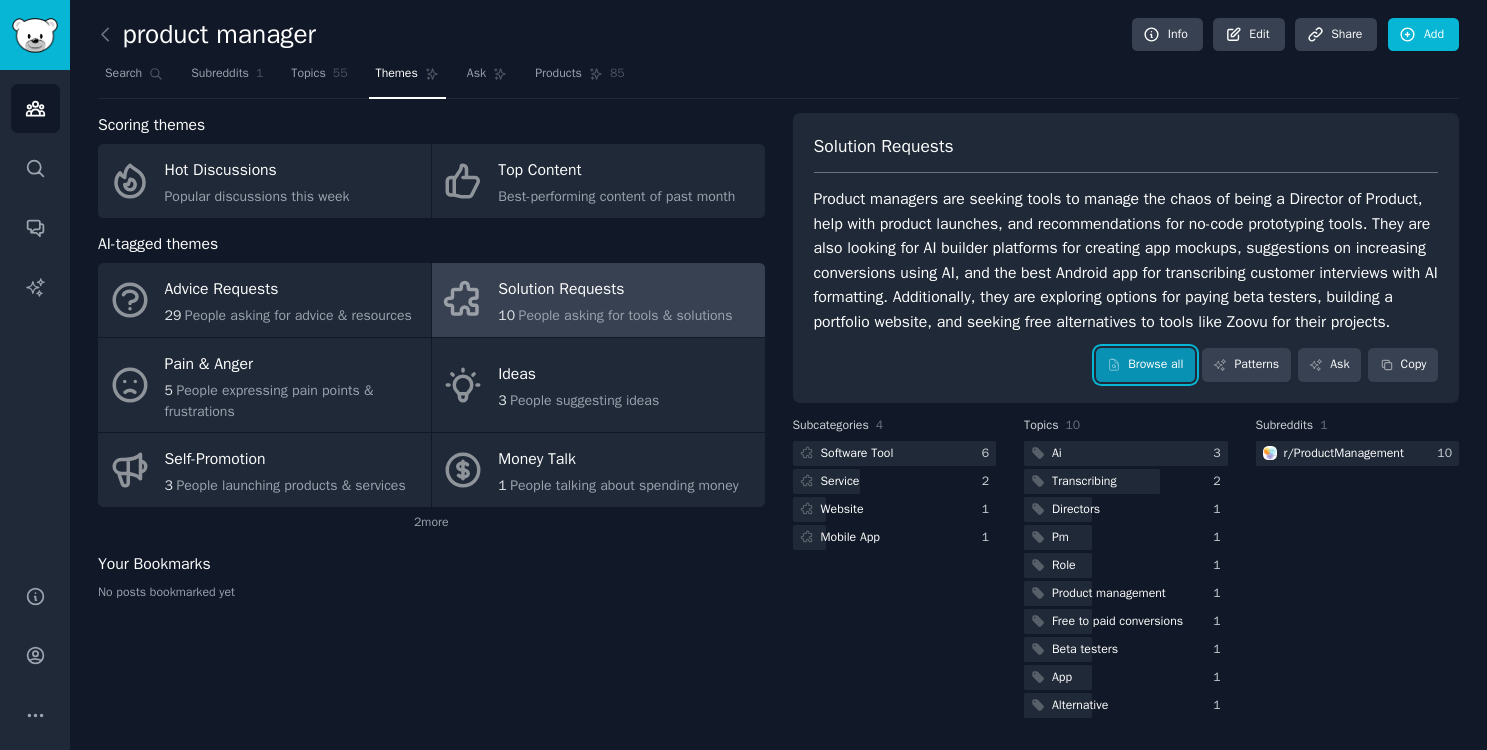 click 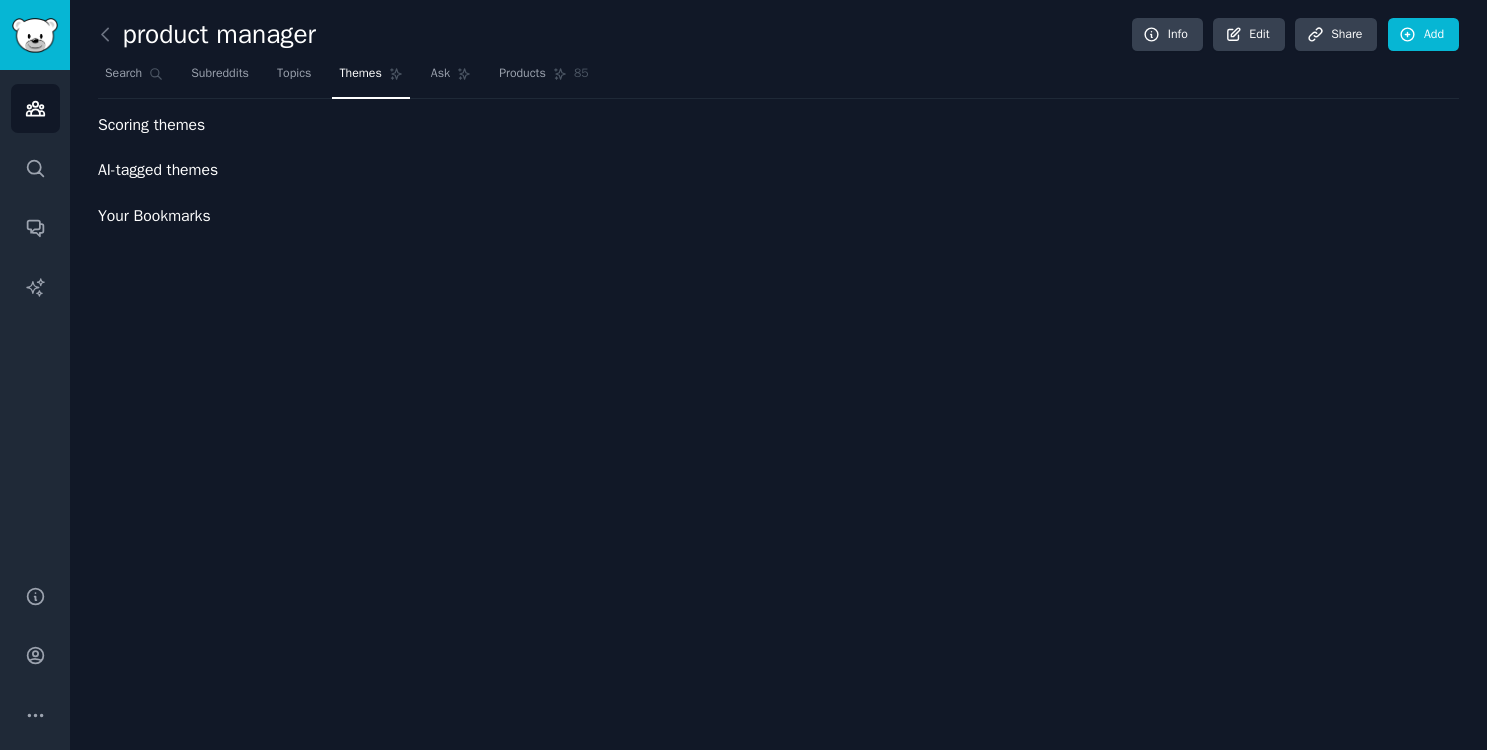 scroll, scrollTop: 0, scrollLeft: 0, axis: both 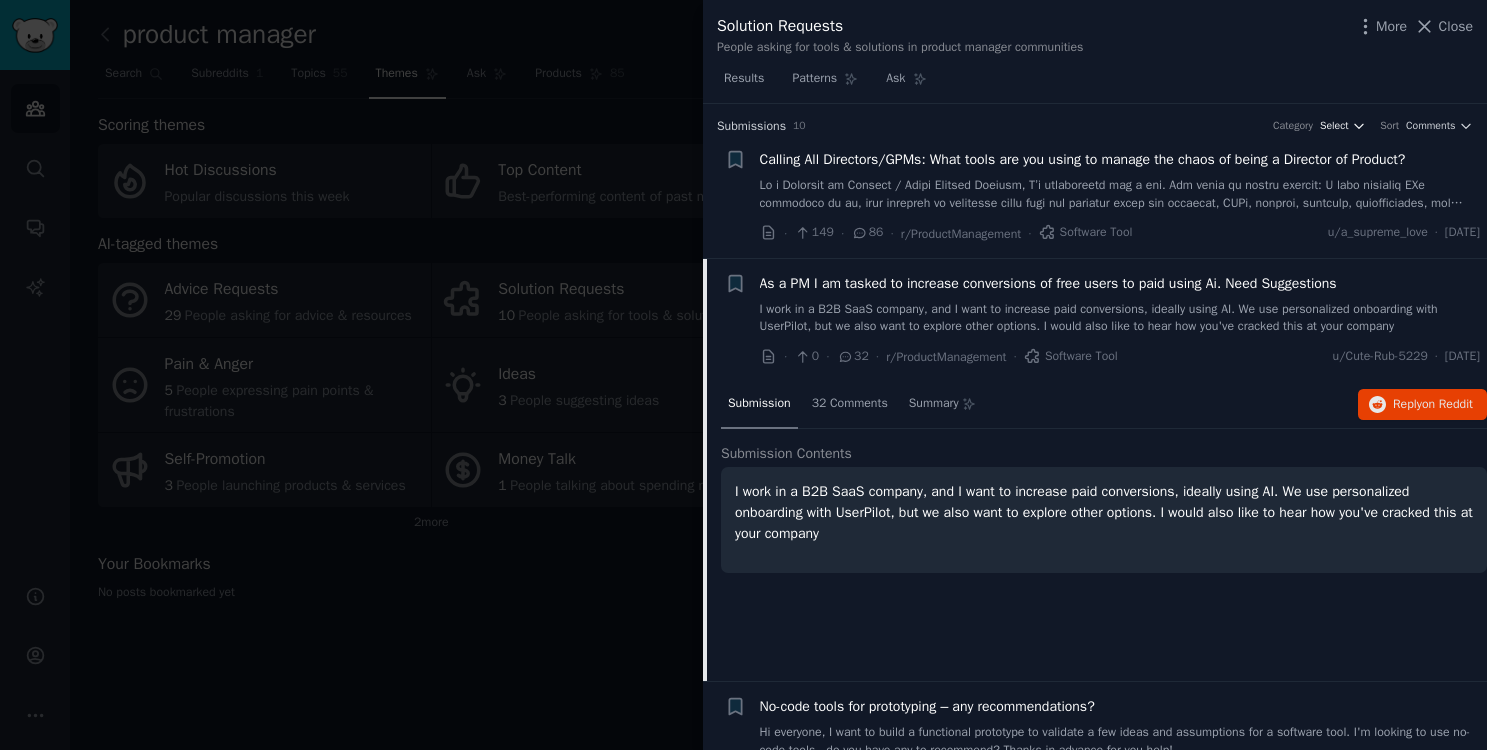 click 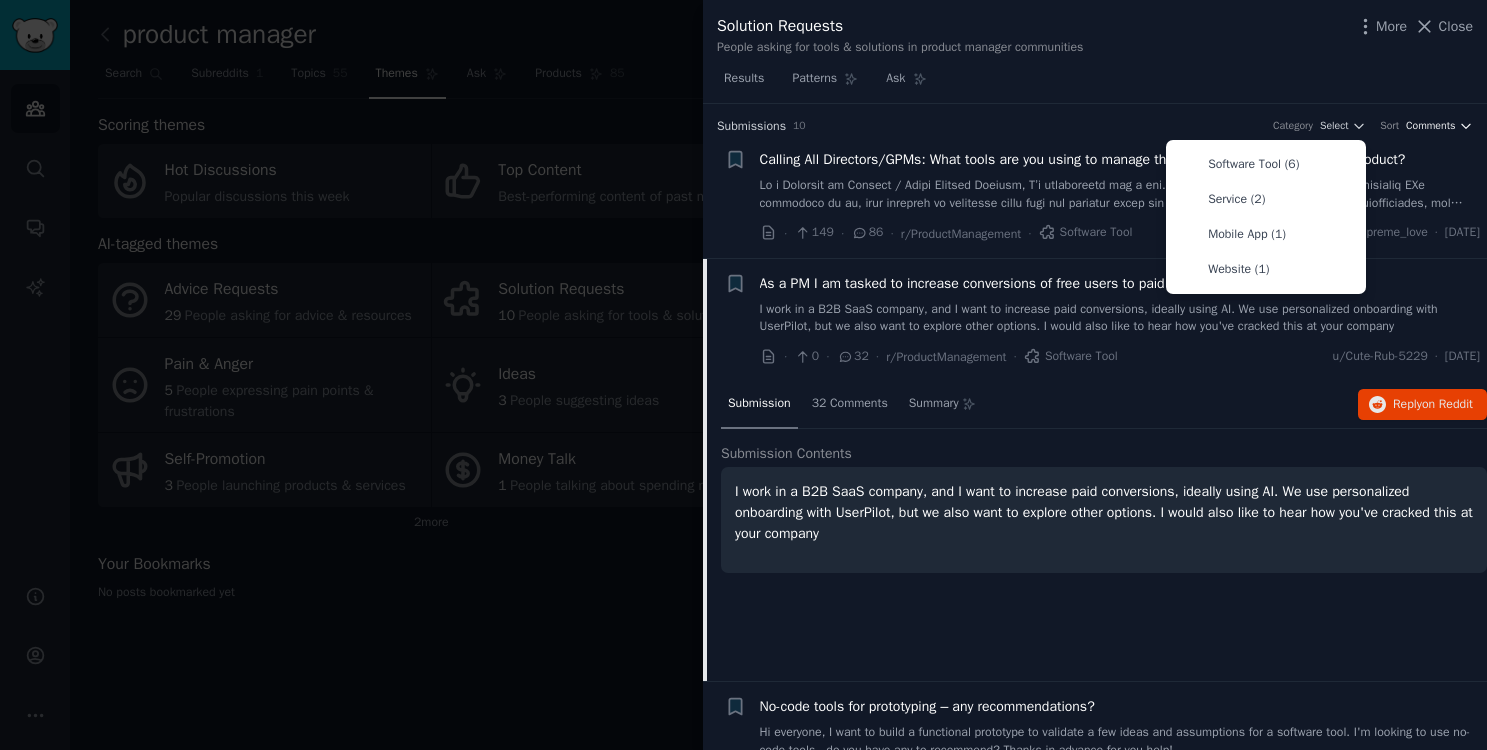 click on "Comments" at bounding box center (1431, 126) 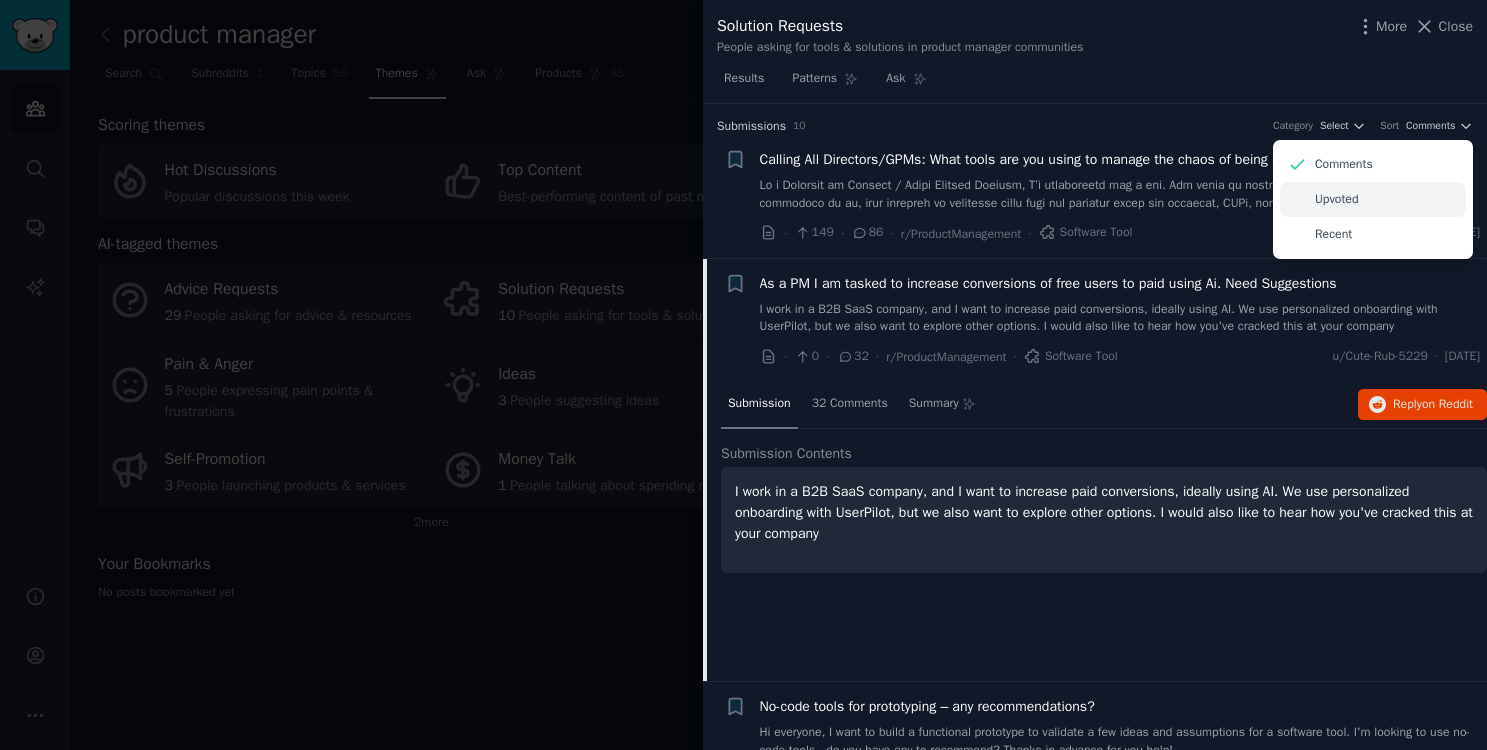 click on "Upvoted" at bounding box center (1337, 200) 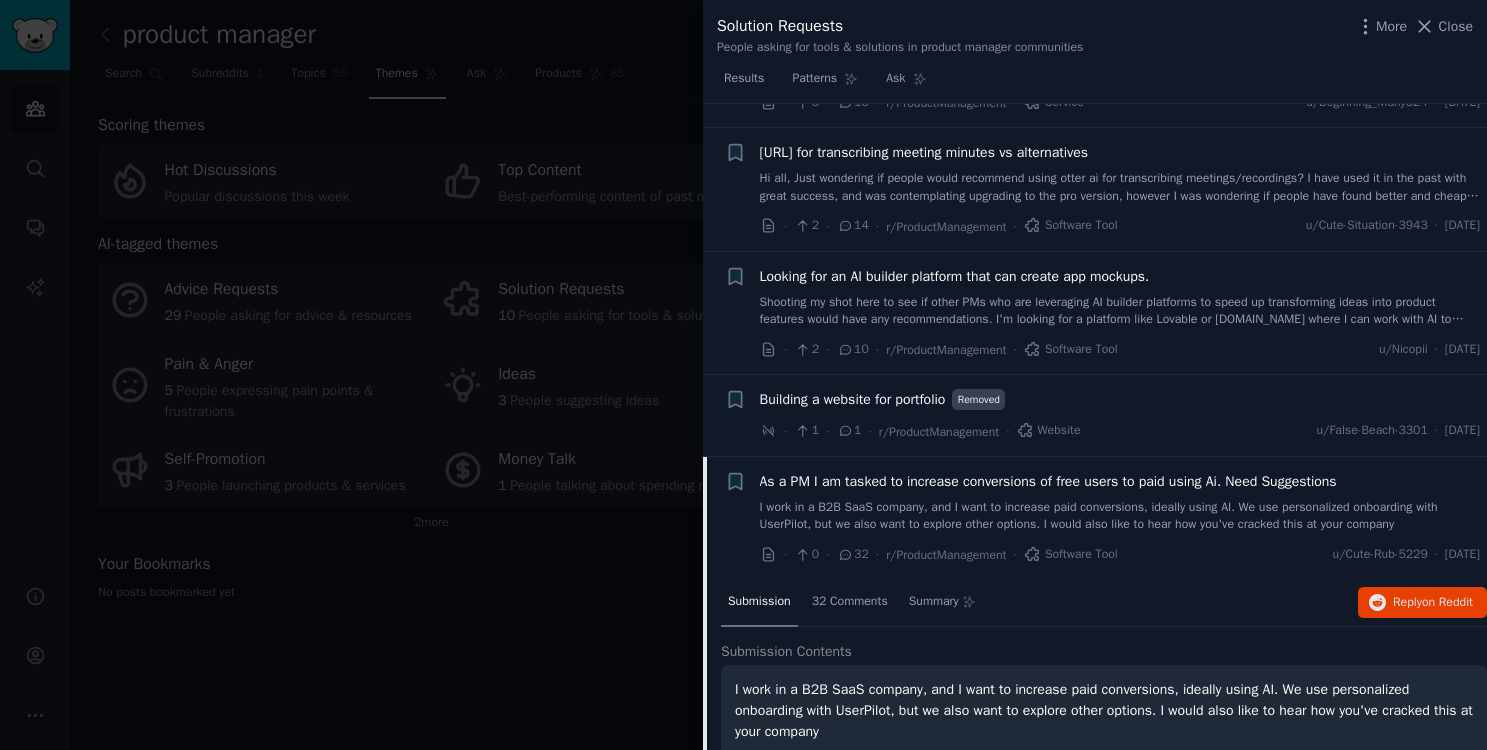scroll, scrollTop: 501, scrollLeft: 0, axis: vertical 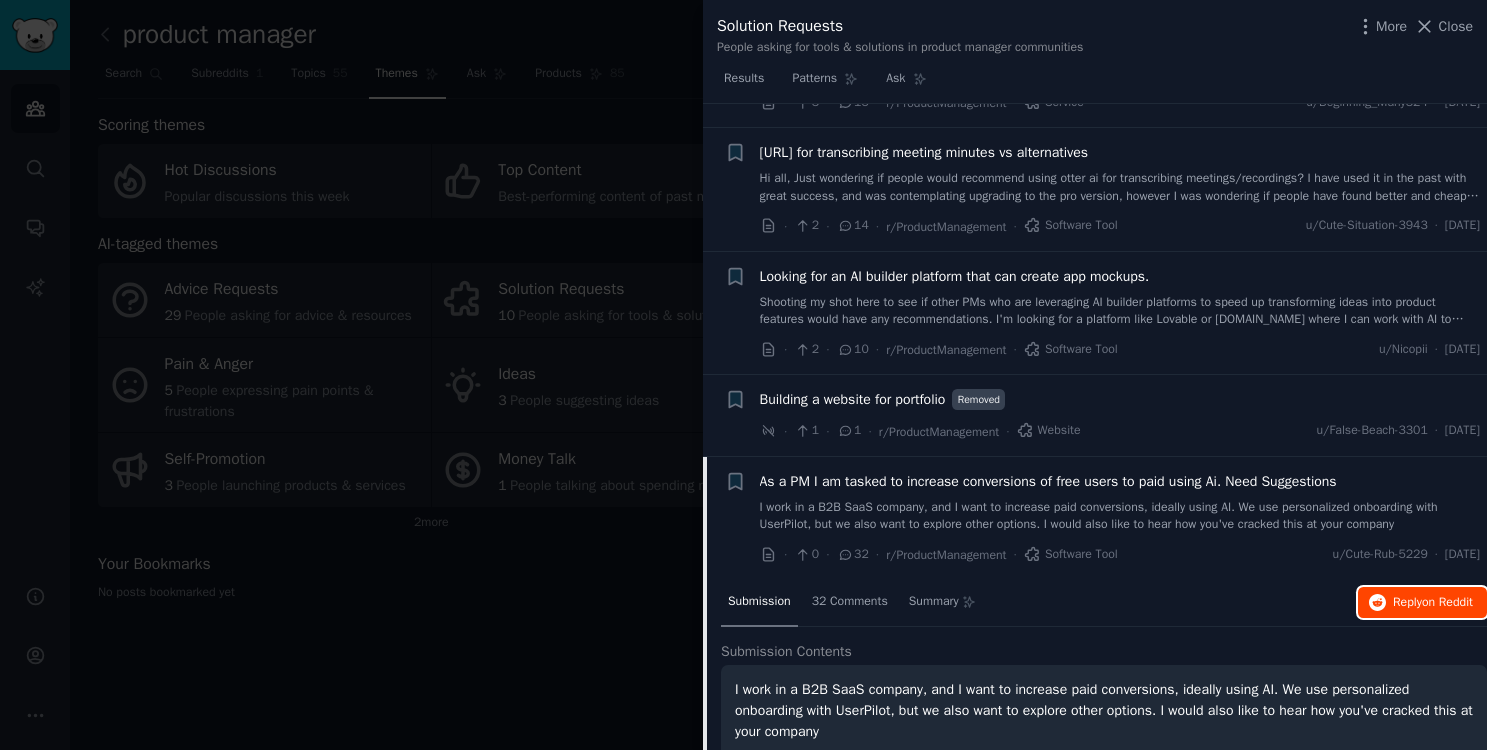 click on "Reply  on Reddit" at bounding box center [1433, 603] 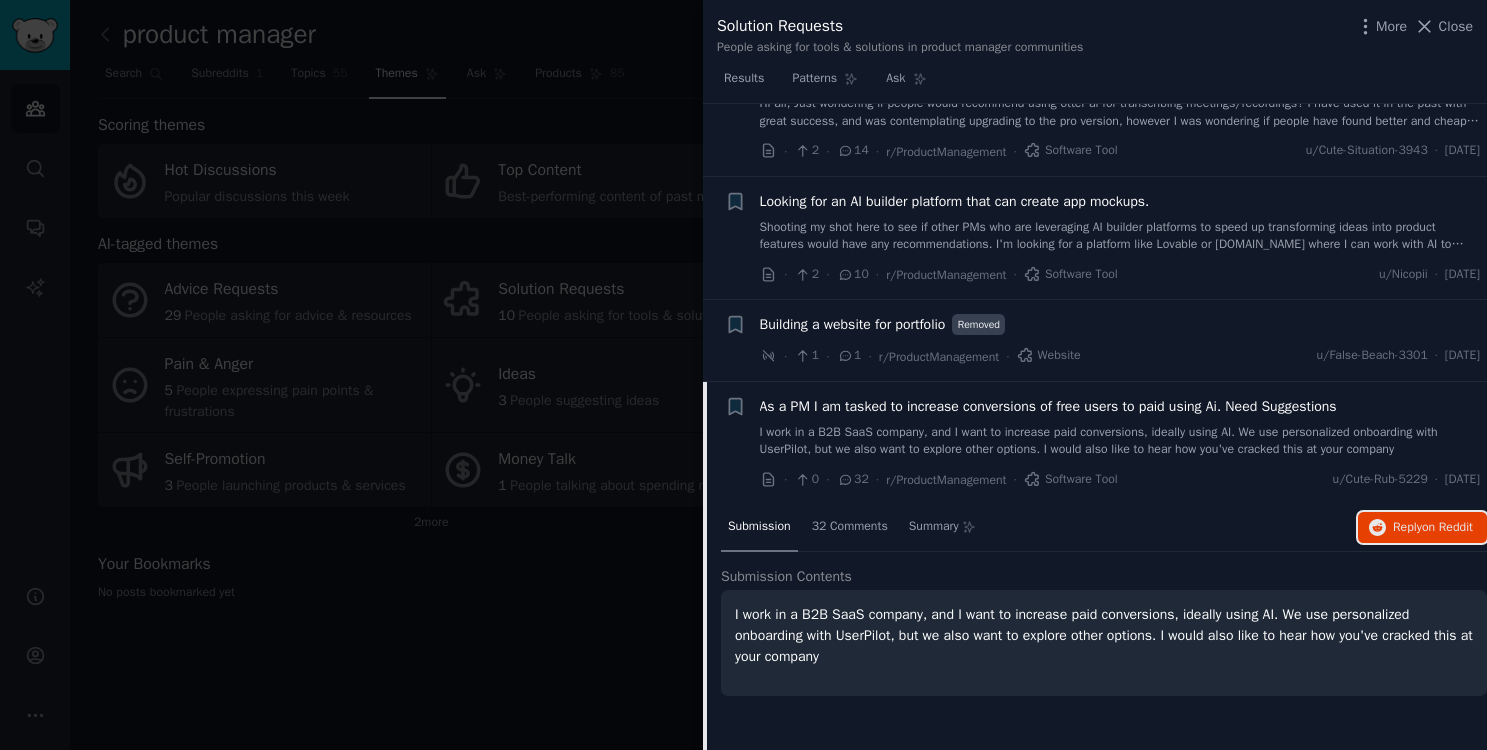scroll, scrollTop: 574, scrollLeft: 0, axis: vertical 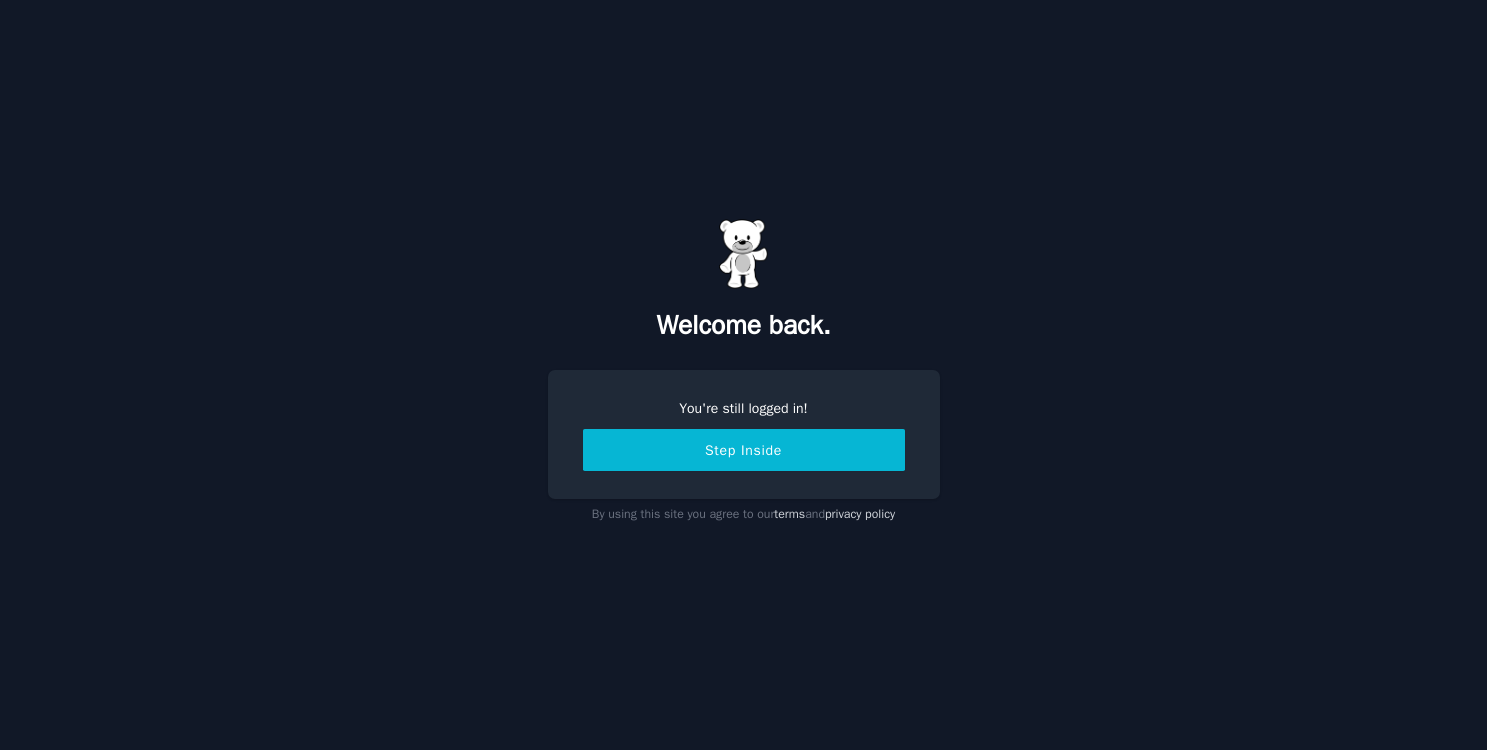 click on "Step Inside" at bounding box center [744, 450] 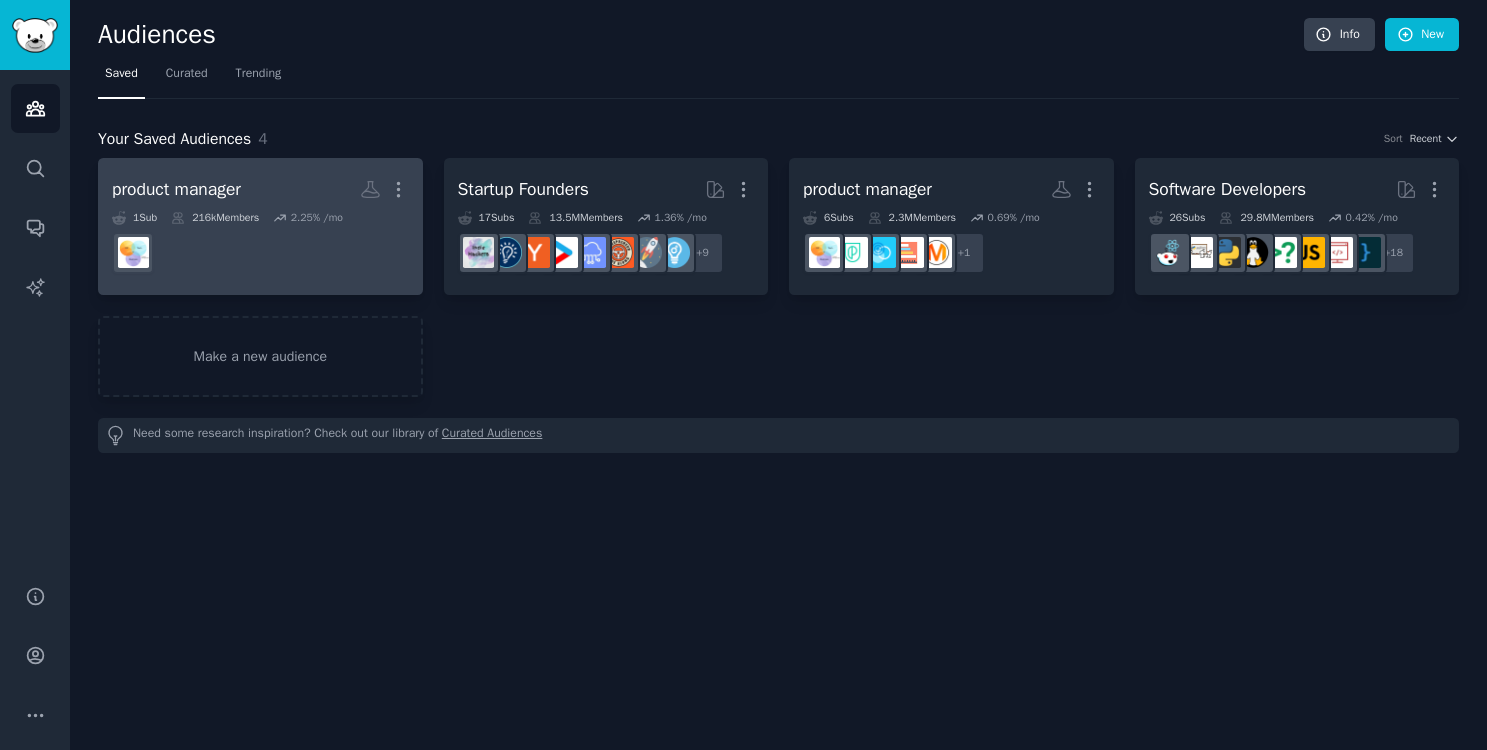 click on "product manager More" at bounding box center [260, 189] 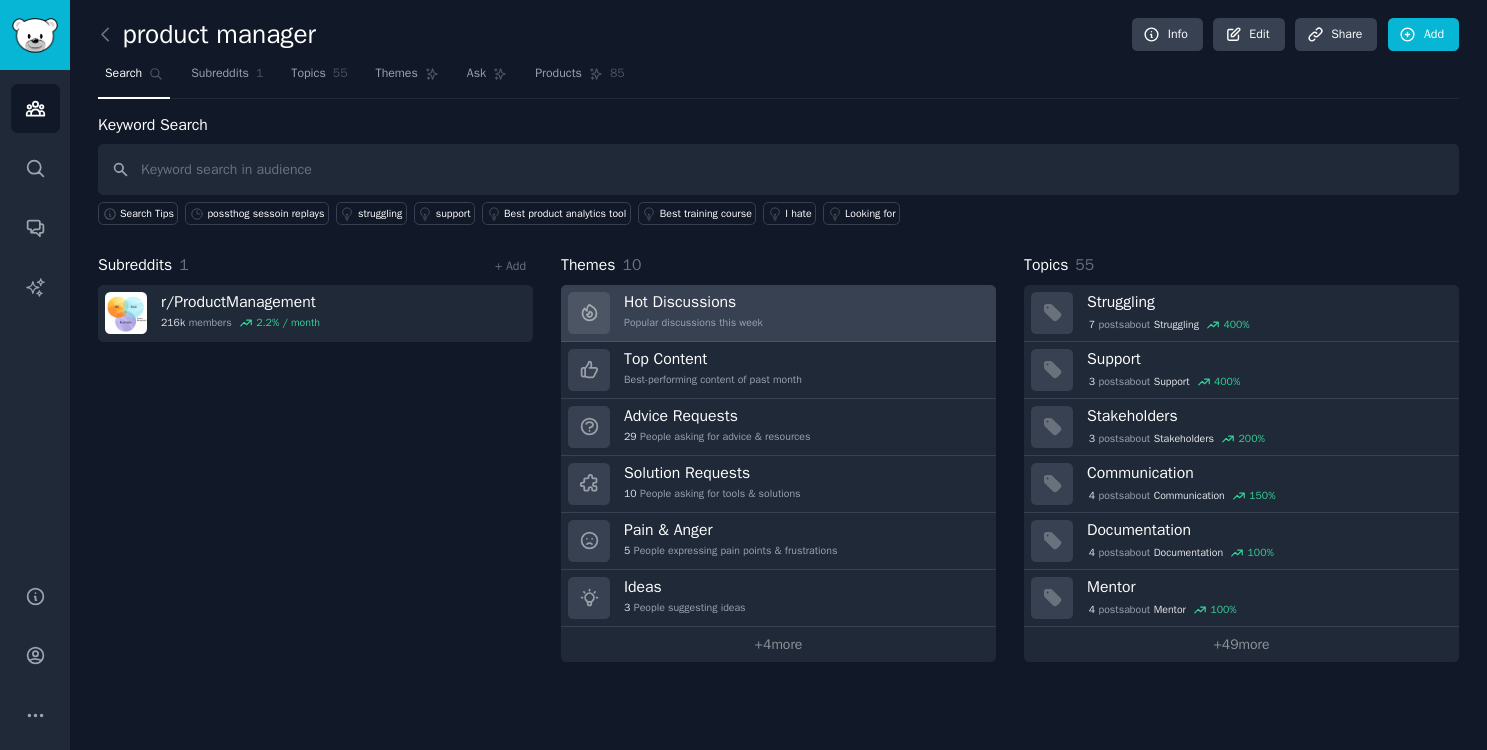 click on "Popular discussions this week" at bounding box center (693, 323) 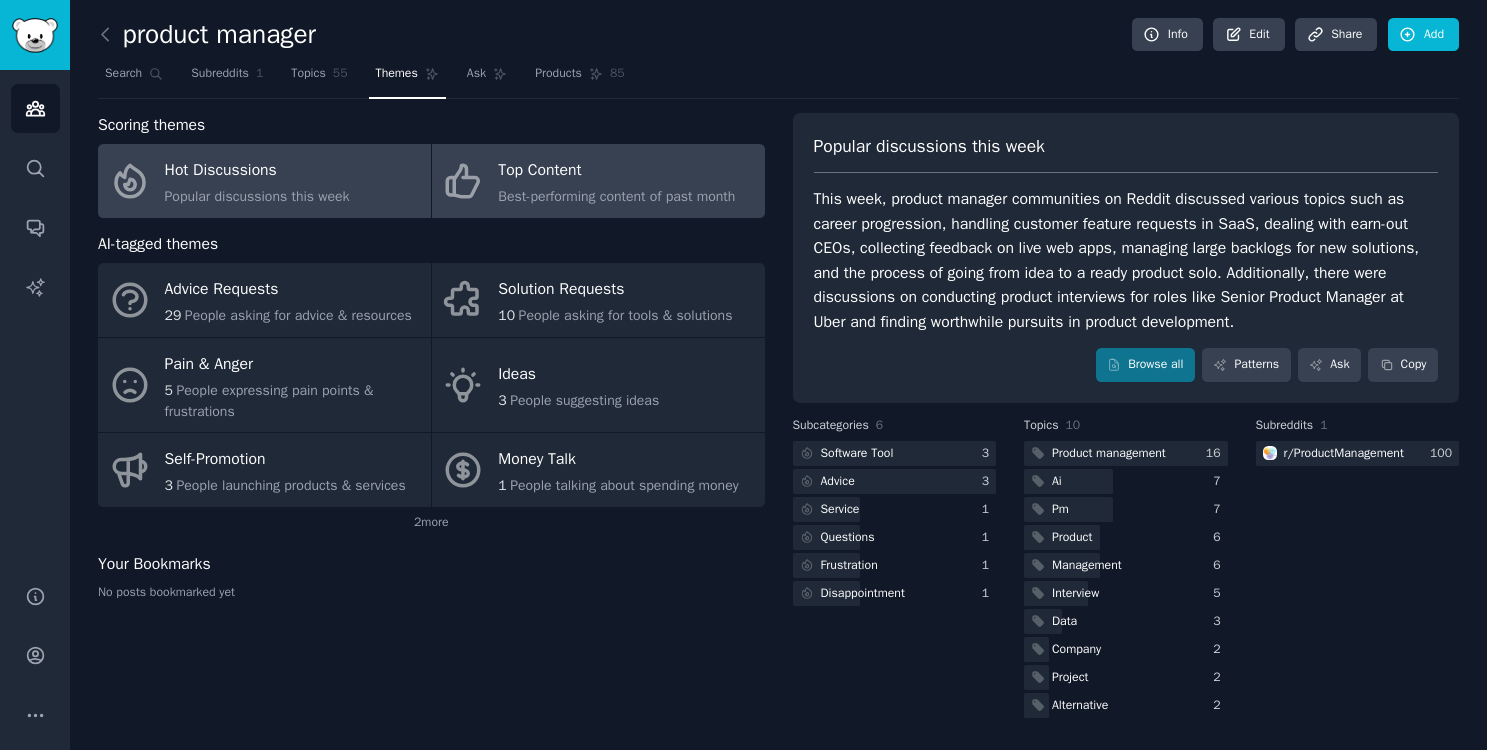 click on "Top Content" at bounding box center (616, 171) 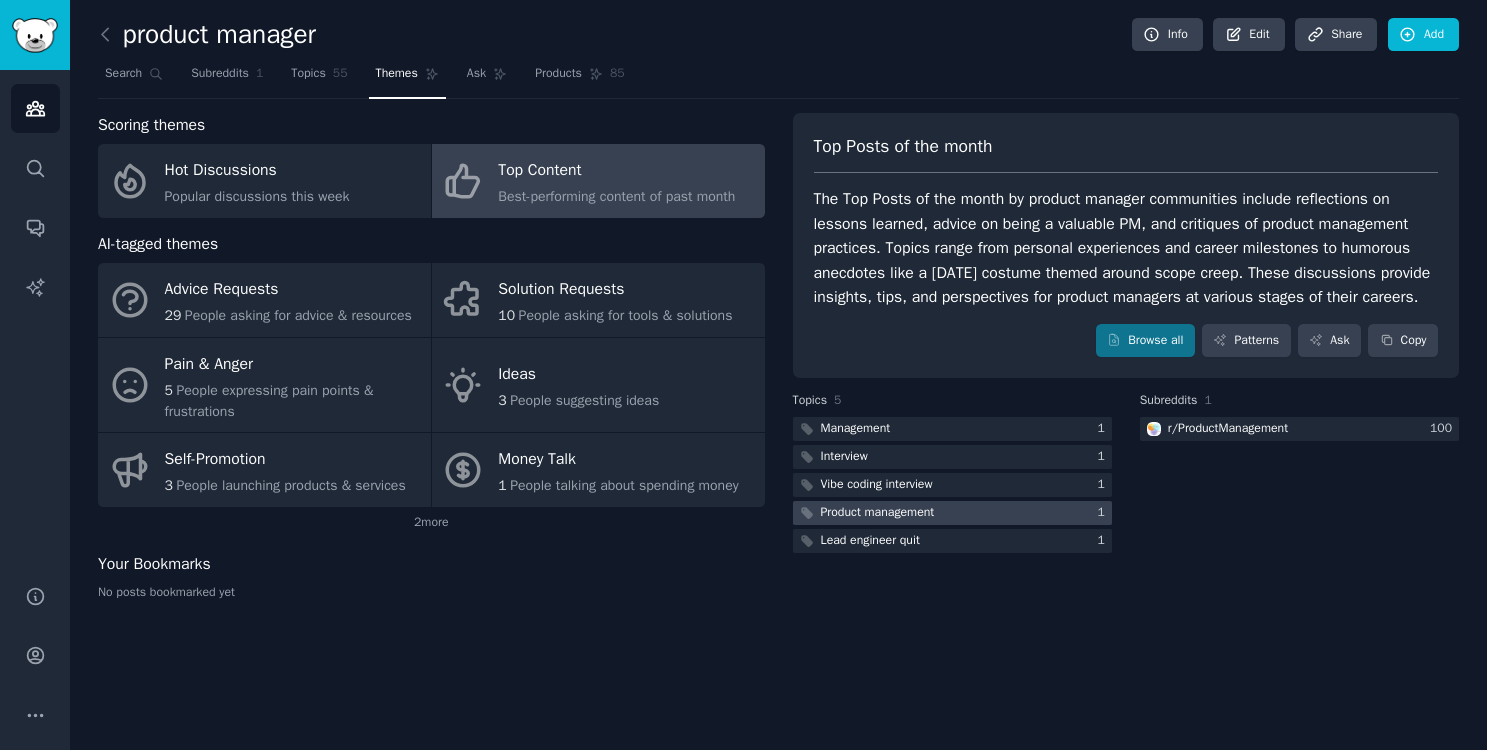 click on "Product management" at bounding box center (878, 513) 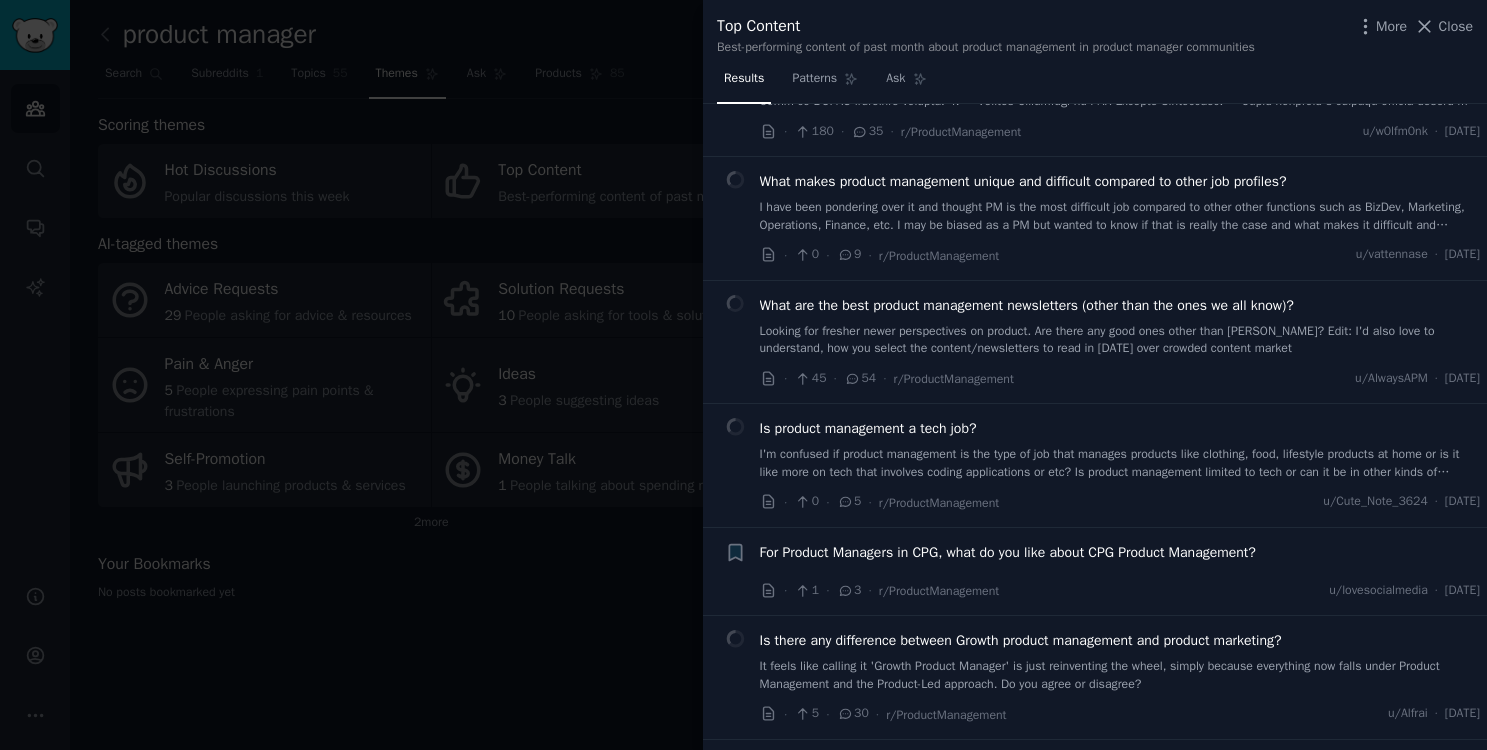 scroll, scrollTop: 442, scrollLeft: 0, axis: vertical 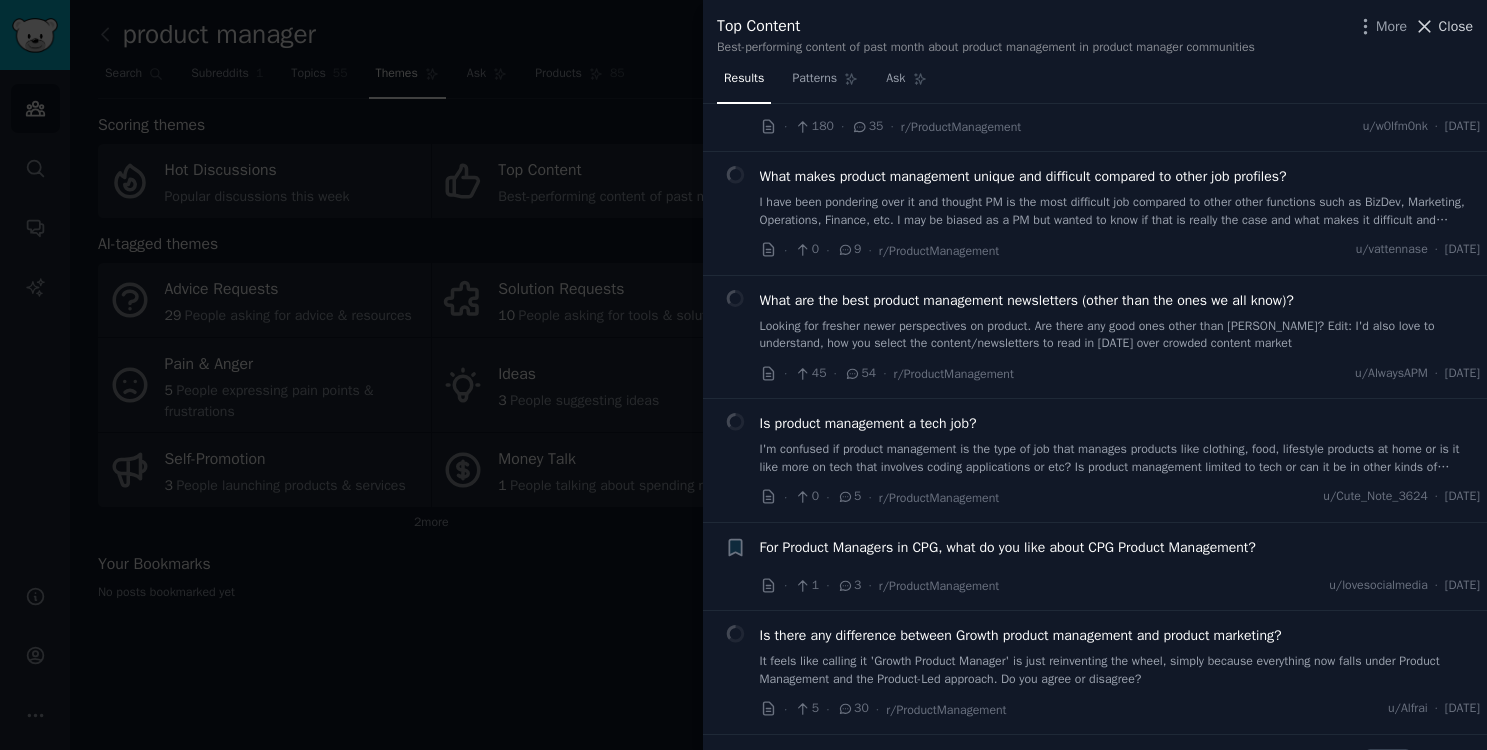 click 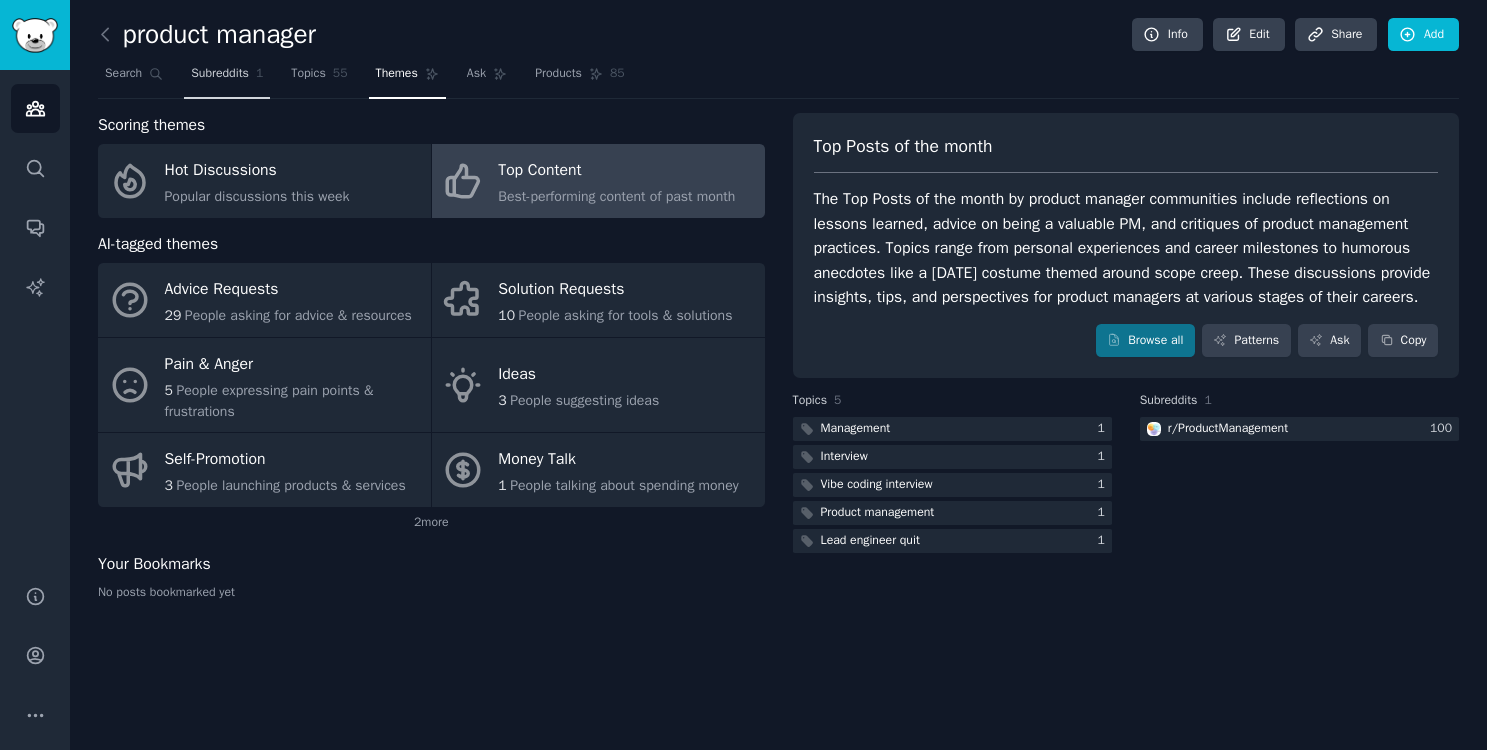 click on "Subreddits" at bounding box center [220, 74] 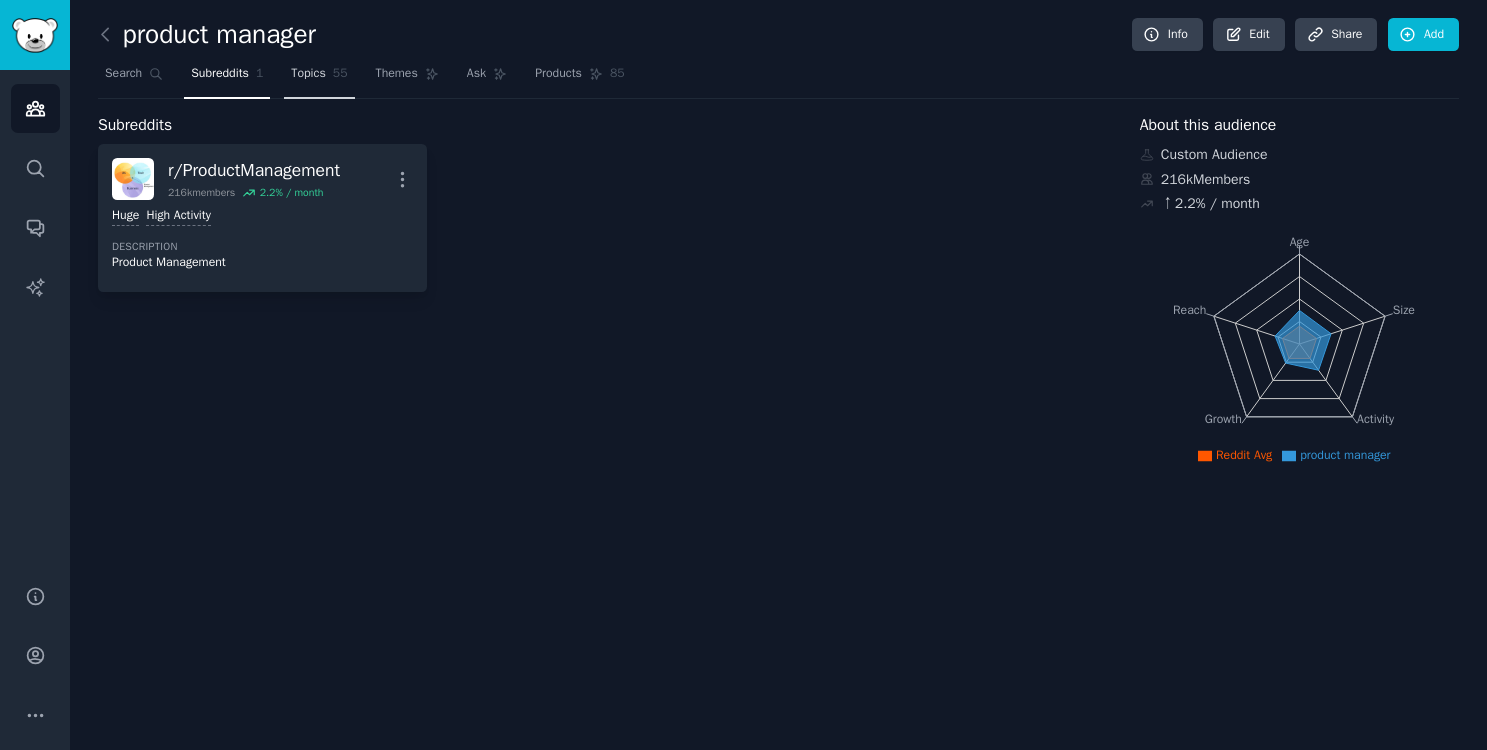click on "Topics" at bounding box center [308, 74] 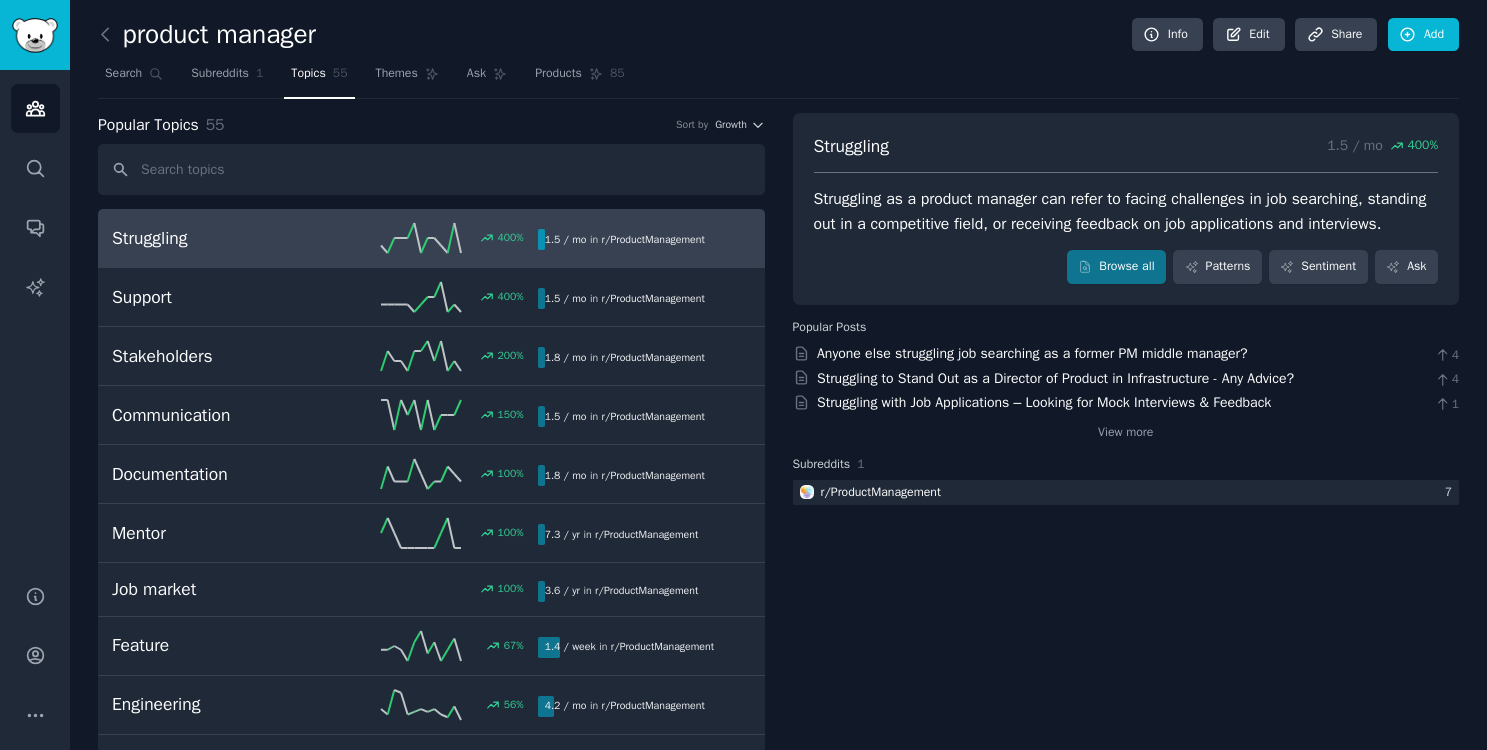 click on "Struggling" at bounding box center (218, 238) 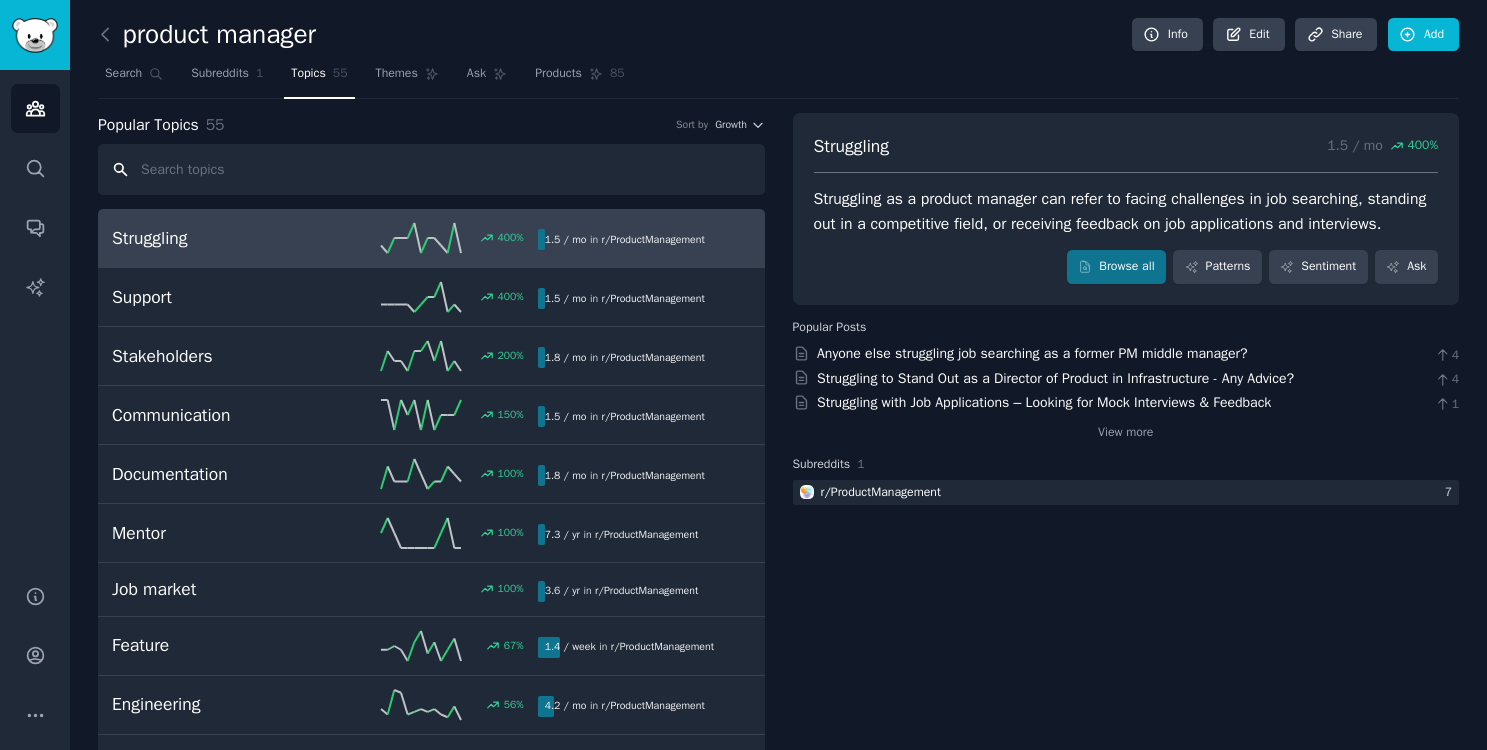 click at bounding box center [431, 169] 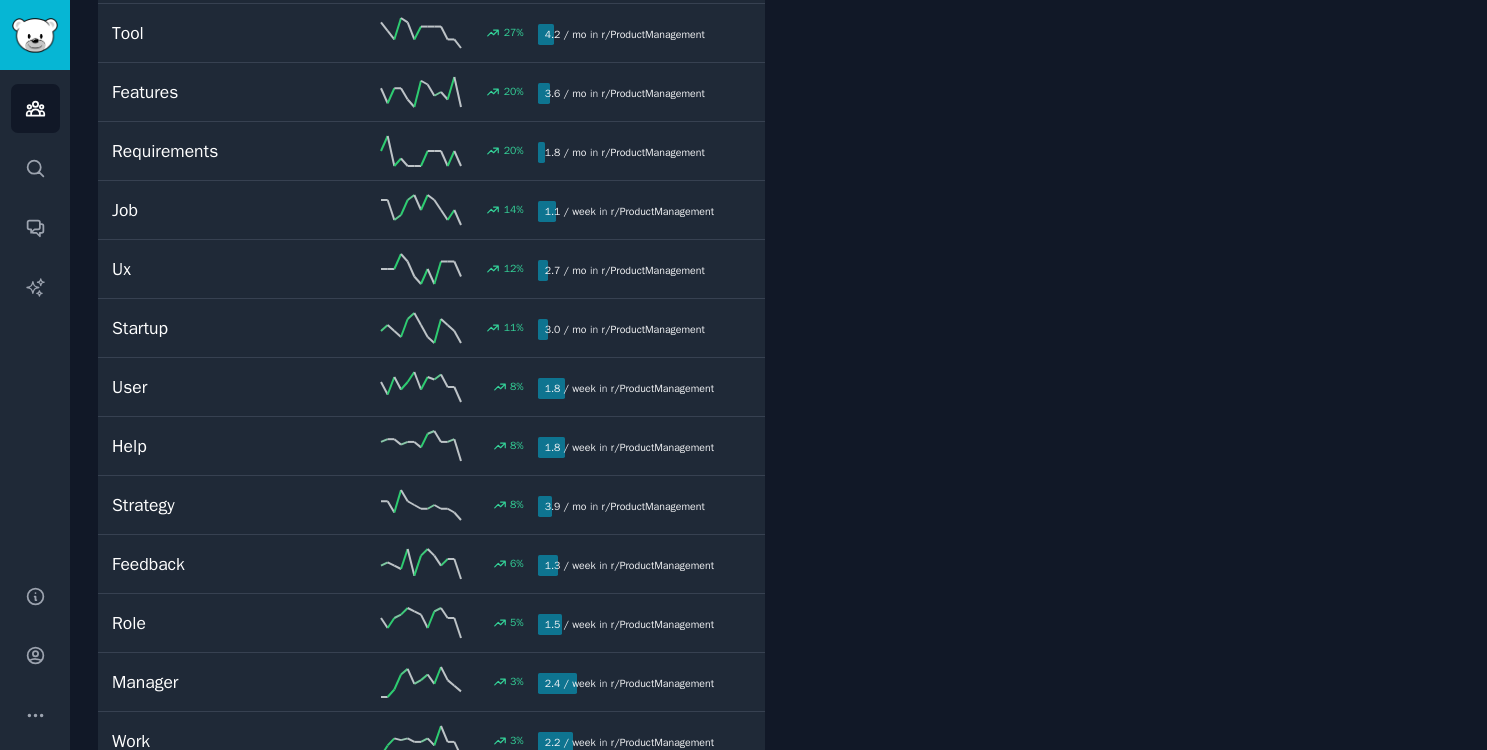 scroll, scrollTop: 853, scrollLeft: 0, axis: vertical 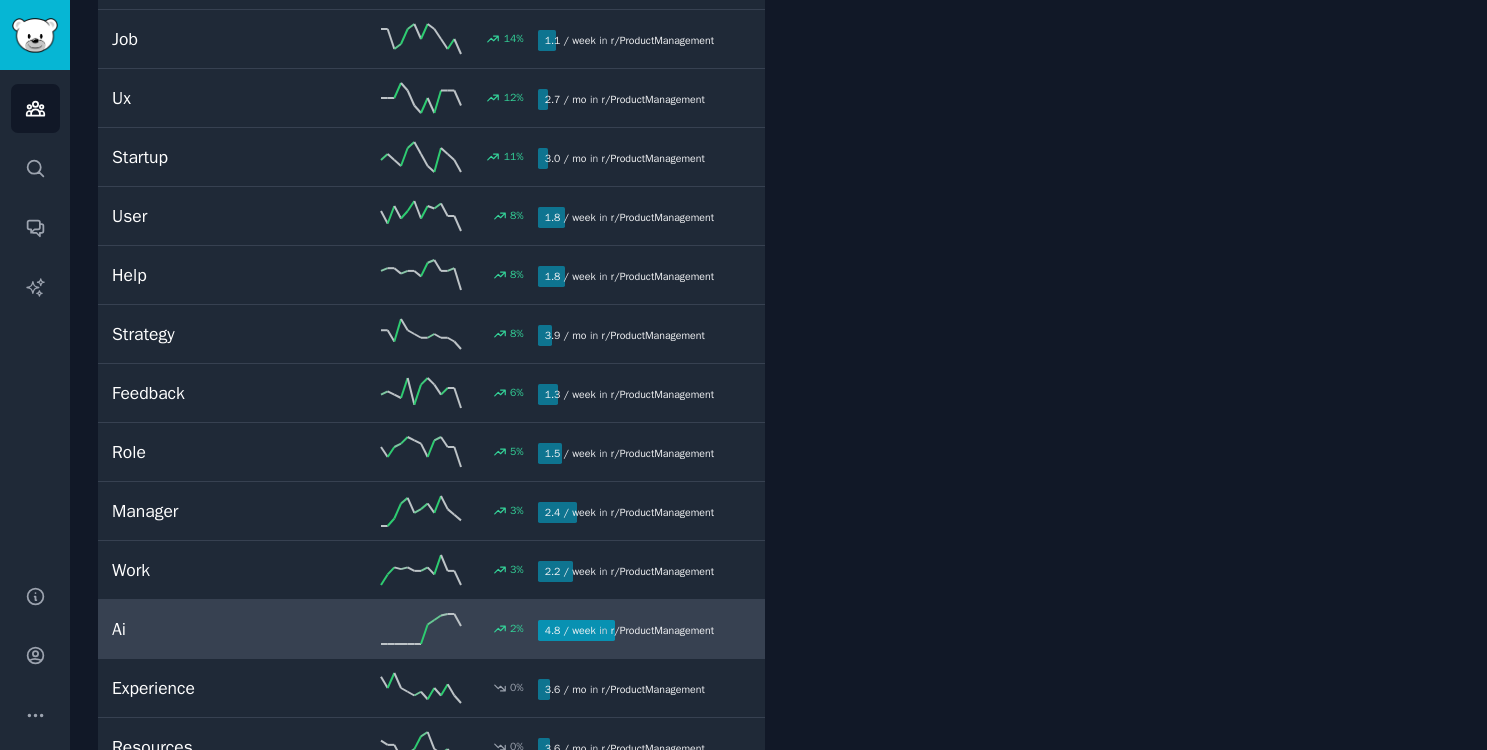 click on "Ai 2 % 4.8 / week  in    r/ ProductManagement" at bounding box center [431, 629] 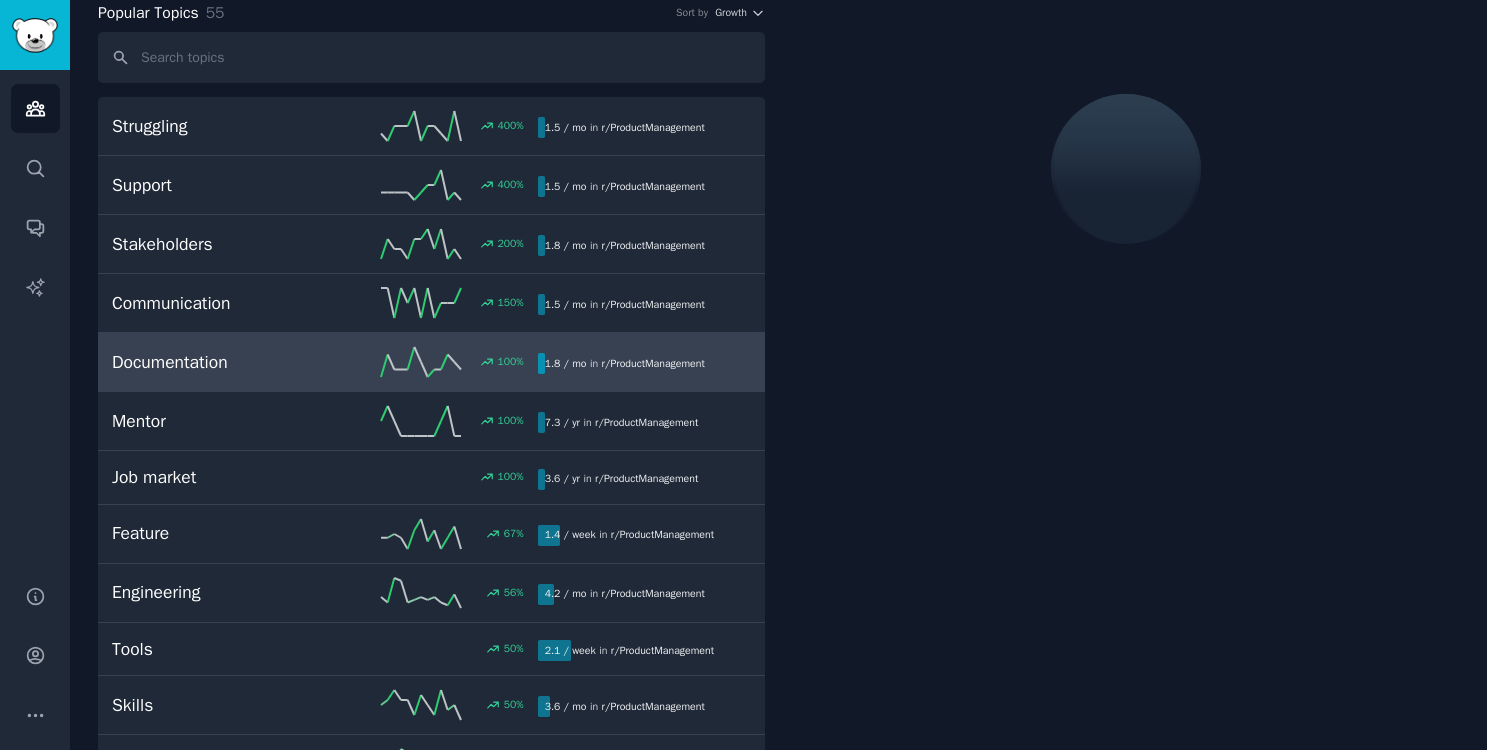 scroll, scrollTop: 0, scrollLeft: 0, axis: both 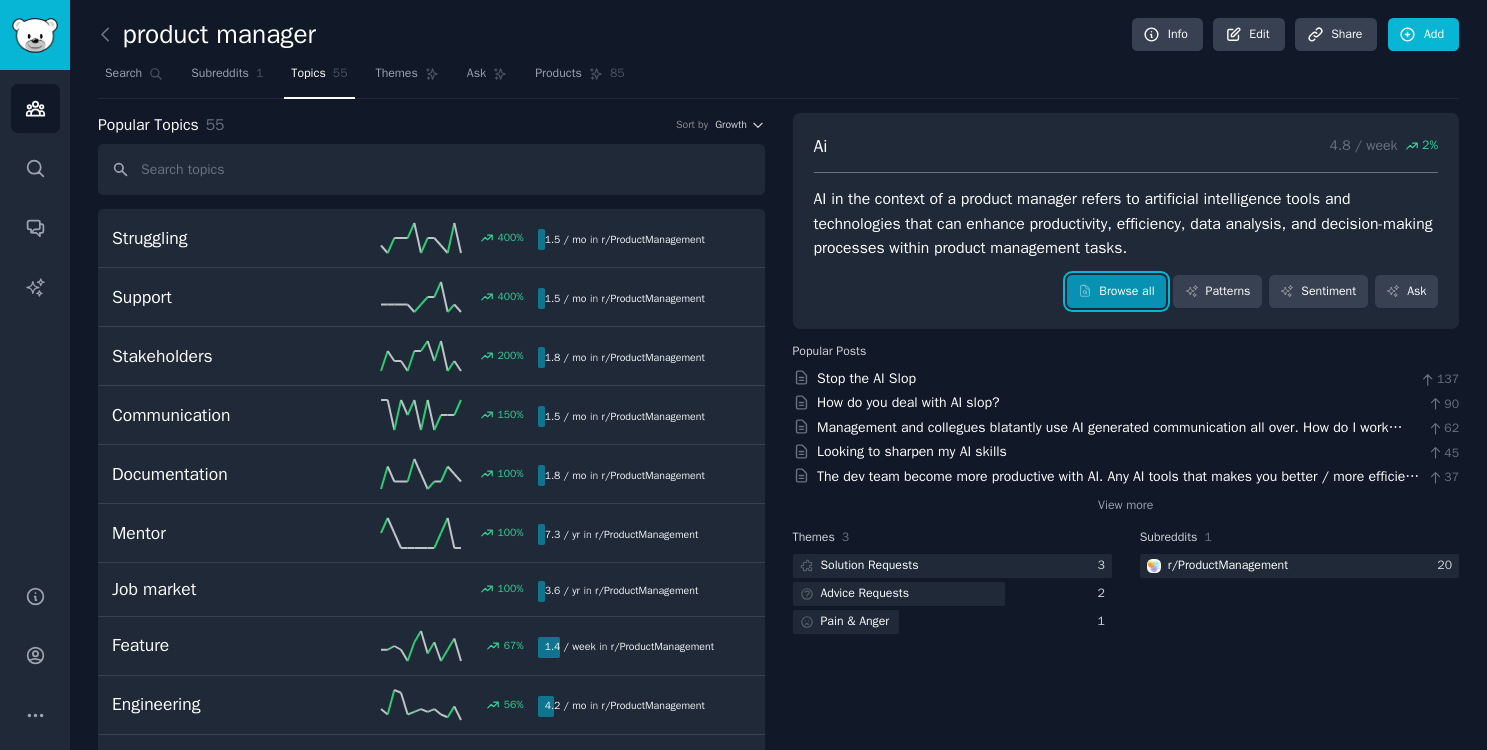 click on "Browse all" at bounding box center [1116, 292] 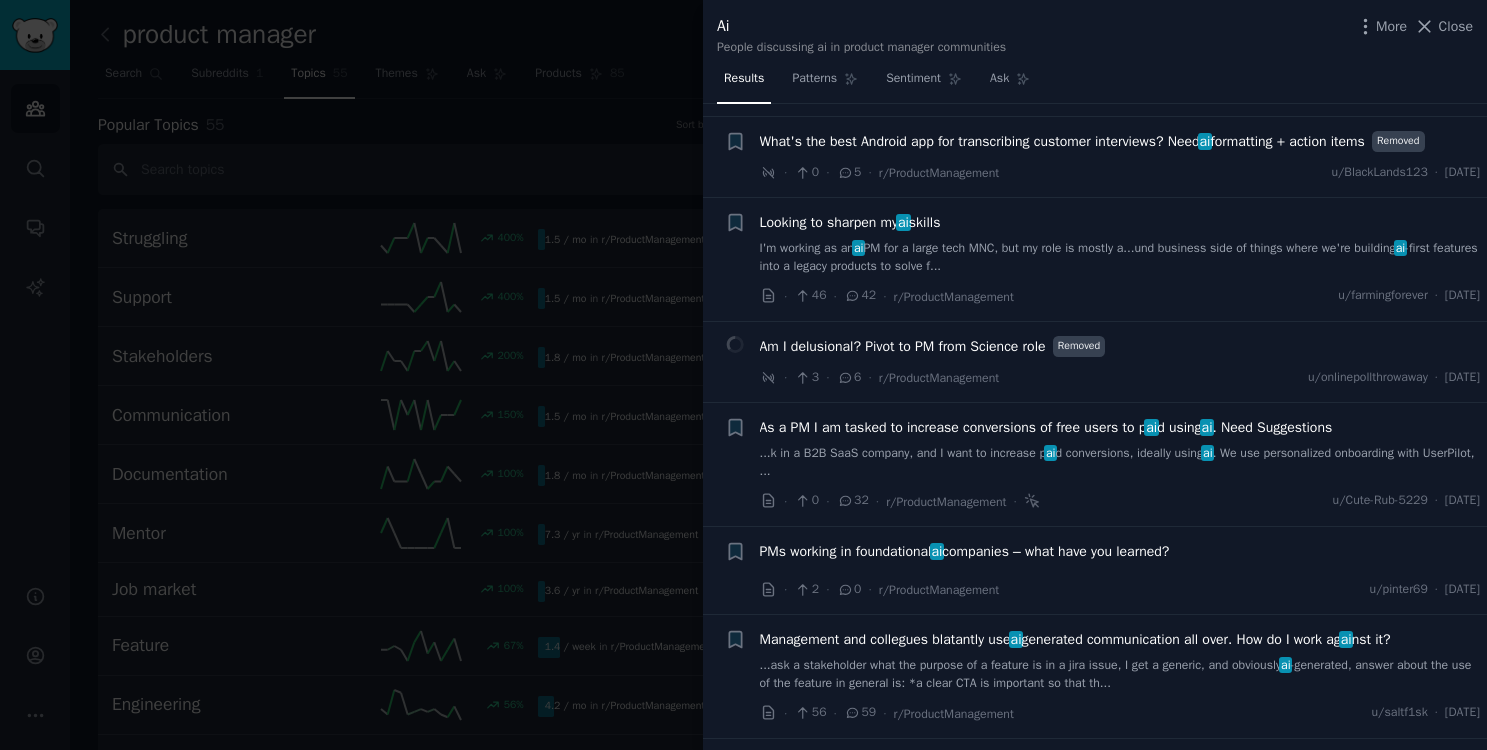 scroll, scrollTop: 791, scrollLeft: 0, axis: vertical 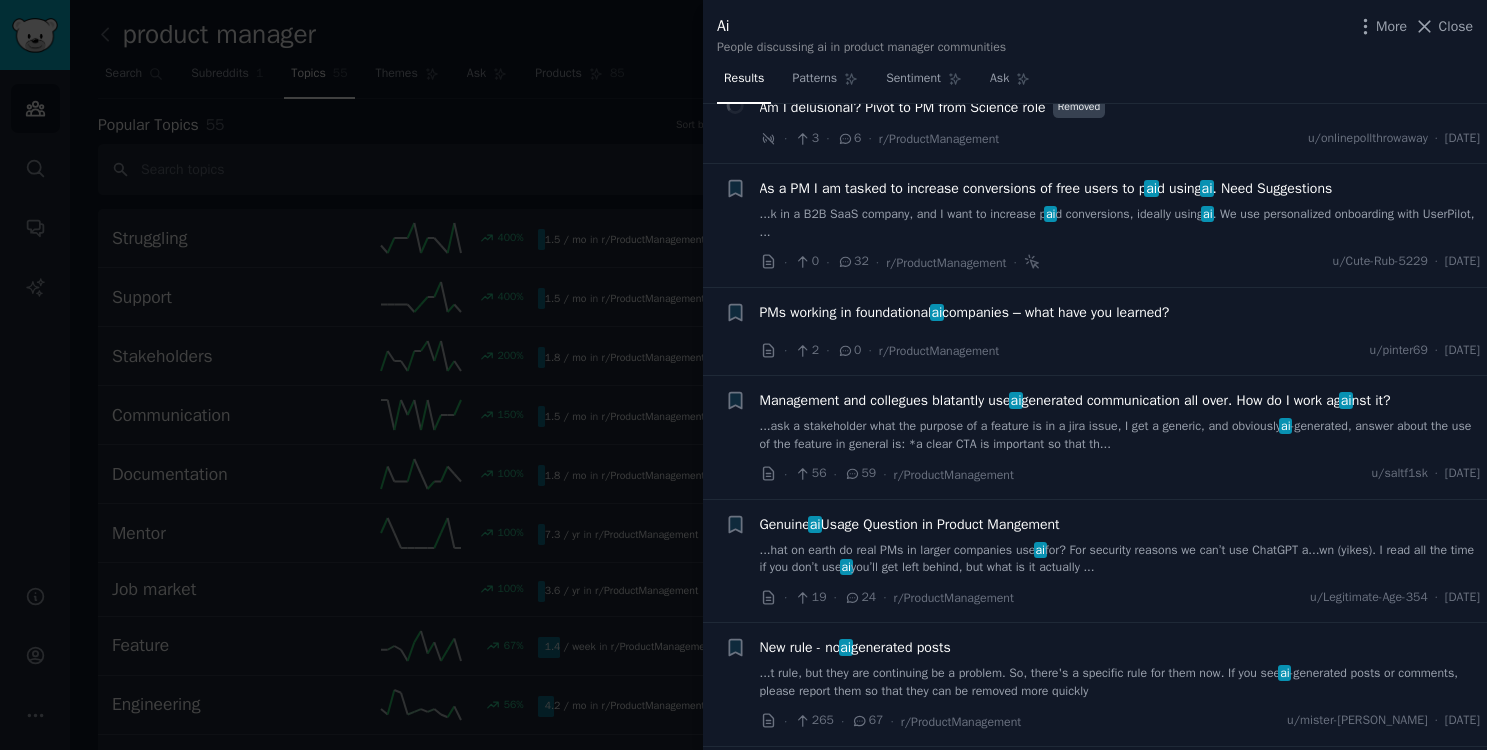 click at bounding box center (743, 375) 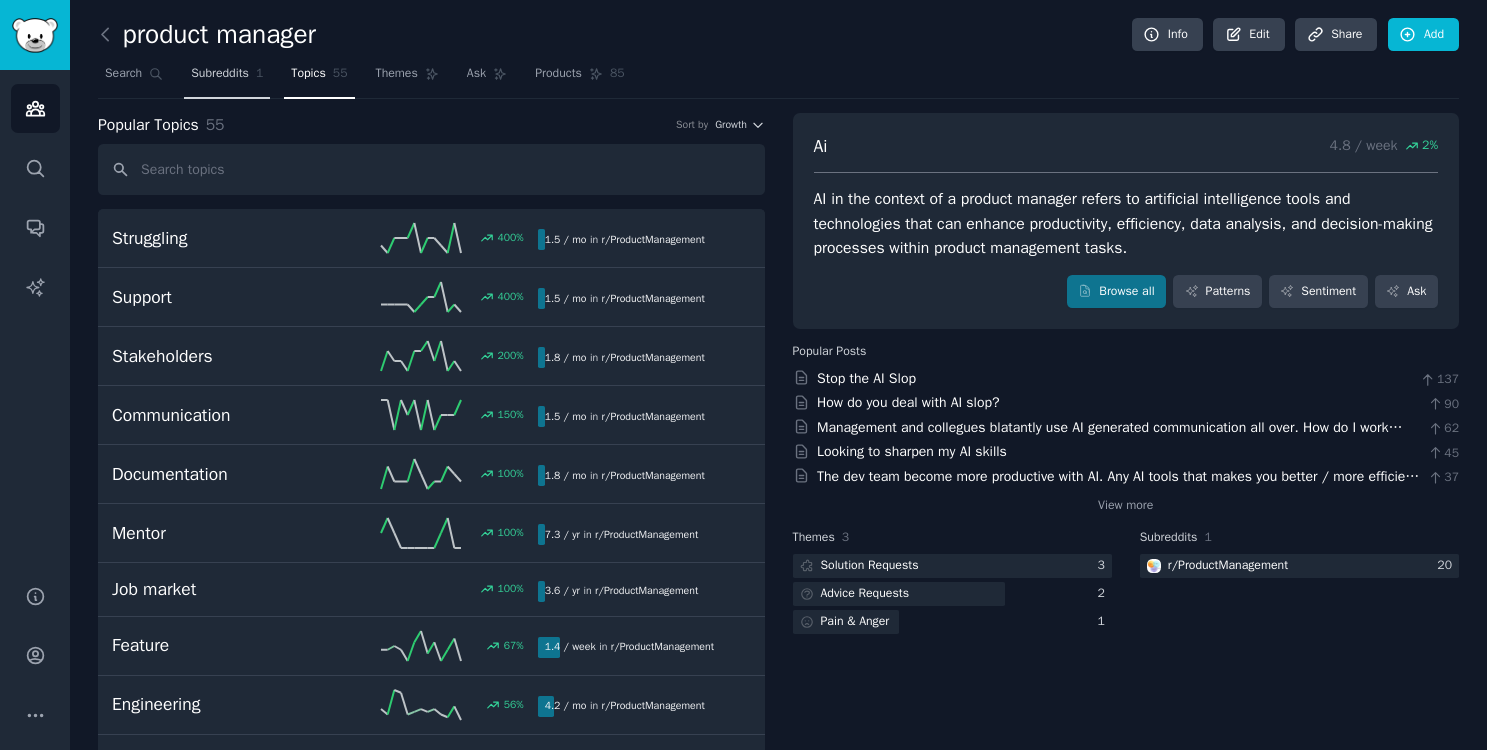 click on "Subreddits" at bounding box center [220, 74] 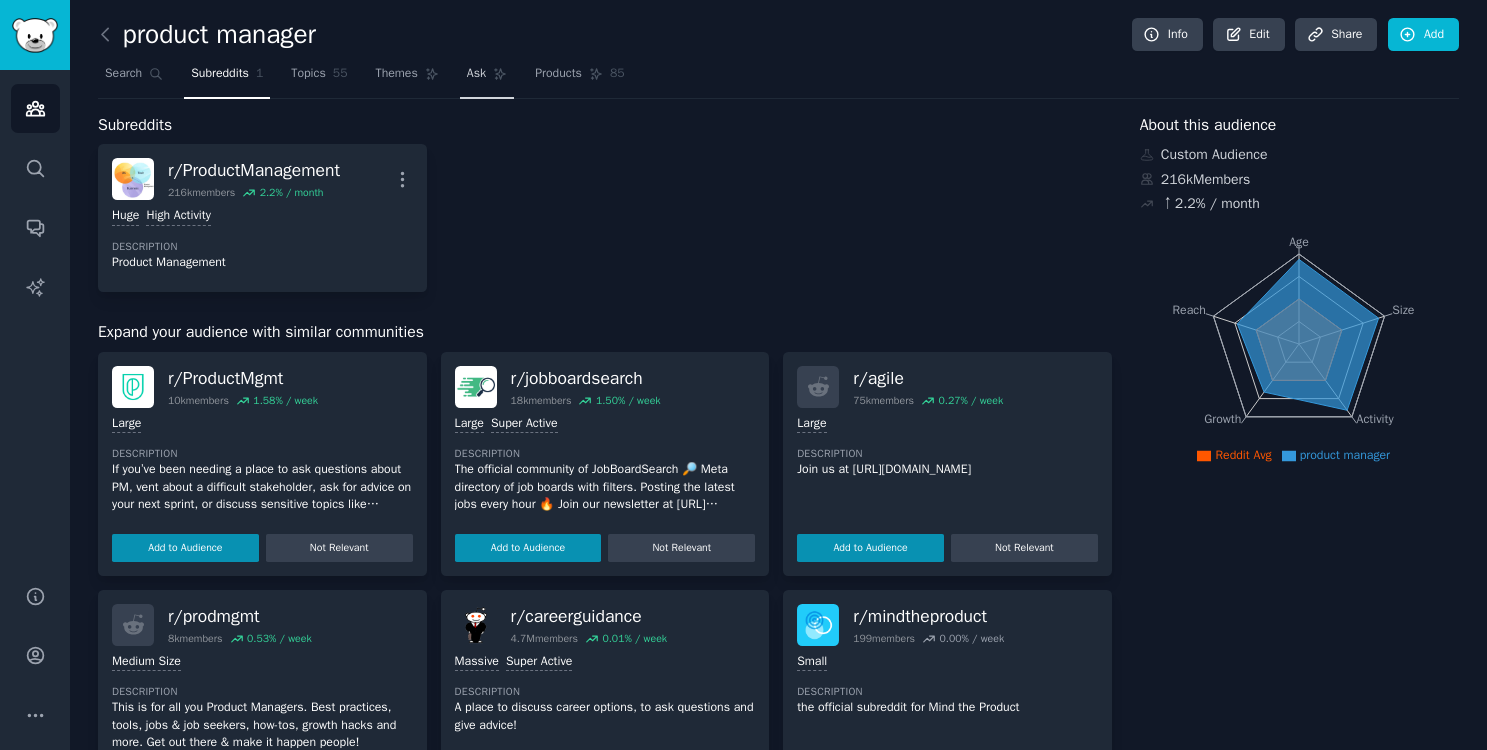 click on "Ask" at bounding box center [487, 78] 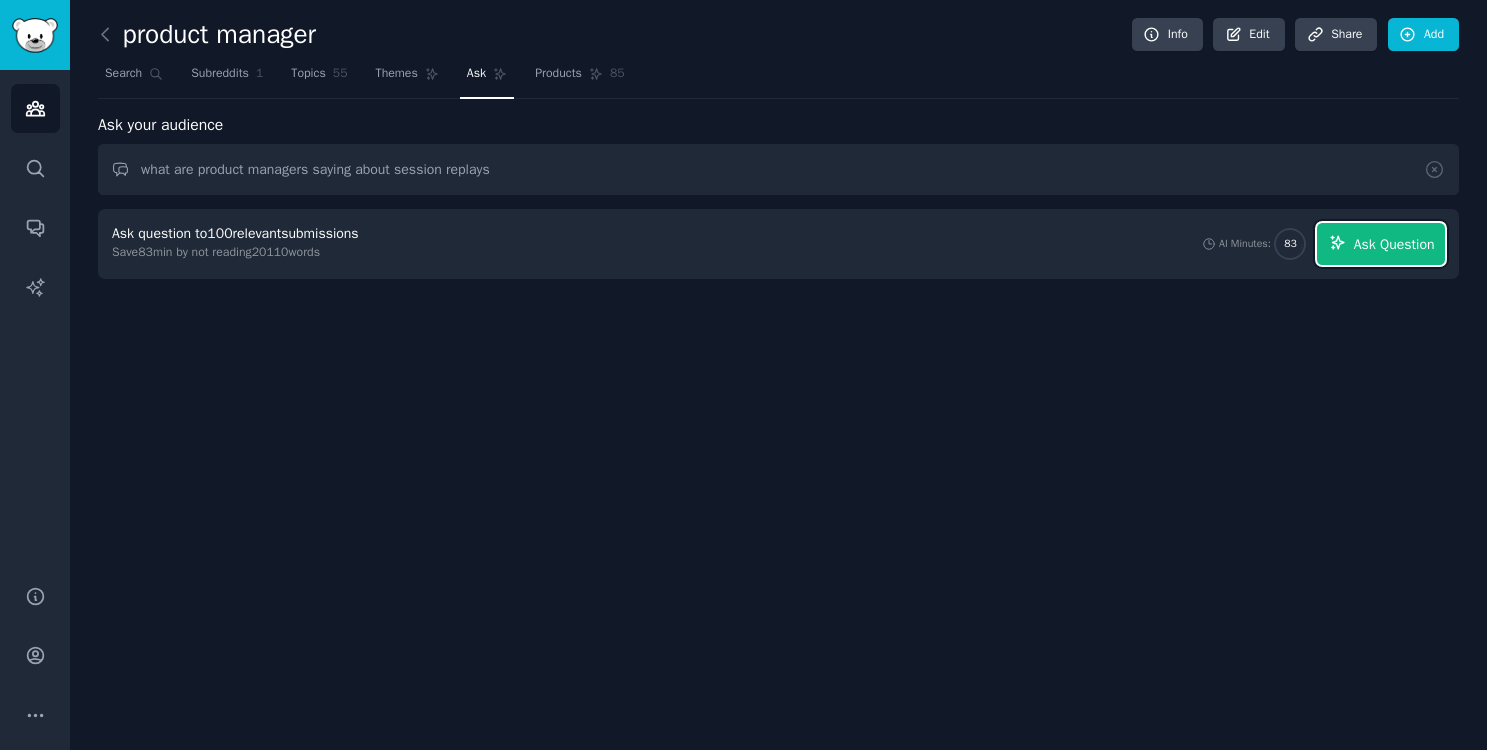 click on "Ask Question" at bounding box center (1394, 244) 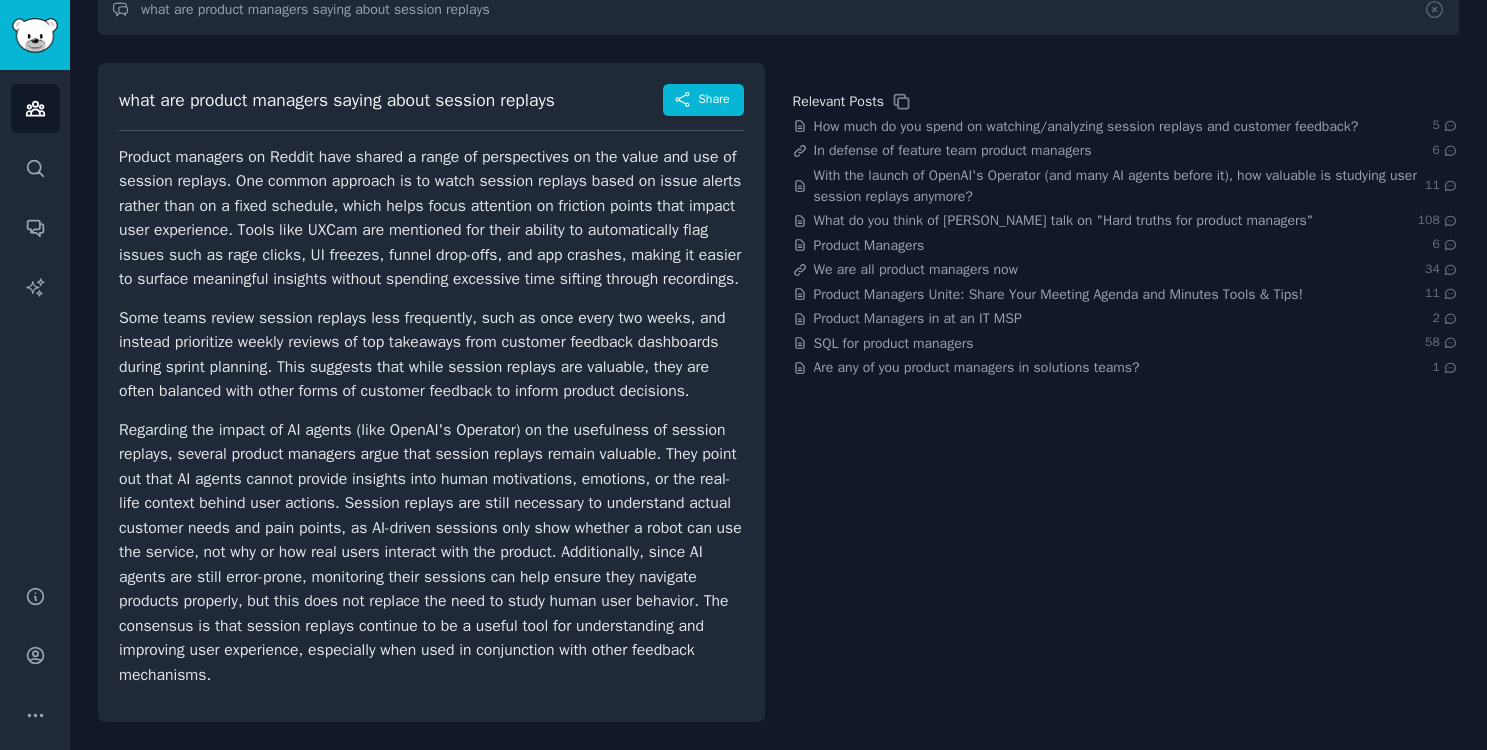 scroll, scrollTop: 199, scrollLeft: 0, axis: vertical 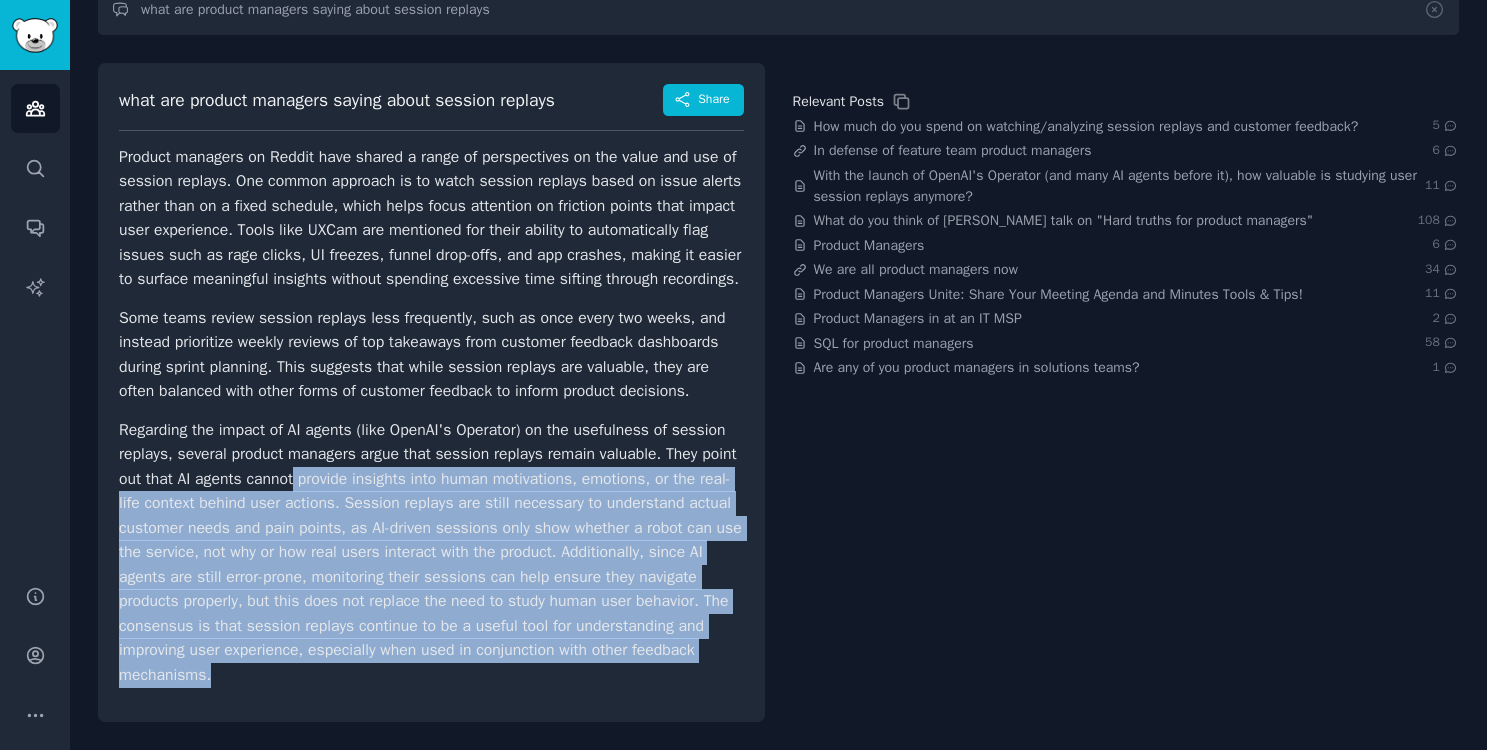 drag, startPoint x: 376, startPoint y: 484, endPoint x: 551, endPoint y: 677, distance: 260.5264 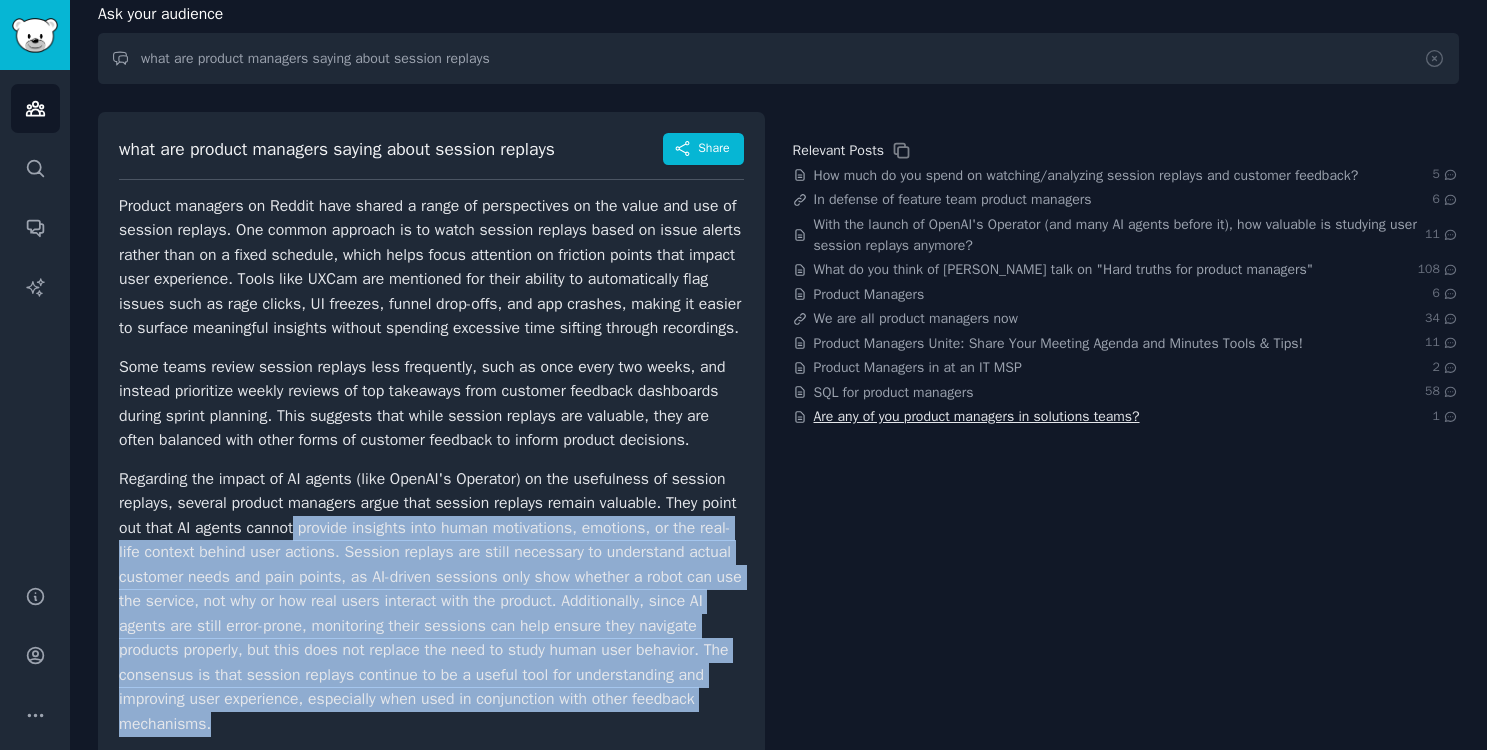 scroll, scrollTop: 107, scrollLeft: 0, axis: vertical 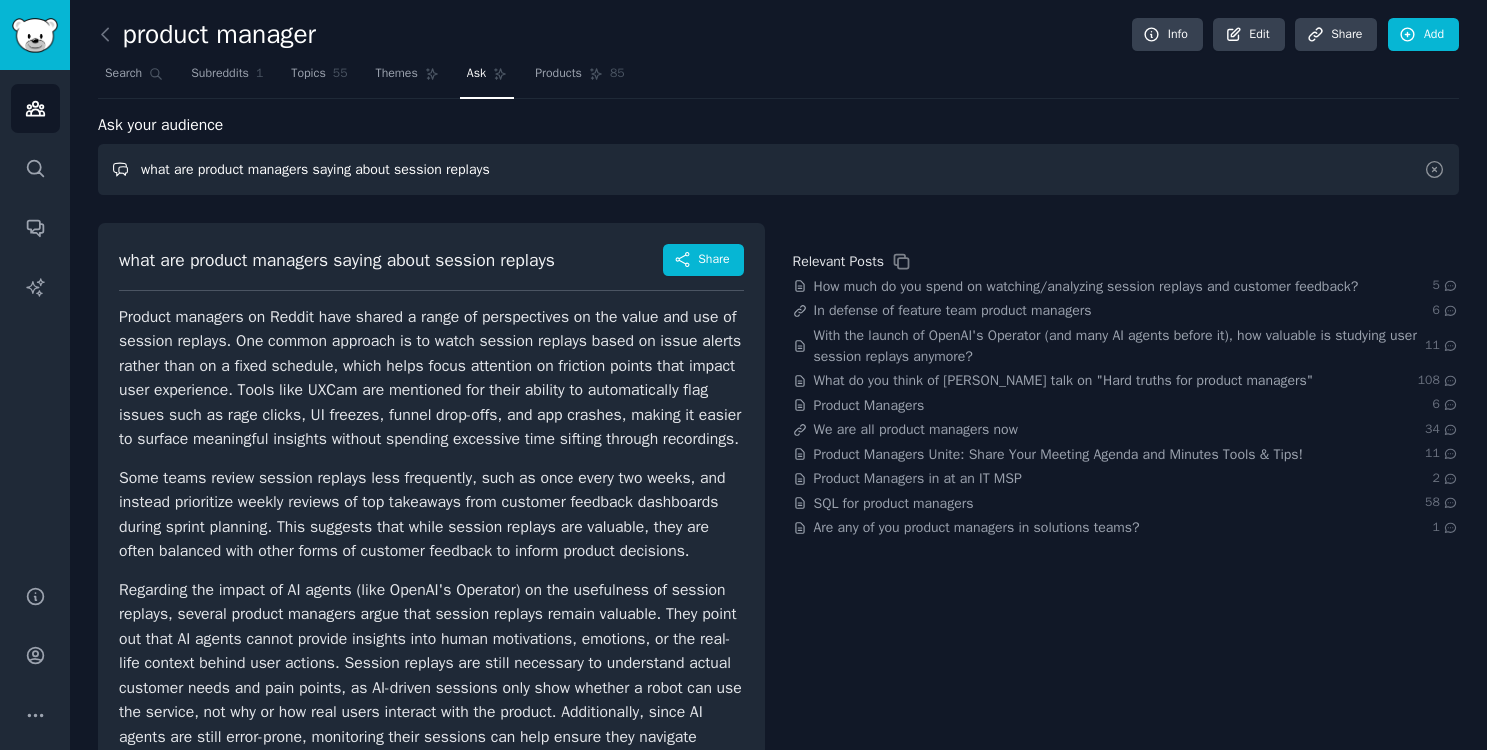 drag, startPoint x: 526, startPoint y: 174, endPoint x: 137, endPoint y: 165, distance: 389.1041 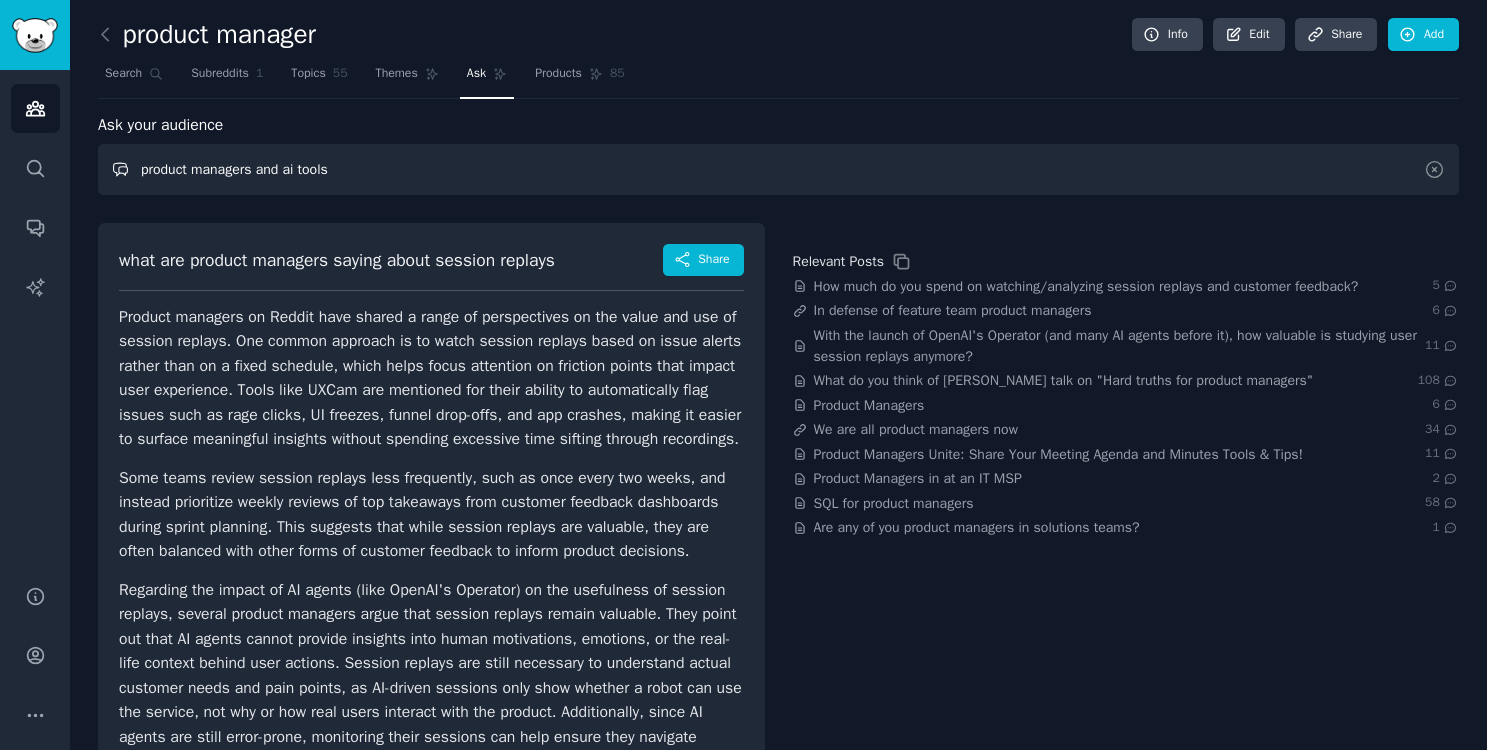 type on "product managers and ai tools" 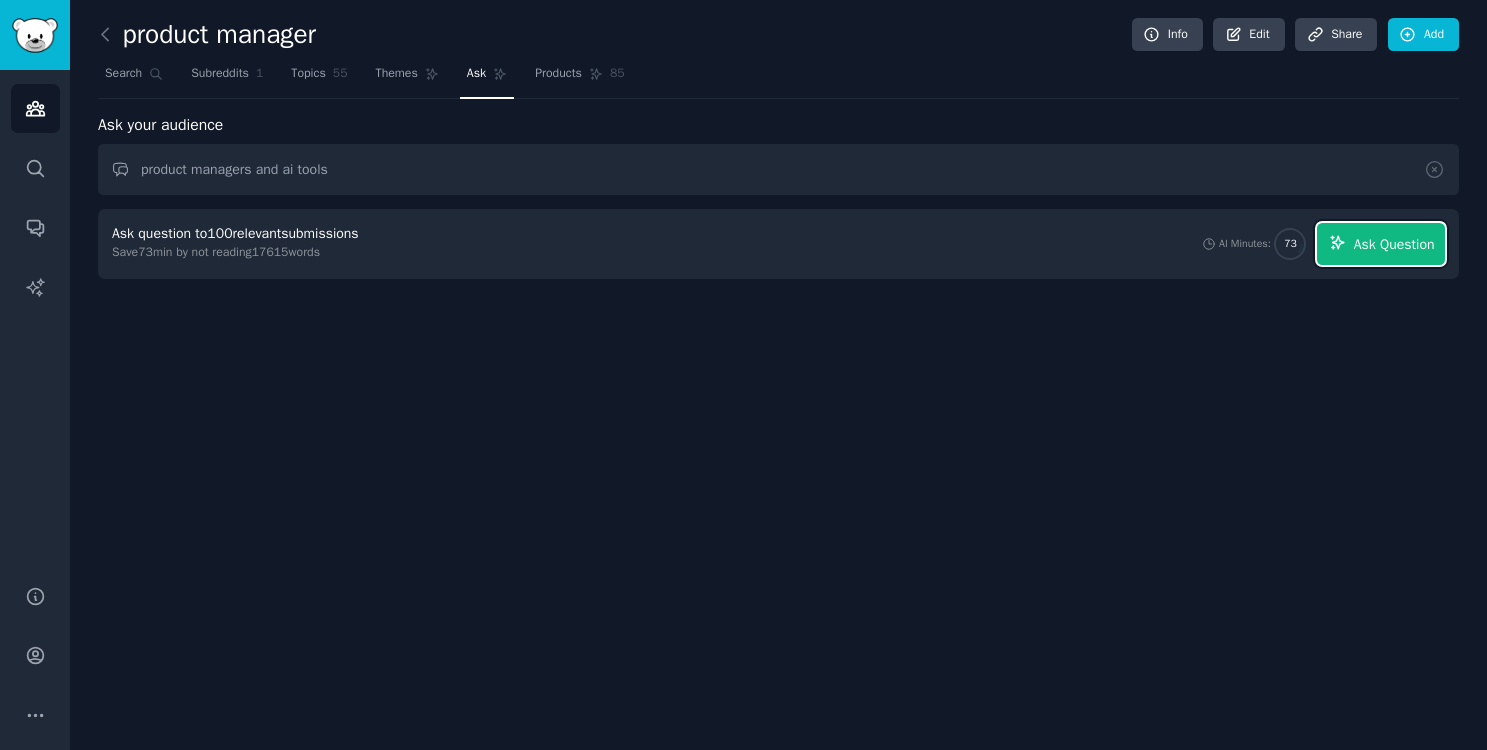 click on "Ask Question" at bounding box center (1394, 244) 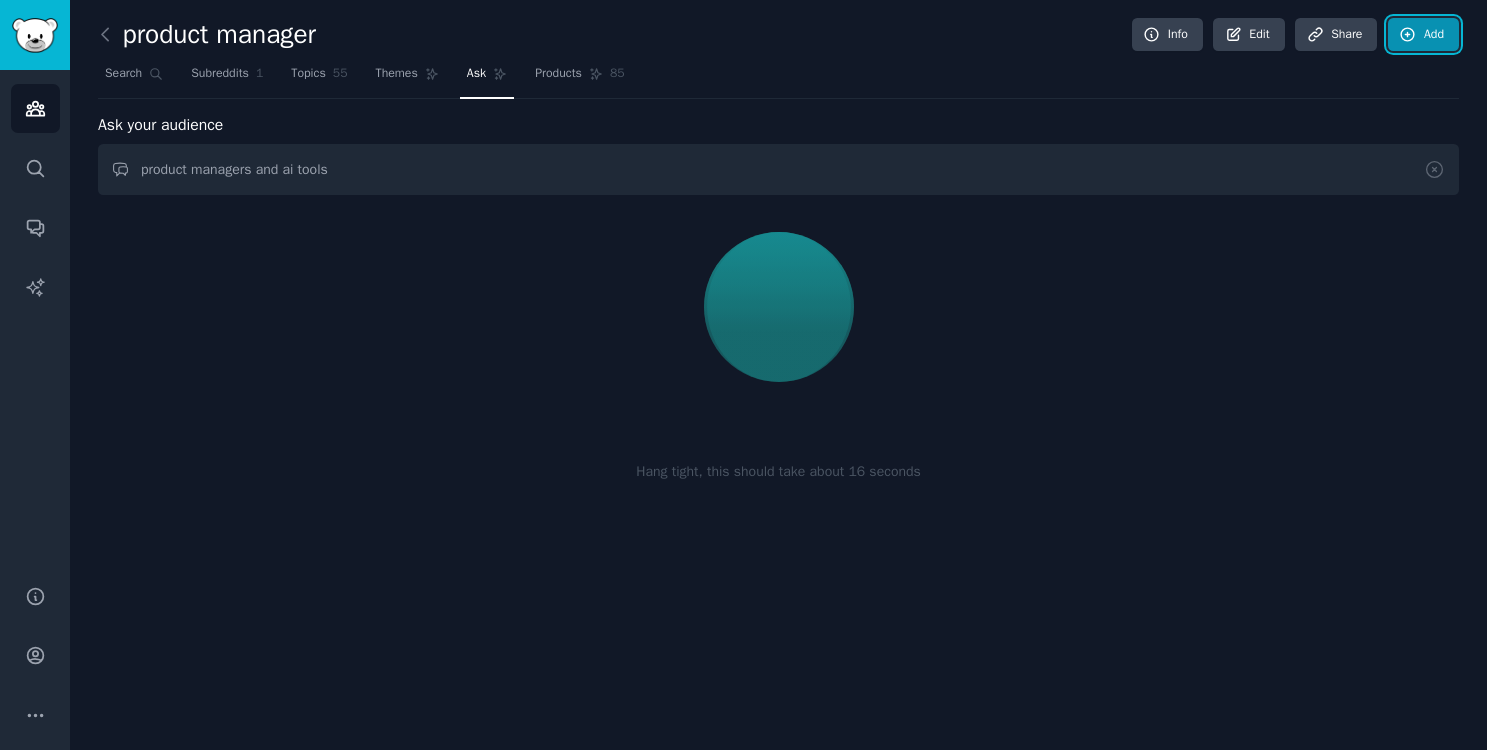click 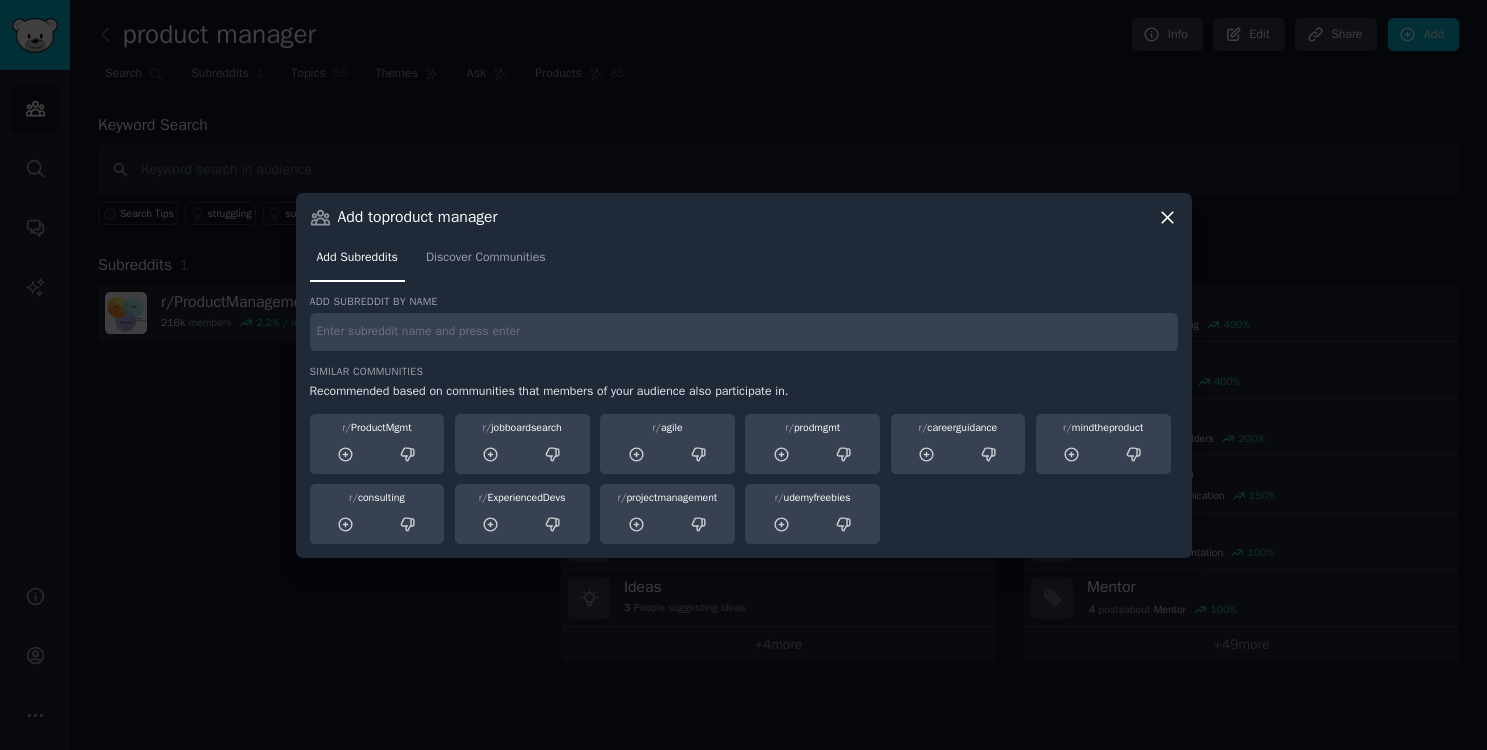 click 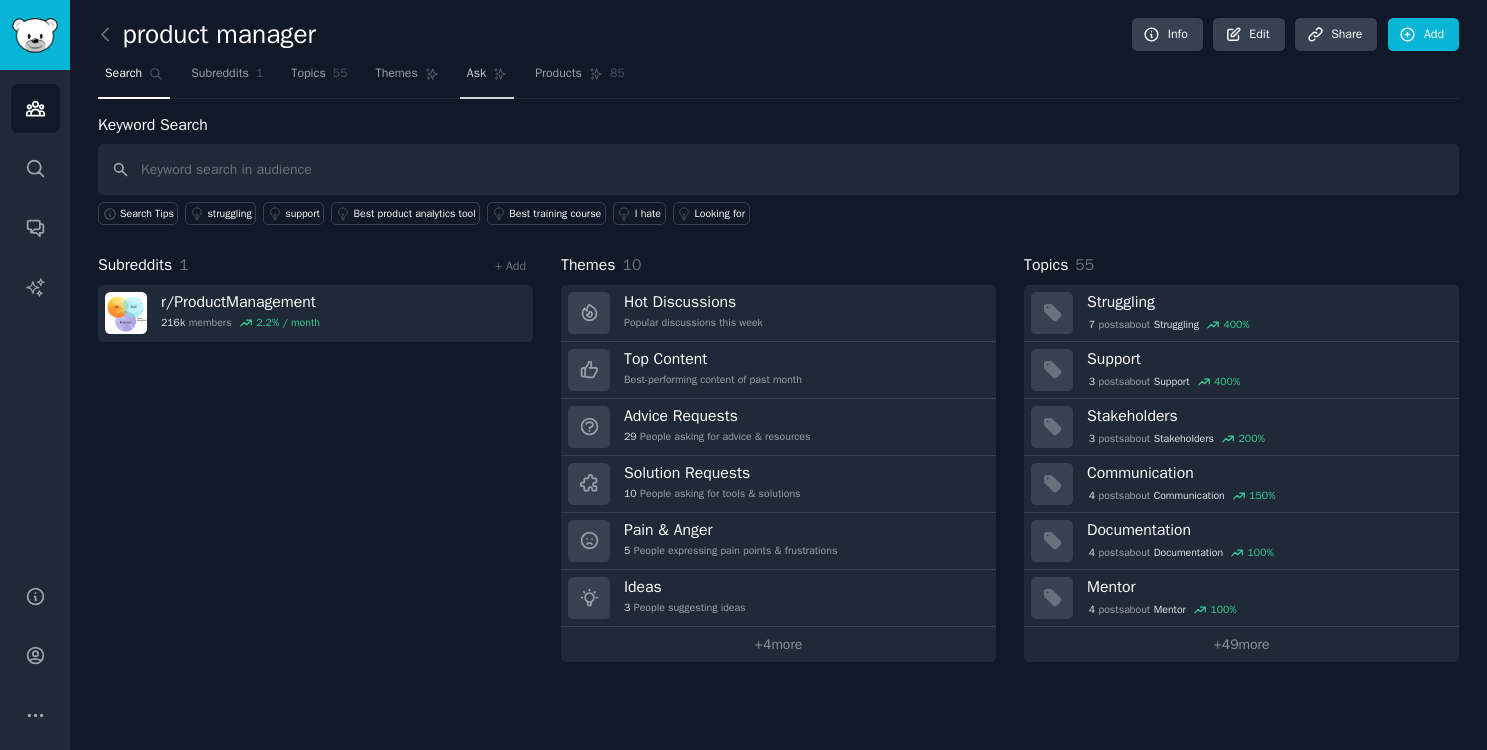 click on "Ask" at bounding box center (476, 74) 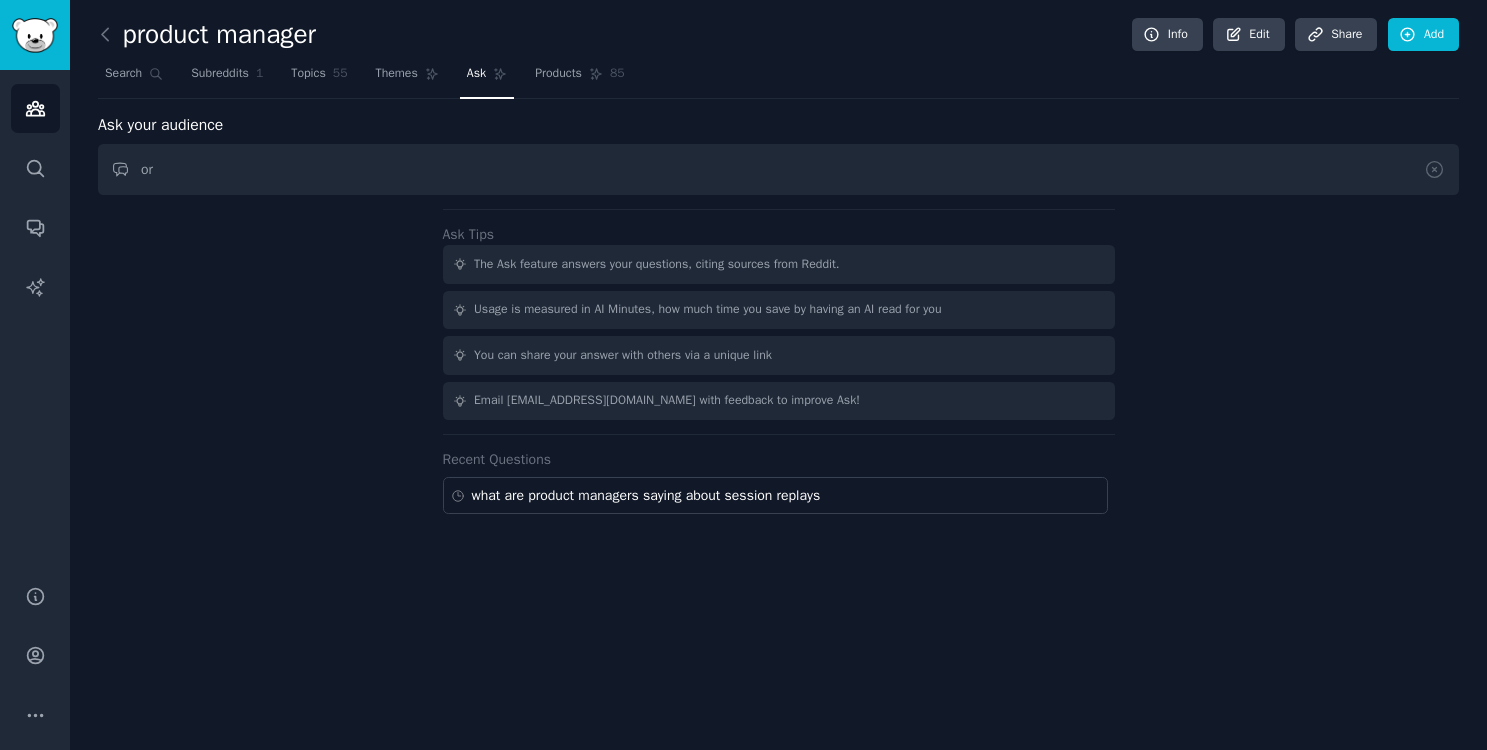 type on "o" 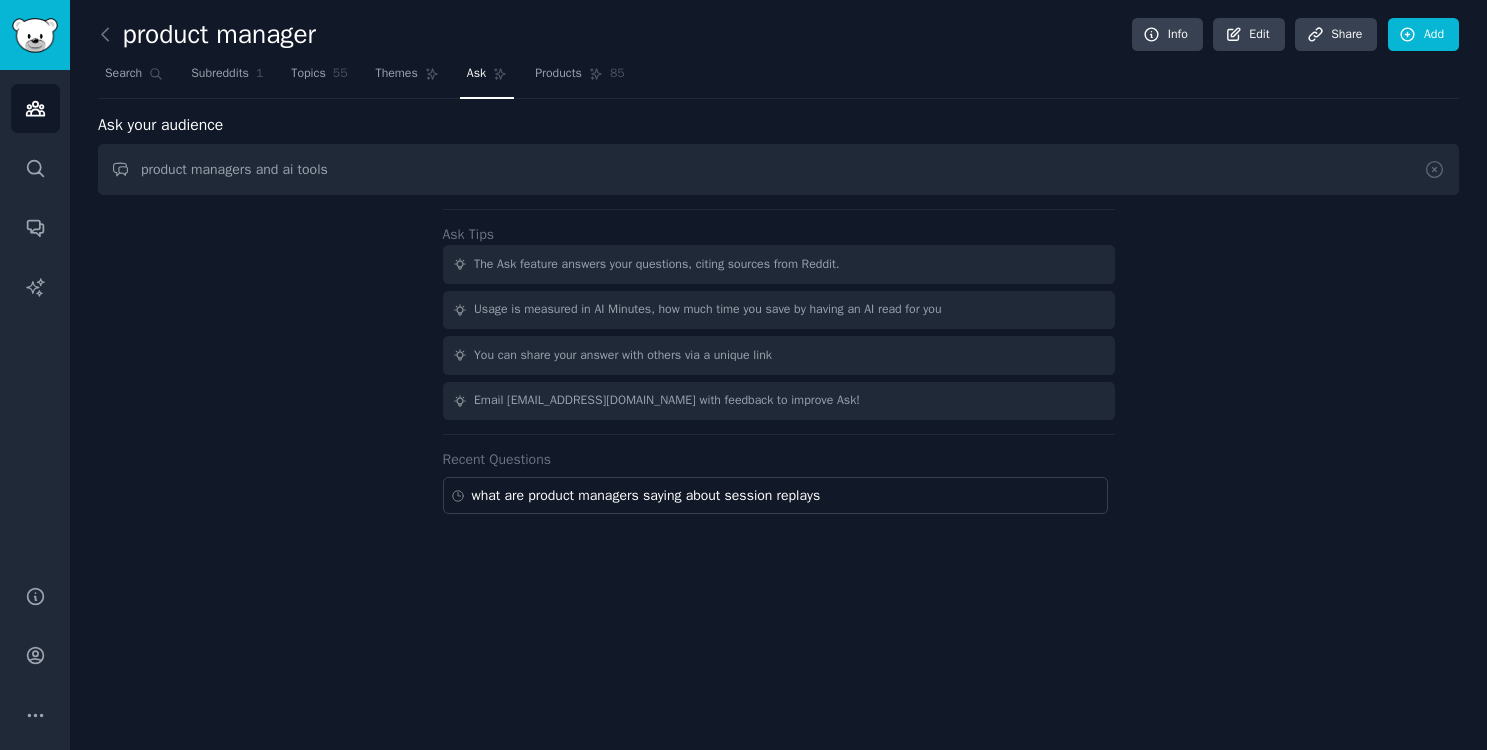 type on "product managers and ai tools" 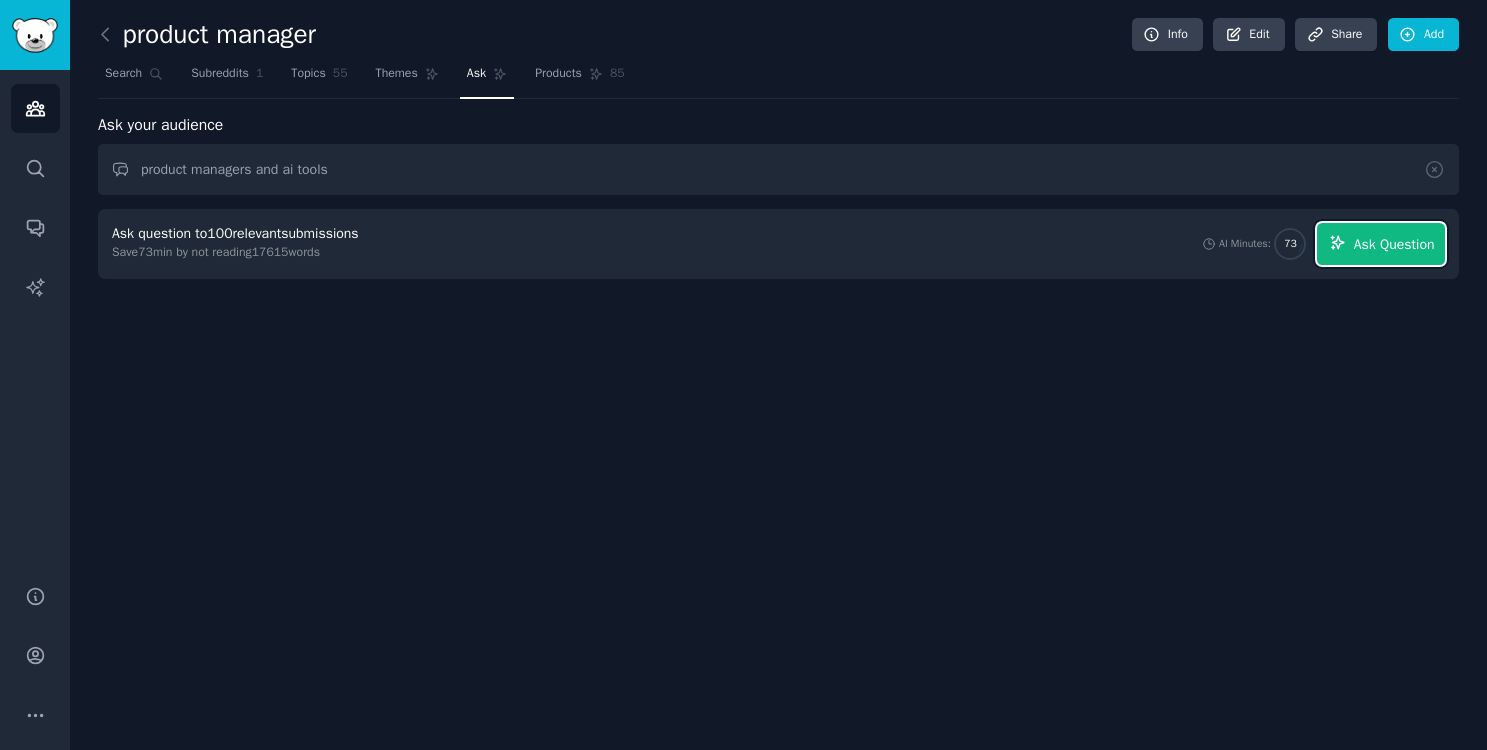 click on "Ask Question" at bounding box center (1381, 244) 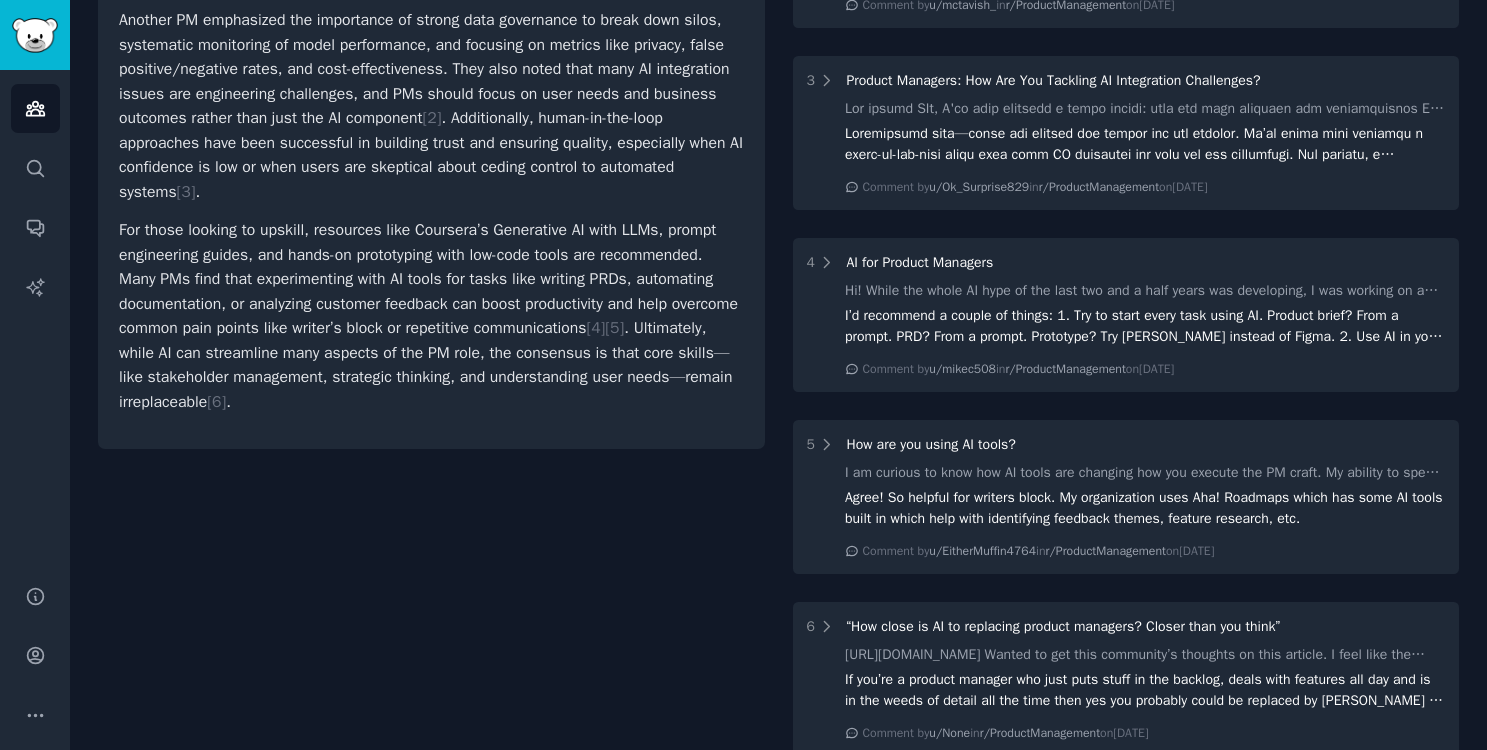 scroll, scrollTop: 532, scrollLeft: 0, axis: vertical 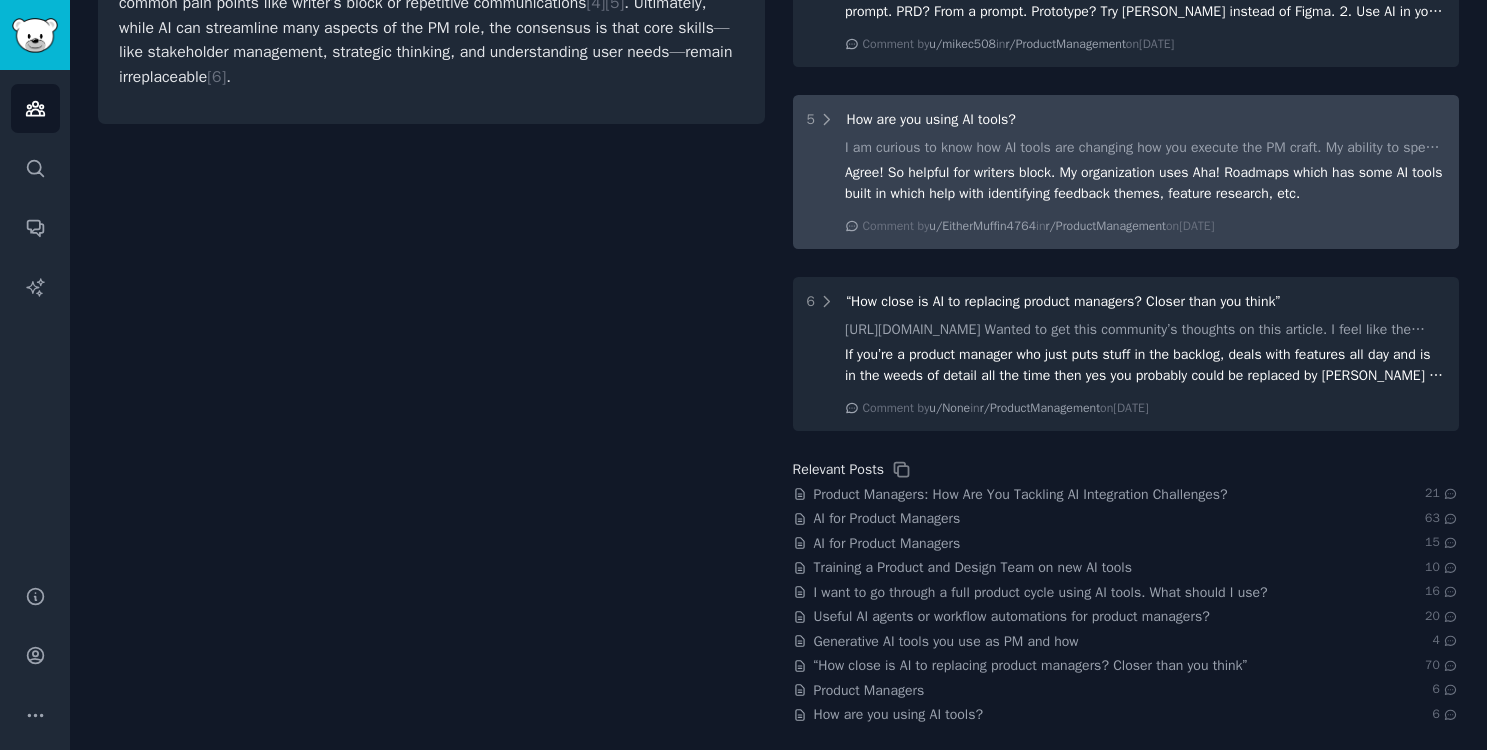 click on "Agree! So helpful for writers block. My organization uses Aha! Roadmaps which has some AI tools built in which help with identifying feedback themes, feature research, etc." 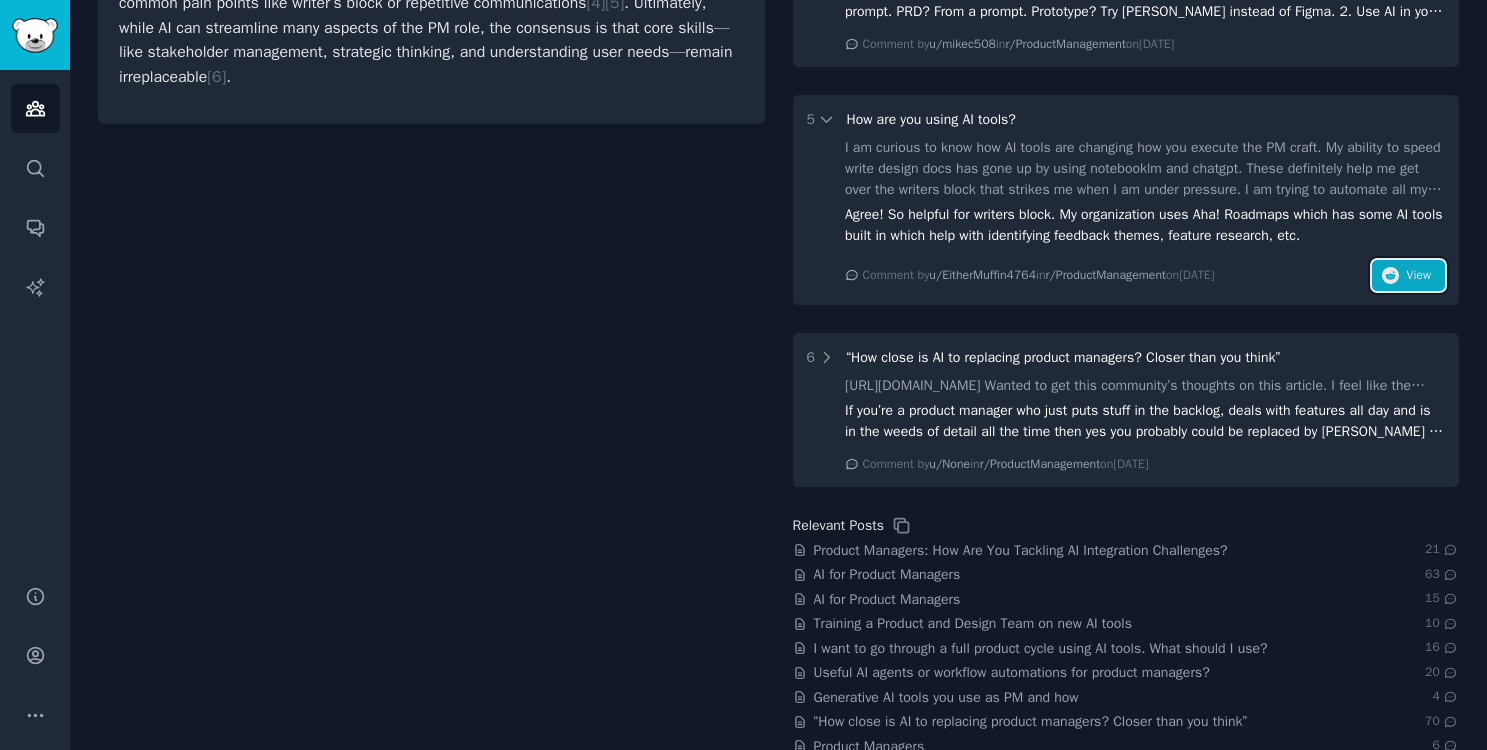 click on "View" at bounding box center [1408, 276] 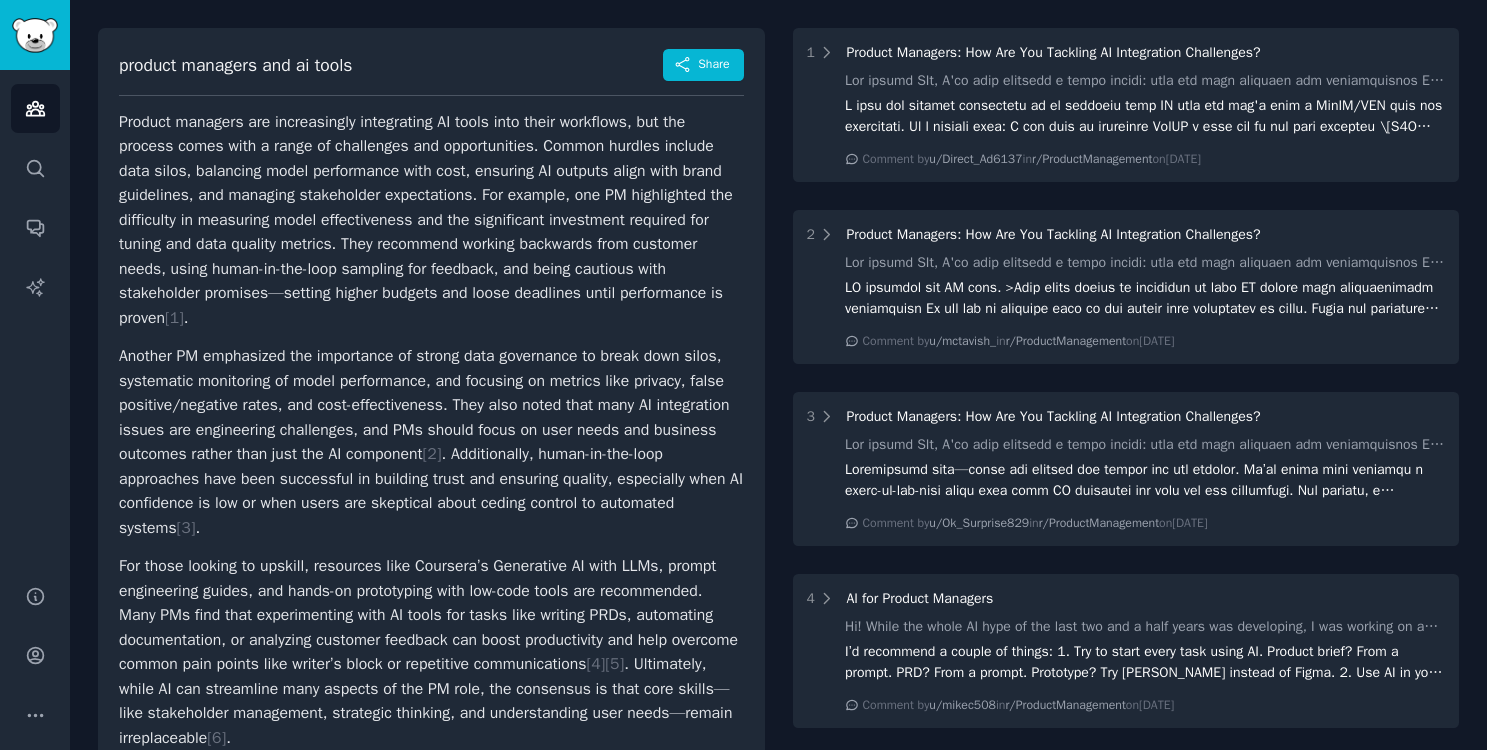 scroll, scrollTop: 0, scrollLeft: 0, axis: both 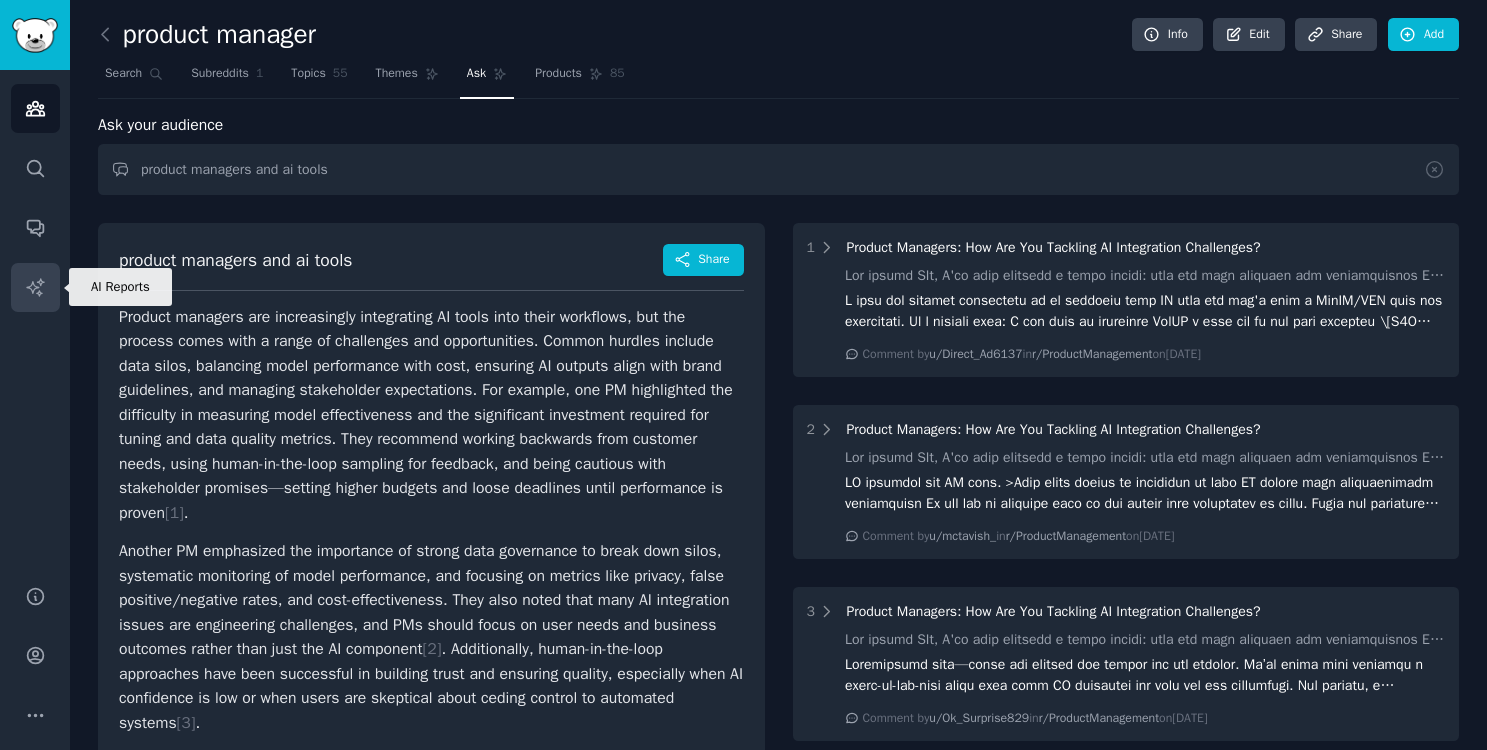 click on "AI Reports" at bounding box center [35, 287] 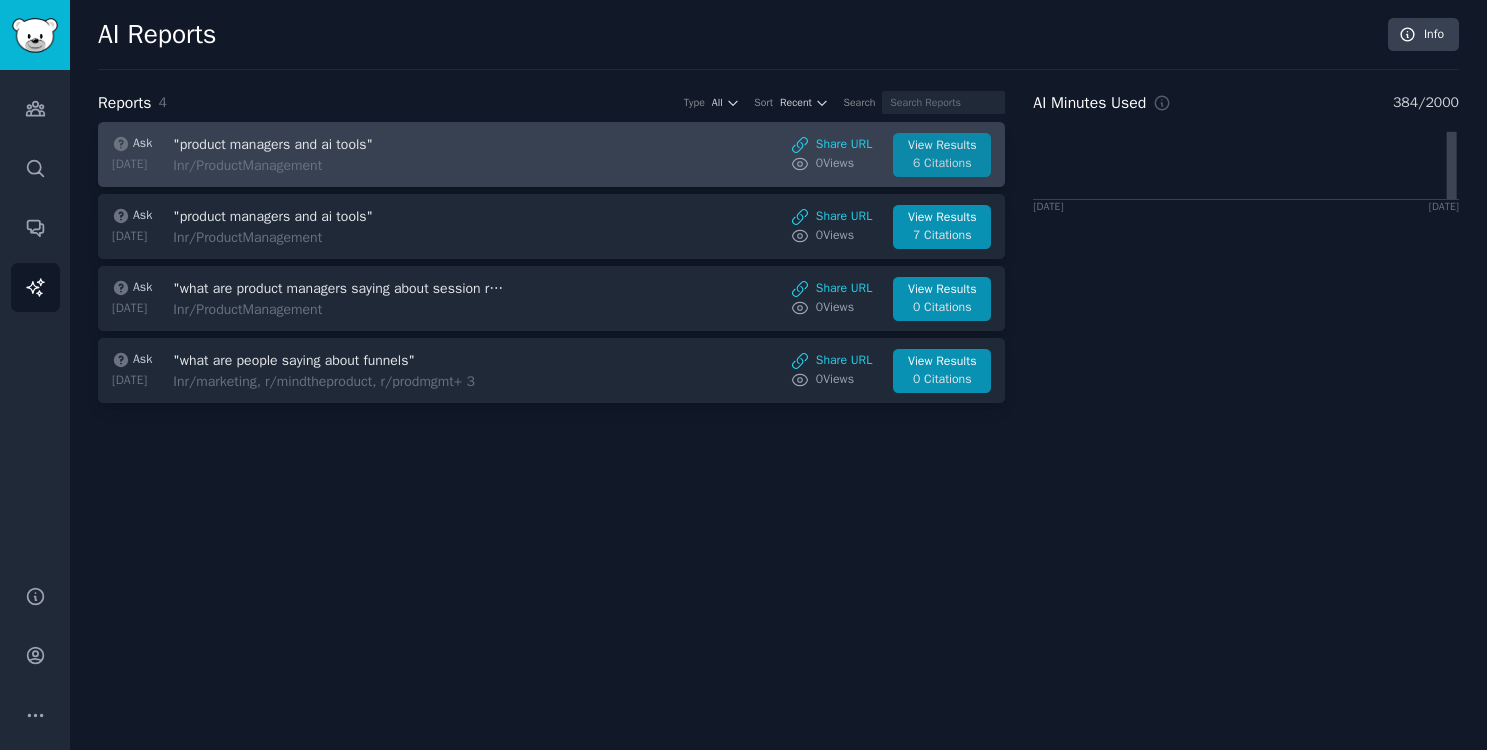 click on "View Results" at bounding box center [942, 146] 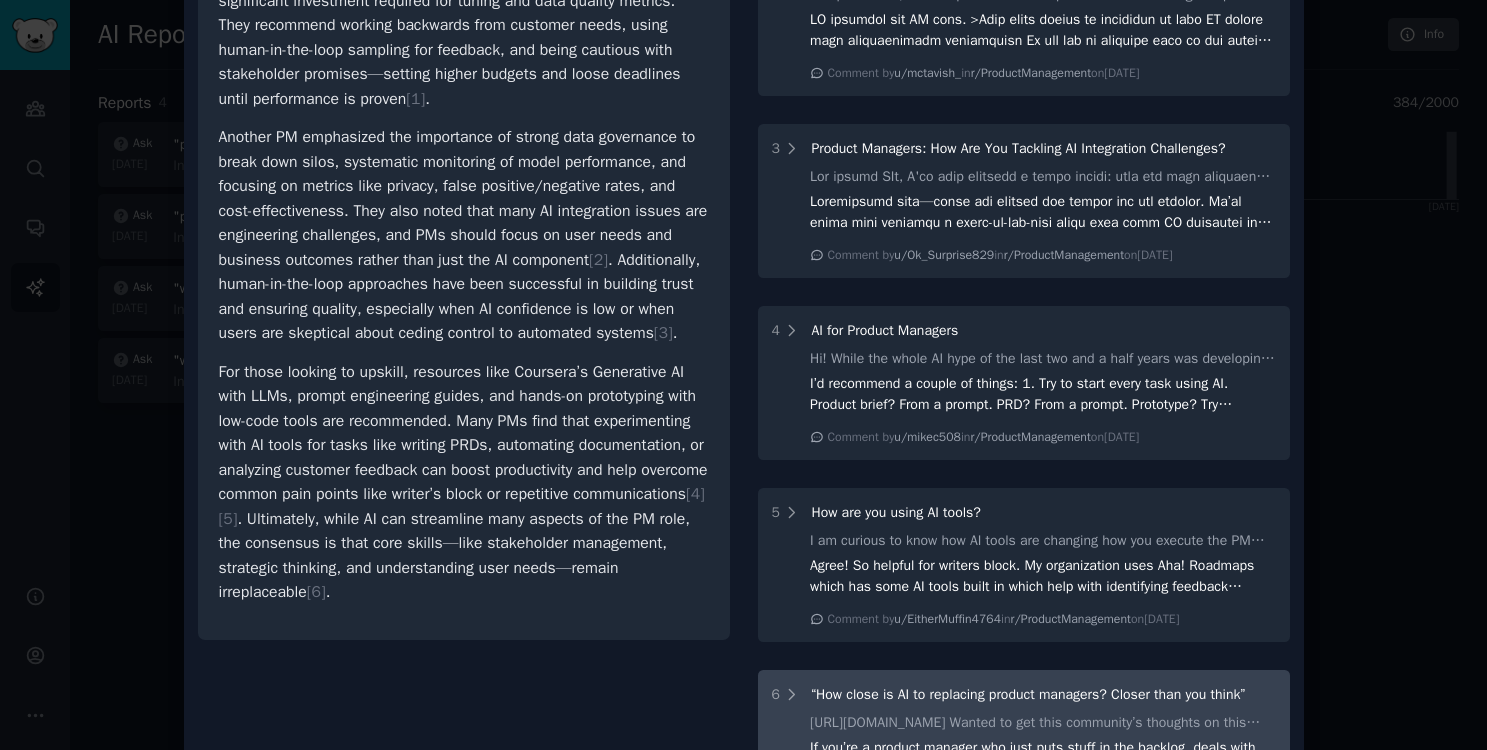 scroll, scrollTop: 0, scrollLeft: 0, axis: both 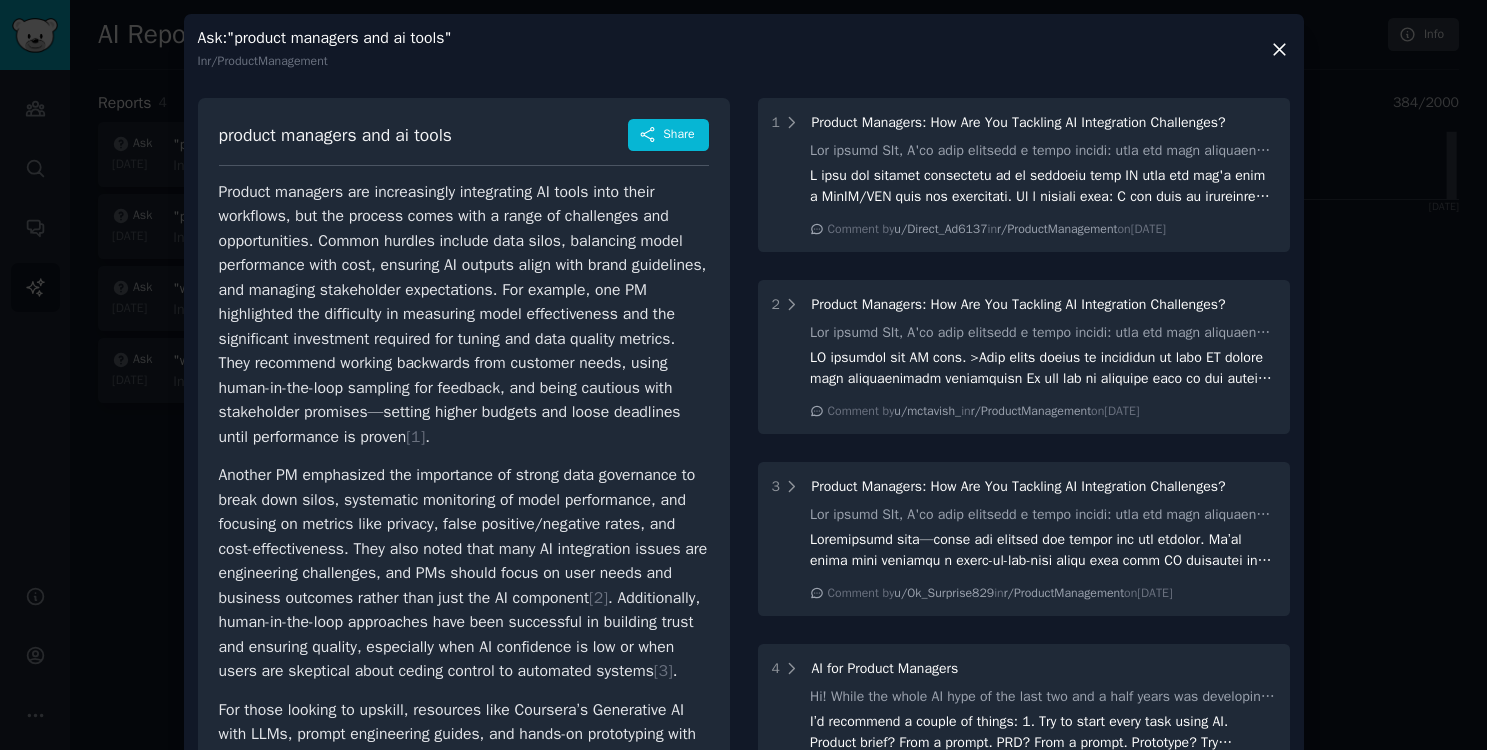 click on "Ask :  "product managers and ai tools" In  r/ProductManagement" at bounding box center [744, 49] 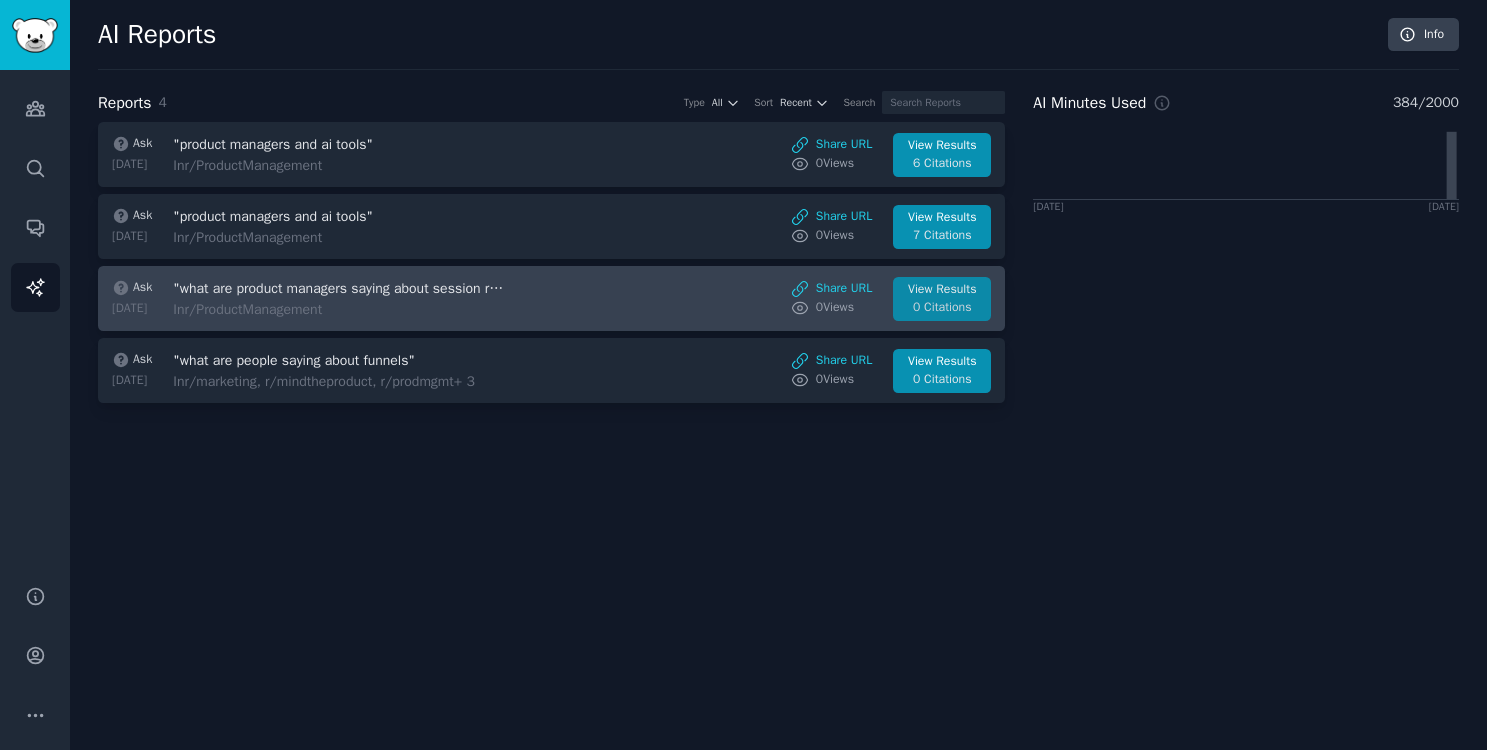 click on "0 Citations" at bounding box center (942, 308) 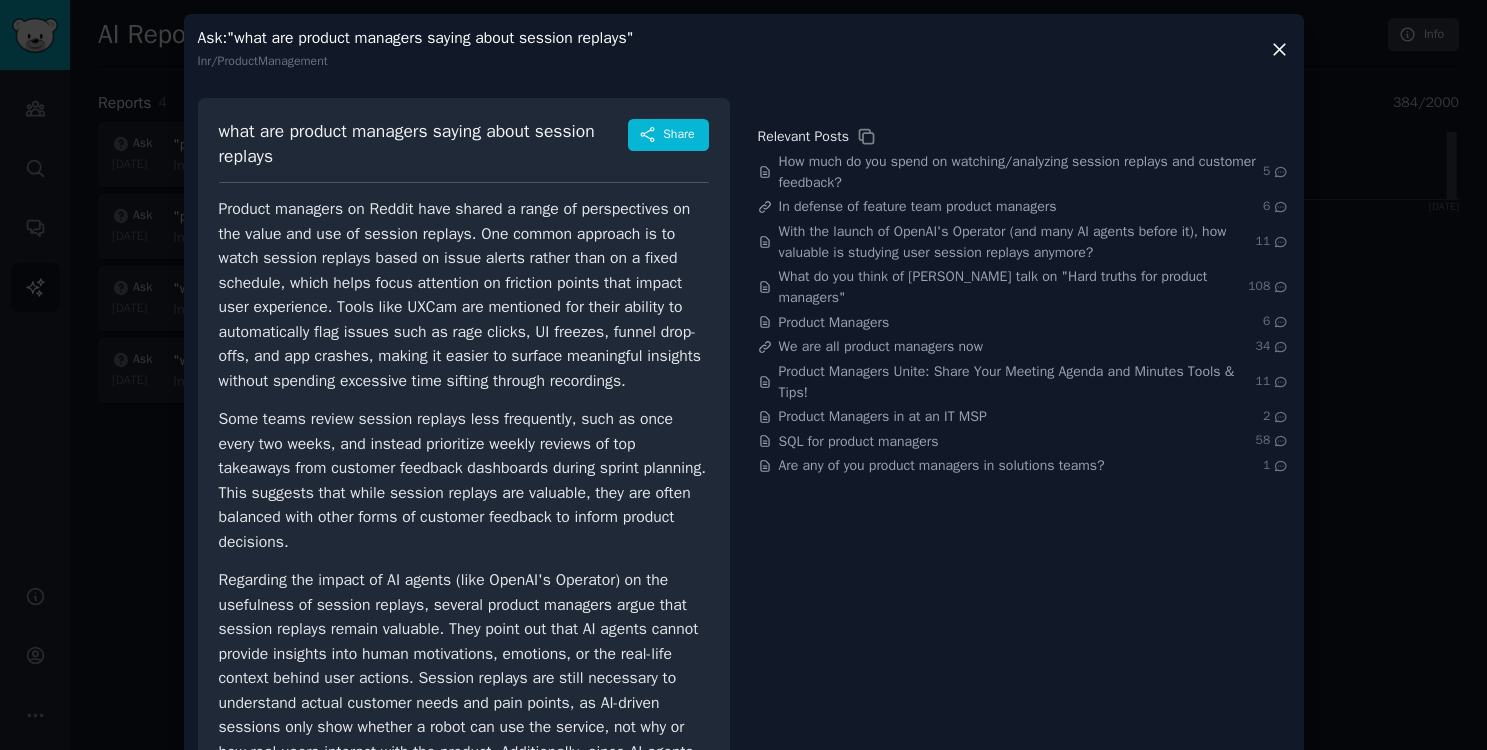 click 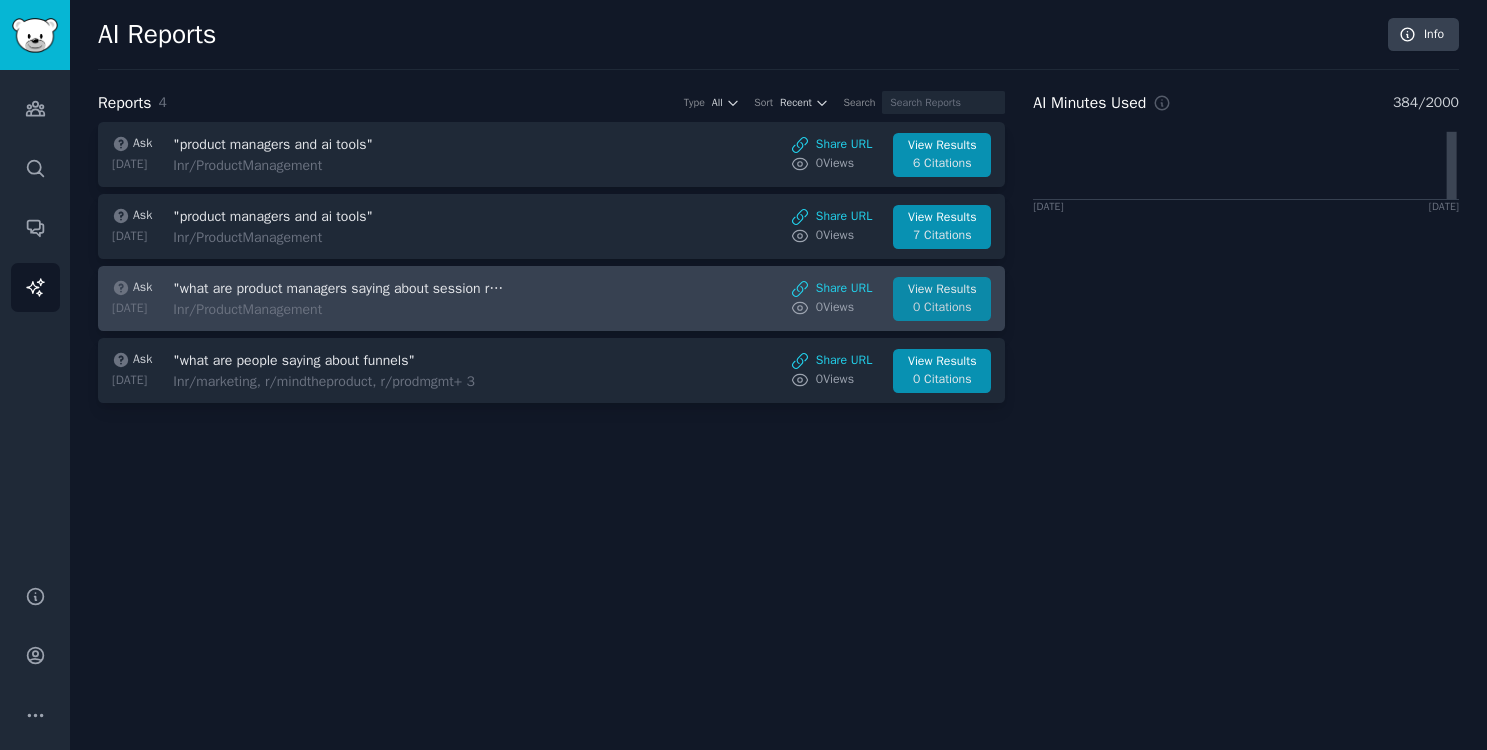 click on "View Results" at bounding box center [942, 290] 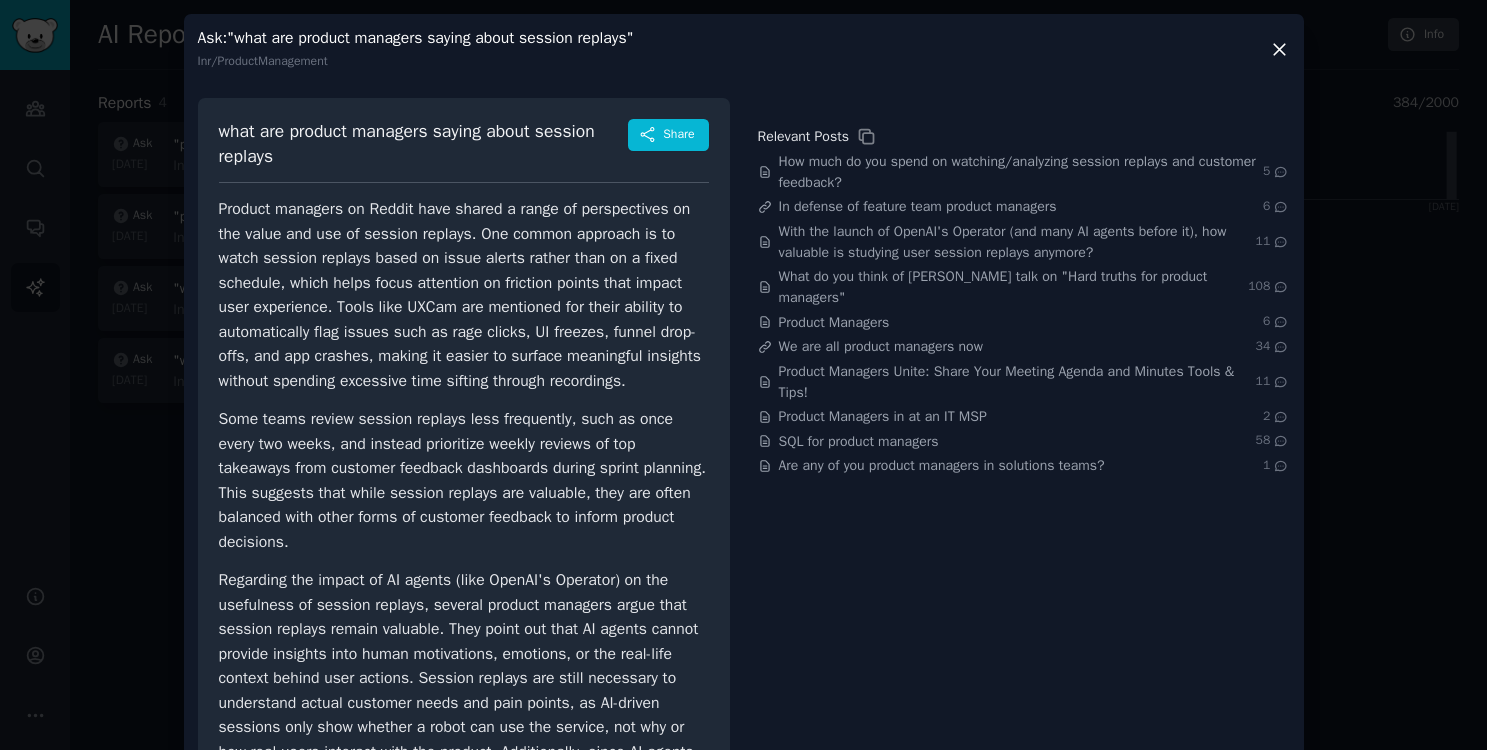 click 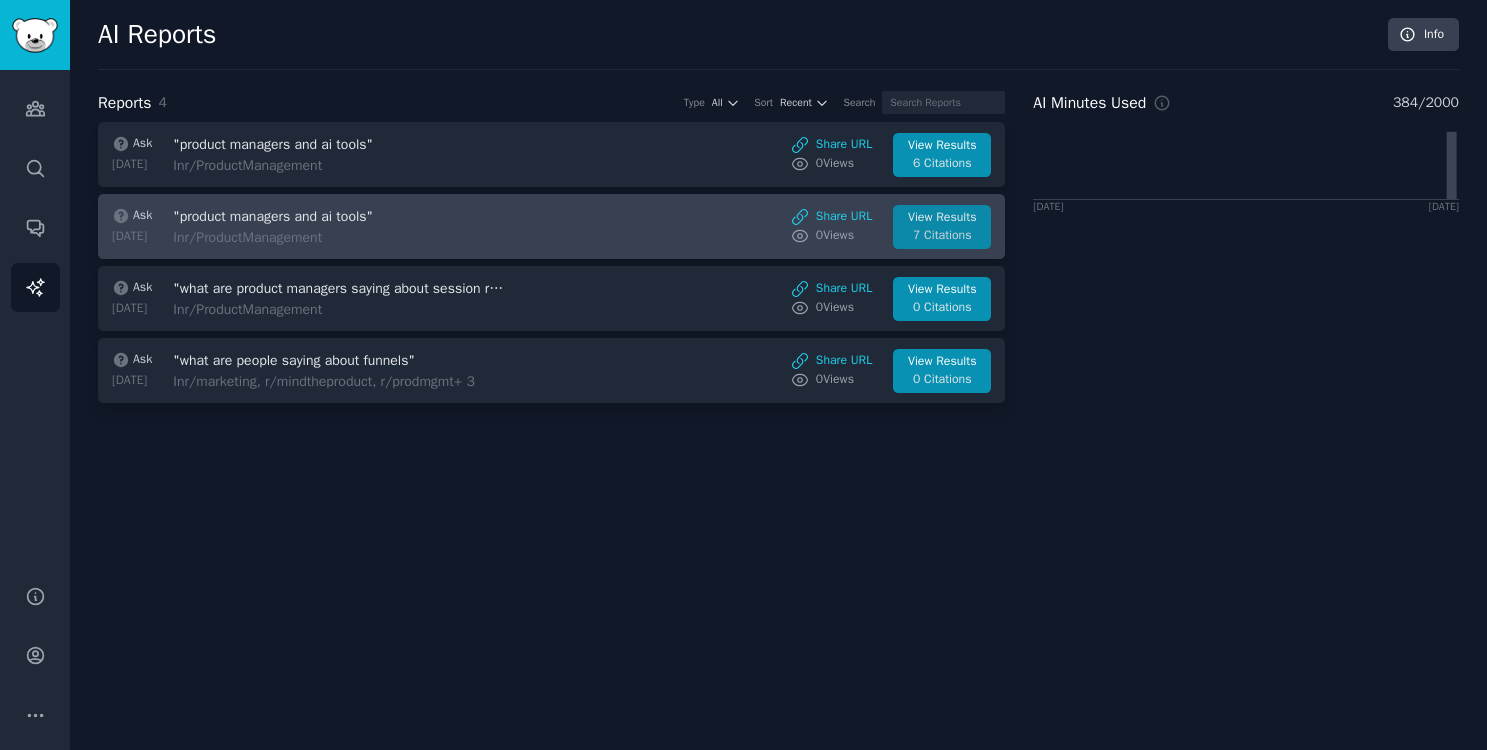 click on "View Results" at bounding box center [942, 218] 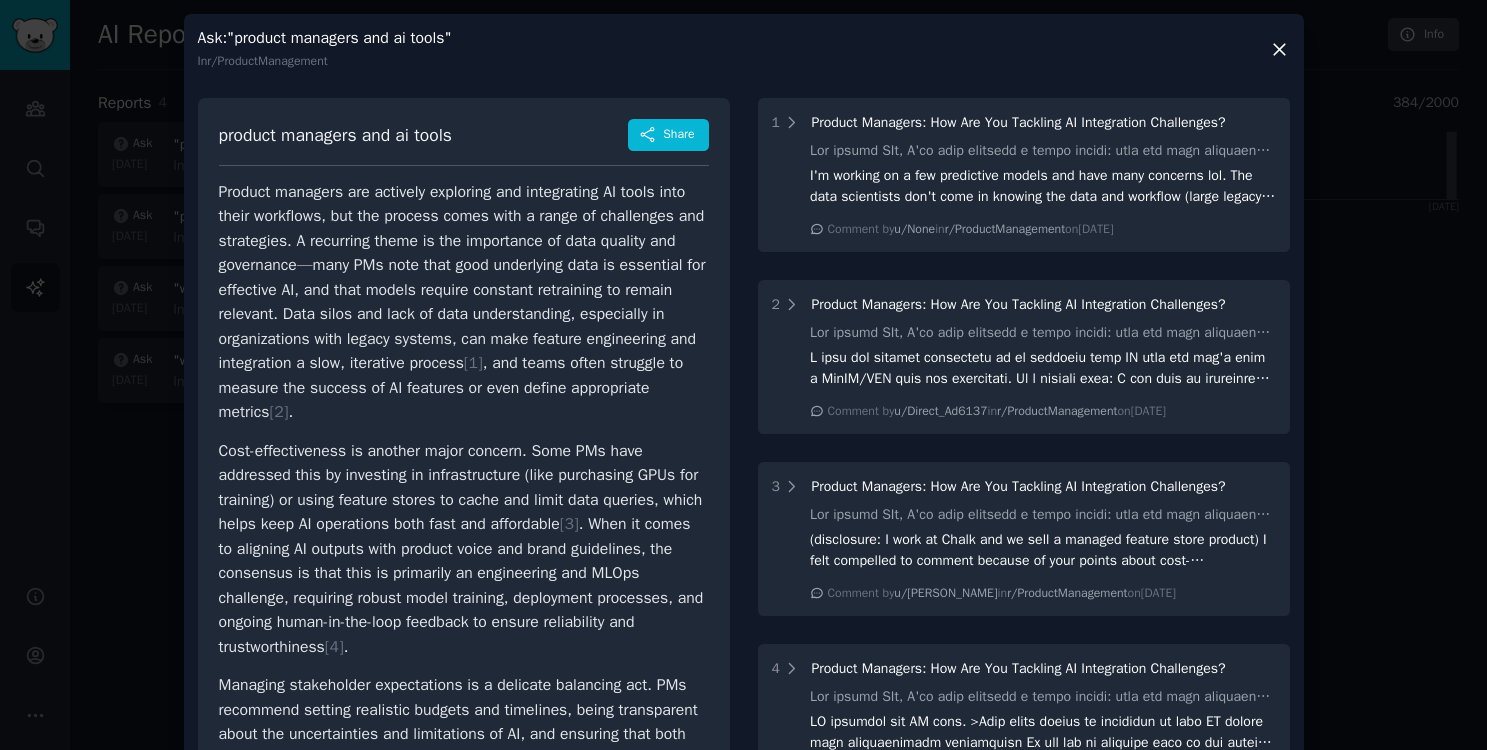 click 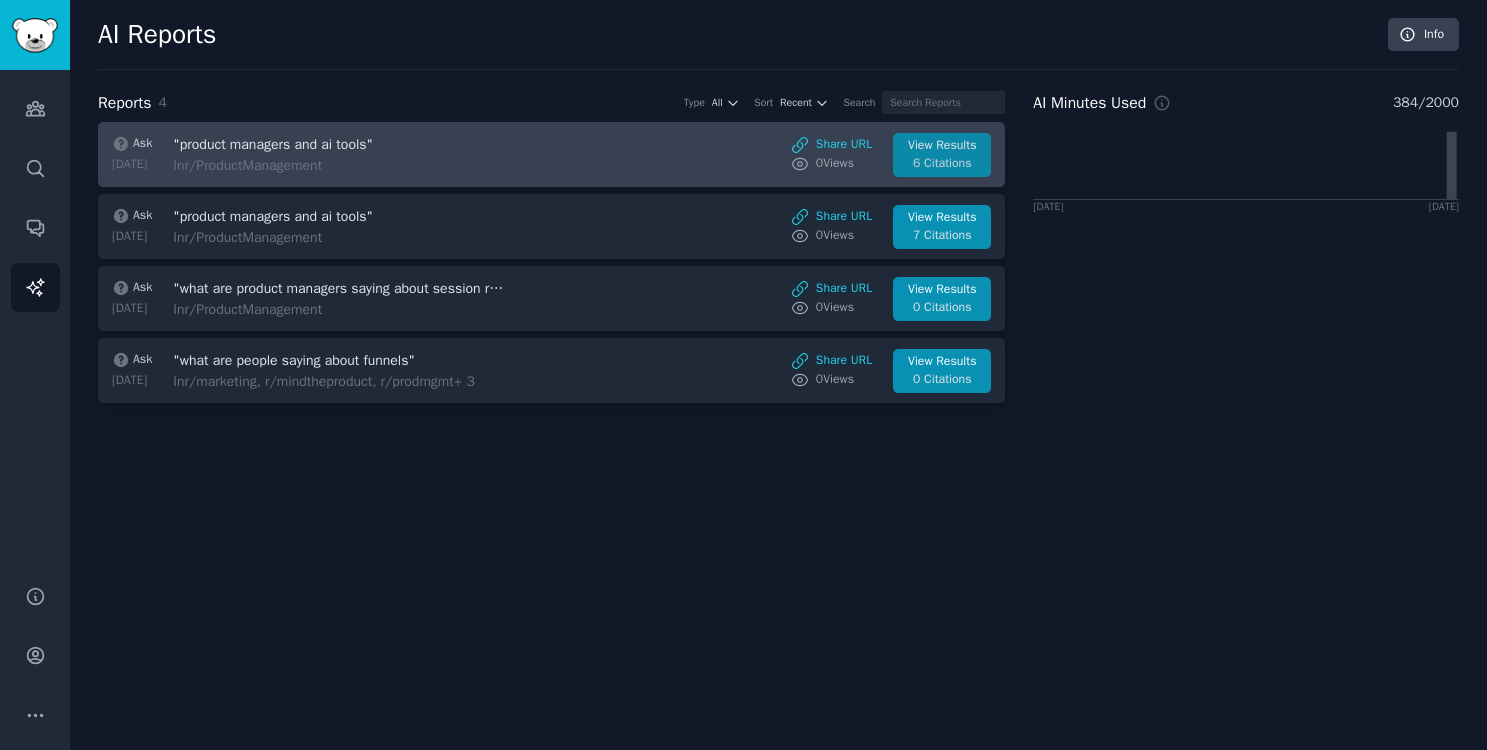 click on "6 Citations" at bounding box center [942, 164] 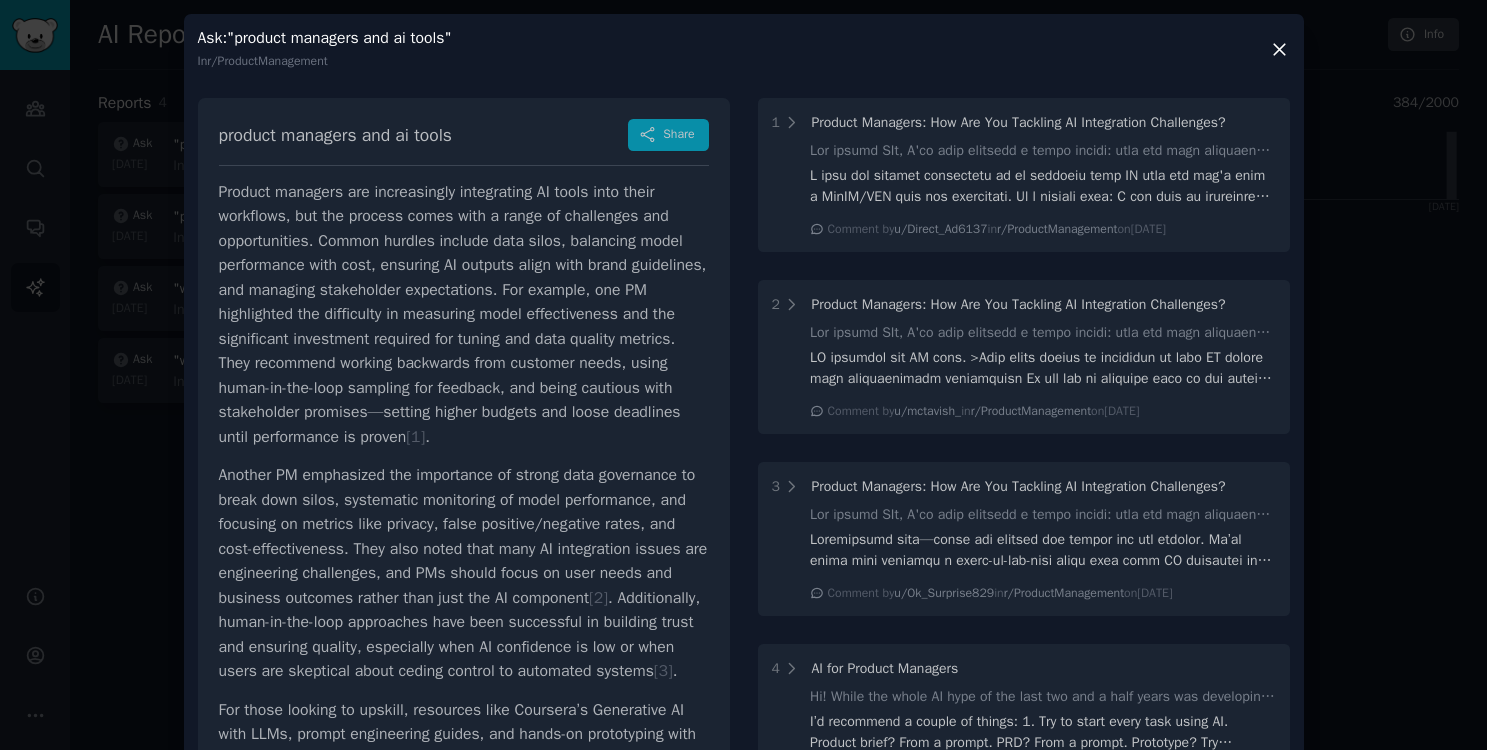 click 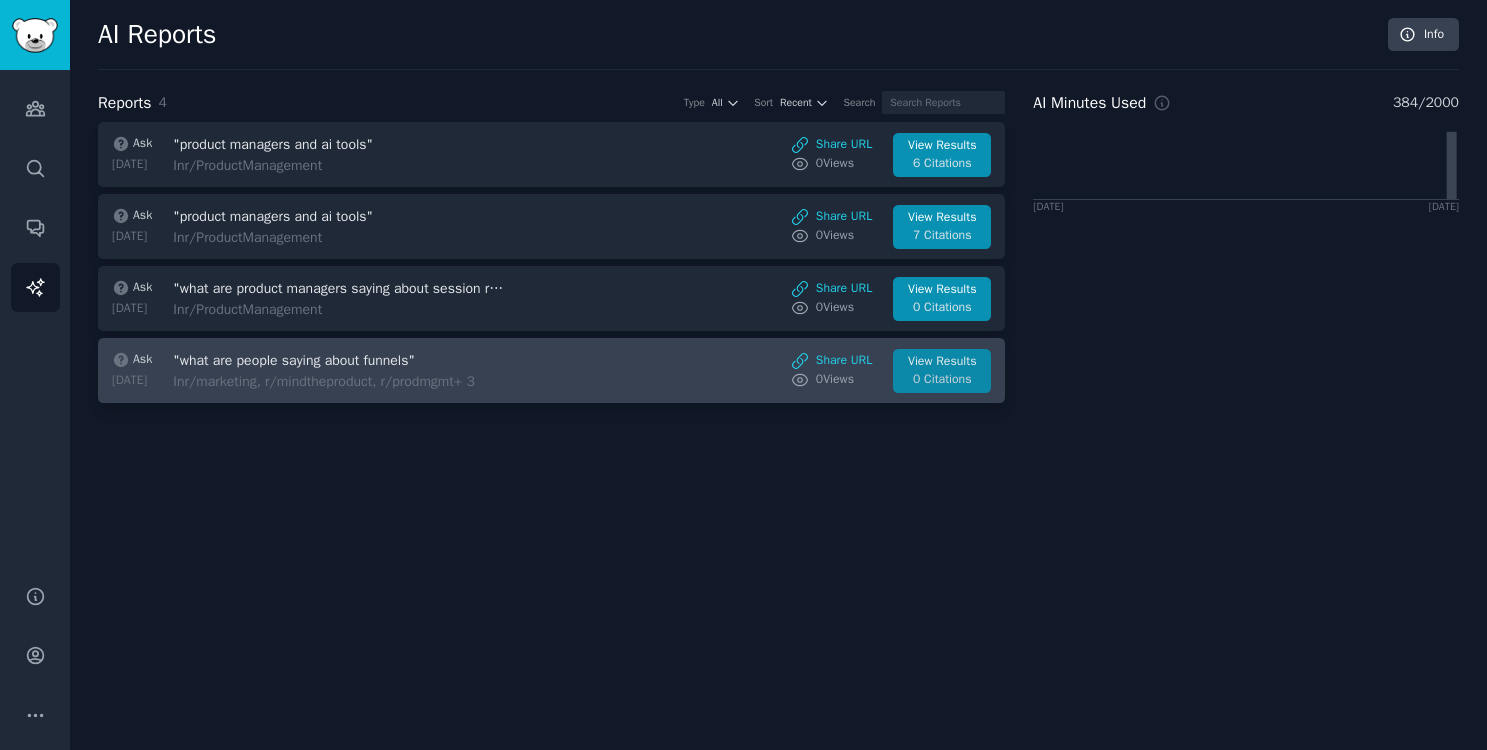 click on "View Results" at bounding box center [942, 362] 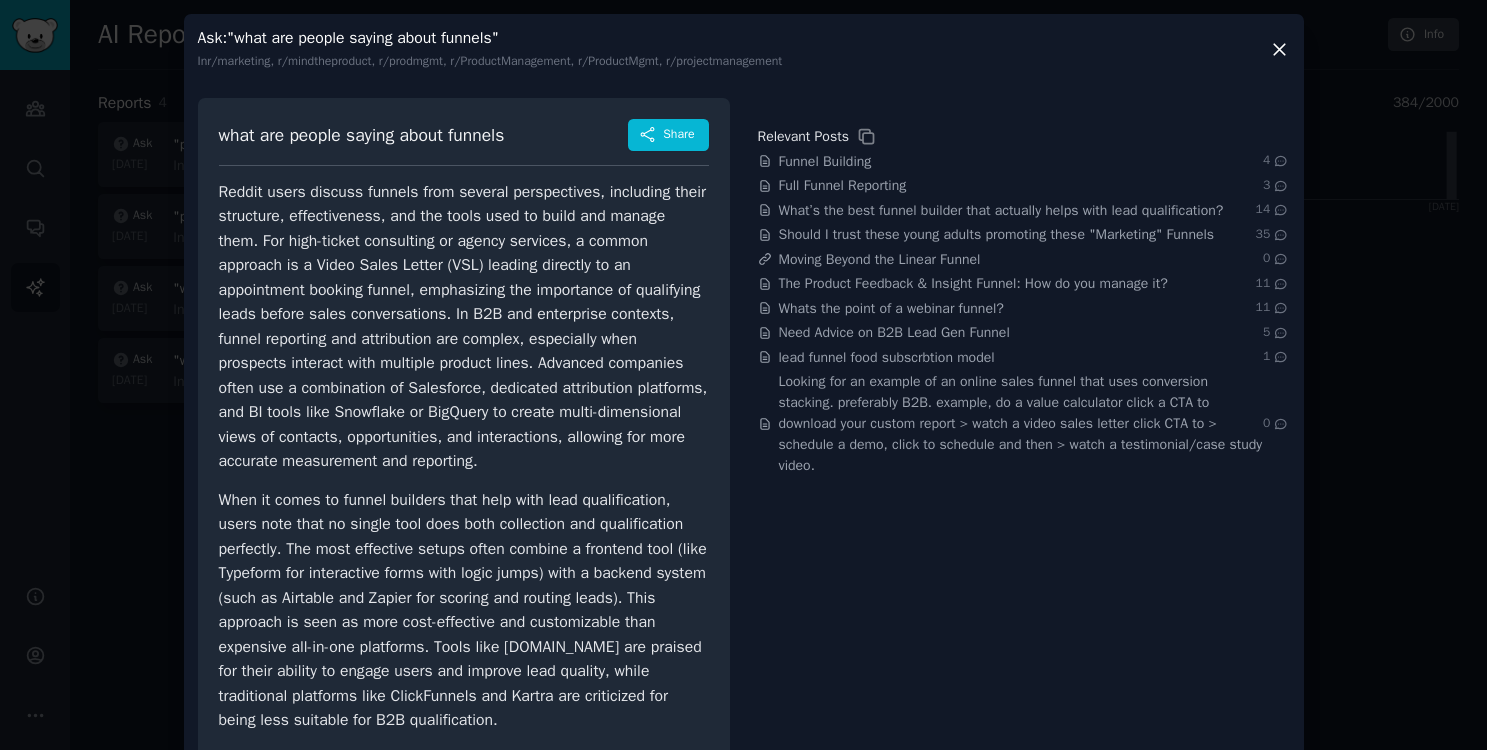 click 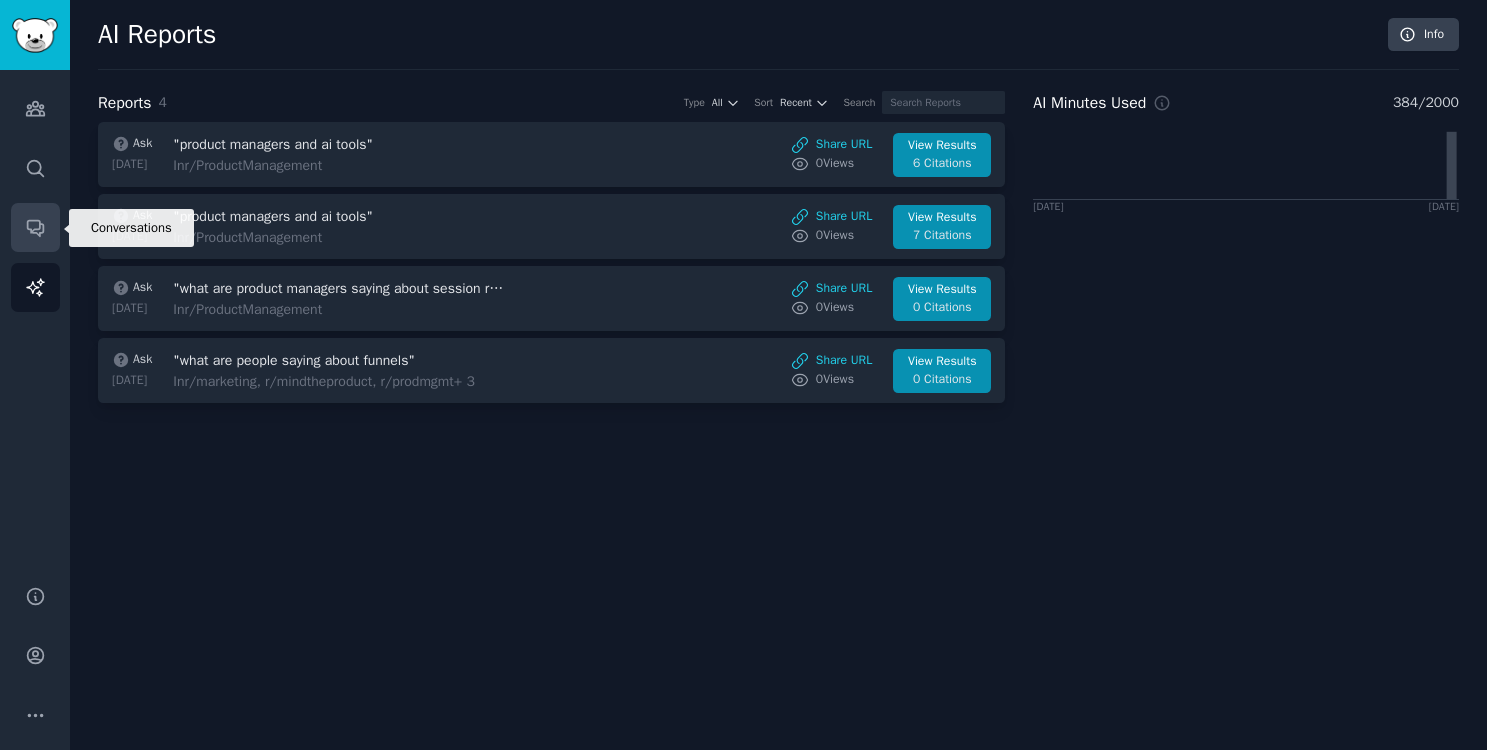 click on "Conversations" at bounding box center [35, 227] 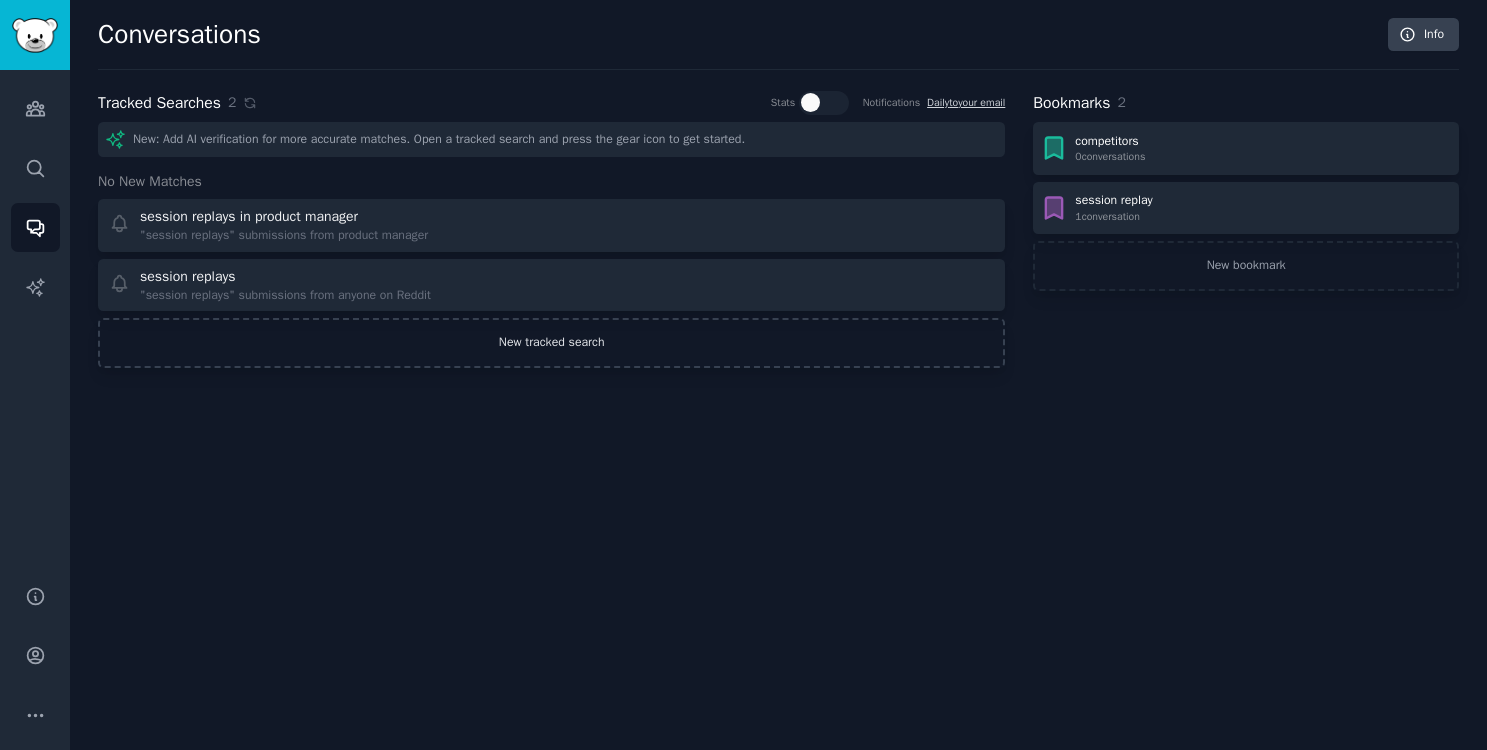 click on "New tracked search" at bounding box center [551, 343] 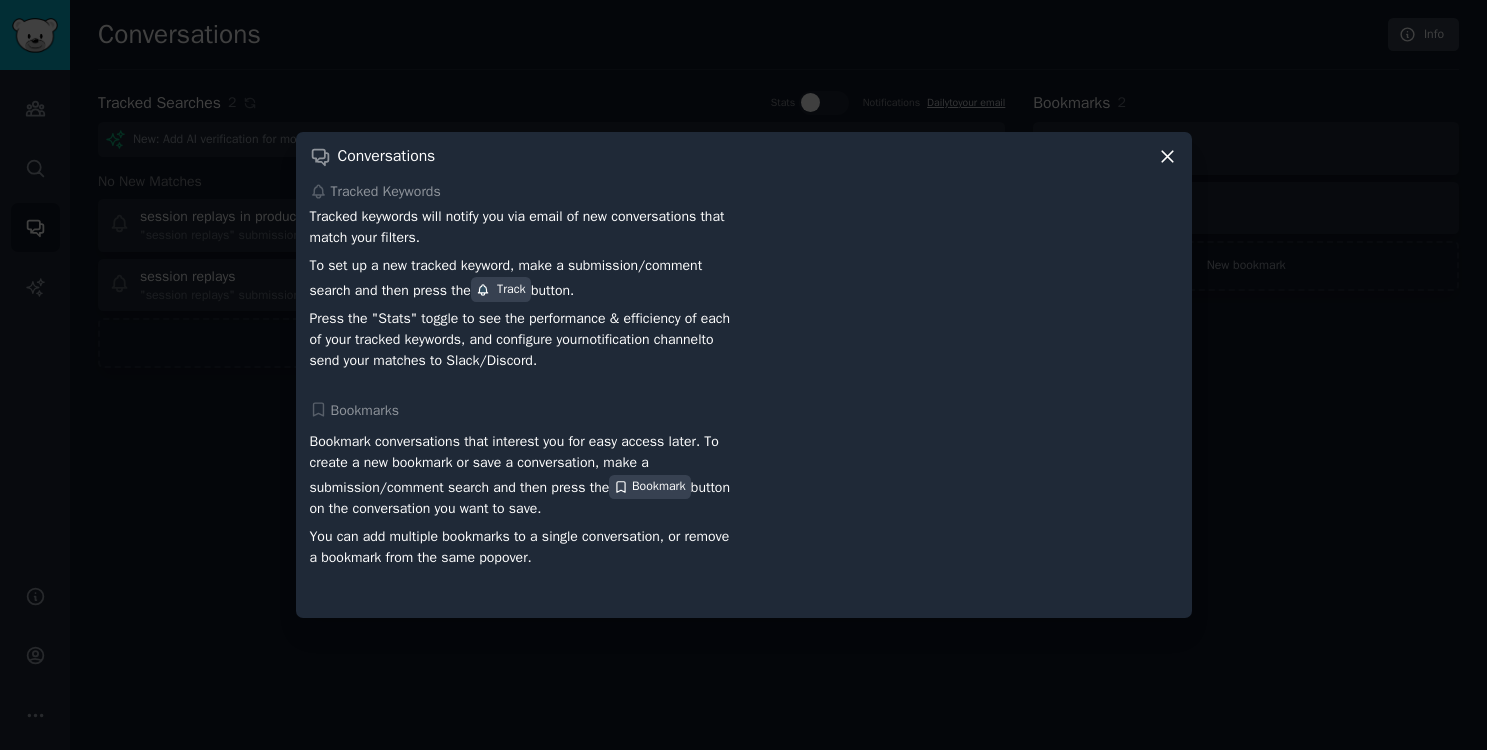 click on "Track" at bounding box center (501, 290) 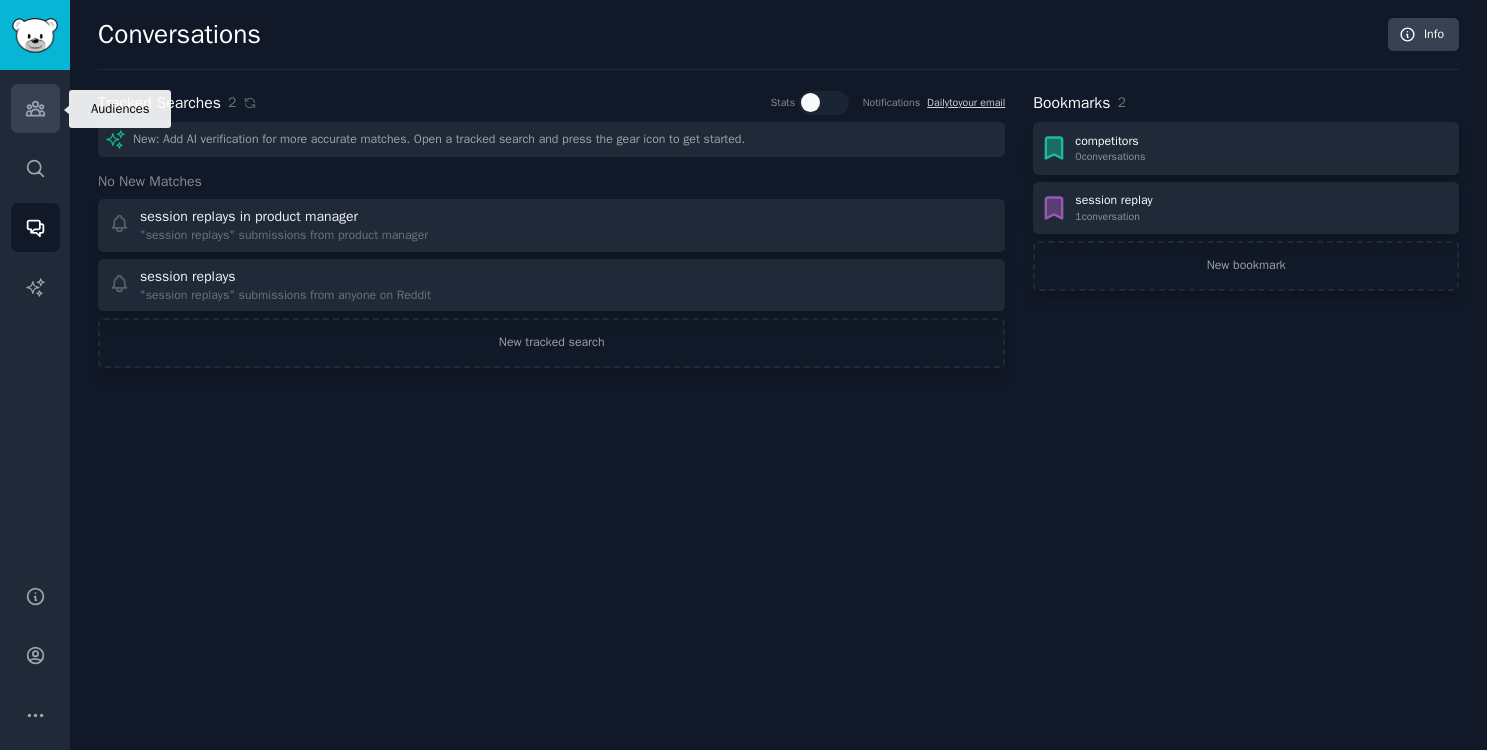 click 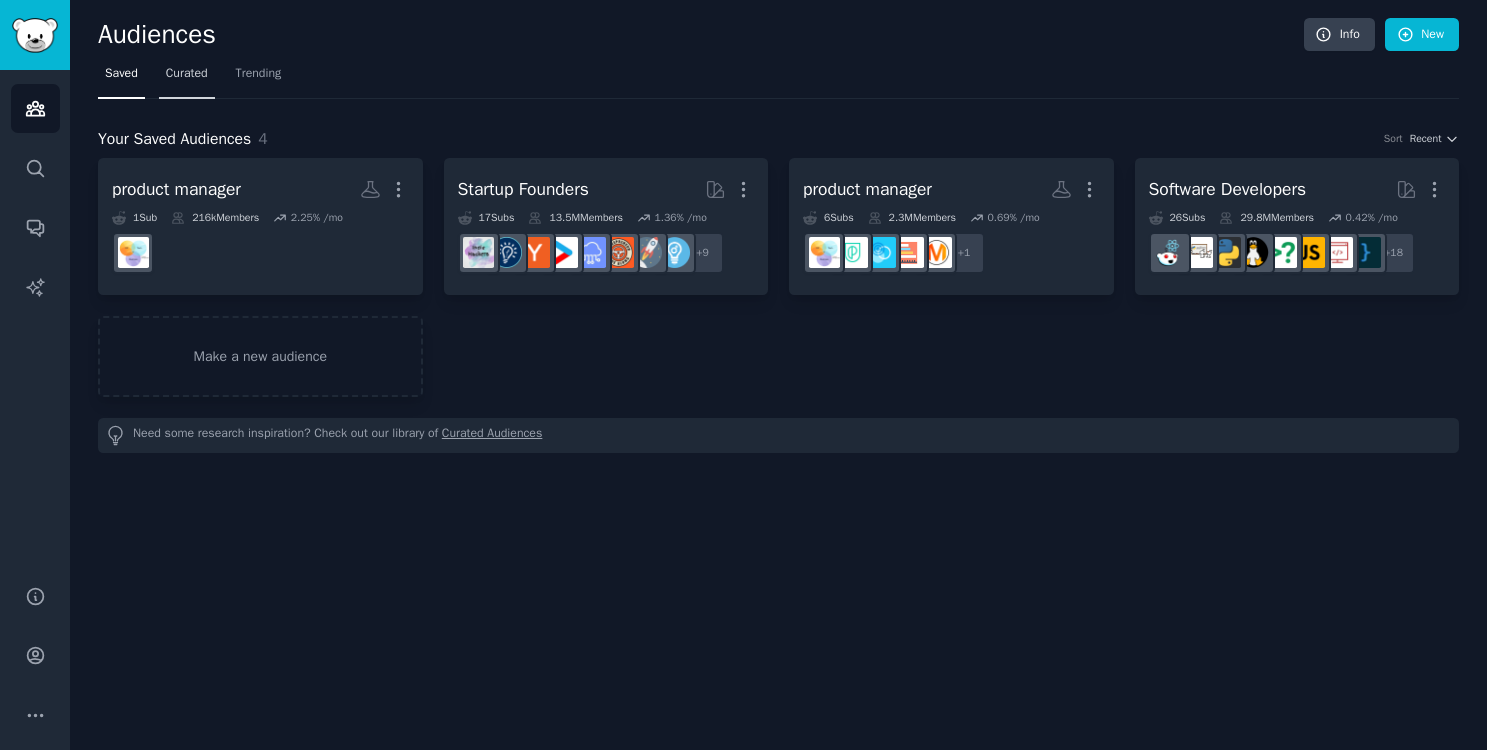 click on "Curated" at bounding box center (187, 74) 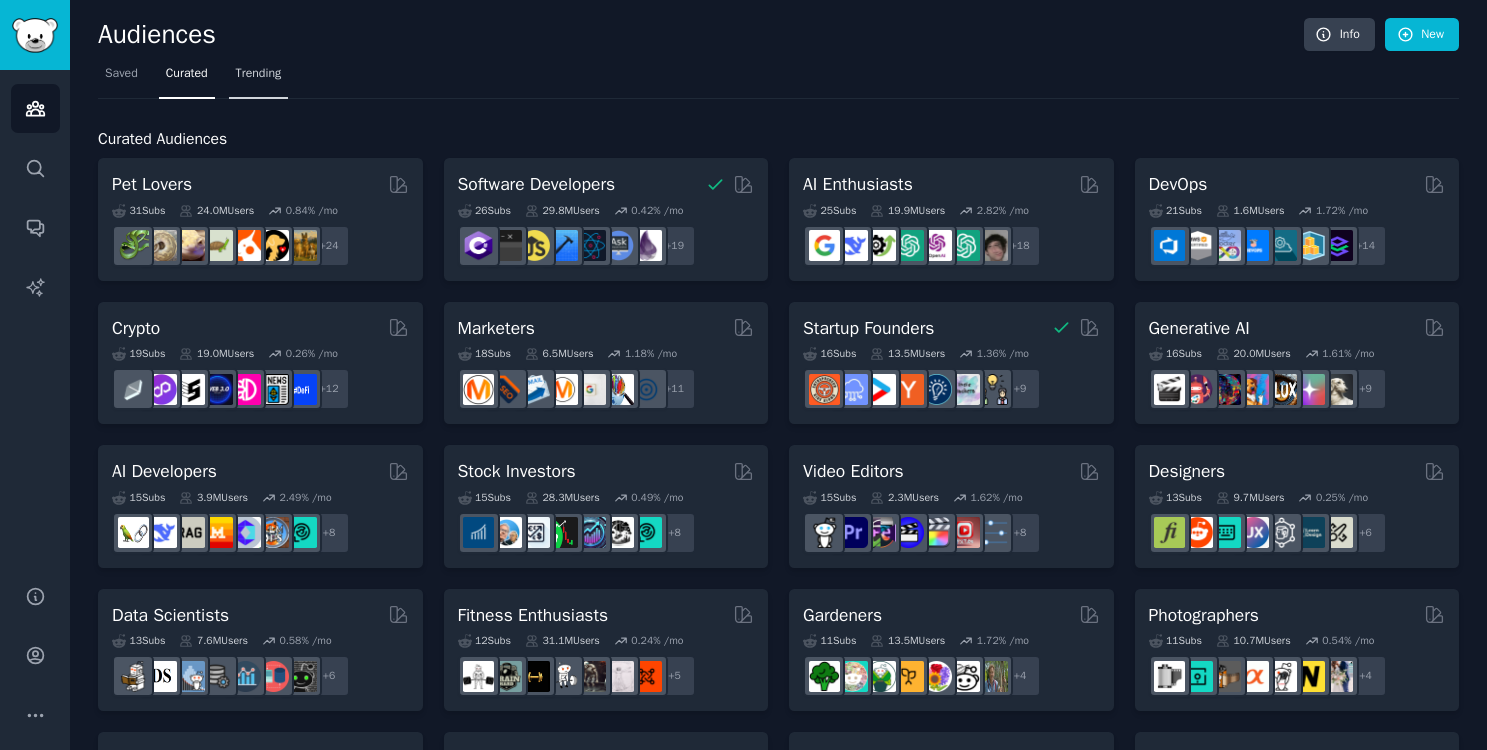 click on "Trending" at bounding box center [259, 78] 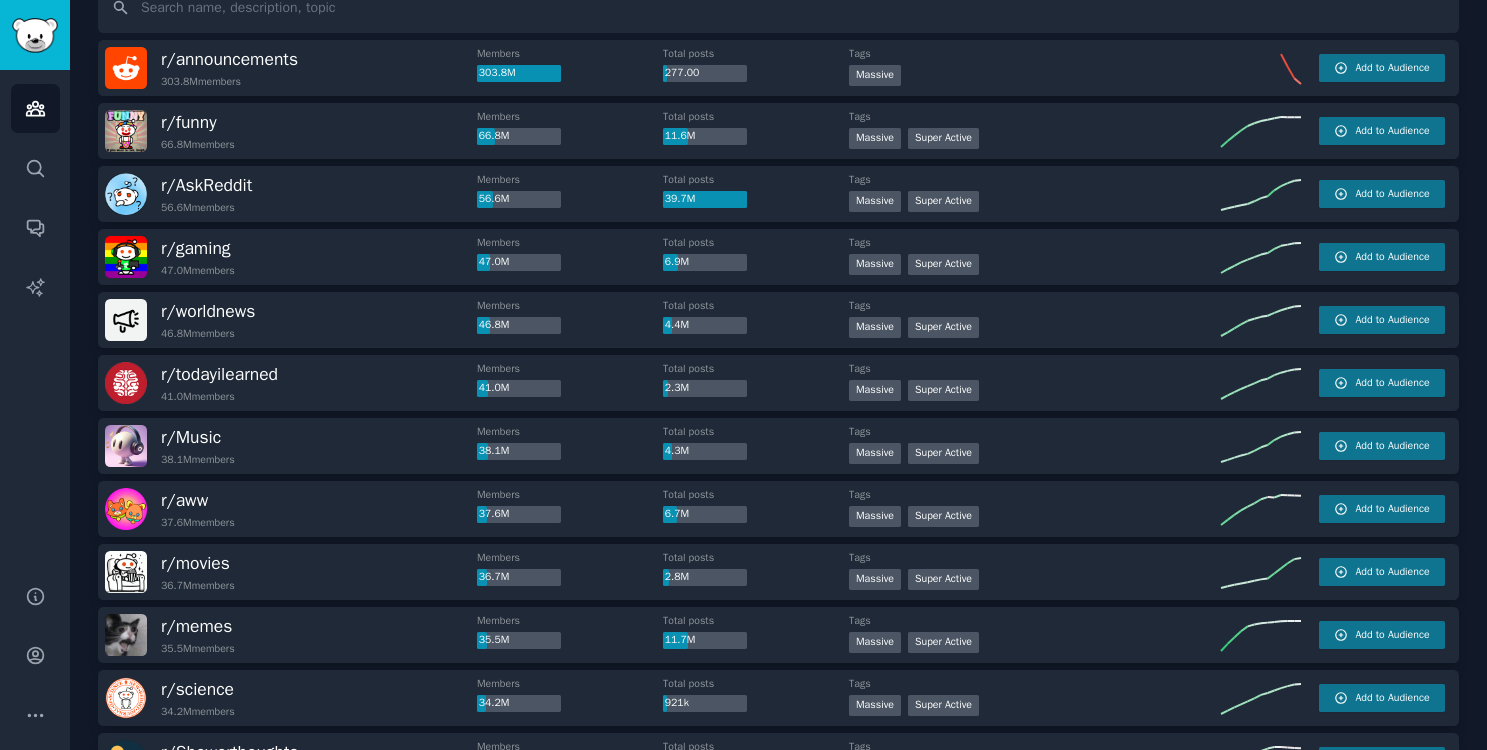 scroll, scrollTop: 0, scrollLeft: 0, axis: both 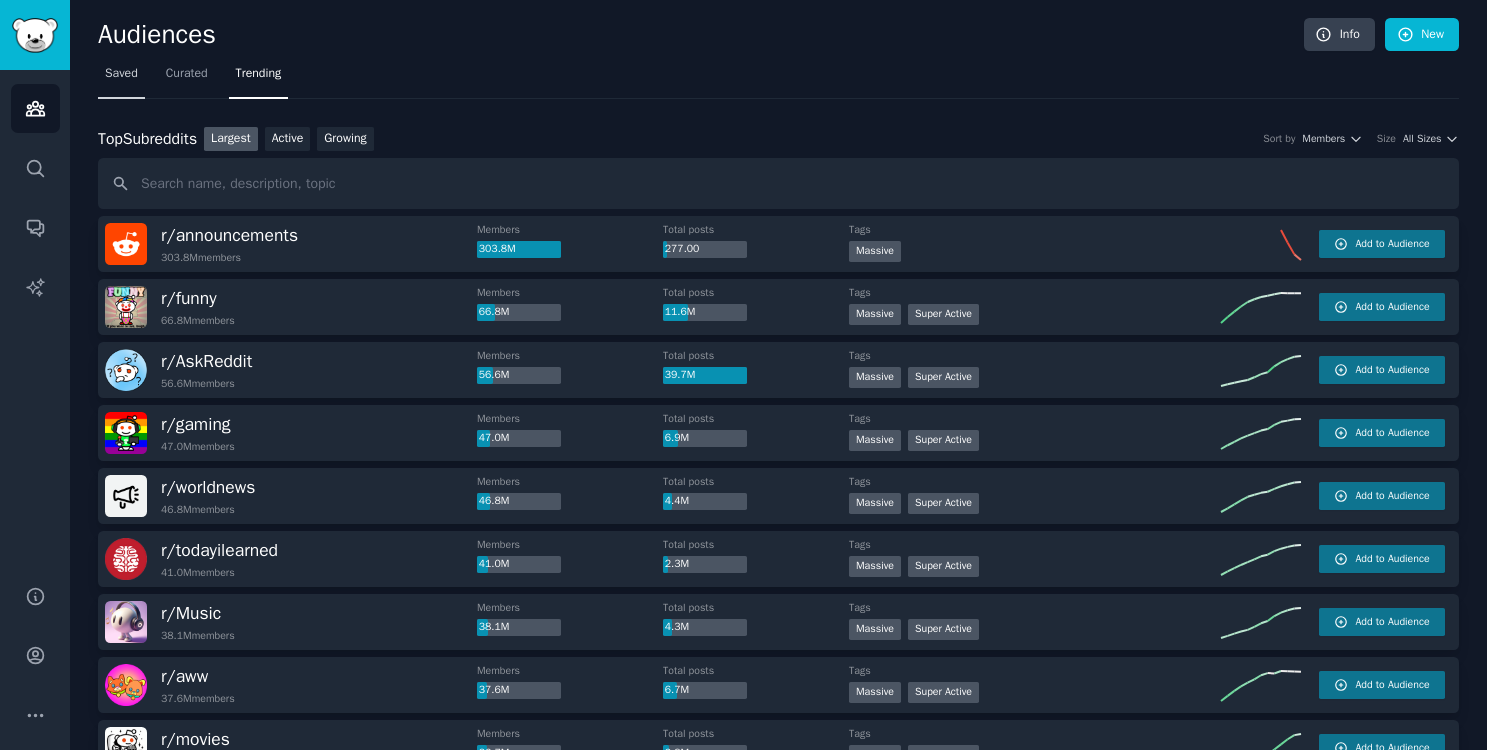click on "Saved" at bounding box center [121, 74] 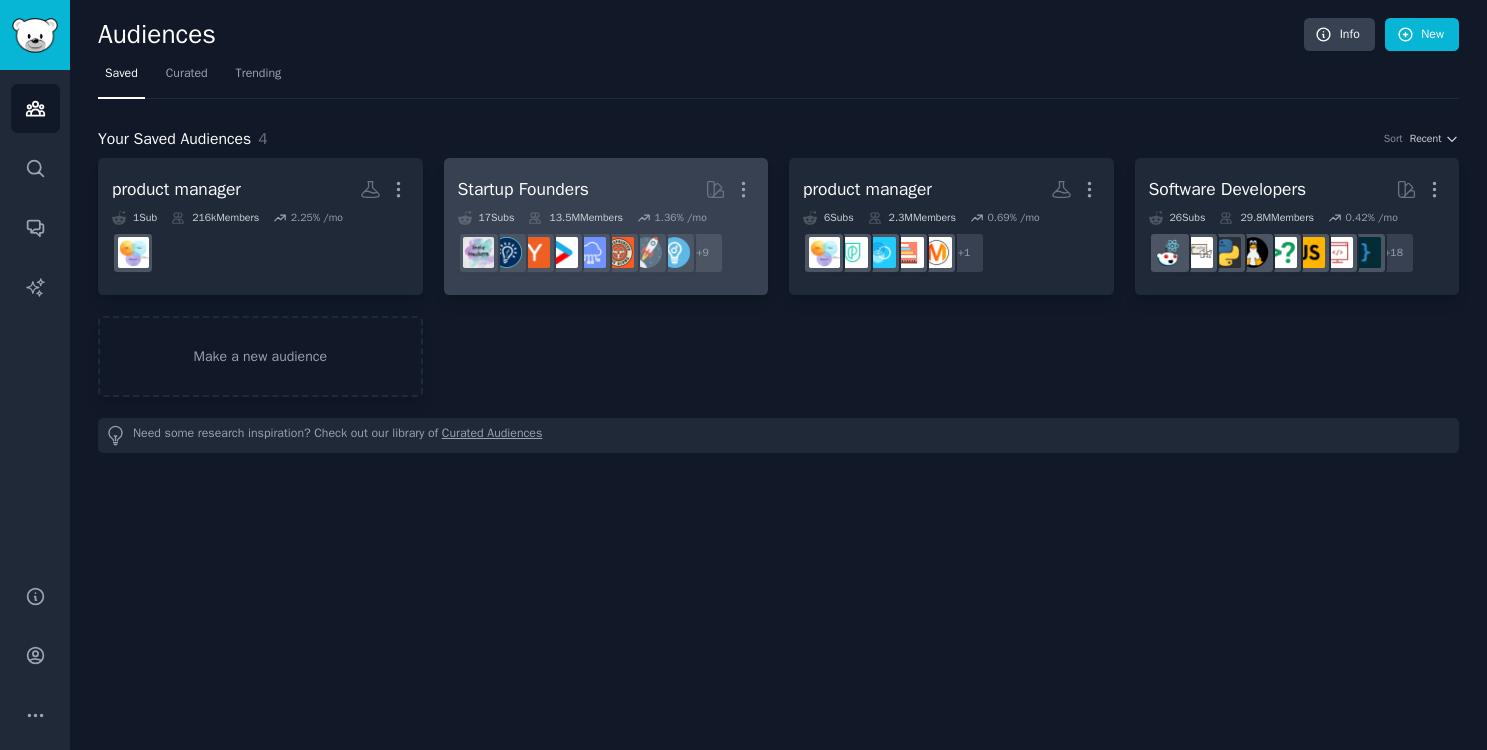 click on "Startup Founders More" at bounding box center [606, 189] 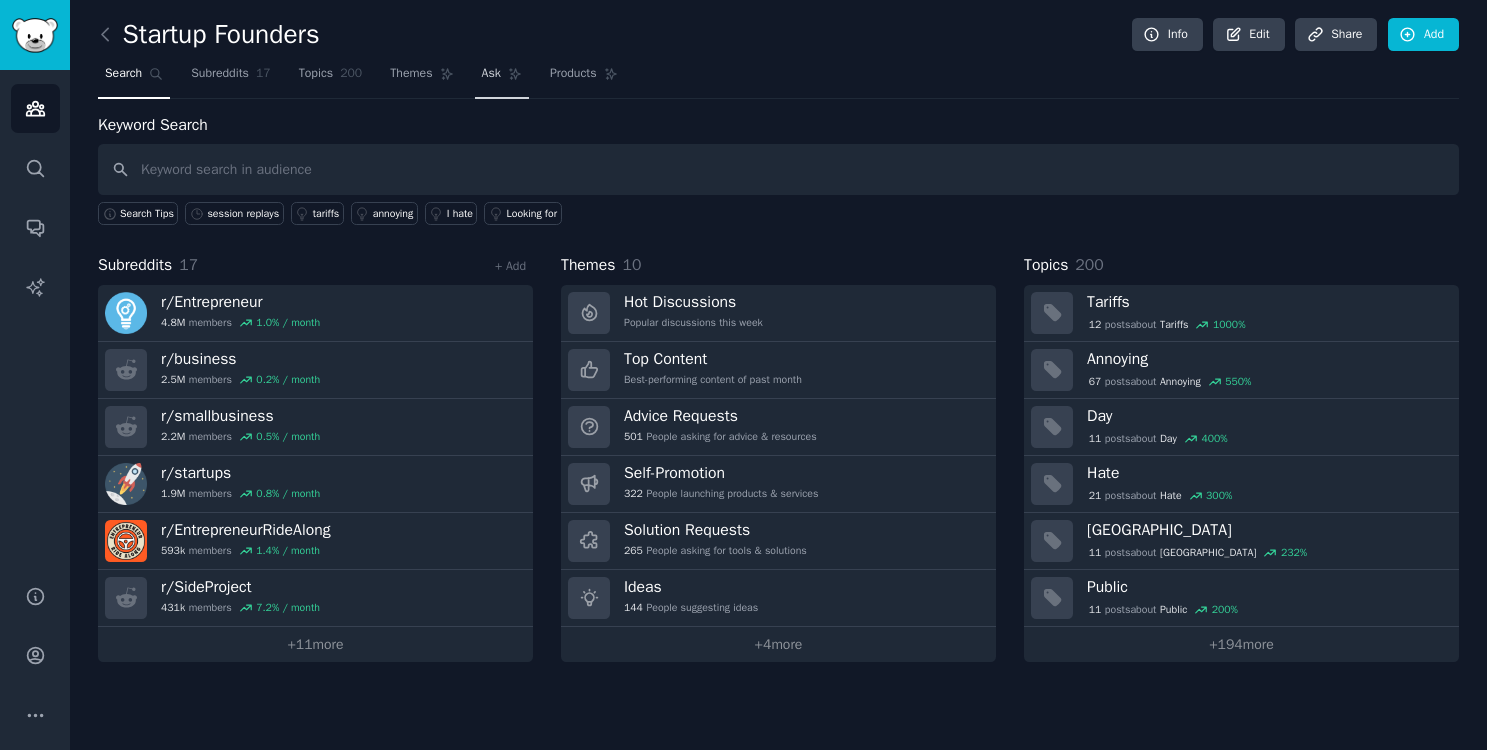 click on "Ask" at bounding box center [491, 74] 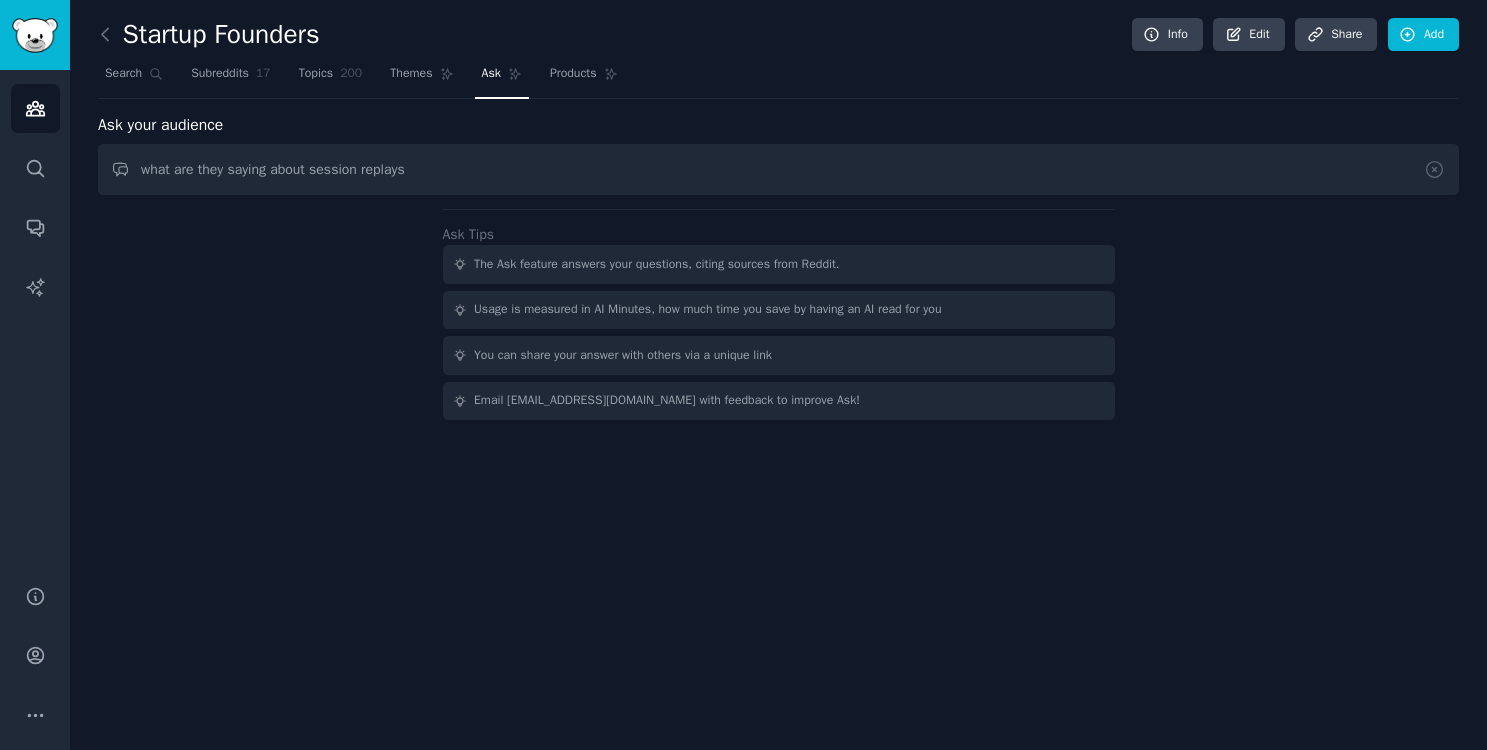 type on "what are they saying about session replays" 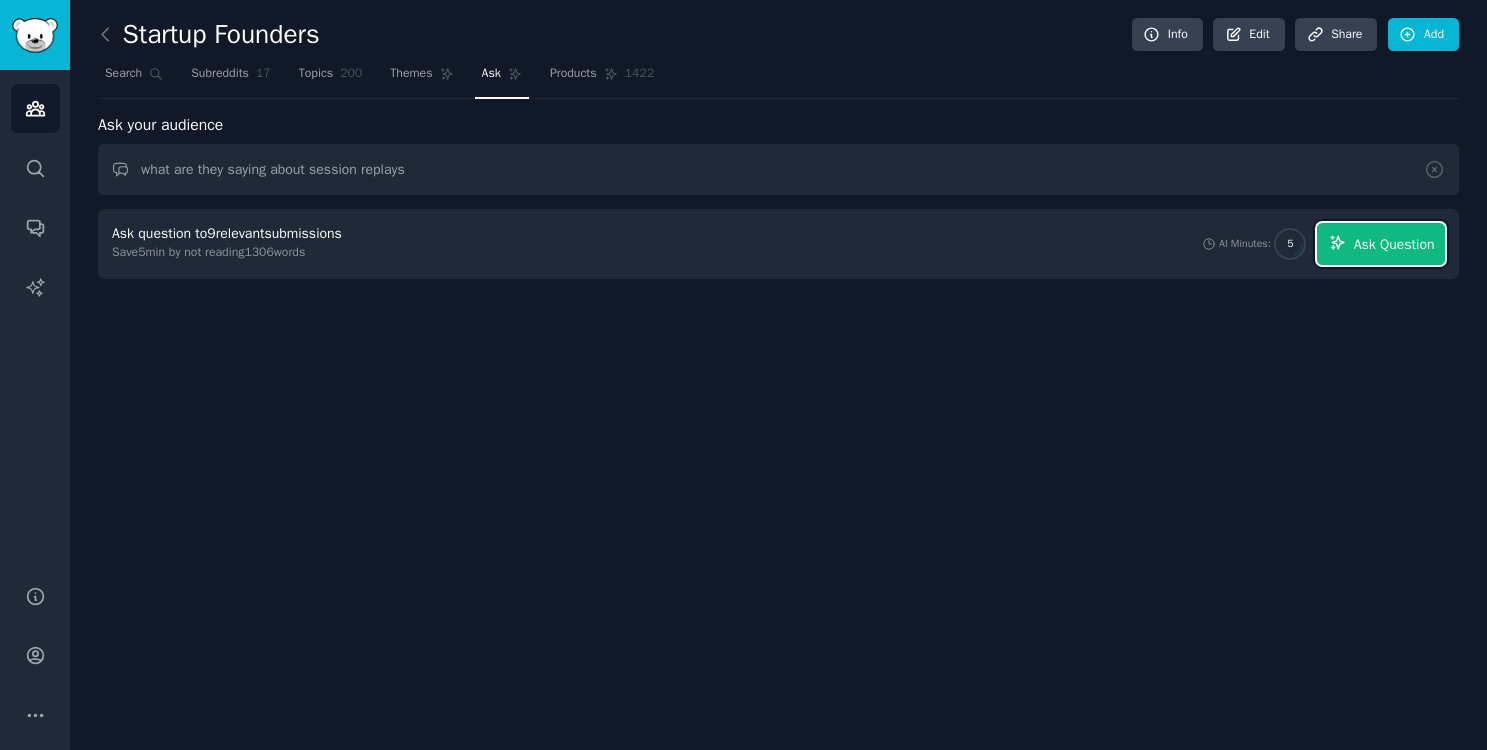 click on "Ask Question" at bounding box center [1394, 244] 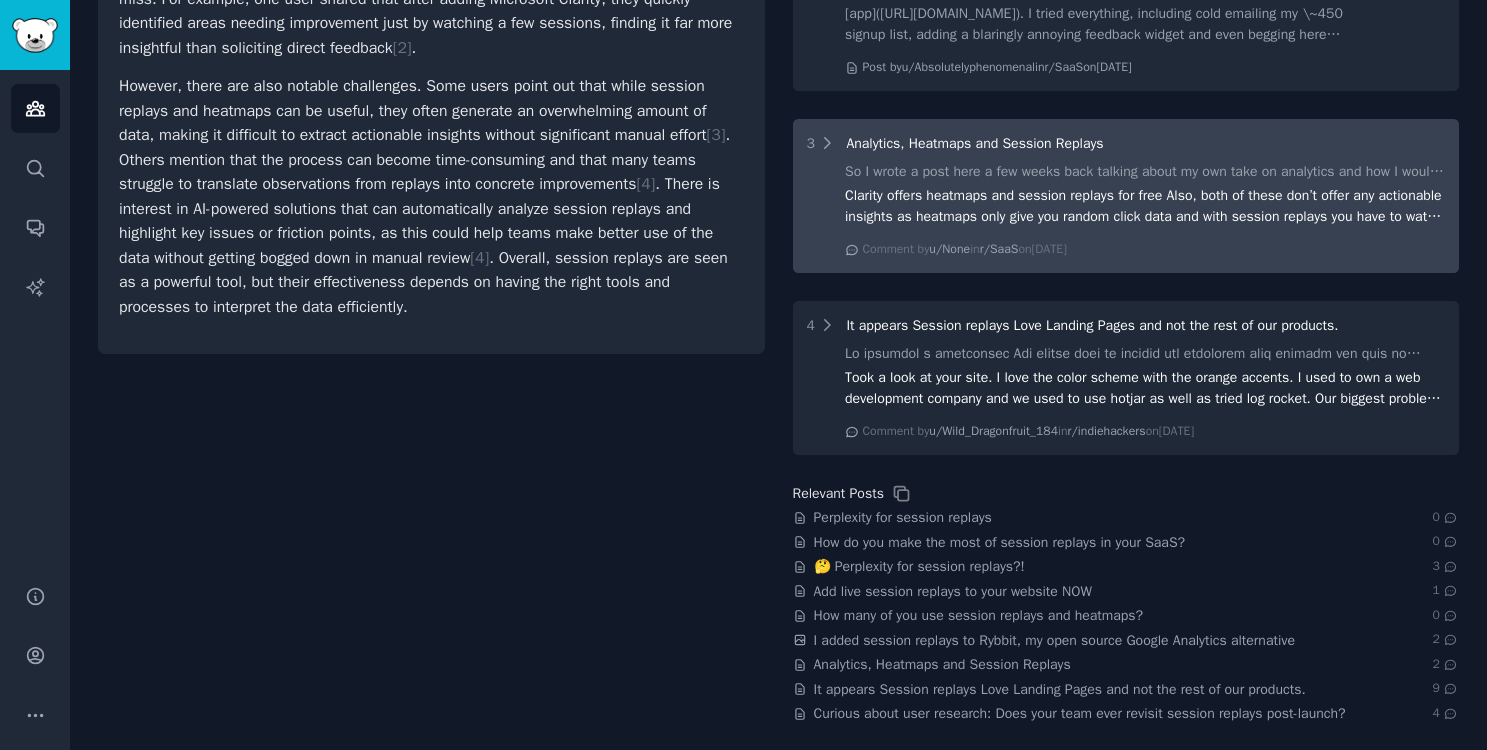 scroll, scrollTop: 467, scrollLeft: 0, axis: vertical 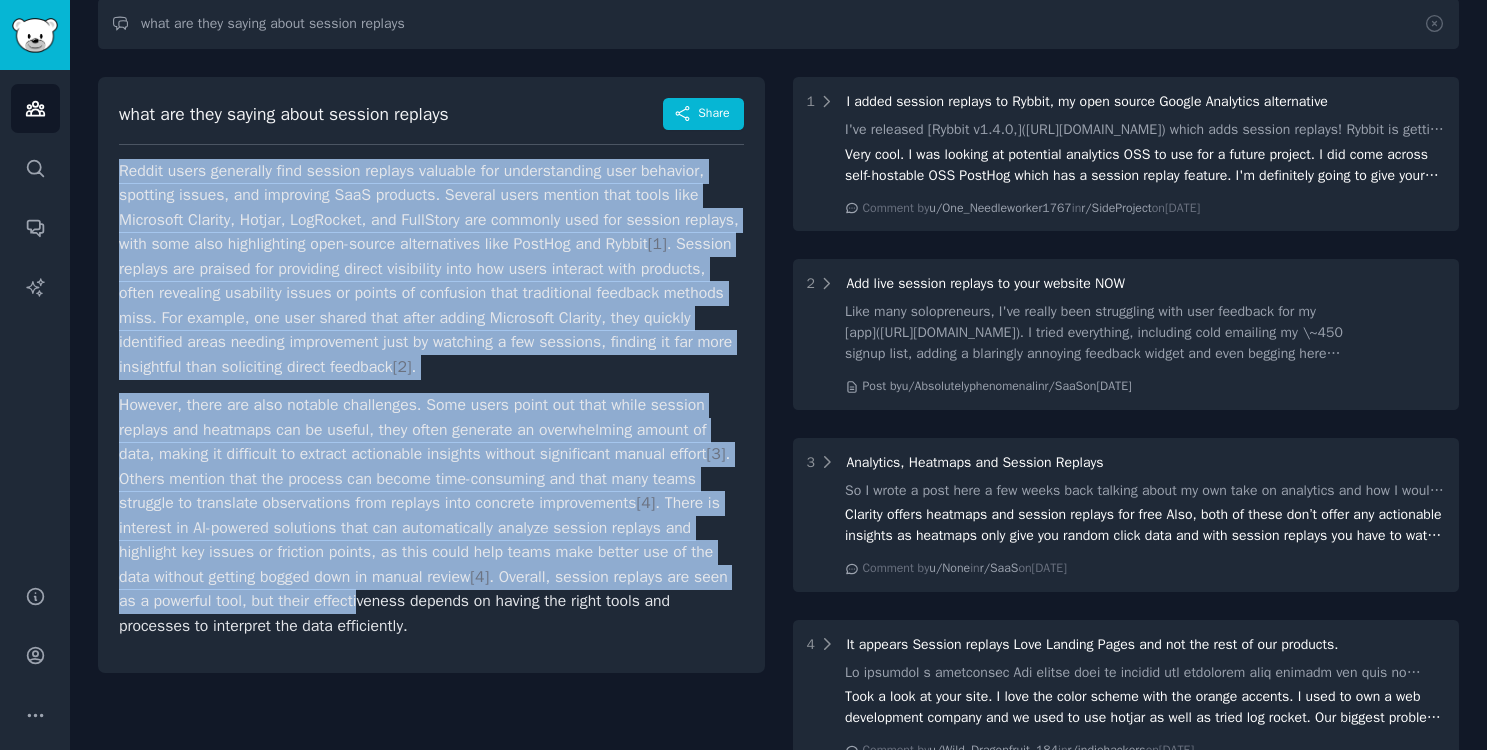 drag, startPoint x: 119, startPoint y: 166, endPoint x: 428, endPoint y: 596, distance: 529.51013 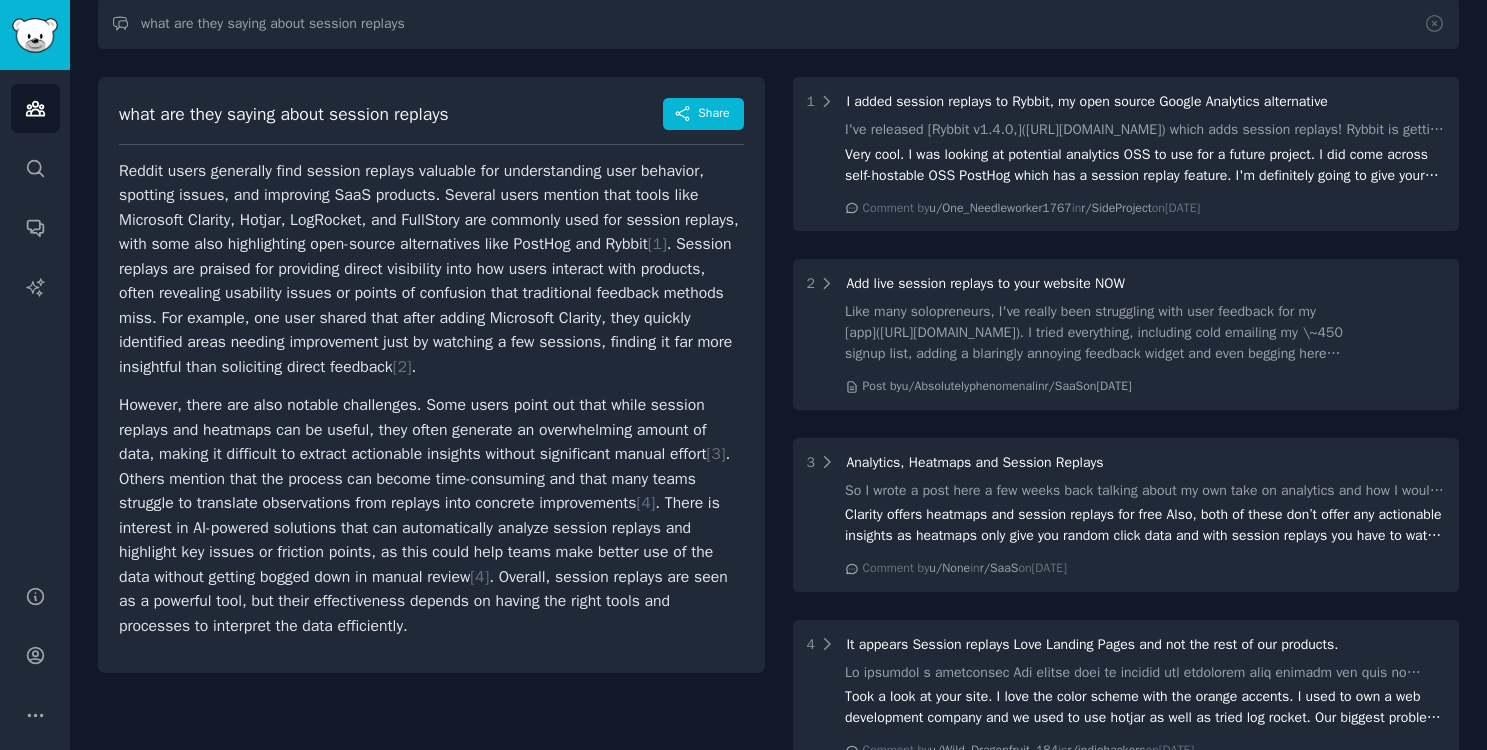 click on "what are they saying about session replays Share Reddit users generally find session replays valuable for understanding user behavior, spotting issues, and improving SaaS products. Several users mention that tools like Microsoft Clarity, Hotjar, LogRocket, and FullStory are commonly used for session replays, with some also highlighting open-source alternatives like PostHog and Rybbit [ 1 ] . Session replays are praised for providing direct visibility into how users interact with products, often revealing usability issues or points of confusion that traditional feedback methods miss. For example, one user shared that after adding Microsoft Clarity, they quickly identified areas needing improvement just by watching a few sessions, finding it far more insightful than soliciting direct feedback [ 2 ] . [ 3 ] . Others mention that the process can become time-consuming and that many teams struggle to translate observations from replays into concrete improvements [ 4 ] [ 4 ]" at bounding box center [431, 375] 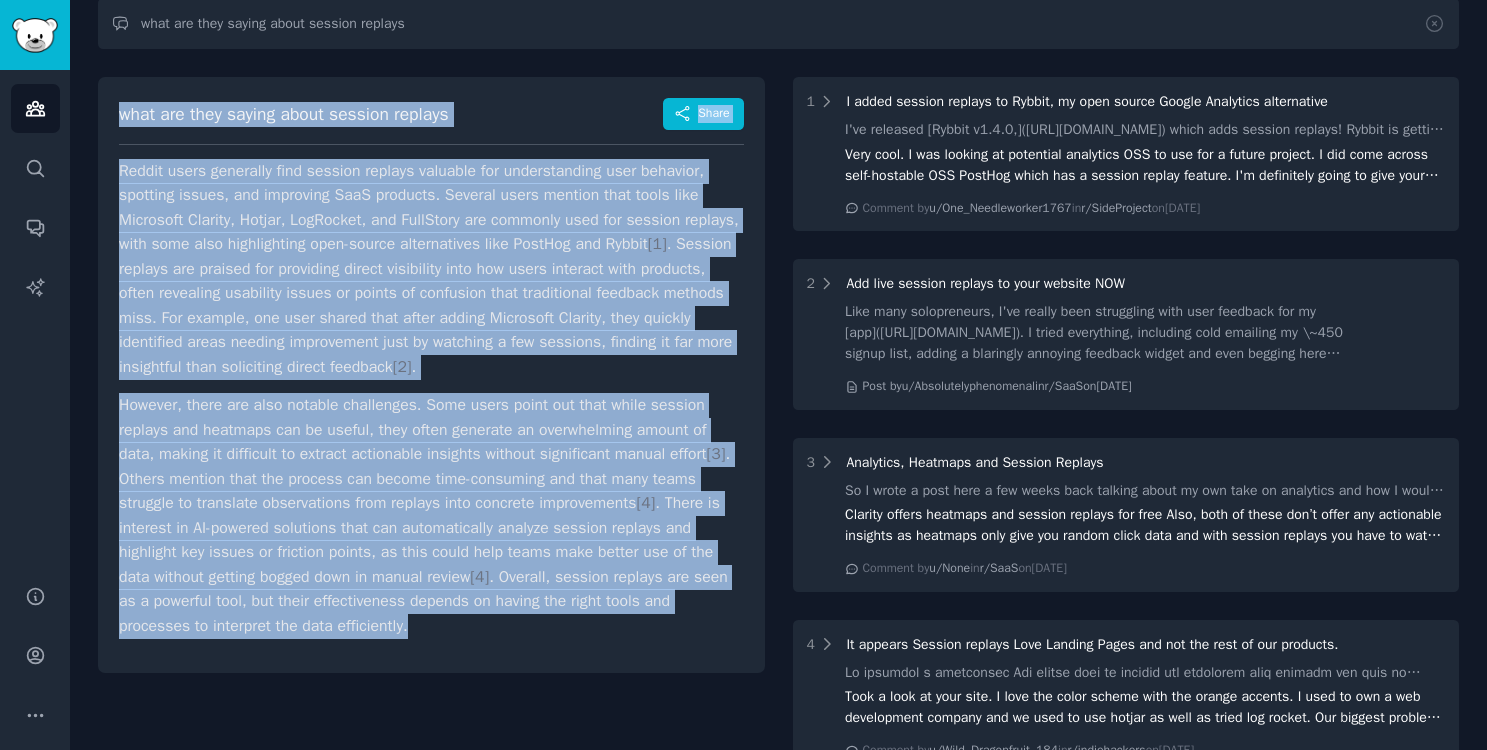 drag, startPoint x: 400, startPoint y: 582, endPoint x: 109, endPoint y: 105, distance: 558.75757 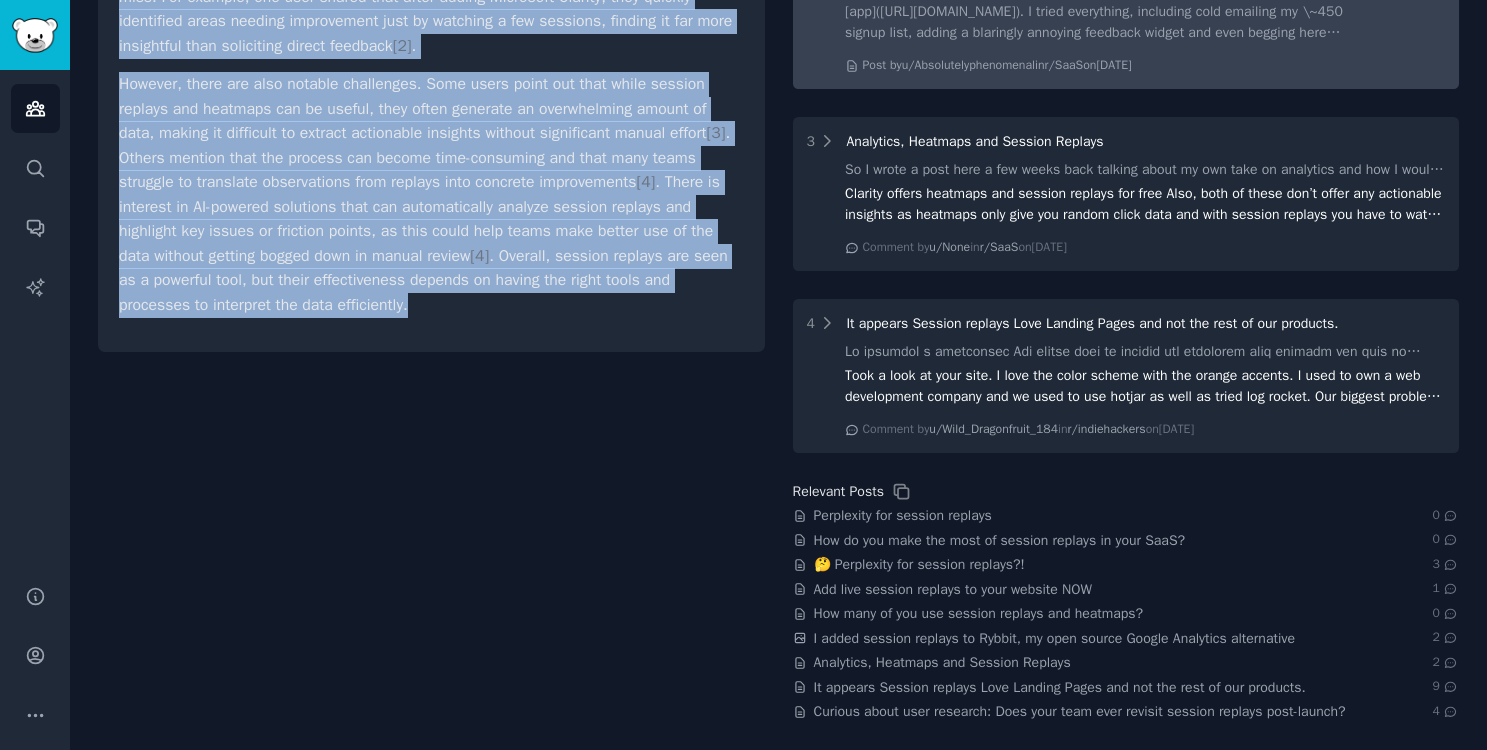 scroll, scrollTop: 461, scrollLeft: 0, axis: vertical 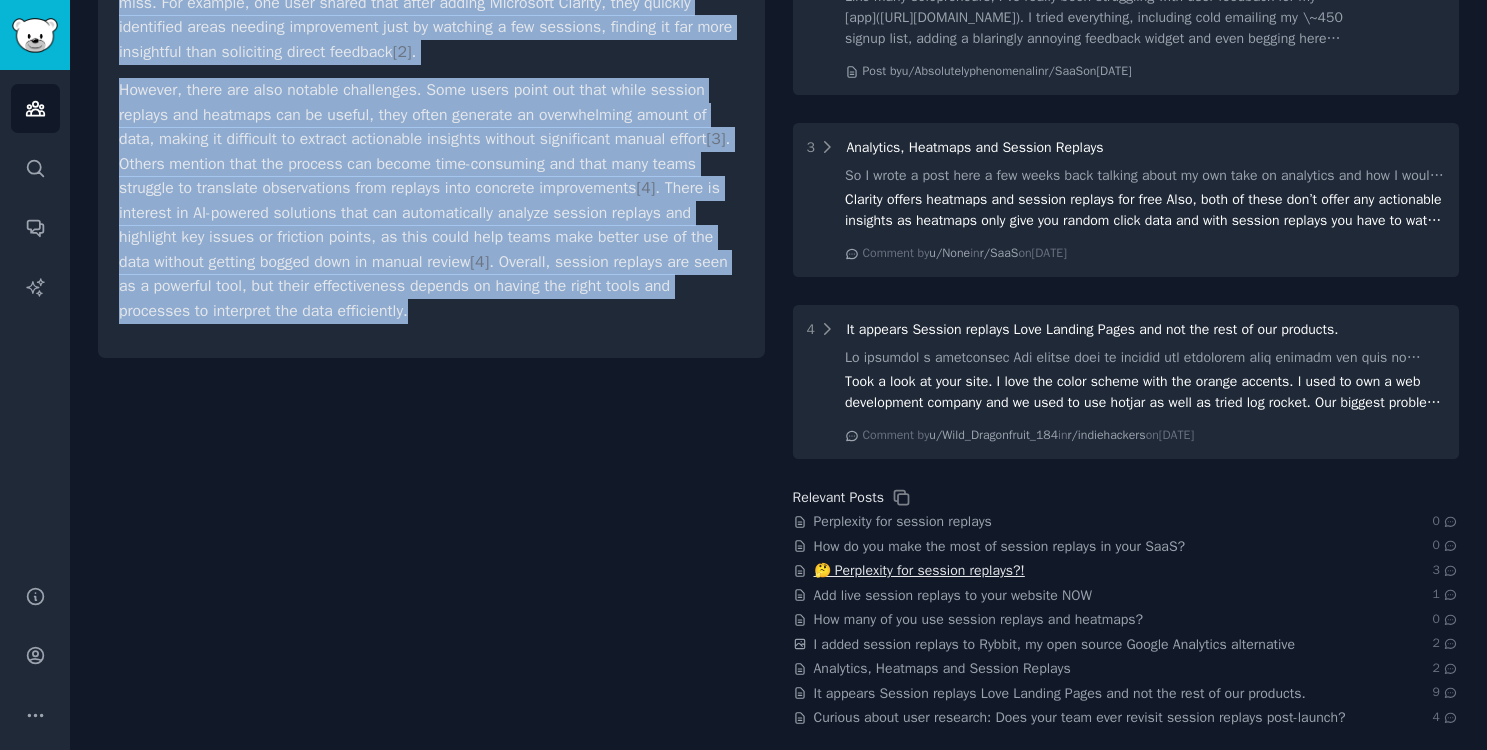 click on "🤔 Perplexity for session replays?!" at bounding box center (919, 570) 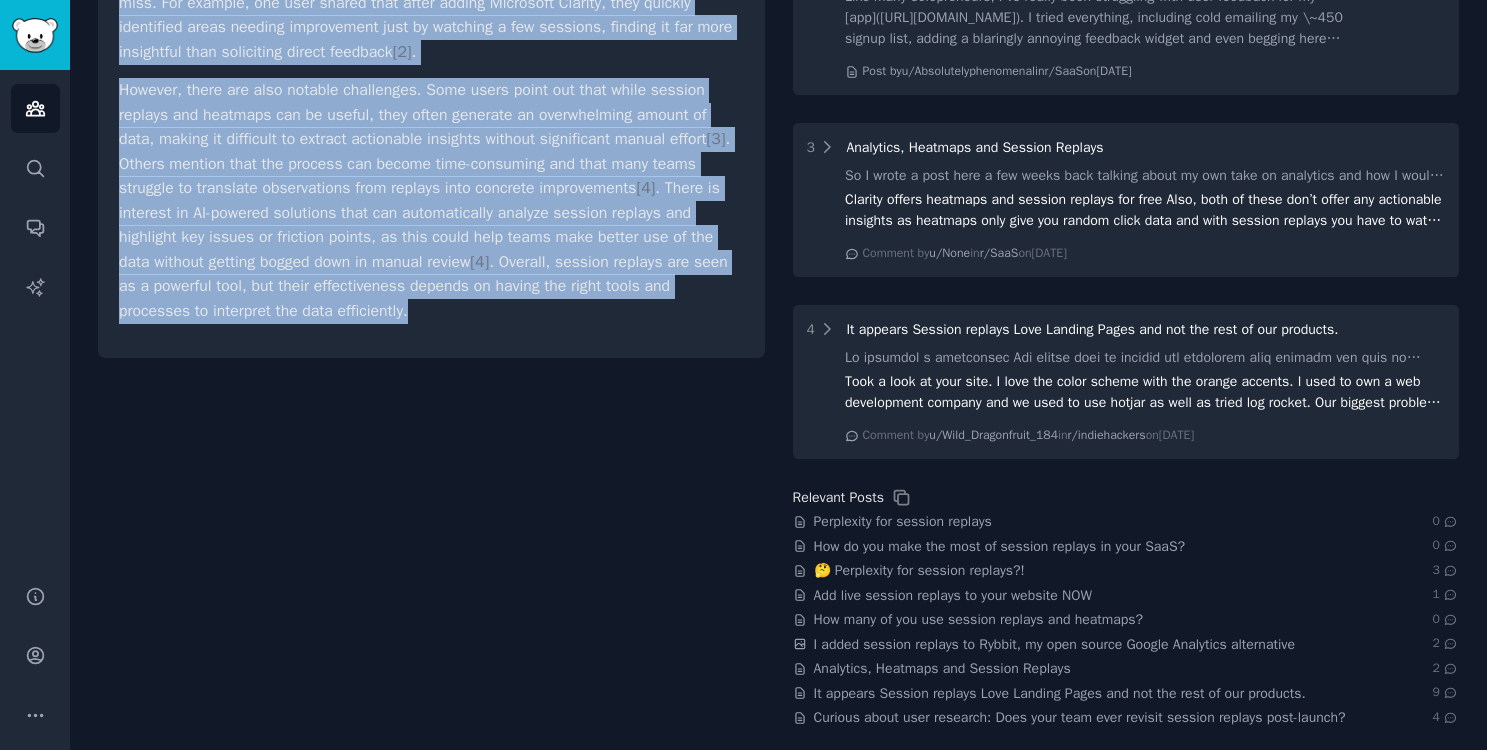 scroll, scrollTop: 0, scrollLeft: 0, axis: both 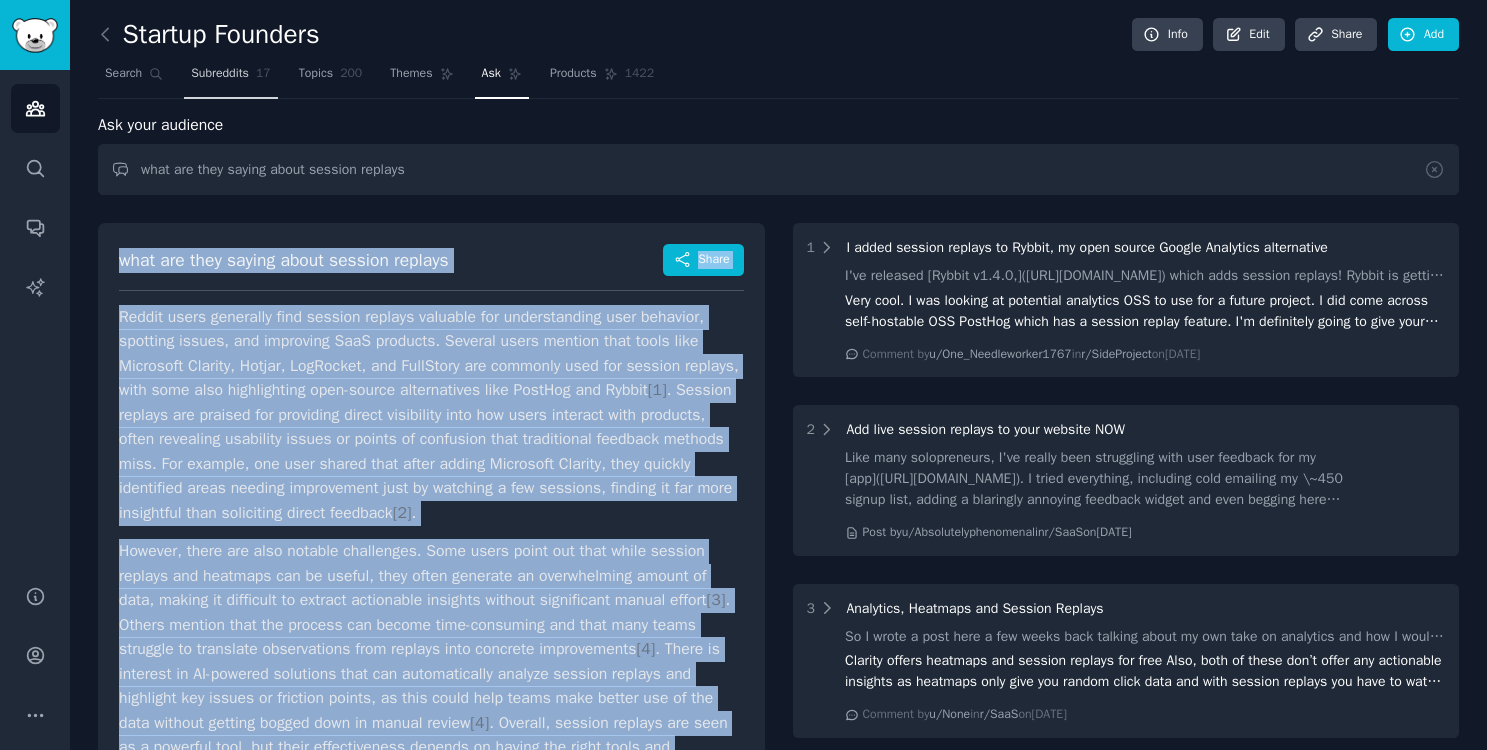 click on "Subreddits" at bounding box center [220, 74] 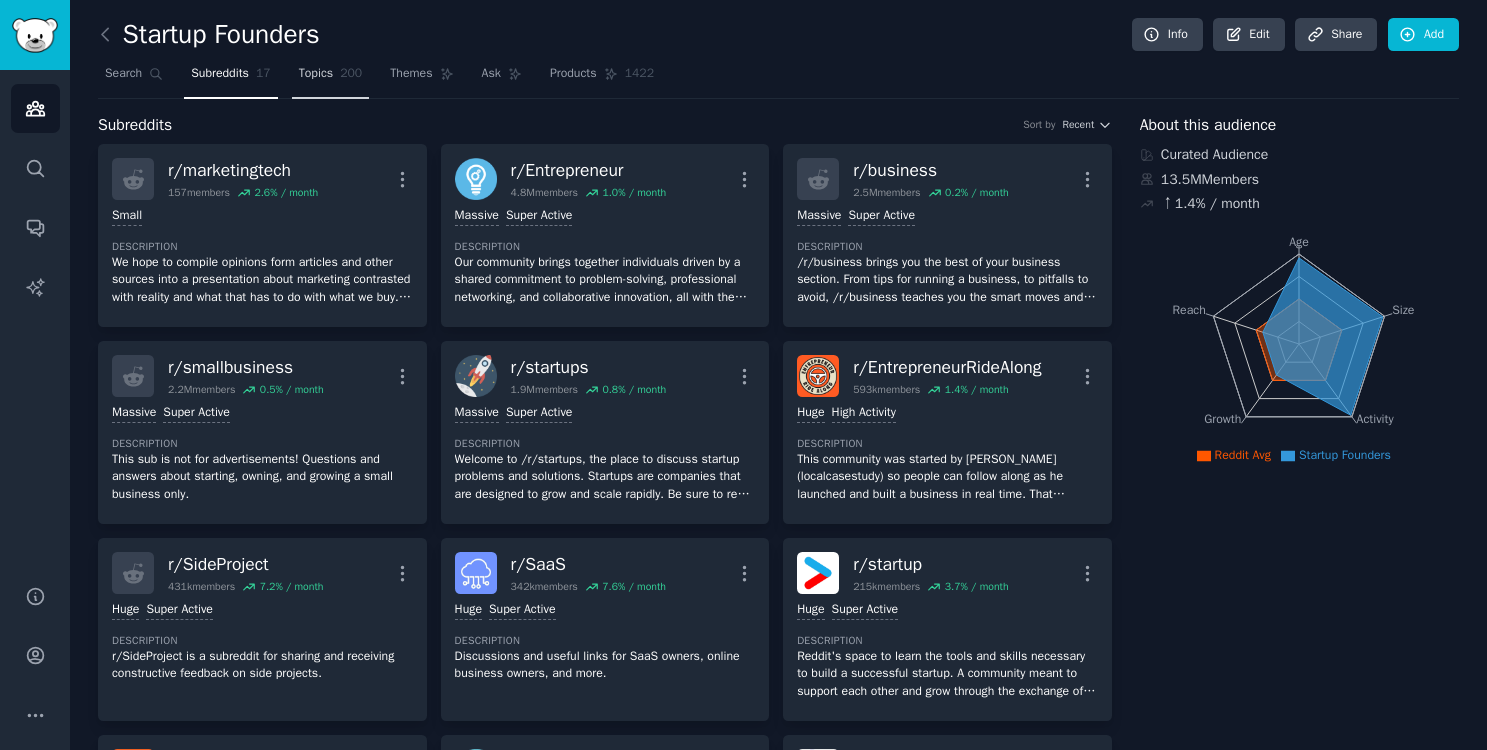 click on "Topics" at bounding box center [316, 74] 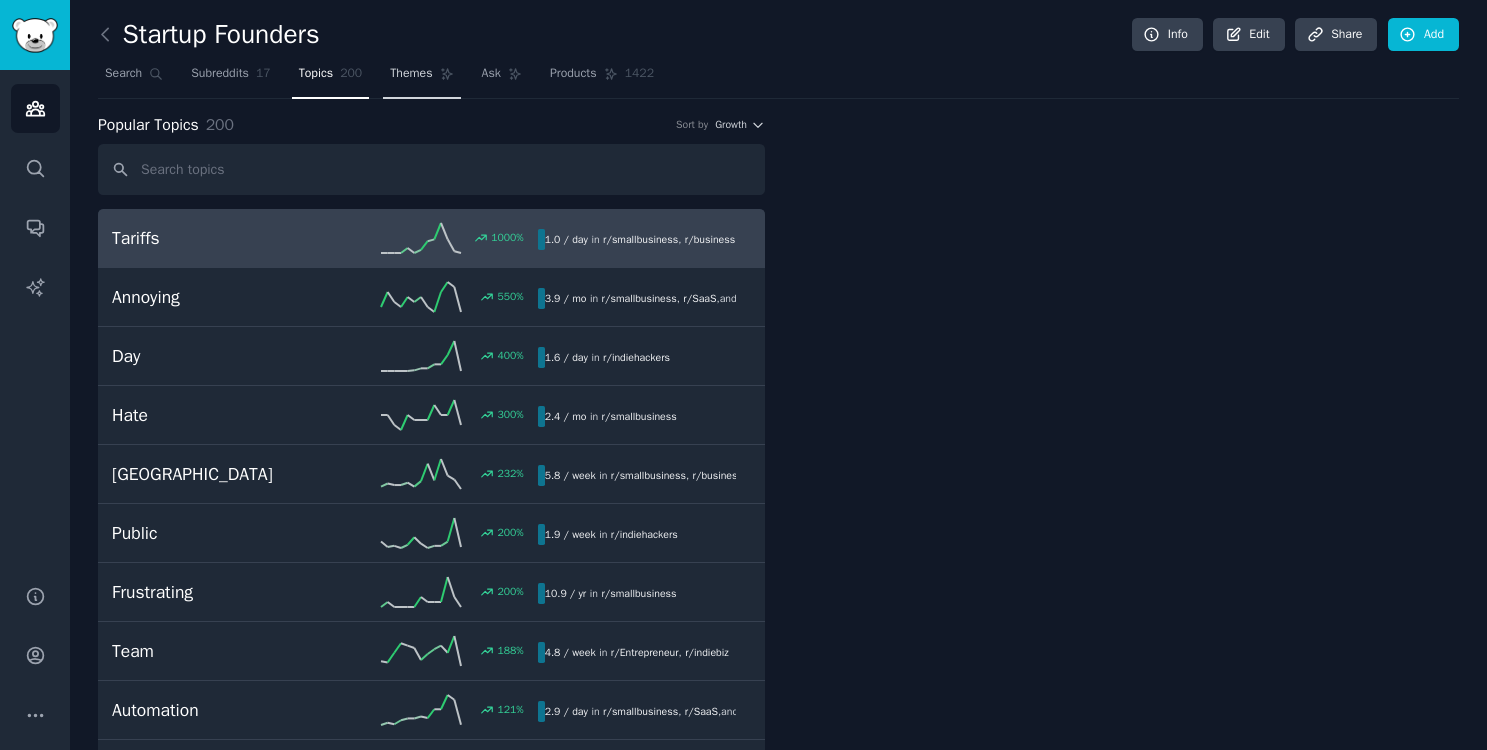 click on "Themes" at bounding box center [411, 74] 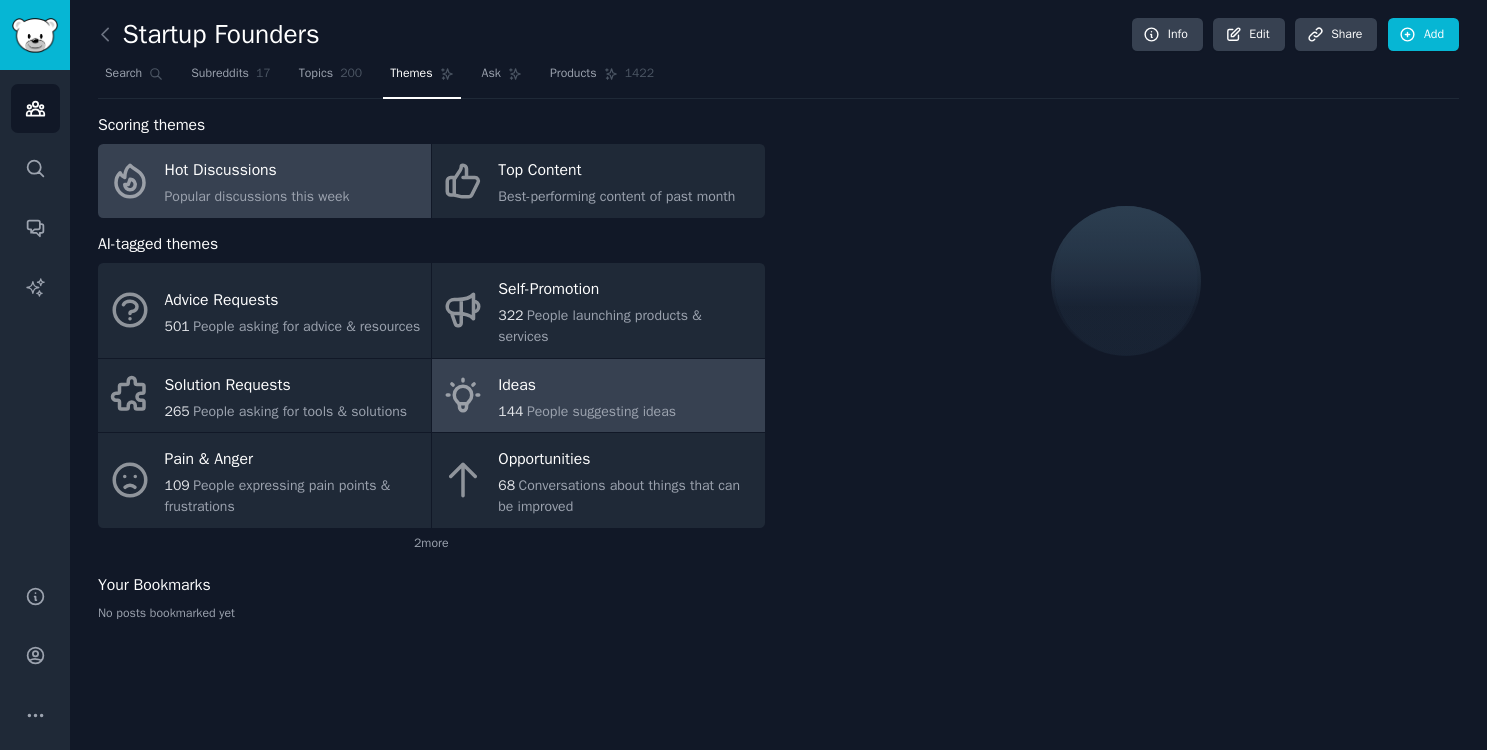 click on "Ideas" at bounding box center (587, 385) 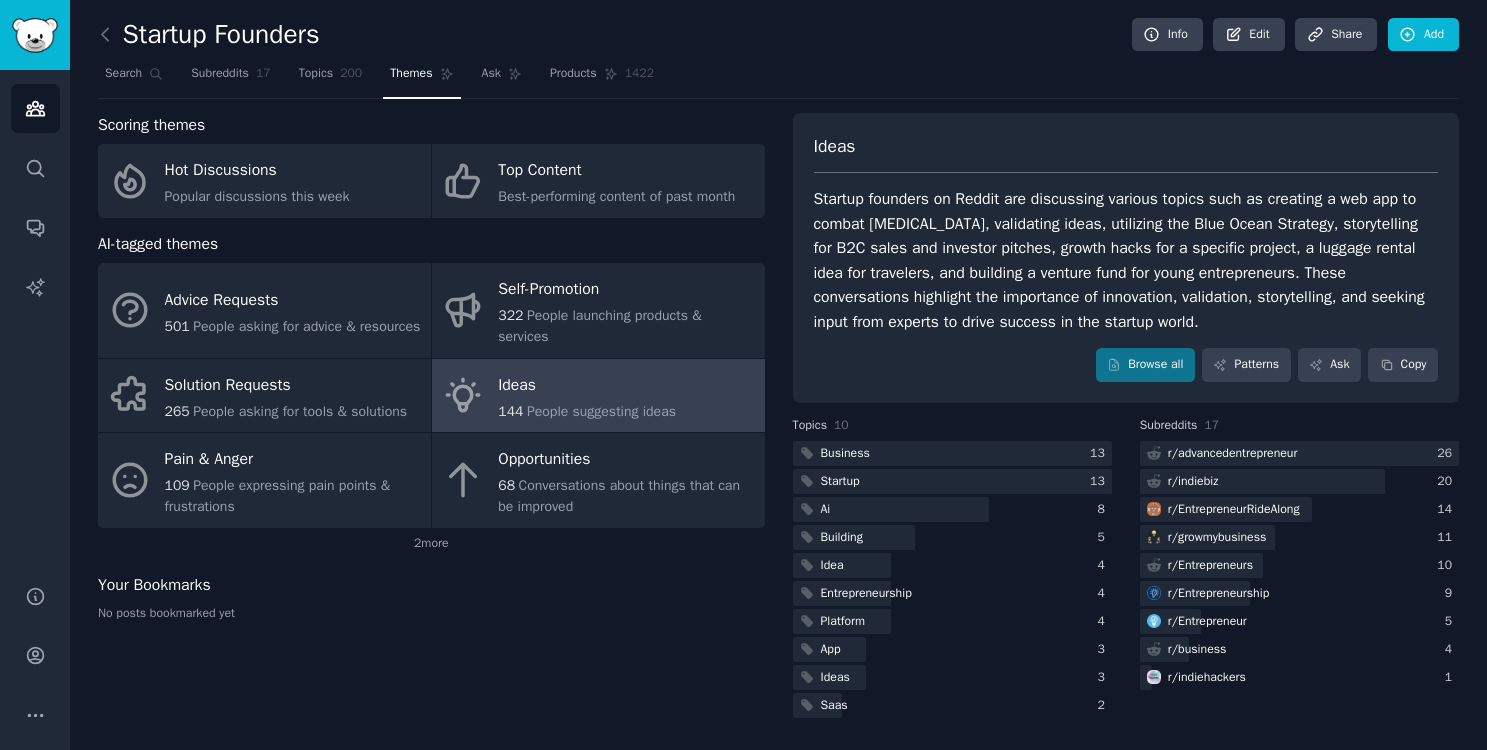 scroll, scrollTop: 0, scrollLeft: 0, axis: both 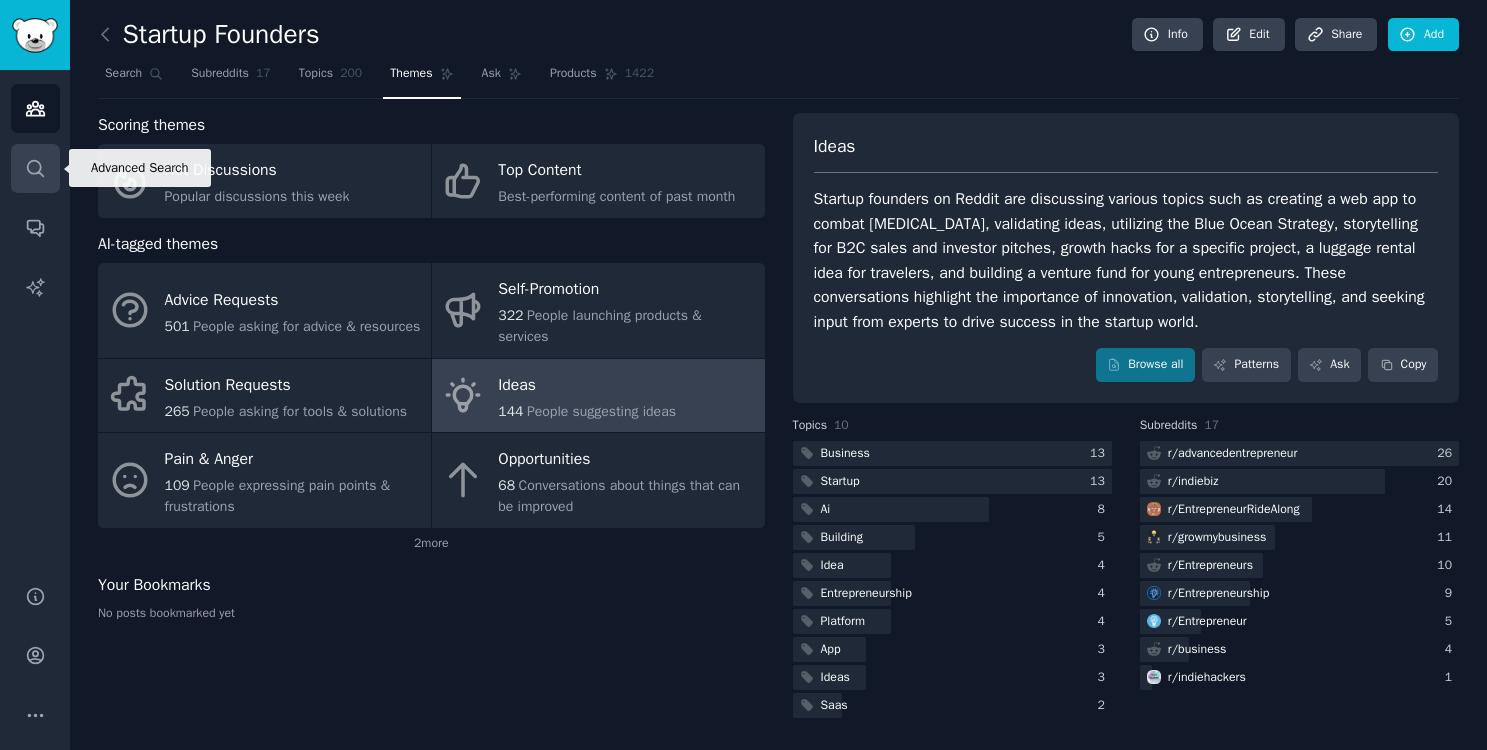 click on "Search" at bounding box center (35, 168) 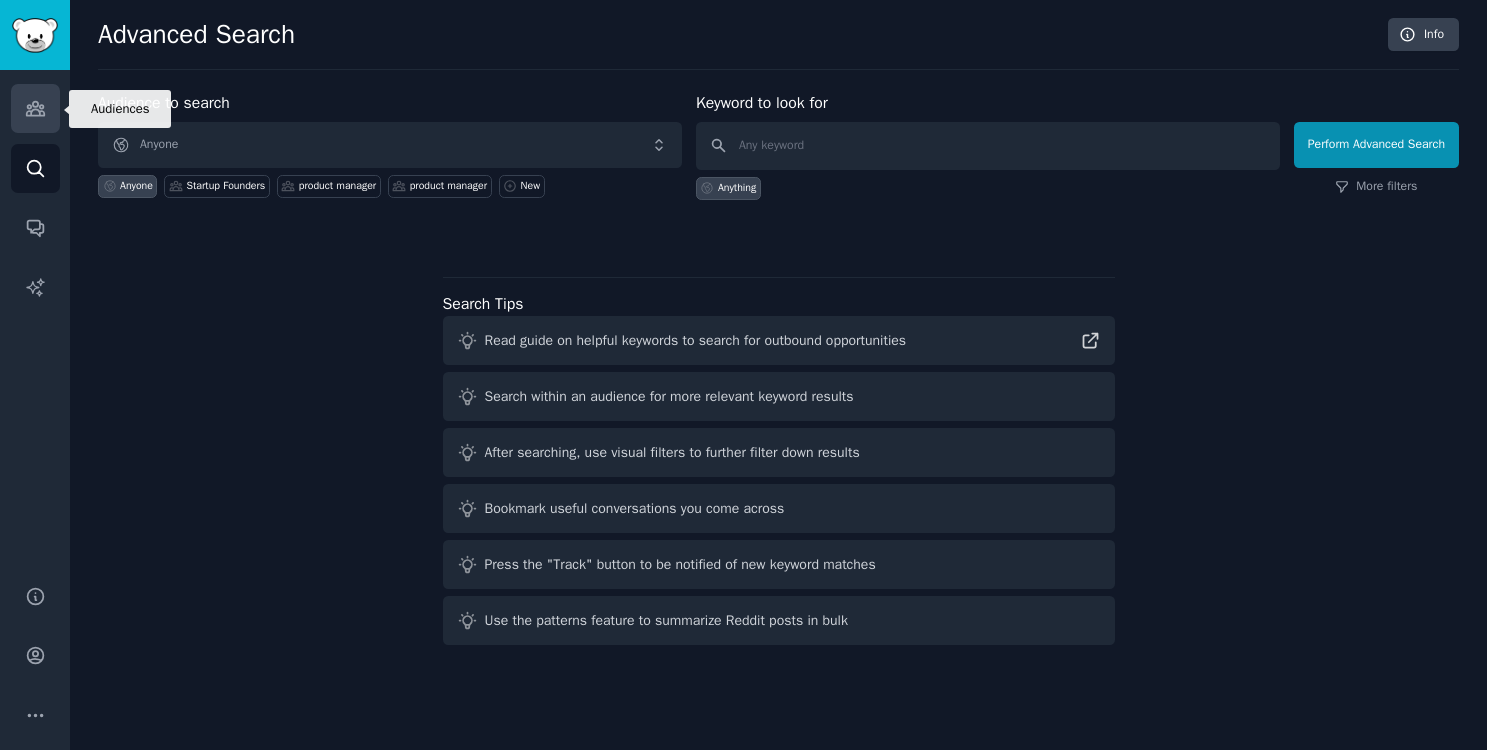 click 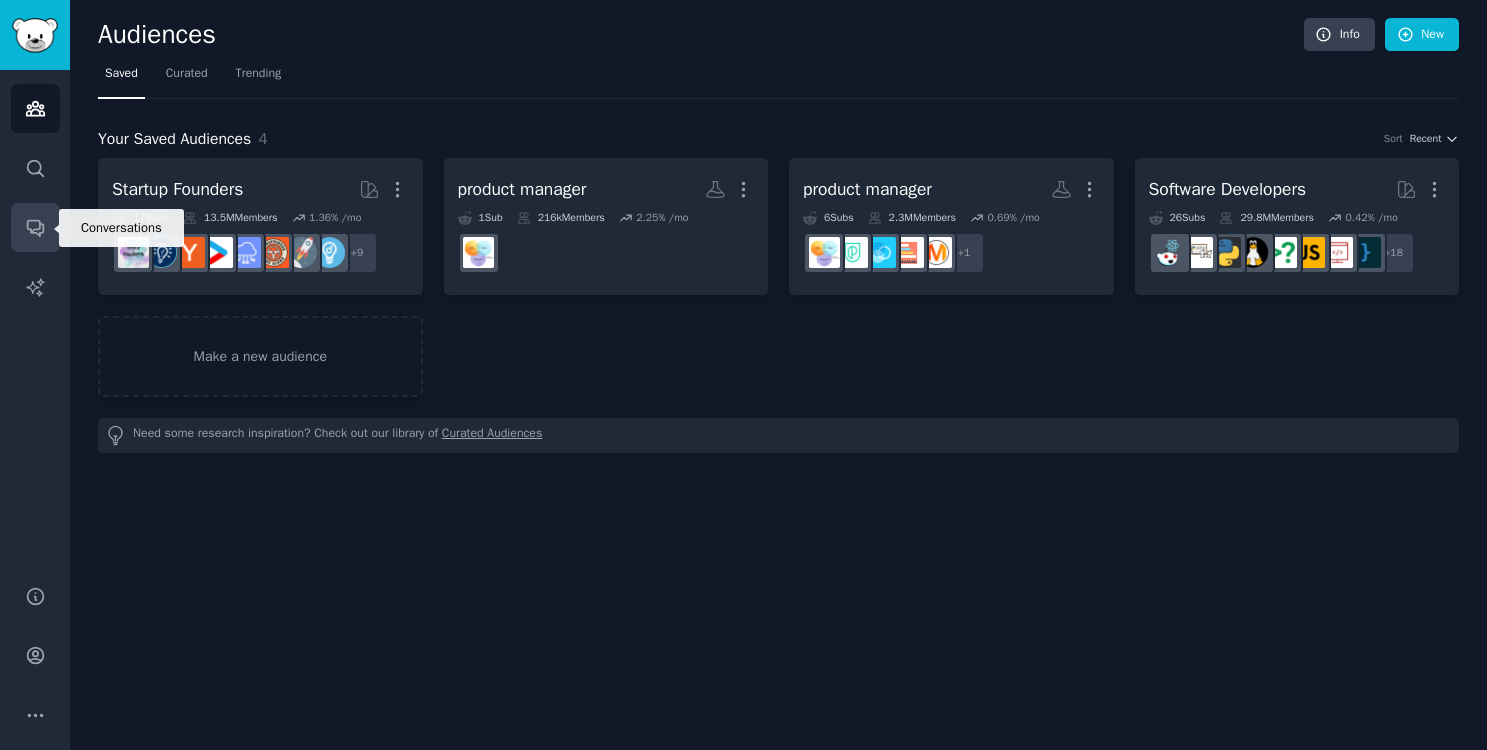 click 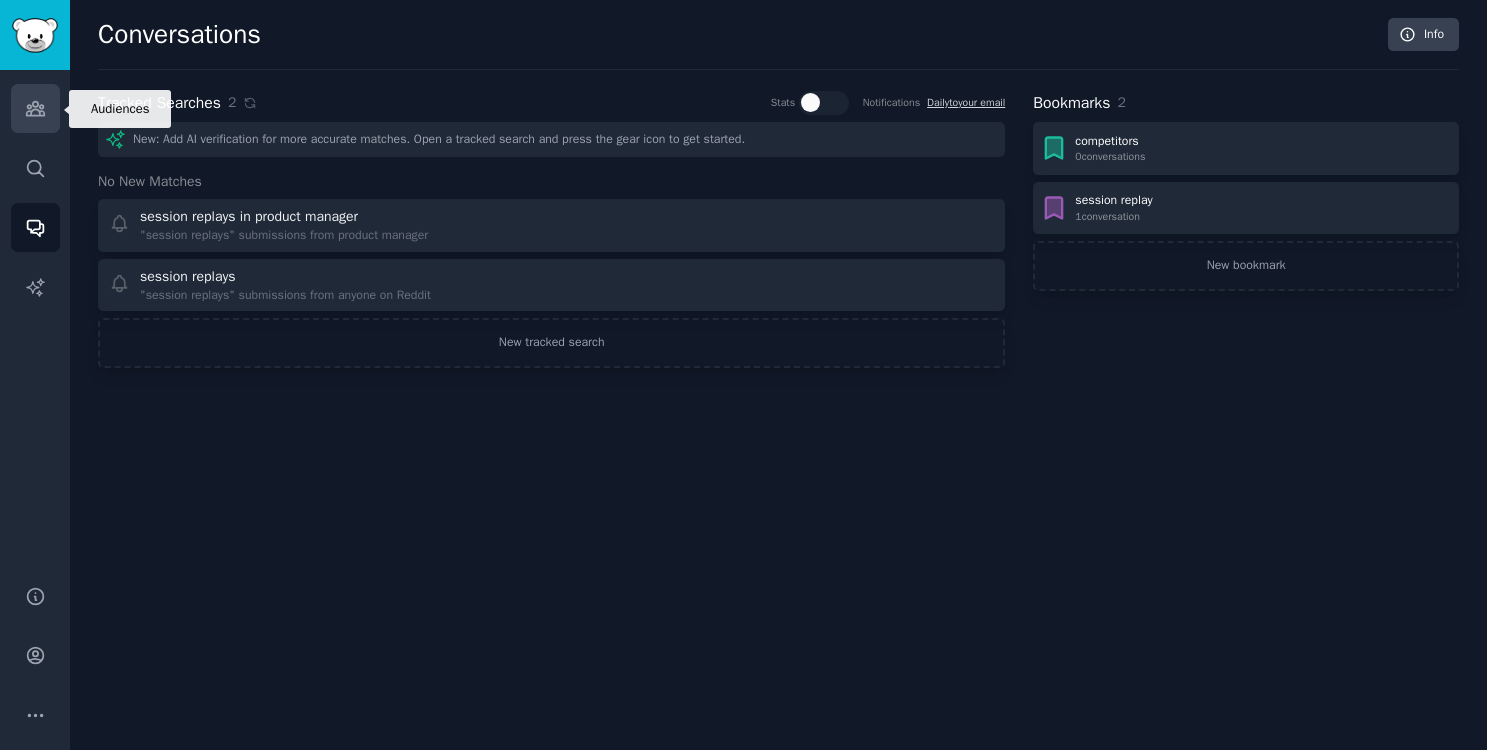 click 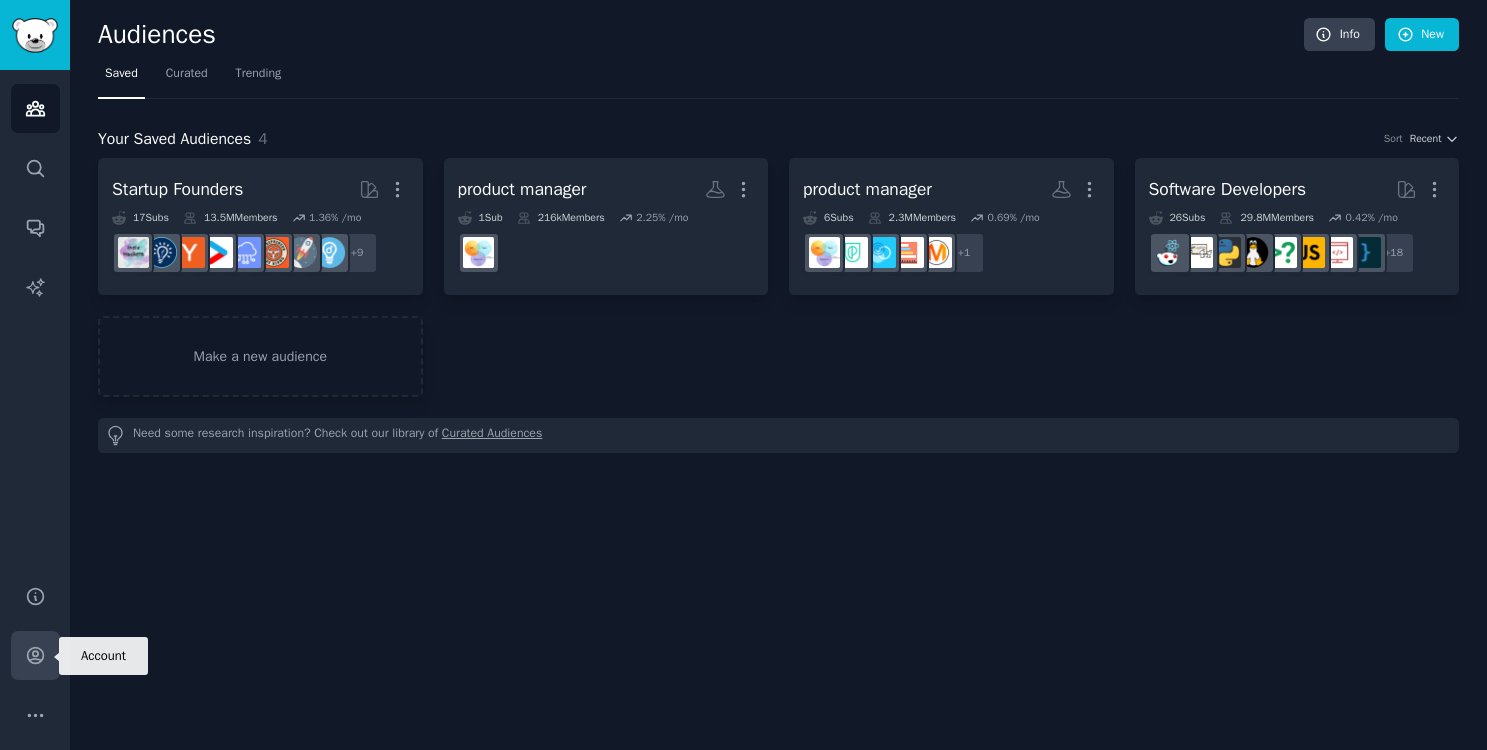click 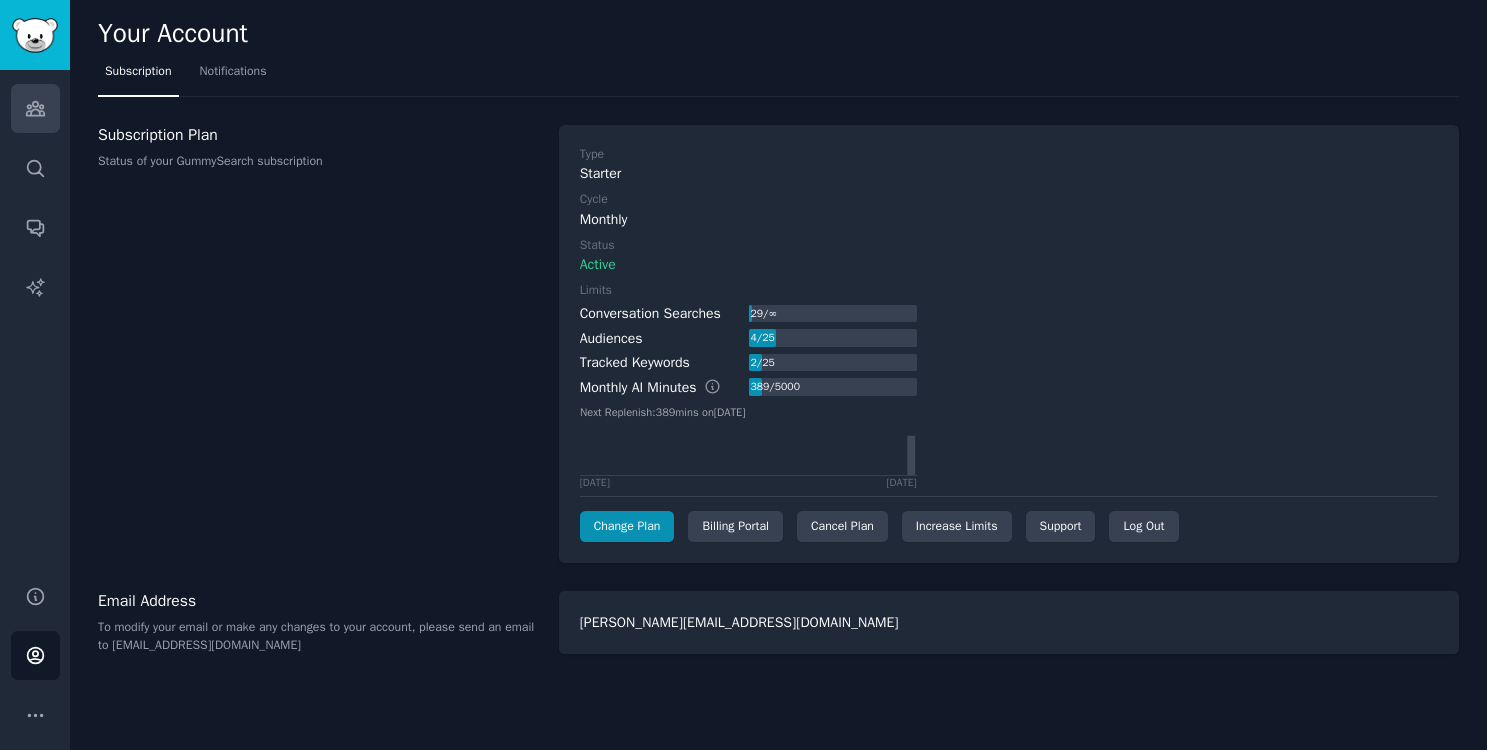 scroll, scrollTop: 0, scrollLeft: 0, axis: both 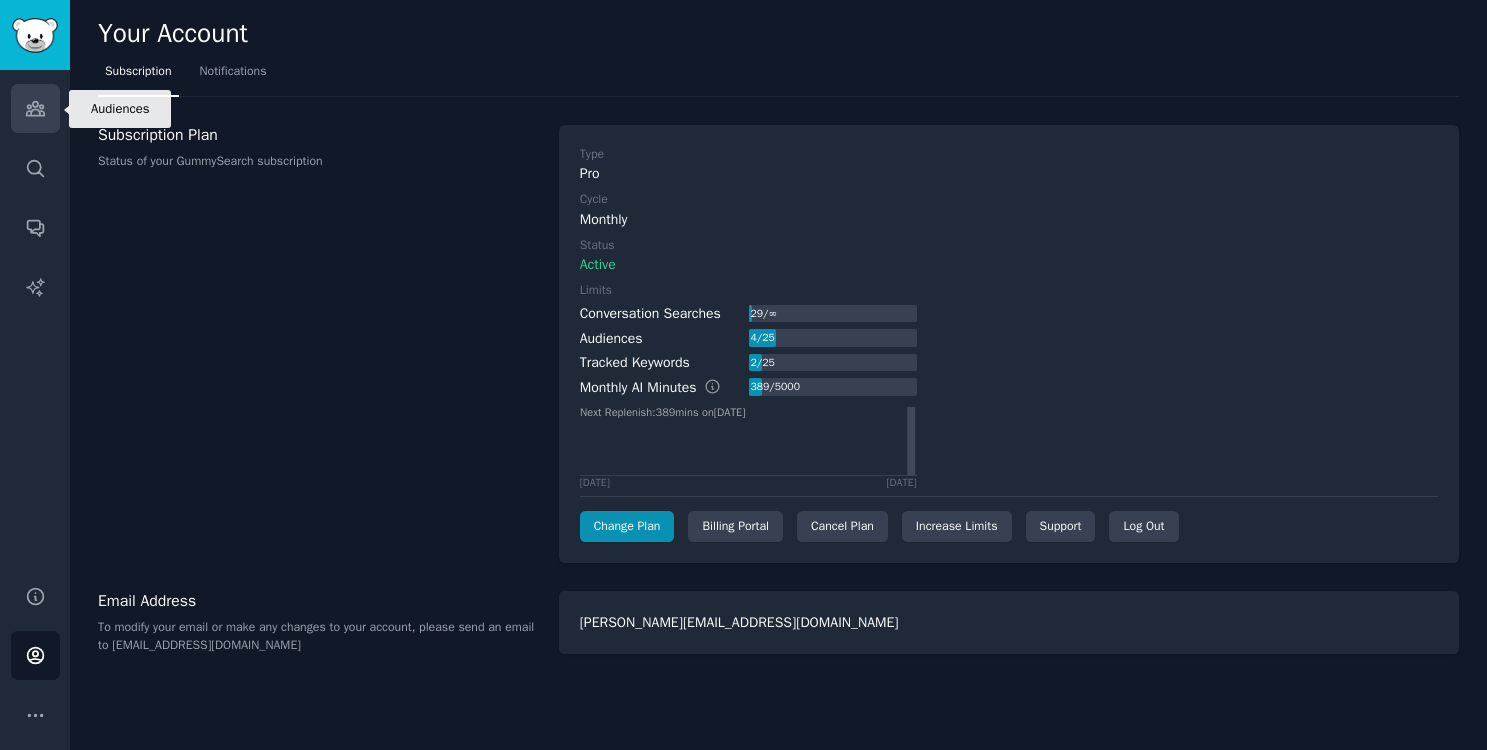 click 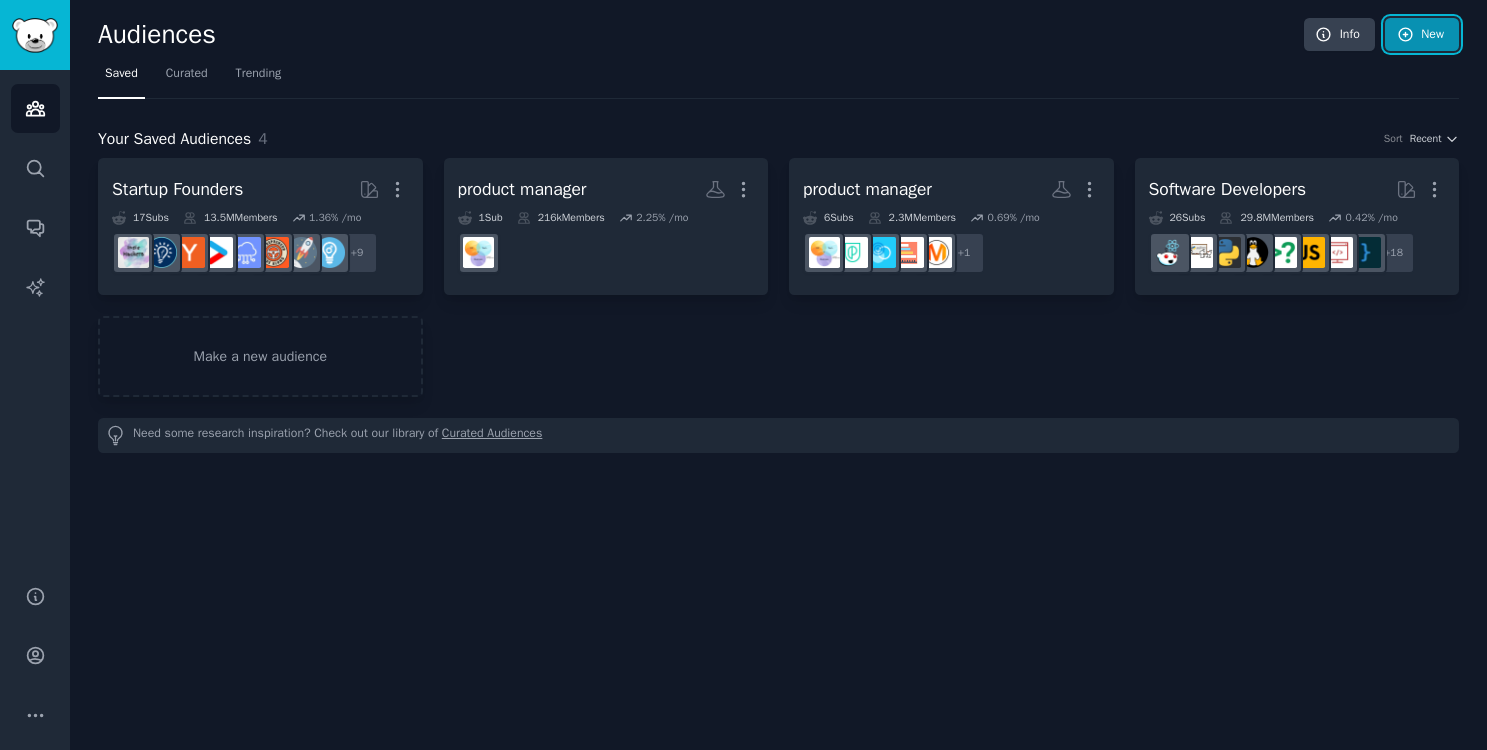 click 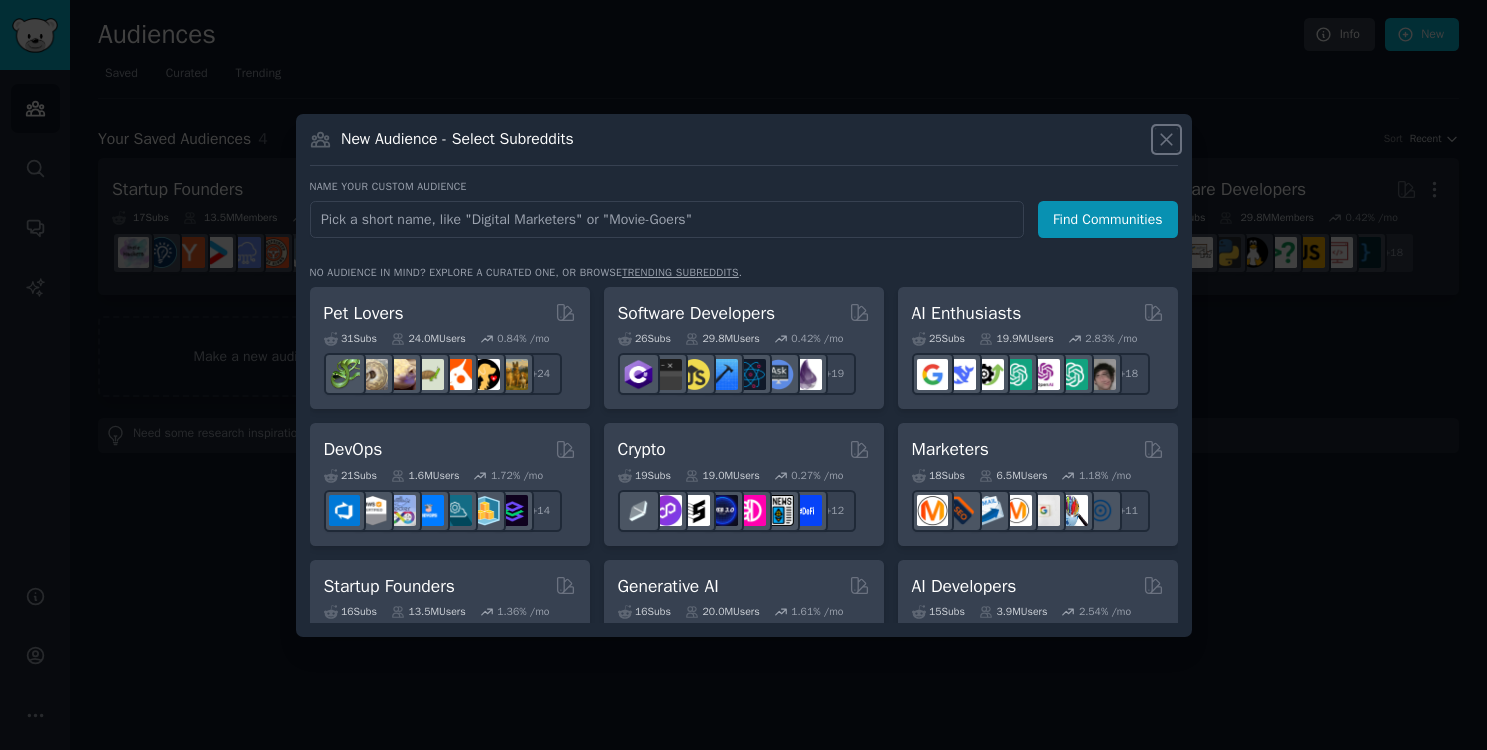 click 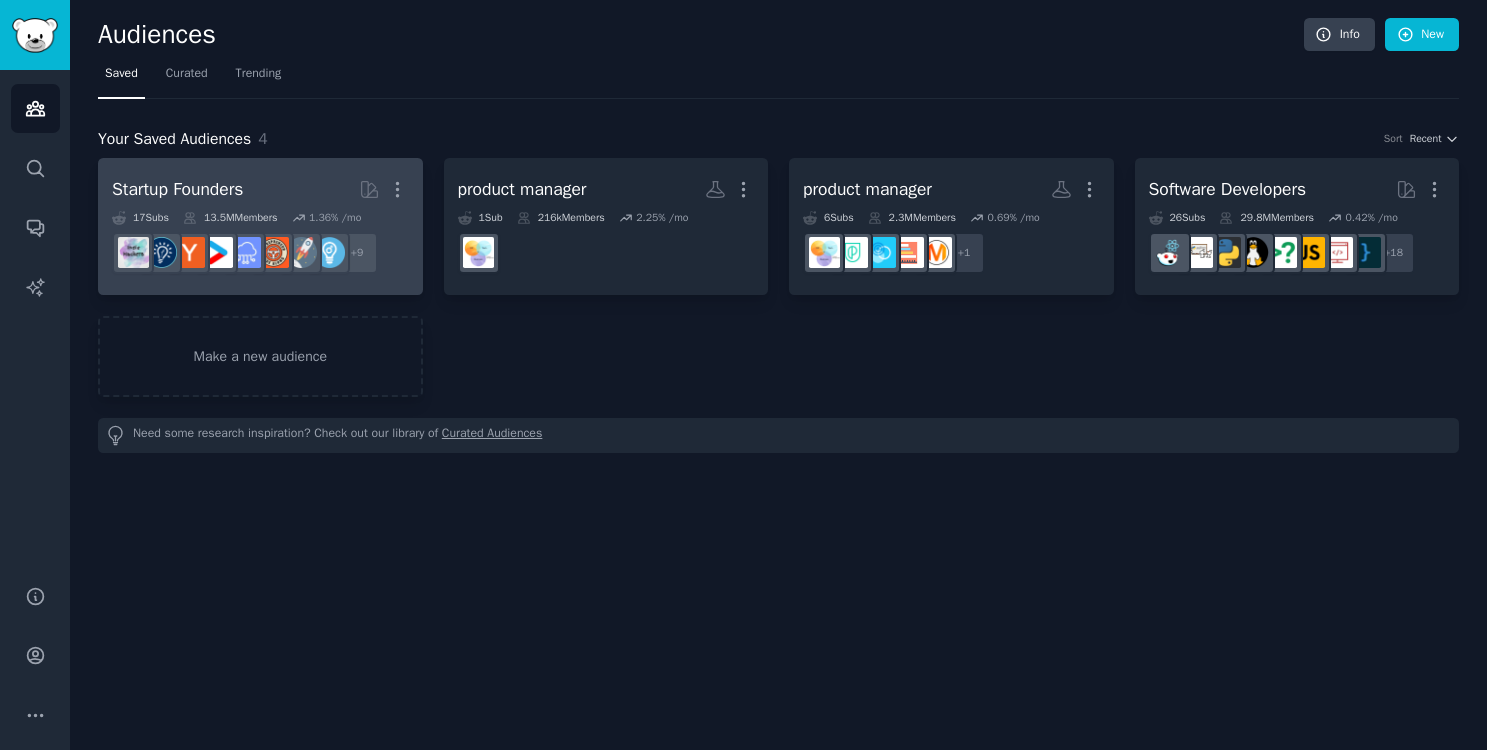 click on "Startup Founders More" at bounding box center [260, 189] 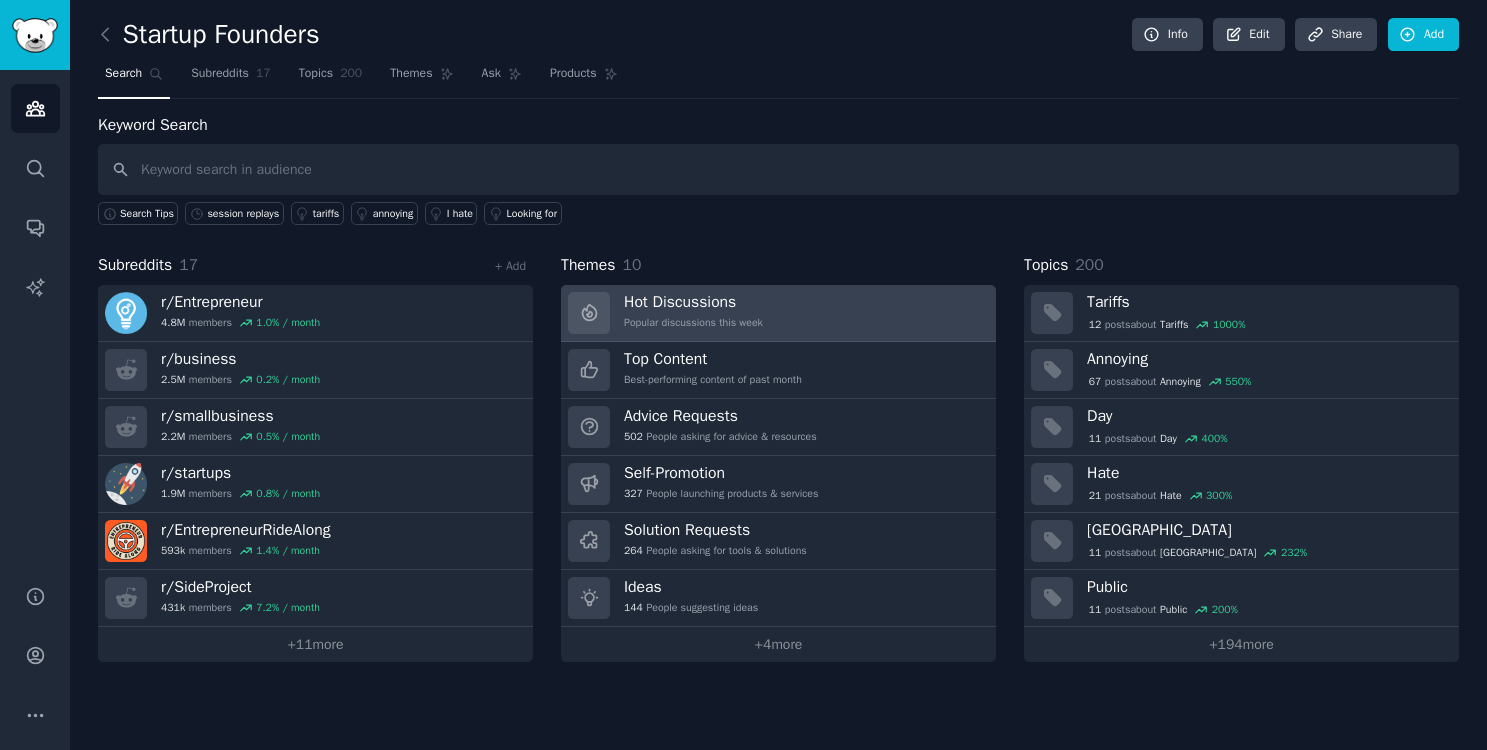 click on "Popular discussions this week" at bounding box center [693, 323] 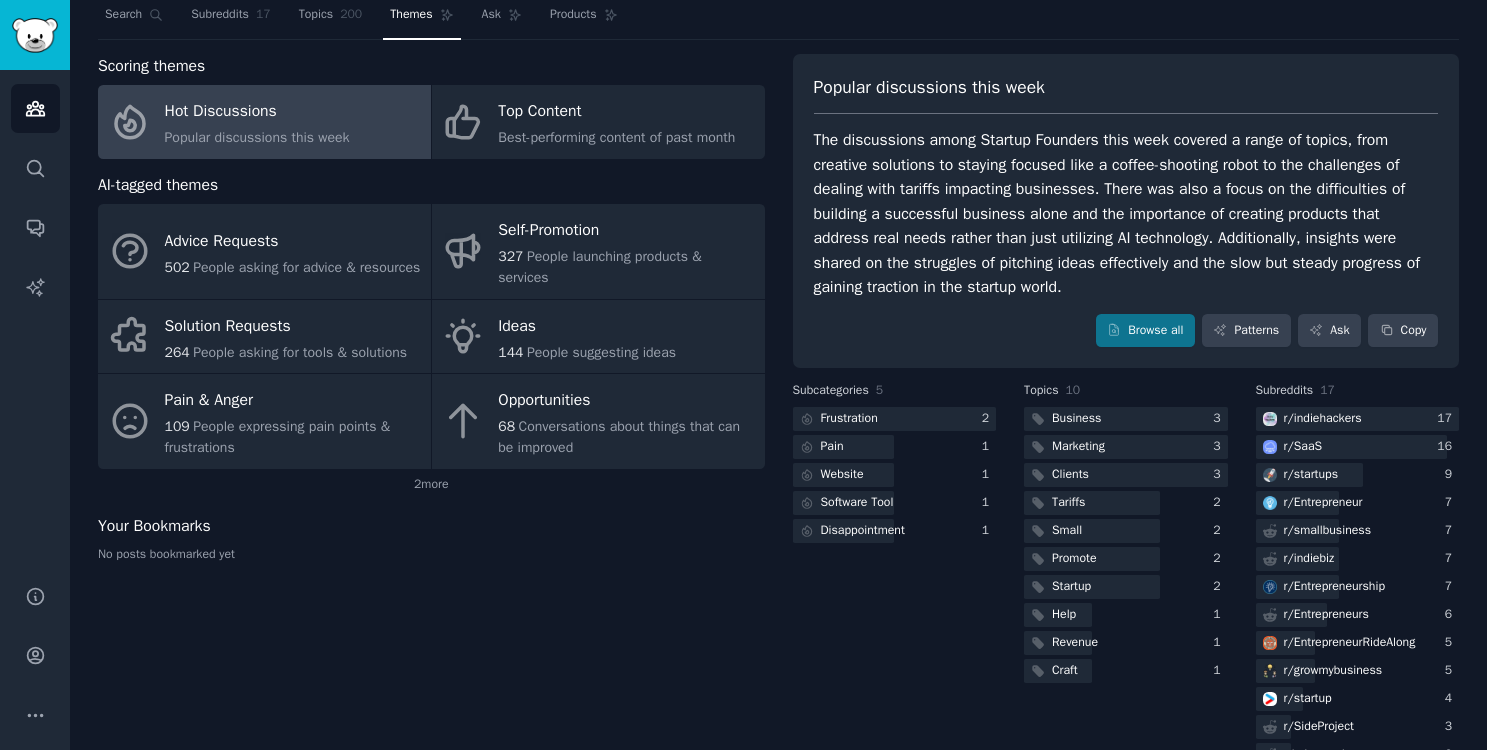 scroll, scrollTop: 68, scrollLeft: 0, axis: vertical 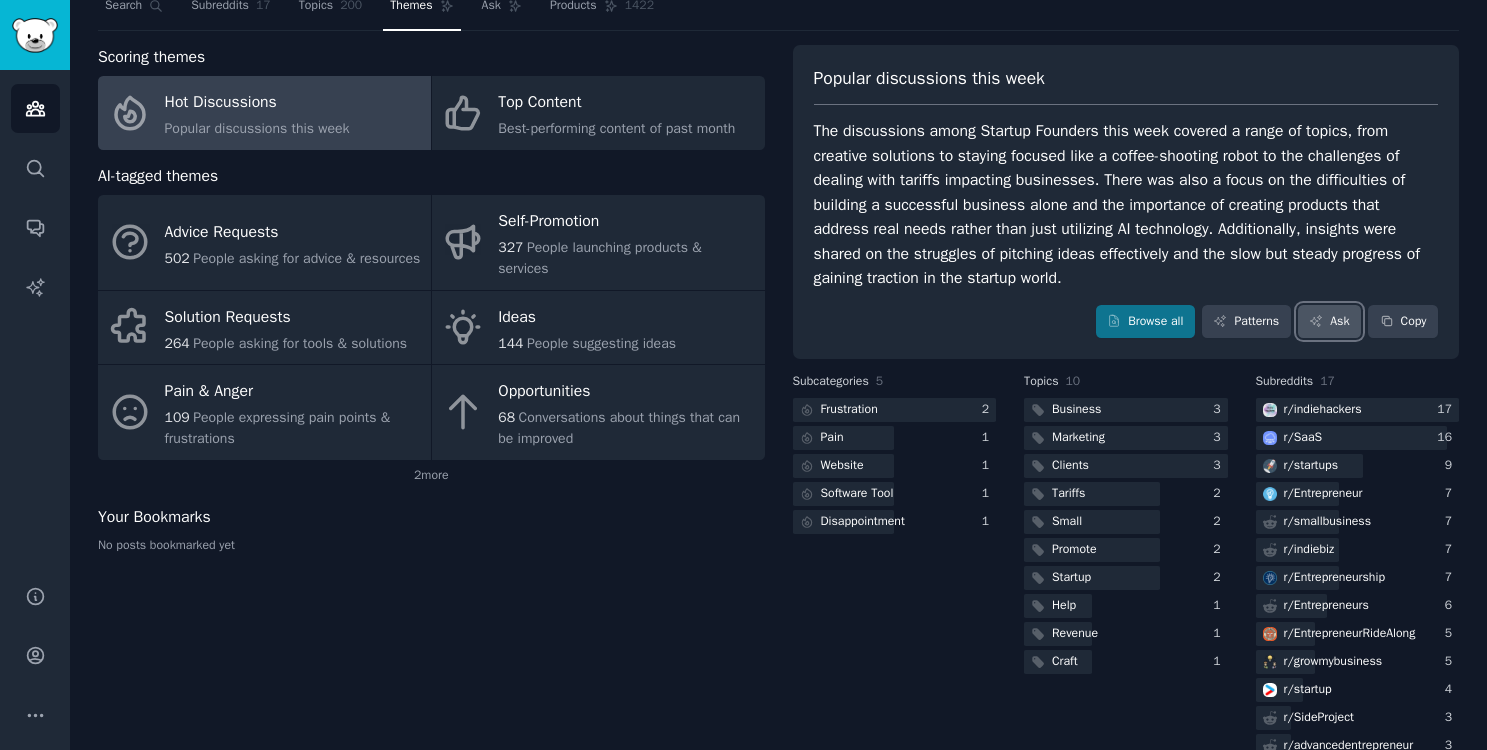 click on "Ask" at bounding box center [1329, 322] 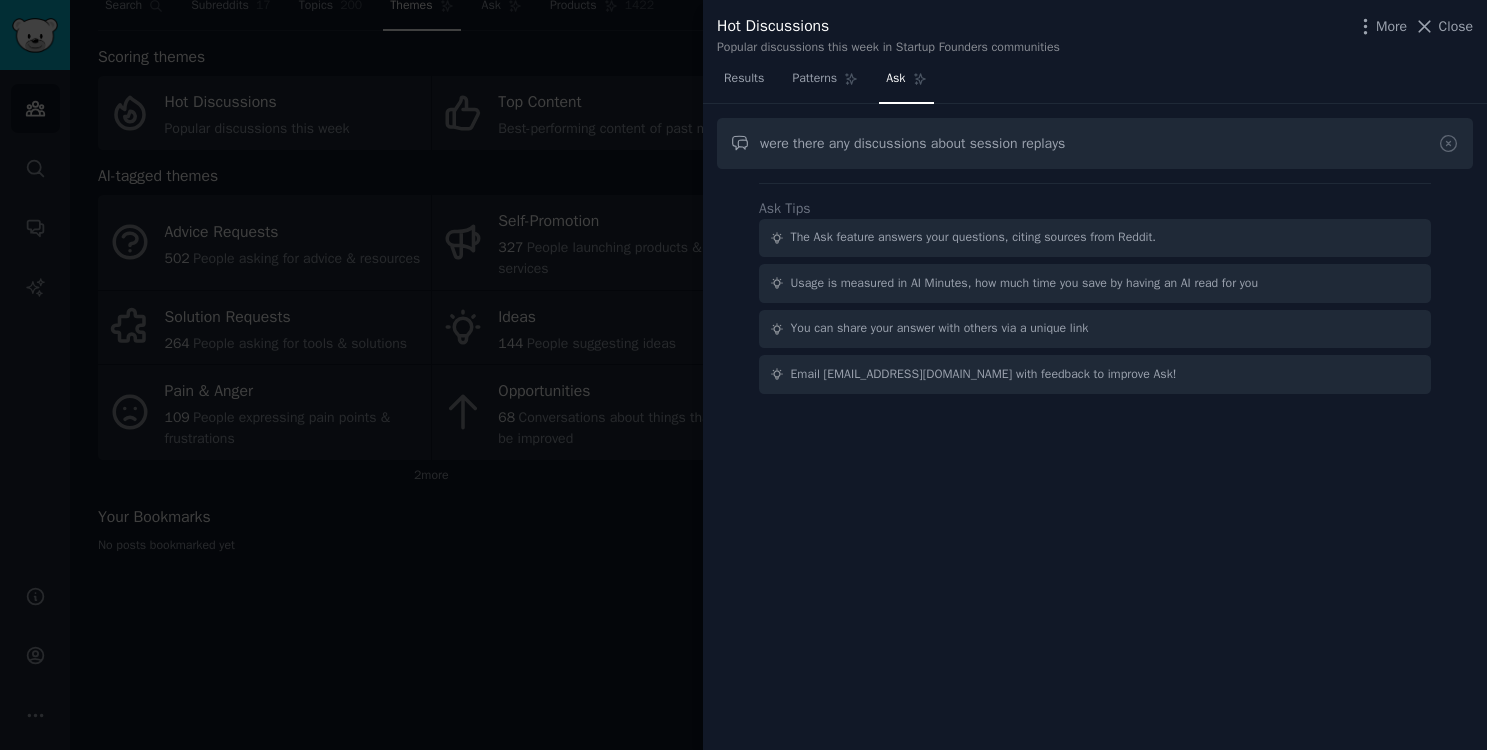 type on "were there any discussions about session replays" 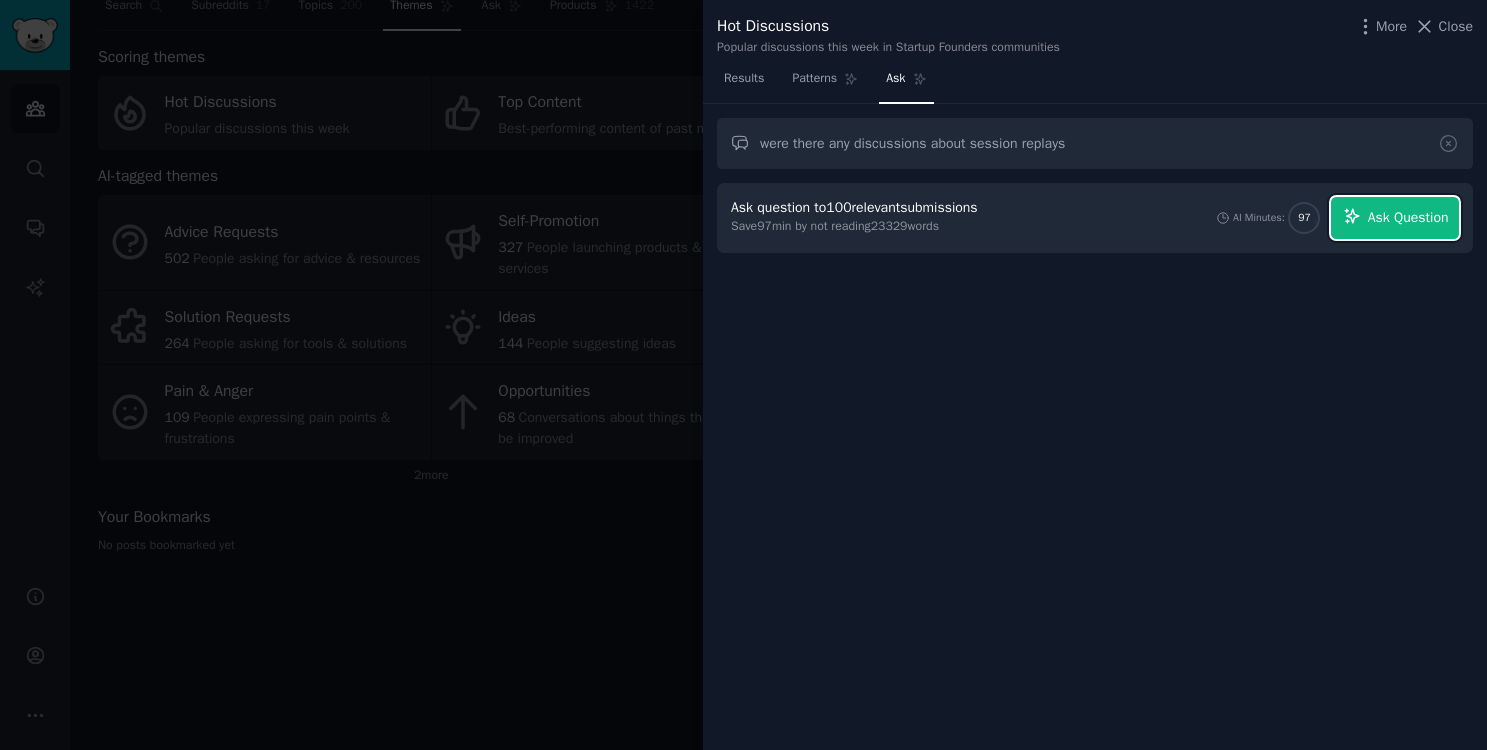 click on "Ask Question" at bounding box center (1395, 218) 